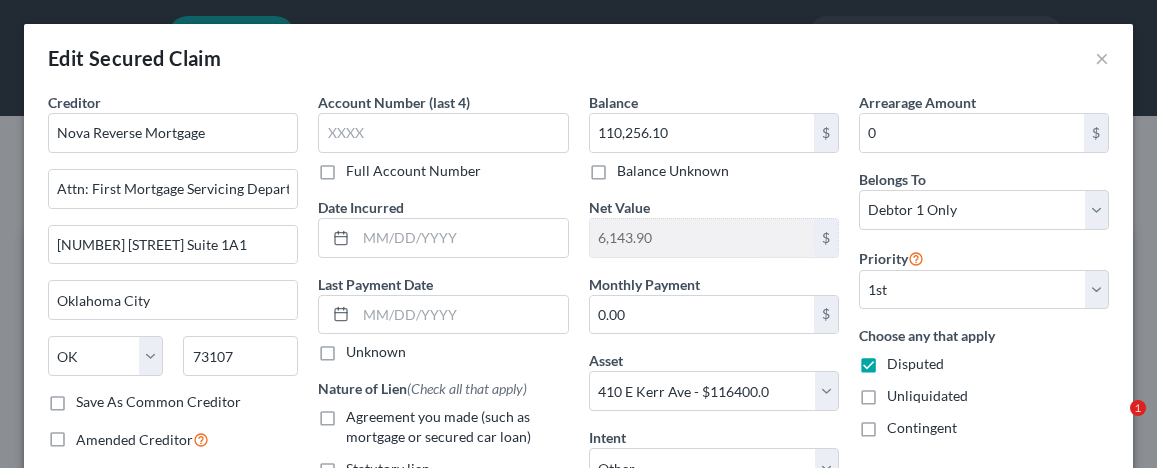 select on "37" 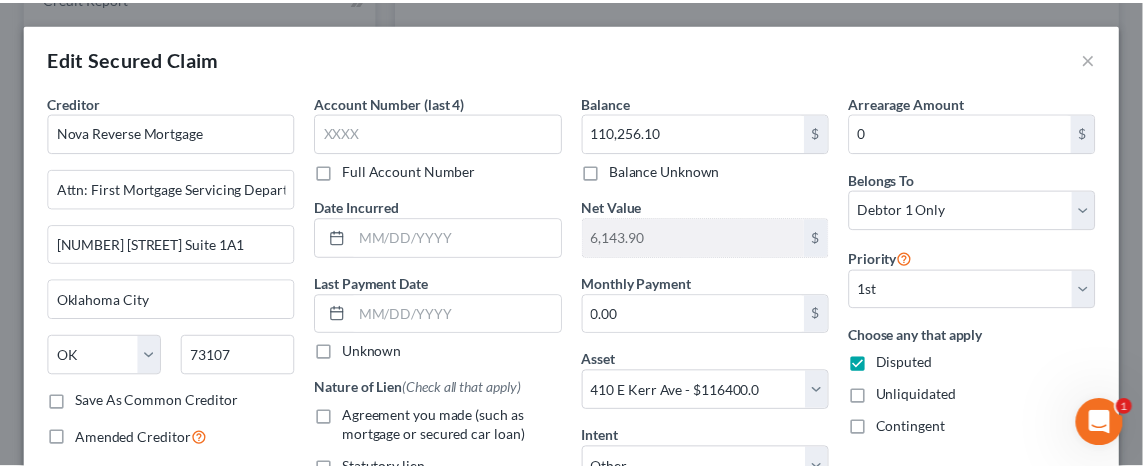 scroll, scrollTop: 0, scrollLeft: 0, axis: both 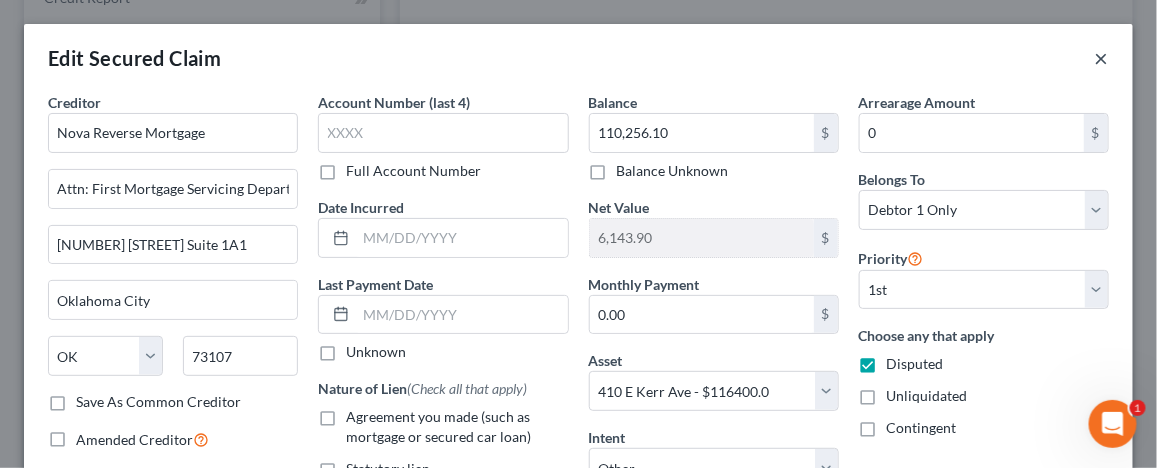 click on "×" at bounding box center [1102, 58] 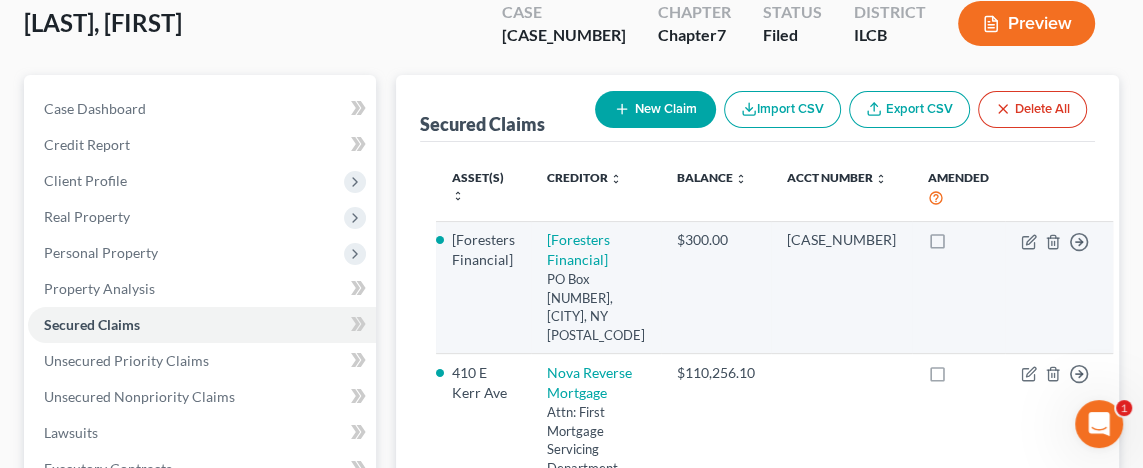 scroll, scrollTop: 0, scrollLeft: 0, axis: both 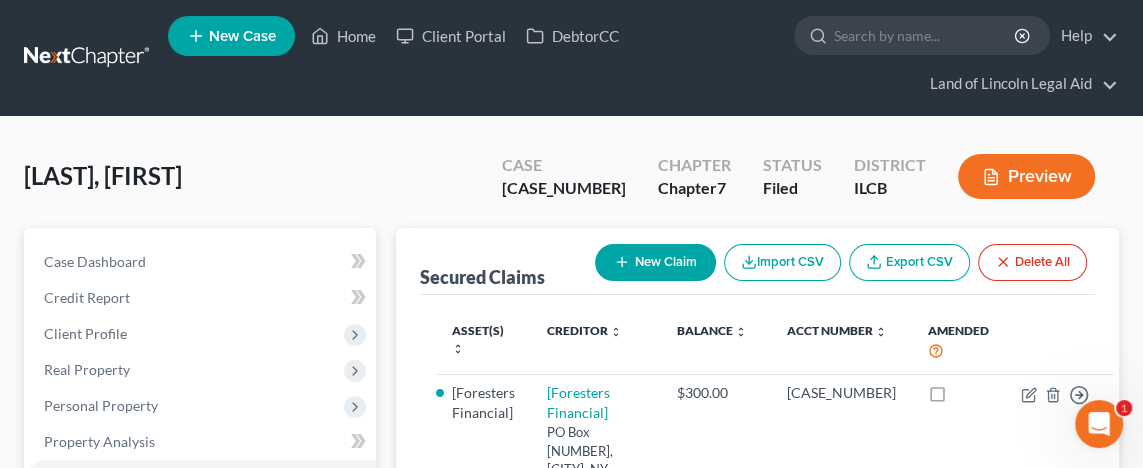 click on "New Case" at bounding box center [242, 36] 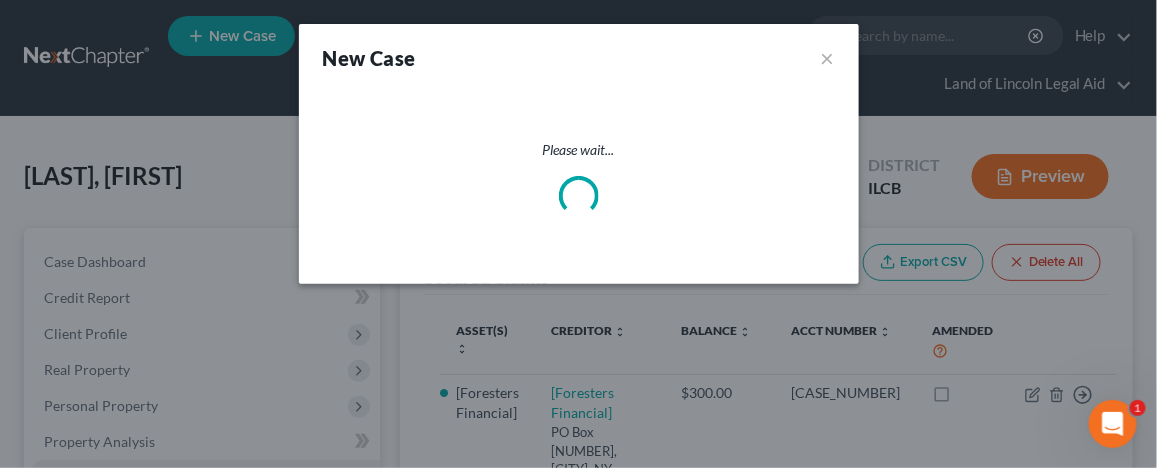 select on "26" 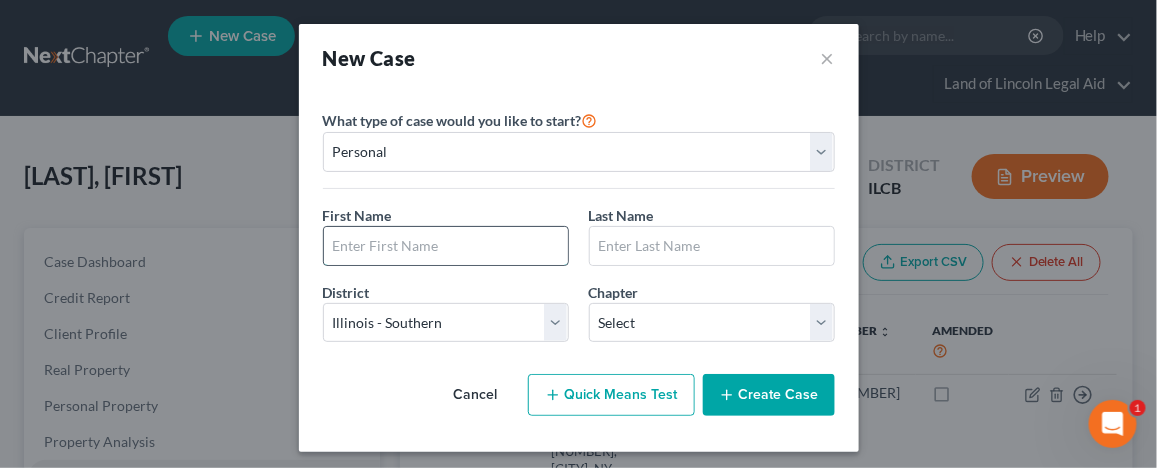 click at bounding box center (446, 246) 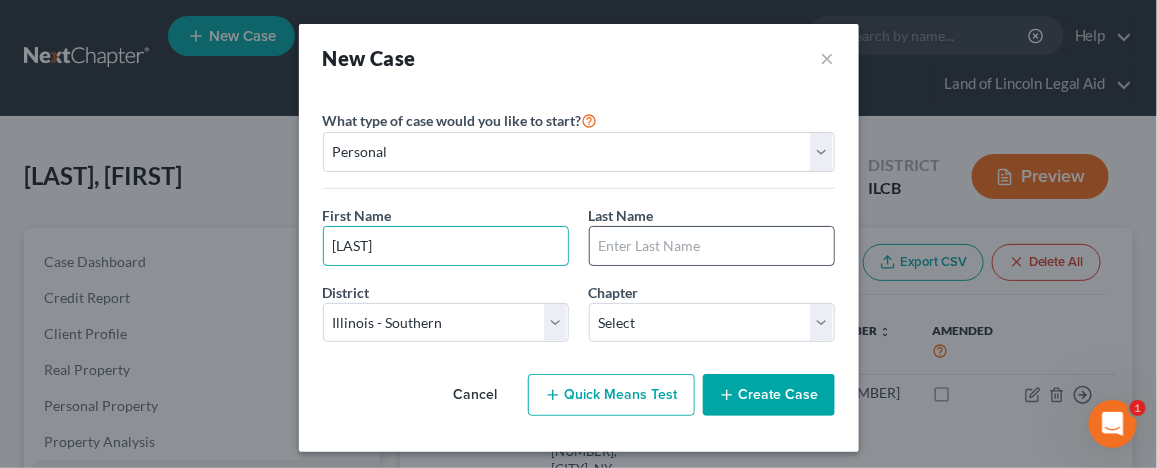 type on "[LAST]" 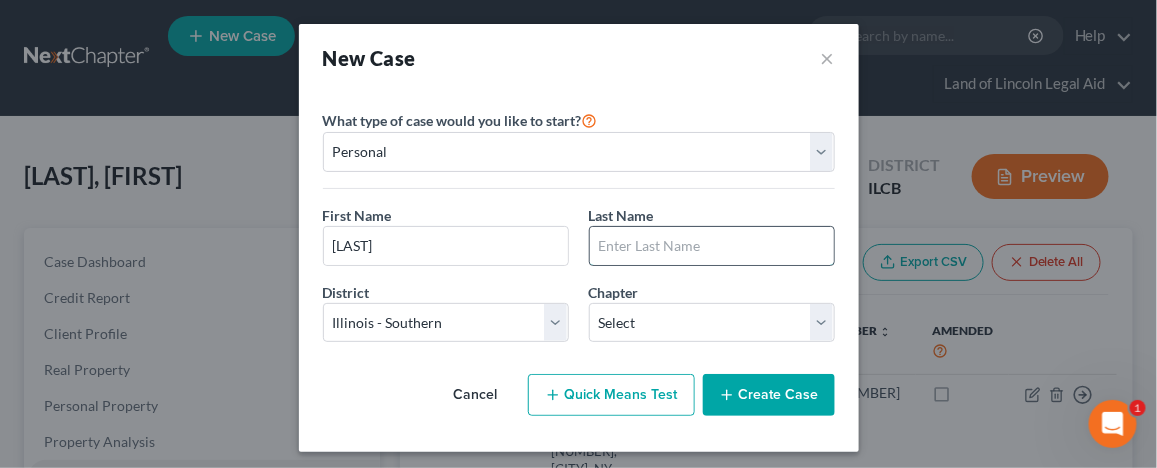 click at bounding box center [712, 246] 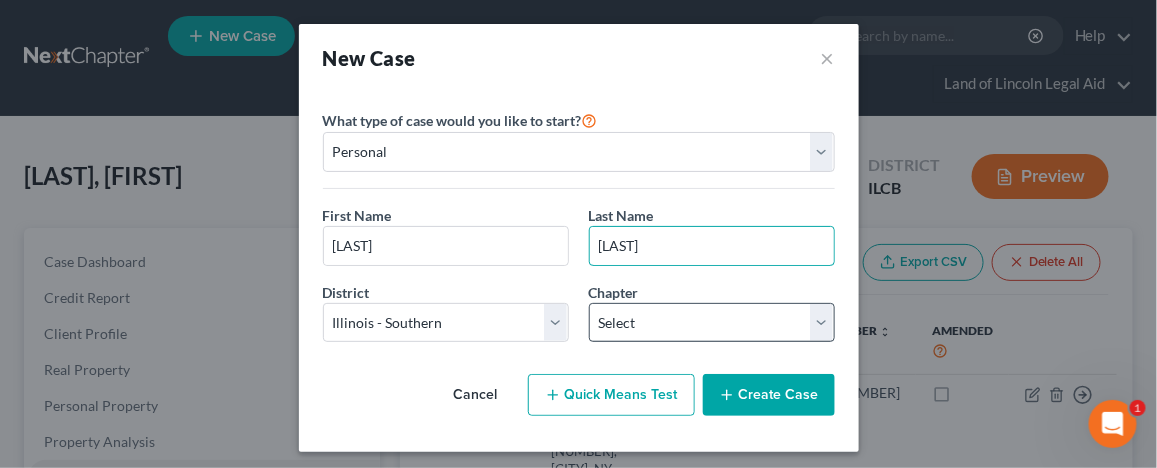 type on "[LAST]" 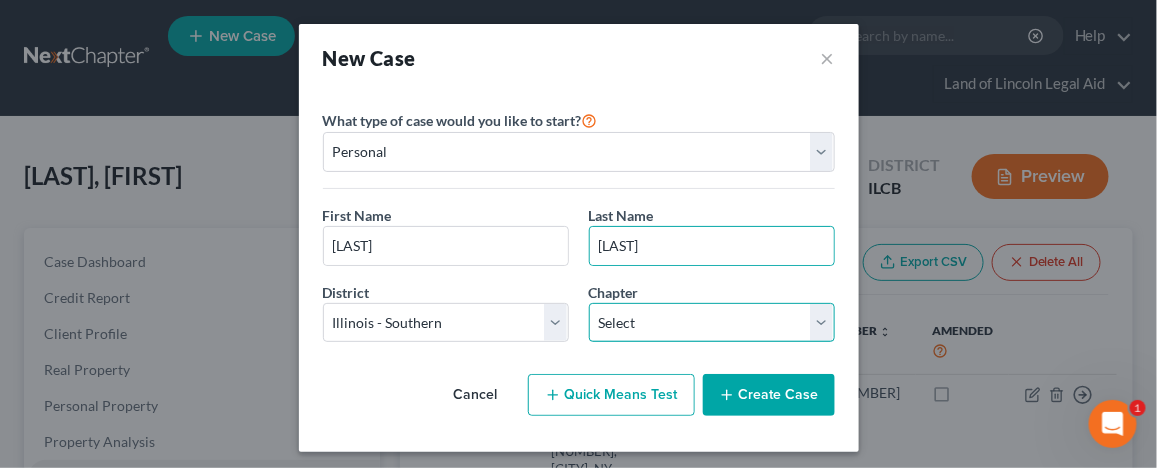 click on "Select 7 11 12 13" at bounding box center [712, 323] 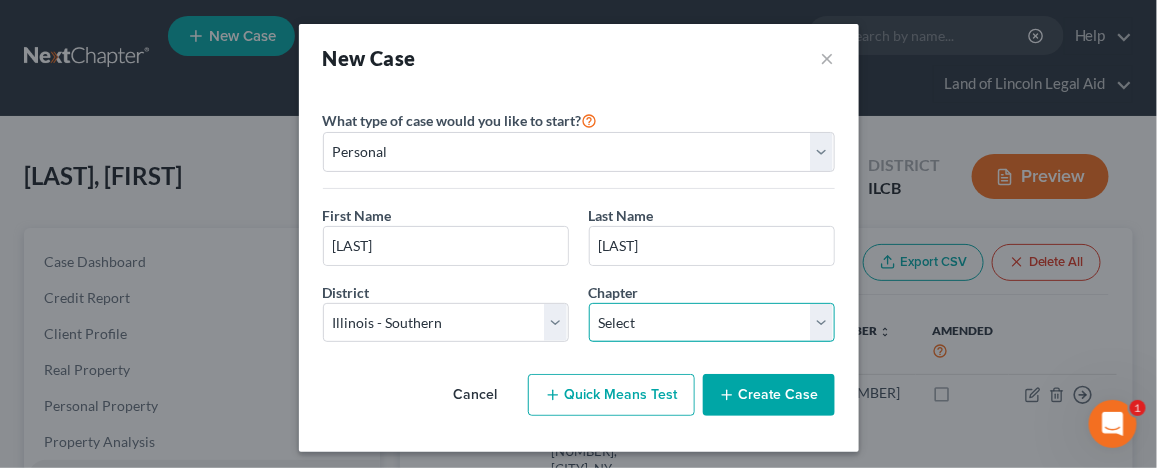 select on "0" 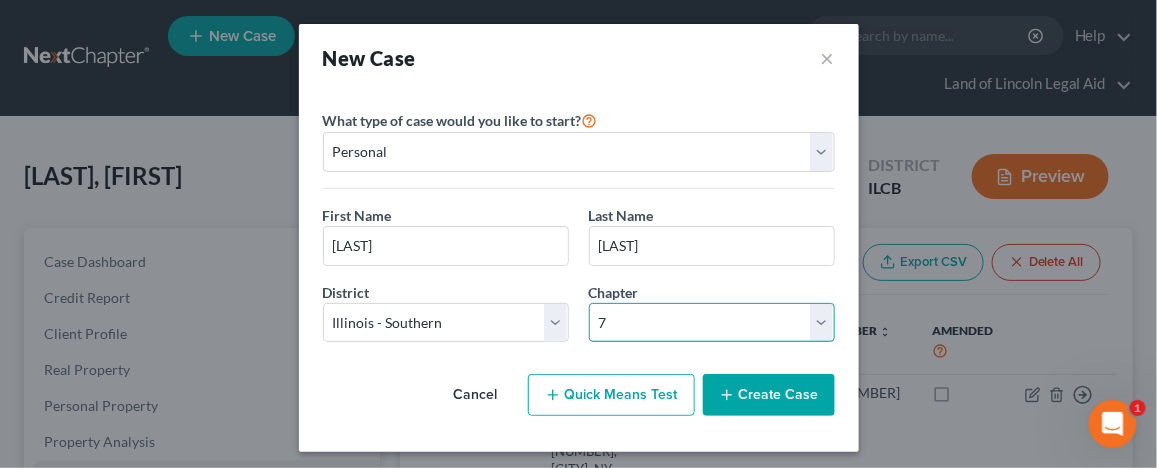 click on "Select 7 11 12 13" at bounding box center [712, 323] 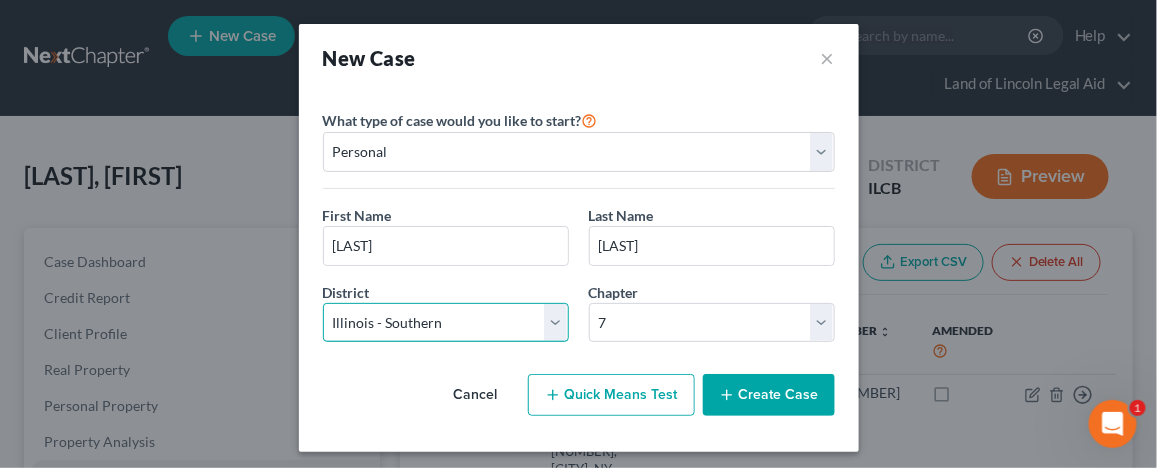 click on "Select Alabama - Middle Alabama - Northern Alabama - Southern Alaska Arizona Arkansas - Eastern Arkansas - Western California - Central California - Eastern California - Northern California - Southern Colorado Connecticut Delaware District of Columbia Florida - Middle Florida - Northern Florida - Southern Georgia - Middle Georgia - Northern Georgia - Southern Guam Hawaii Idaho Illinois - Central Illinois - Northern Illinois - Southern Indiana - Northern Indiana - Southern Iowa - Northern Iowa - Southern Kansas Kentucky - Eastern Kentucky - Western Louisiana - Eastern Louisiana - Middle Louisiana - Western Maine Maryland Massachusetts Michigan - Eastern Michigan - Western Minnesota Mississippi - Northern Mississippi - Southern Missouri - Eastern Missouri - Western Montana Nebraska Nevada New Hampshire New Jersey New Mexico New York - Eastern New York - Northern New York - Southern New York - Western North Carolina - Eastern North Carolina - Middle North Carolina - Western North Dakota Ohio - Northern Oregon" at bounding box center [446, 323] 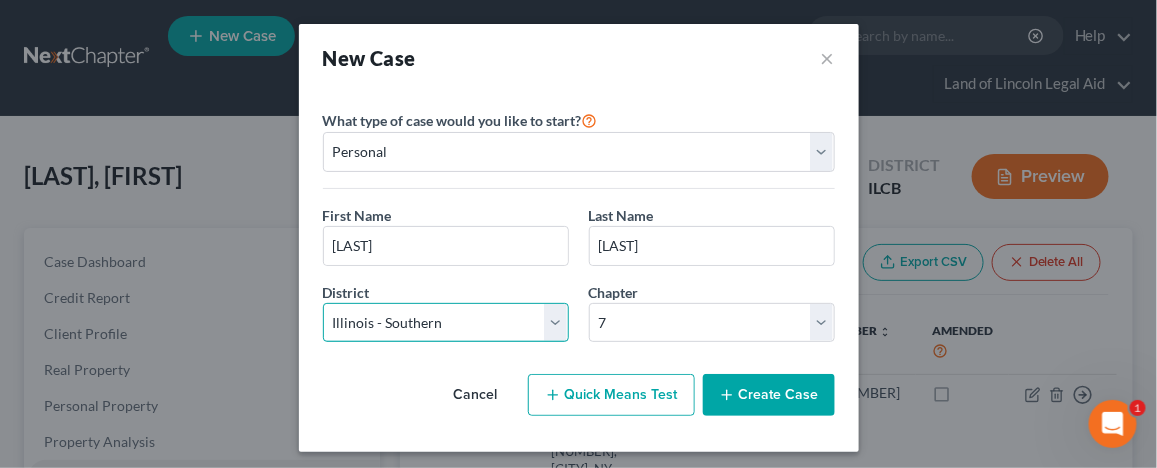 select on "24" 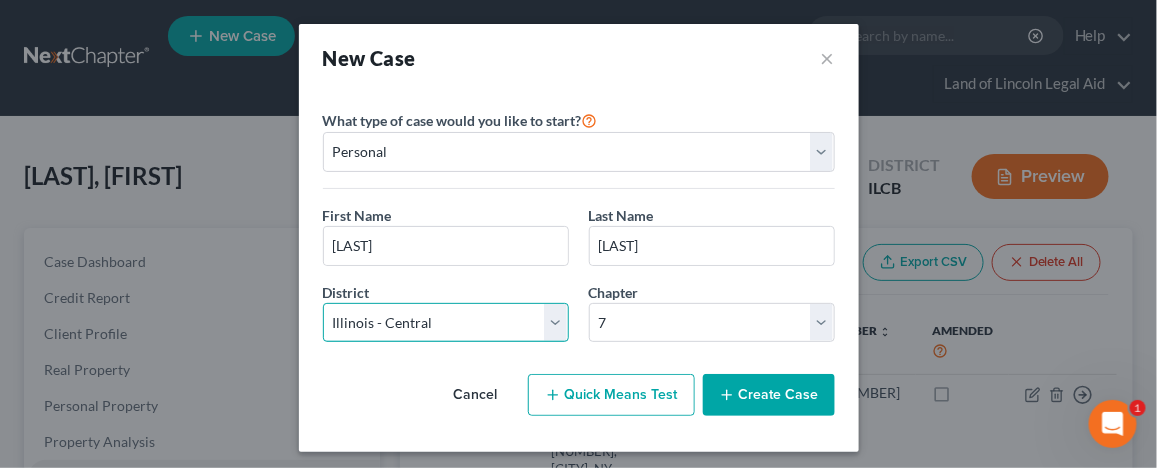 click on "Select Alabama - Middle Alabama - Northern Alabama - Southern Alaska Arizona Arkansas - Eastern Arkansas - Western California - Central California - Eastern California - Northern California - Southern Colorado Connecticut Delaware District of Columbia Florida - Middle Florida - Northern Florida - Southern Georgia - Middle Georgia - Northern Georgia - Southern Guam Hawaii Idaho Illinois - Central Illinois - Northern Illinois - Southern Indiana - Northern Indiana - Southern Iowa - Northern Iowa - Southern Kansas Kentucky - Eastern Kentucky - Western Louisiana - Eastern Louisiana - Middle Louisiana - Western Maine Maryland Massachusetts Michigan - Eastern Michigan - Western Minnesota Mississippi - Northern Mississippi - Southern Missouri - Eastern Missouri - Western Montana Nebraska Nevada New Hampshire New Jersey New Mexico New York - Eastern New York - Northern New York - Southern New York - Western North Carolina - Eastern North Carolina - Middle North Carolina - Western North Dakota Ohio - Northern Oregon" at bounding box center (446, 323) 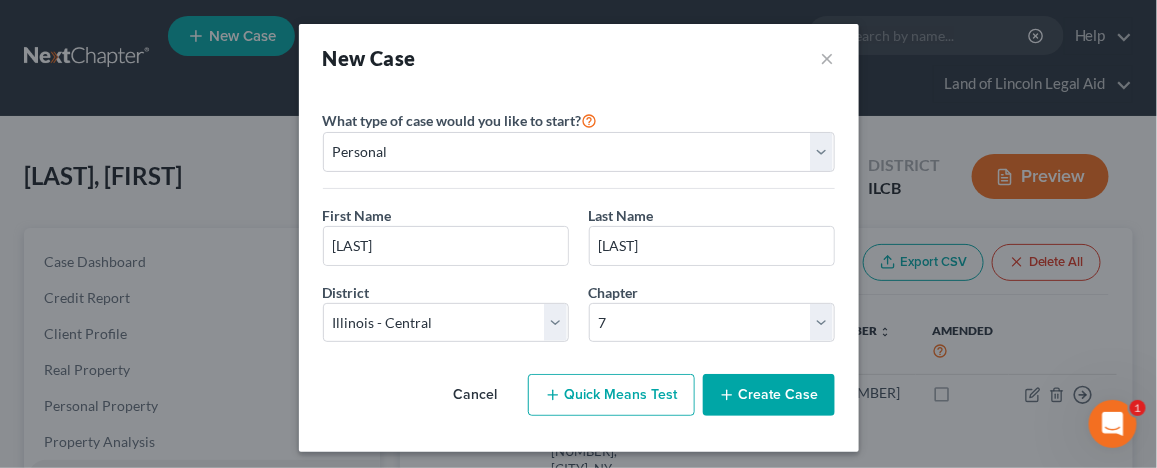 click on "Create Case" at bounding box center [769, 395] 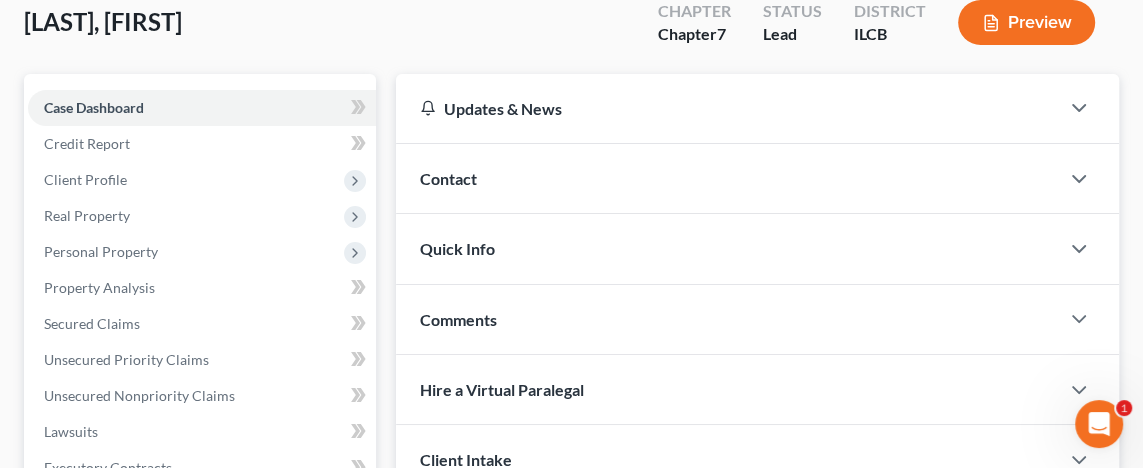 scroll, scrollTop: 200, scrollLeft: 0, axis: vertical 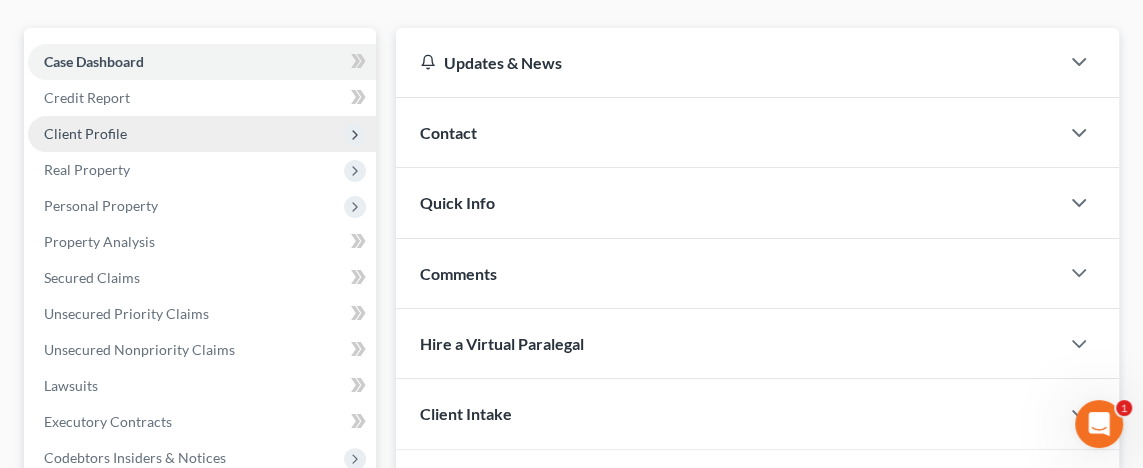 click on "Client Profile" at bounding box center [202, 134] 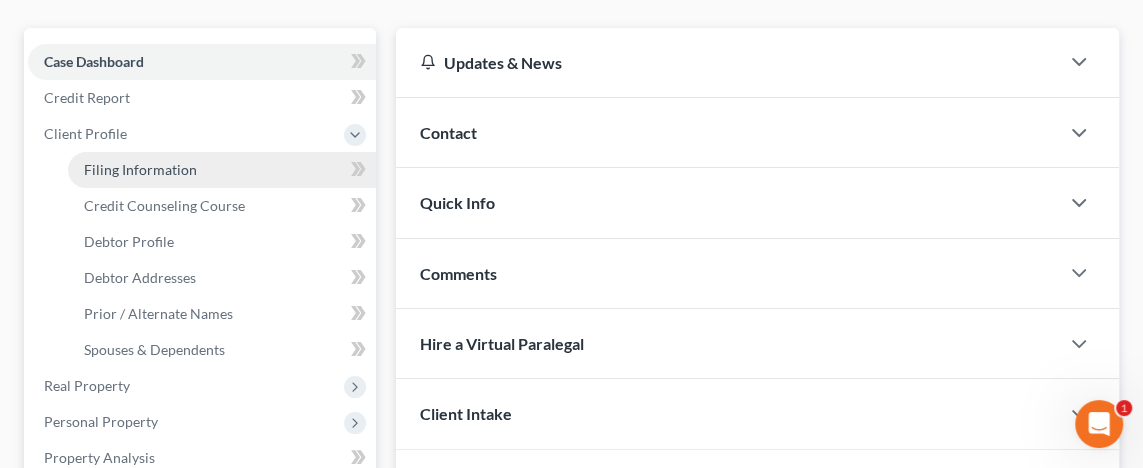click on "Filing Information" at bounding box center (140, 169) 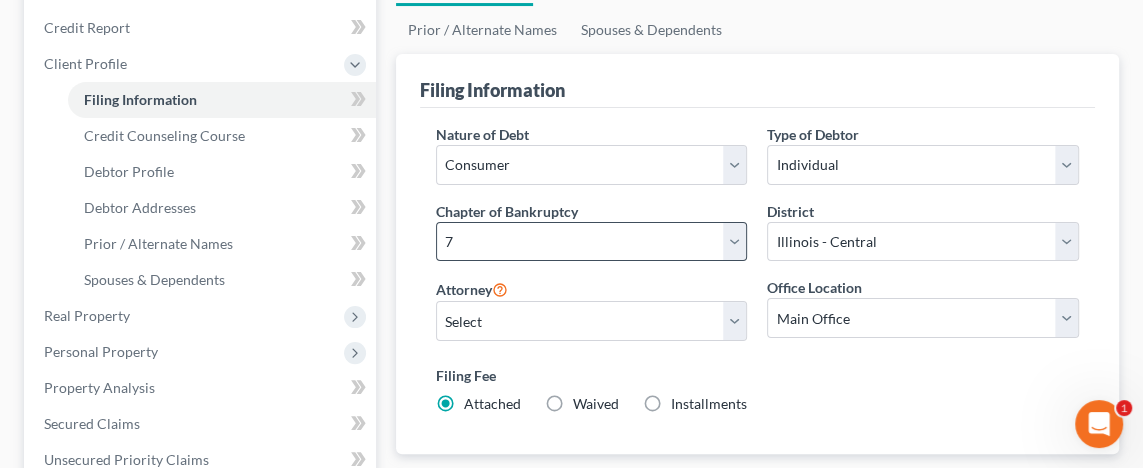 scroll, scrollTop: 300, scrollLeft: 0, axis: vertical 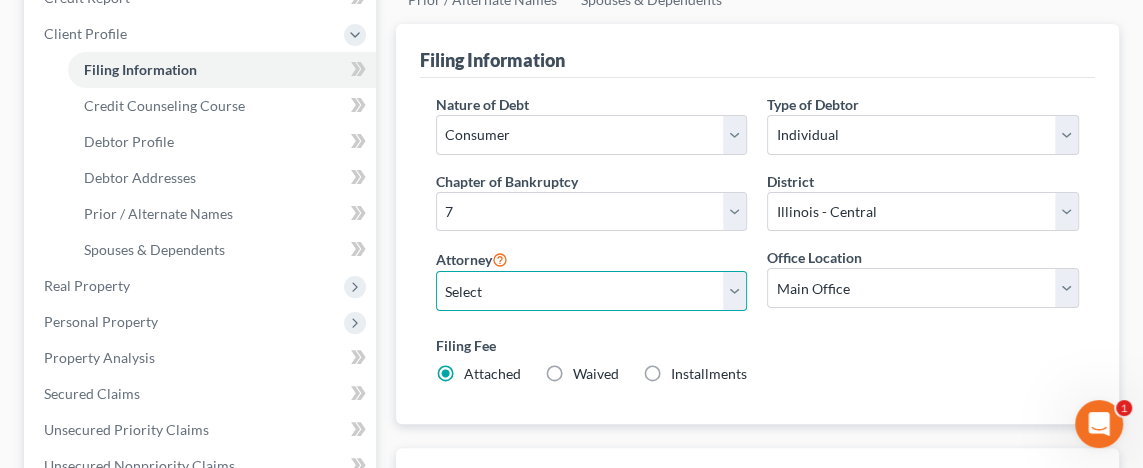 click on "Select [LAST] - ILSB [LAST] - ILSB [LAST] - ILCB [LAST] - ILCB [LAST] - ILCB [LAST] - ILSB [LAST] - ILCB [LAST] - IL [LAST] - ILSB" at bounding box center (592, 291) 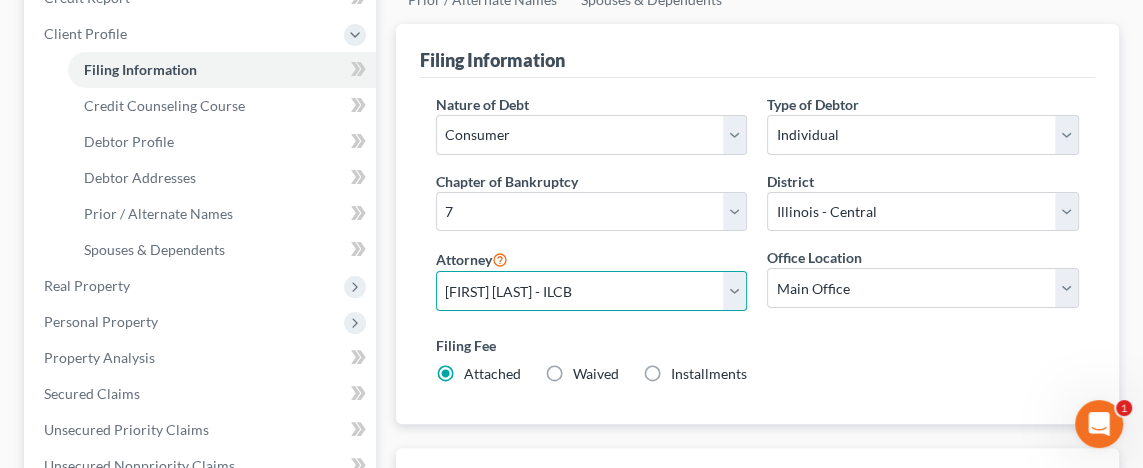 click on "Select [LAST] - ILSB [LAST] - ILSB [LAST] - ILCB [LAST] - ILCB [LAST] - ILCB [LAST] - ILSB [LAST] - ILCB [LAST] - IL [LAST] - ILSB" at bounding box center [592, 291] 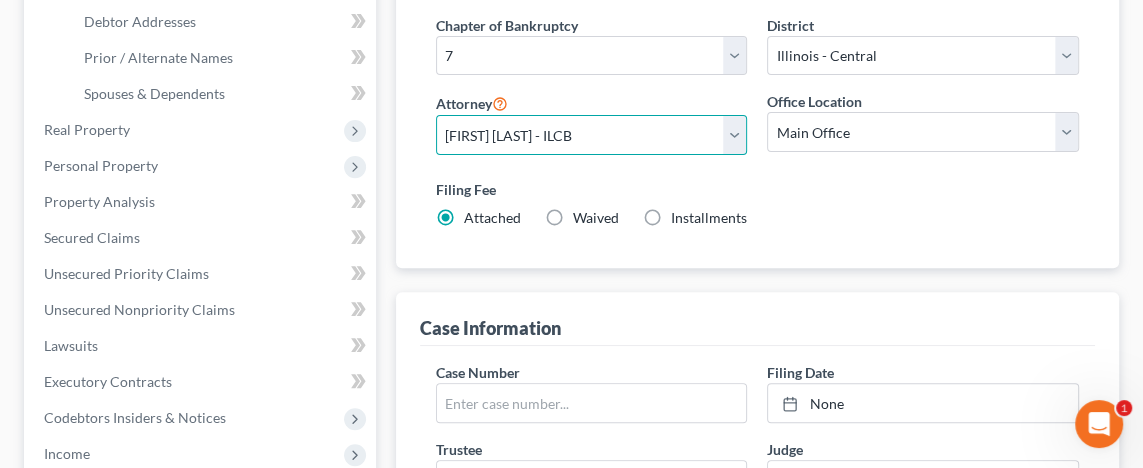 scroll, scrollTop: 500, scrollLeft: 0, axis: vertical 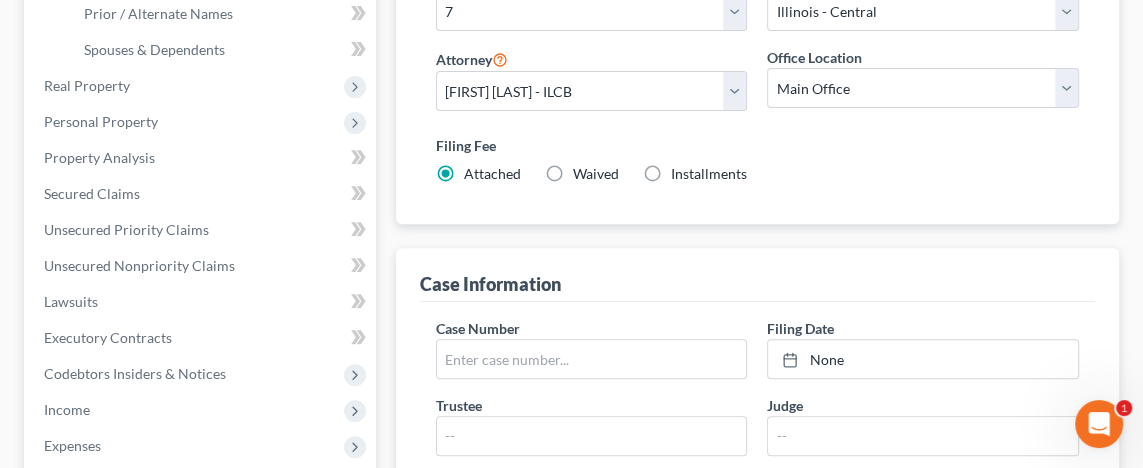 click on "Waived Waived" at bounding box center [596, 174] 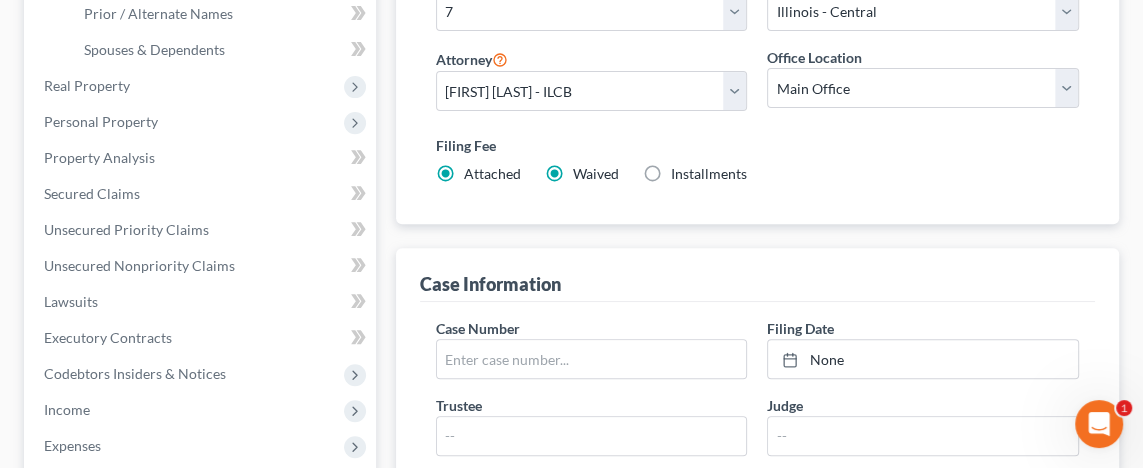 radio on "false" 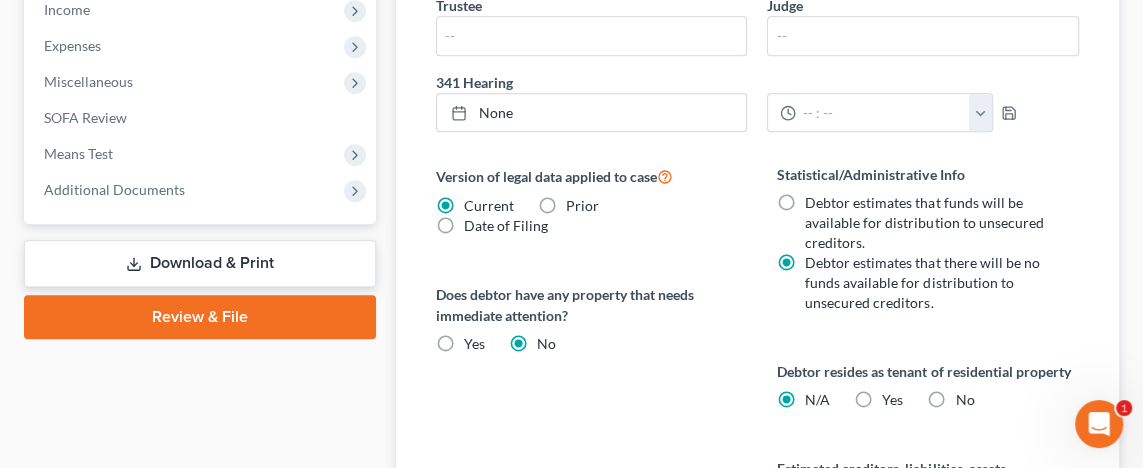 scroll, scrollTop: 1000, scrollLeft: 0, axis: vertical 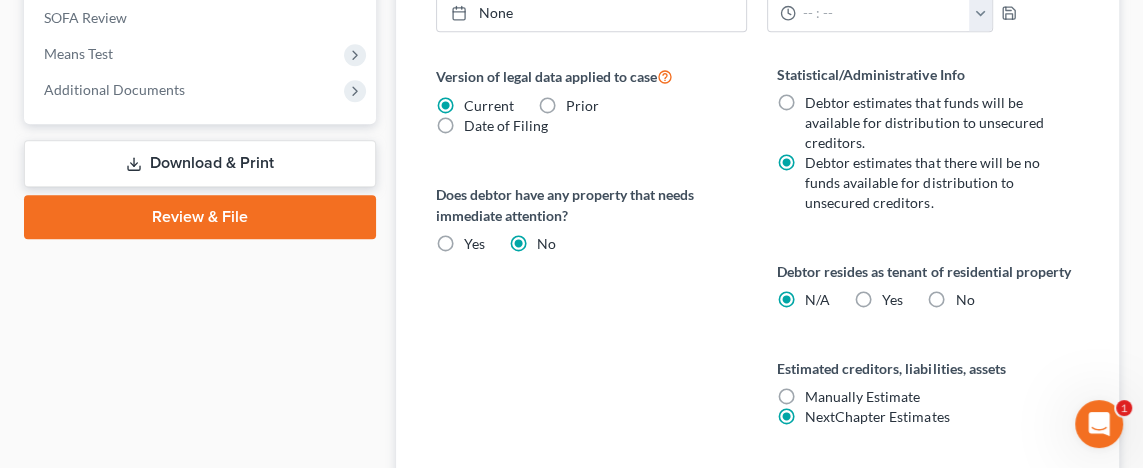 click on "Yes Yes" at bounding box center (892, 300) 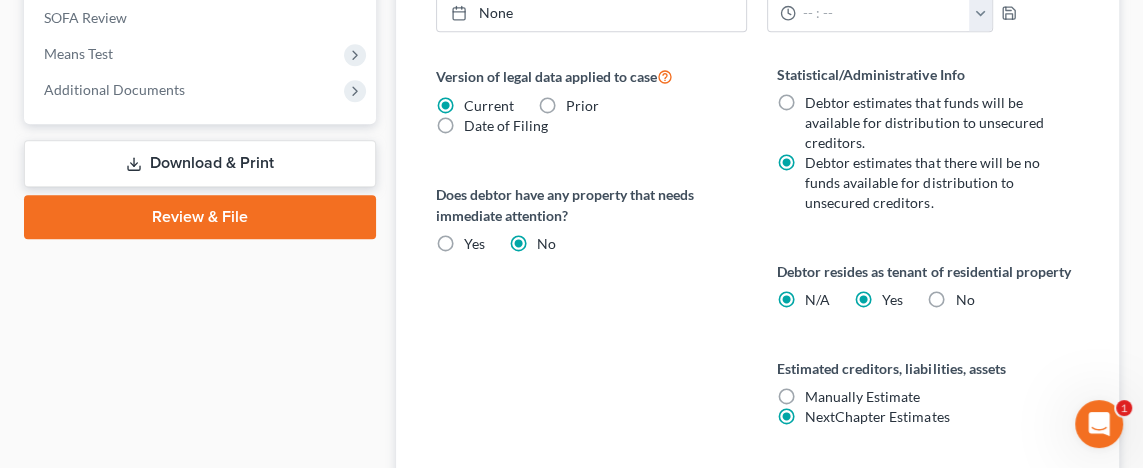 radio on "false" 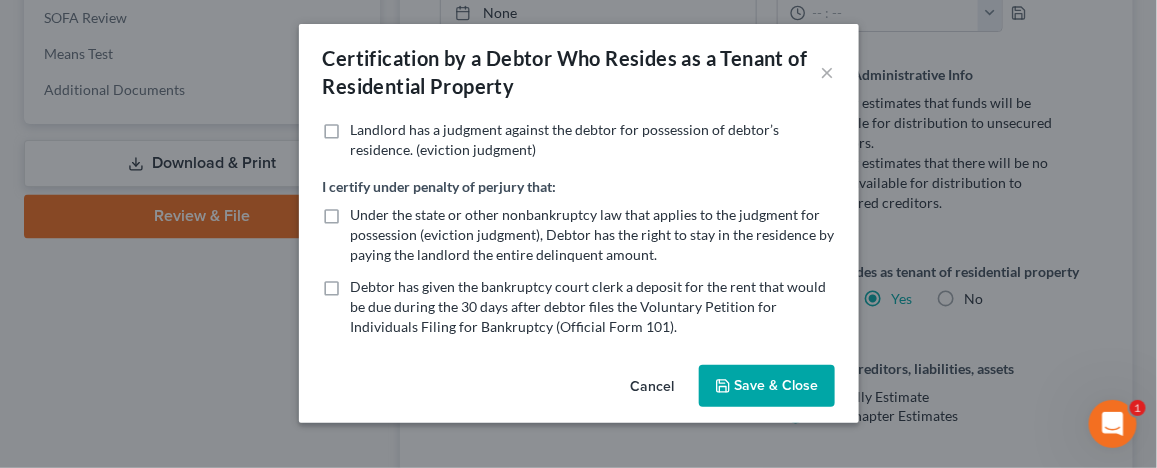 click on "Save & Close" at bounding box center [767, 386] 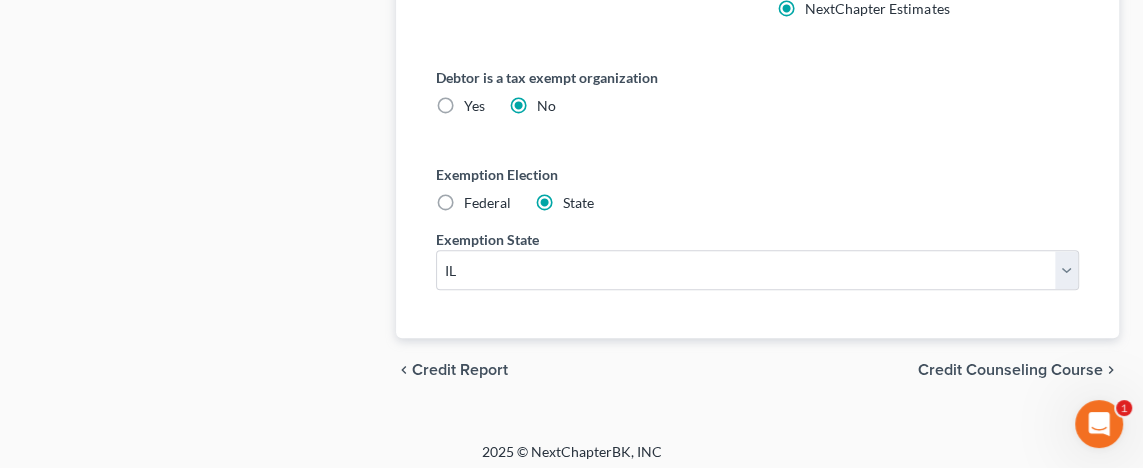 scroll, scrollTop: 1410, scrollLeft: 0, axis: vertical 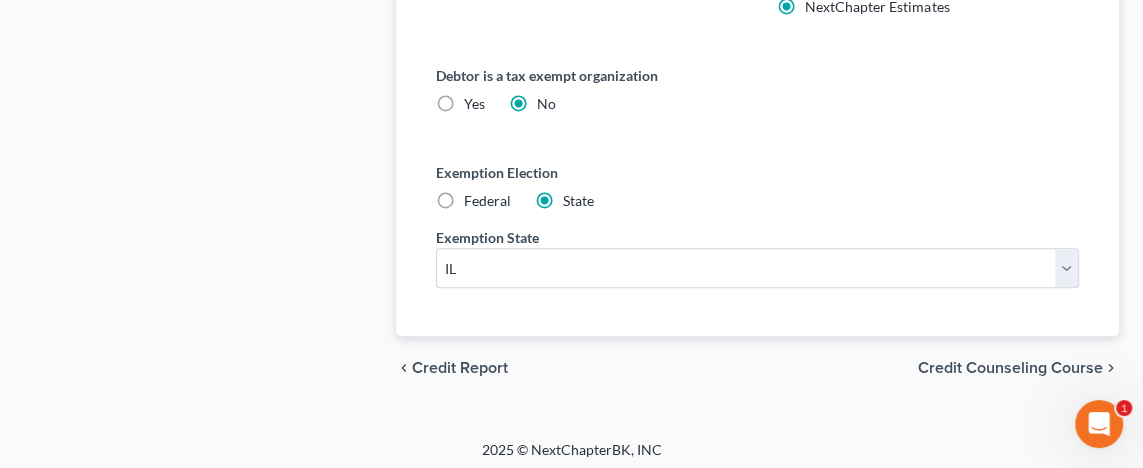 click on "Credit Counseling Course" at bounding box center [1010, 368] 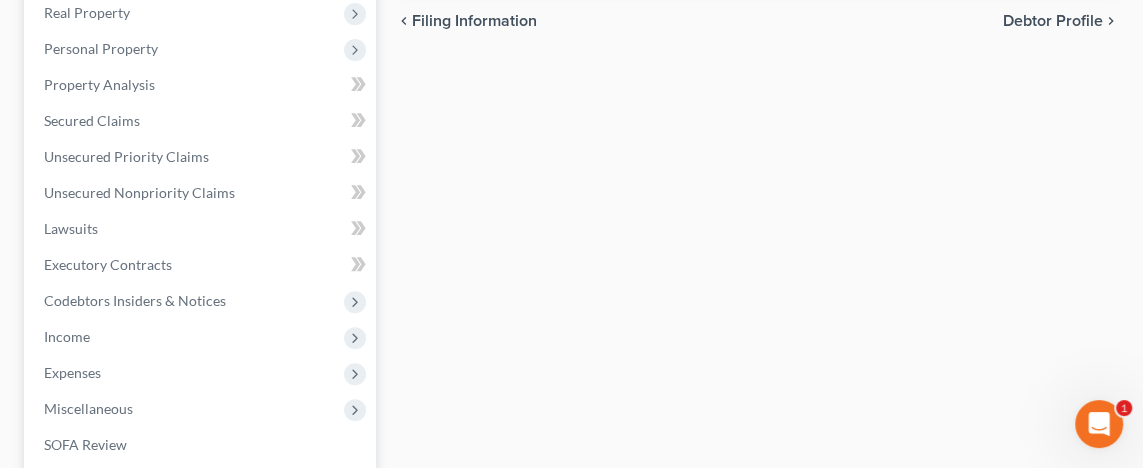 scroll, scrollTop: 400, scrollLeft: 0, axis: vertical 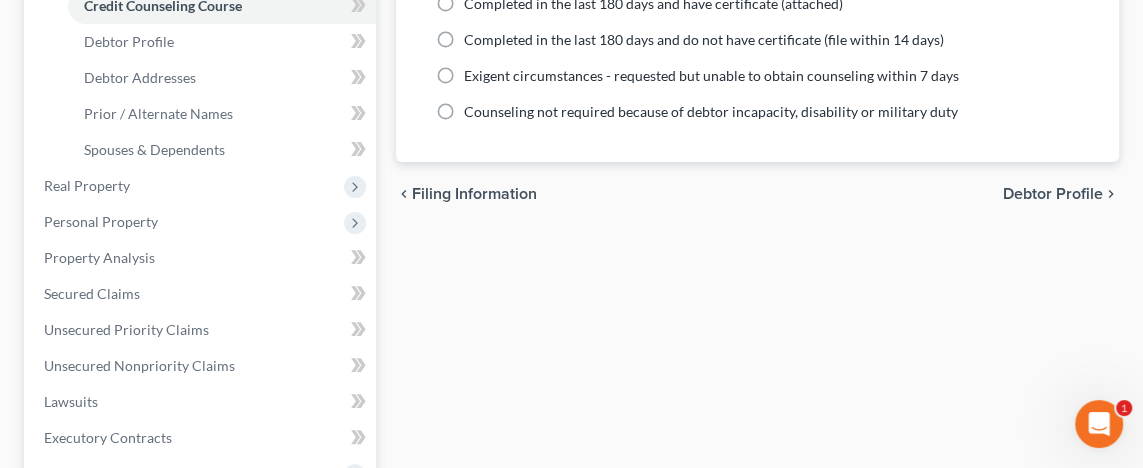 click on "Debtor Profile" at bounding box center (1053, 194) 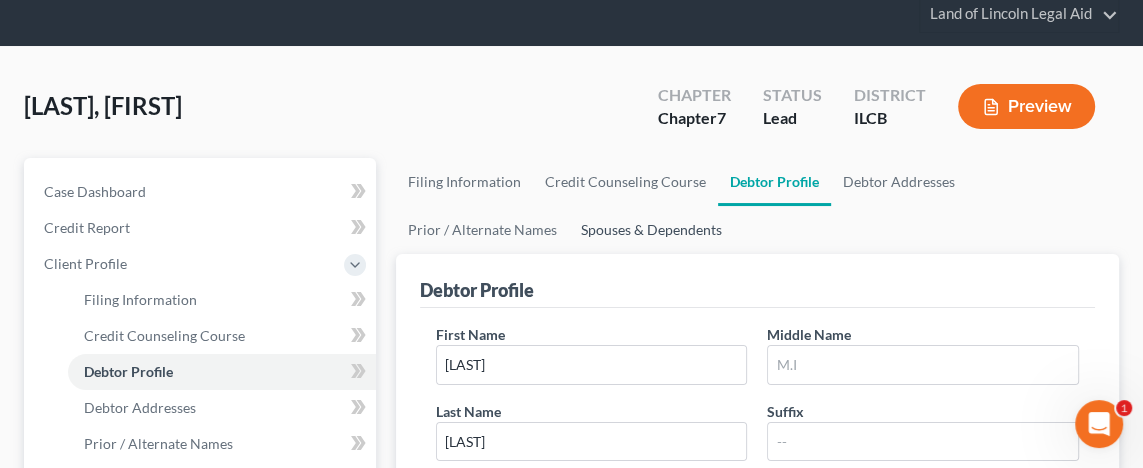 scroll, scrollTop: 100, scrollLeft: 0, axis: vertical 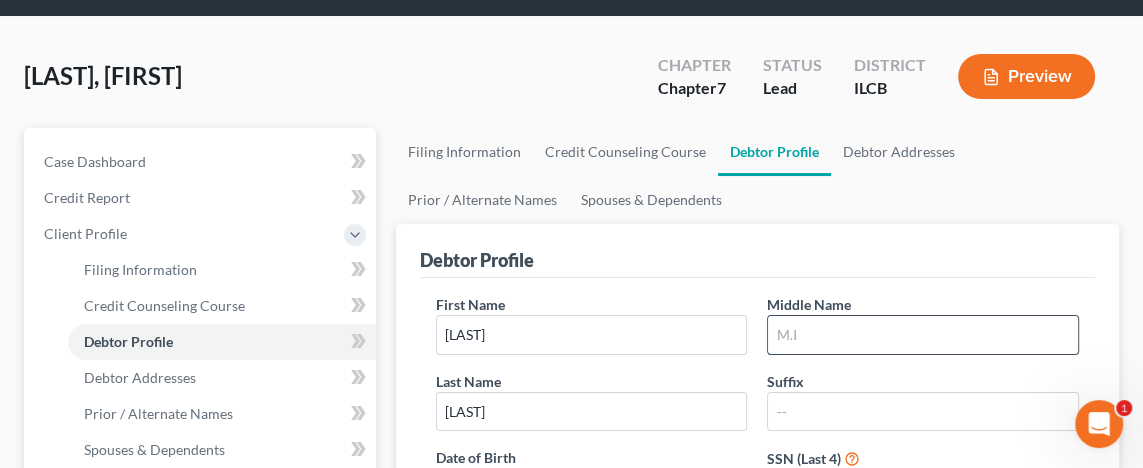 click at bounding box center [923, 335] 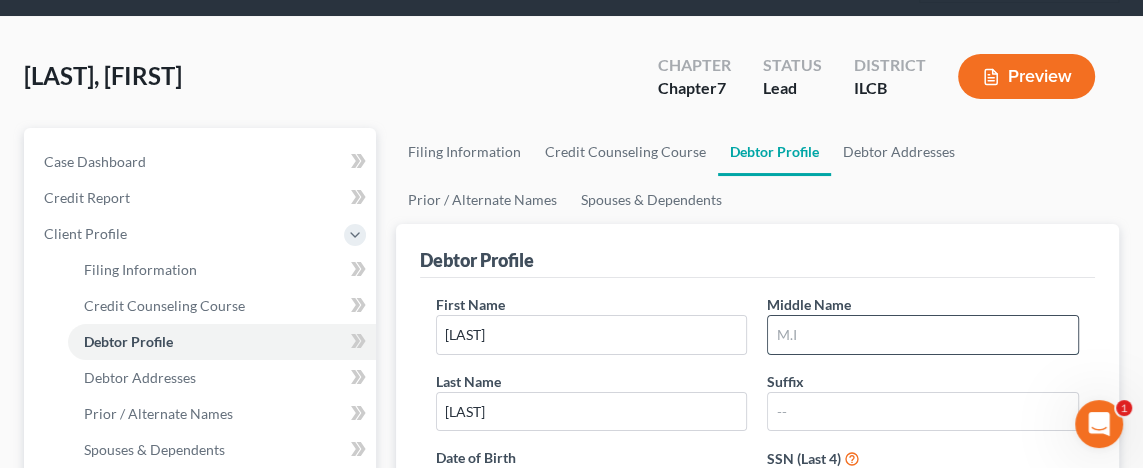 click at bounding box center (923, 335) 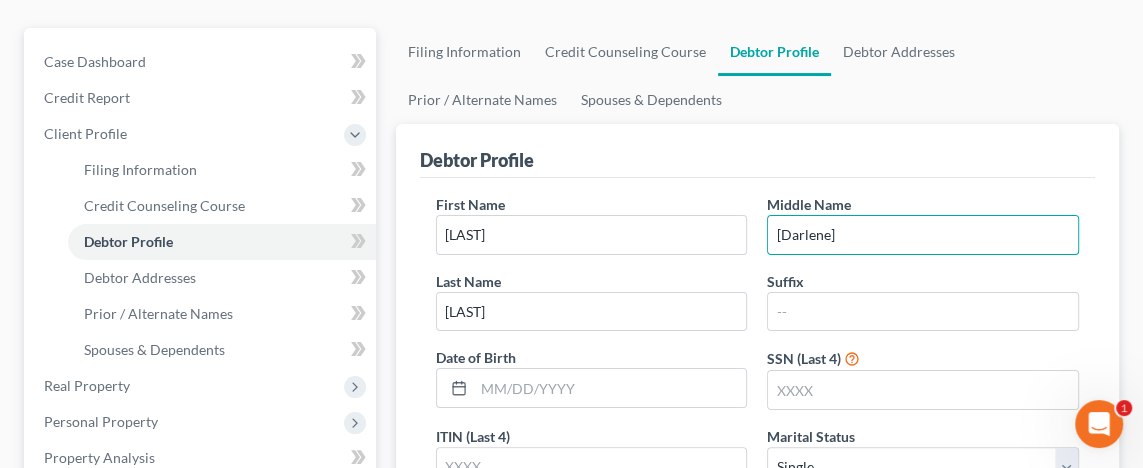 scroll, scrollTop: 300, scrollLeft: 0, axis: vertical 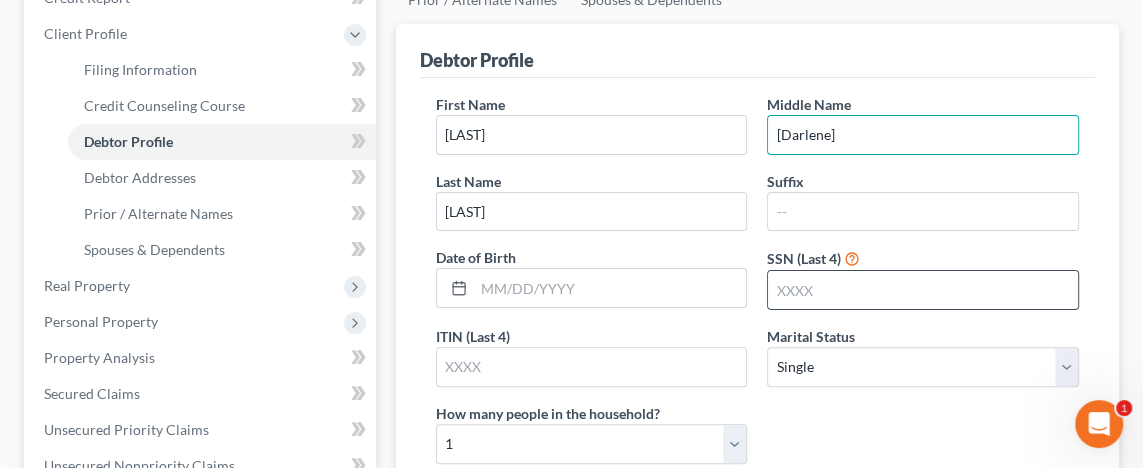 type on "[Darlene]" 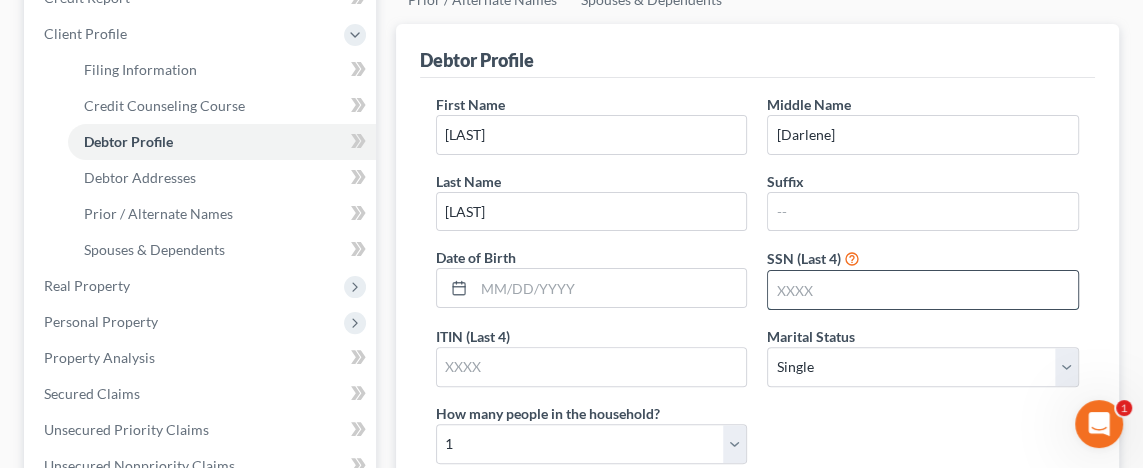 click at bounding box center (923, 290) 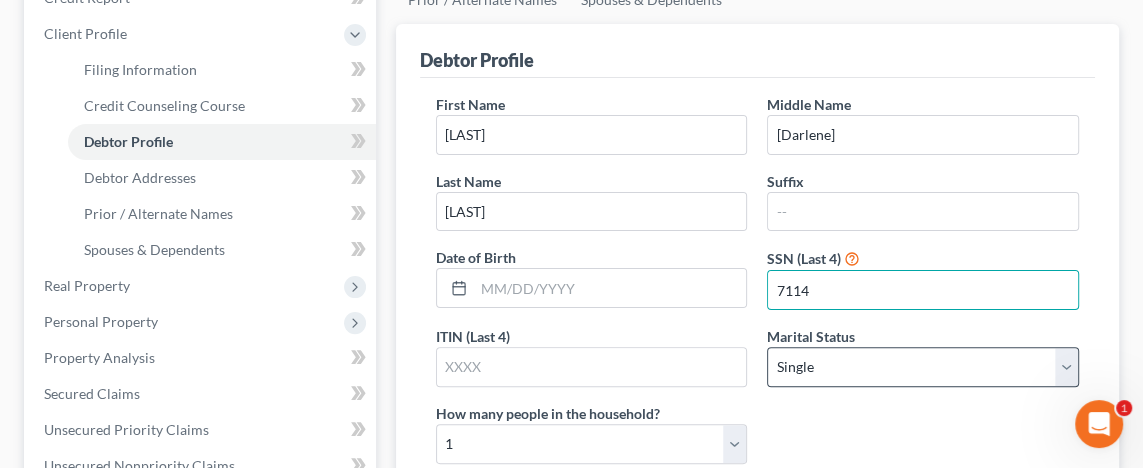 type on "7114" 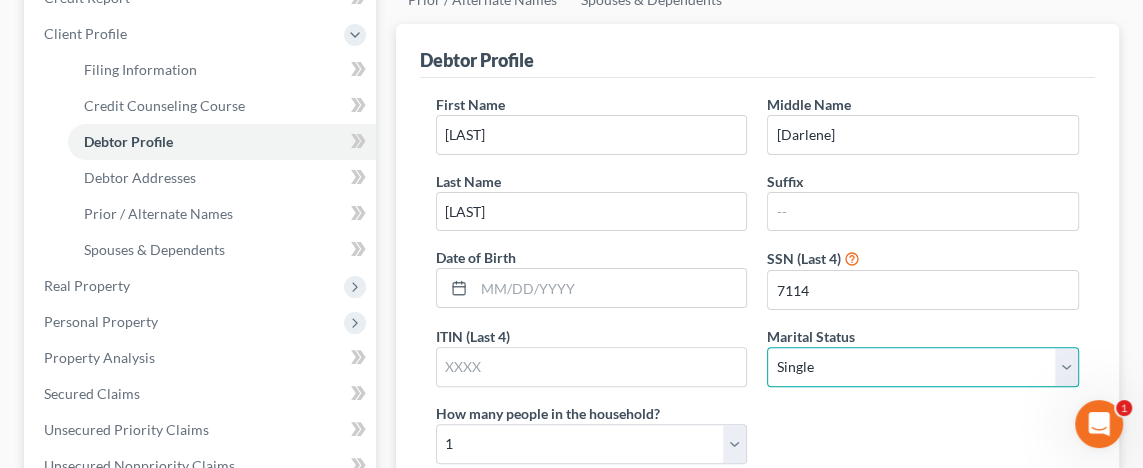 click on "Select Single Married Separated Divorced Widowed" at bounding box center (923, 367) 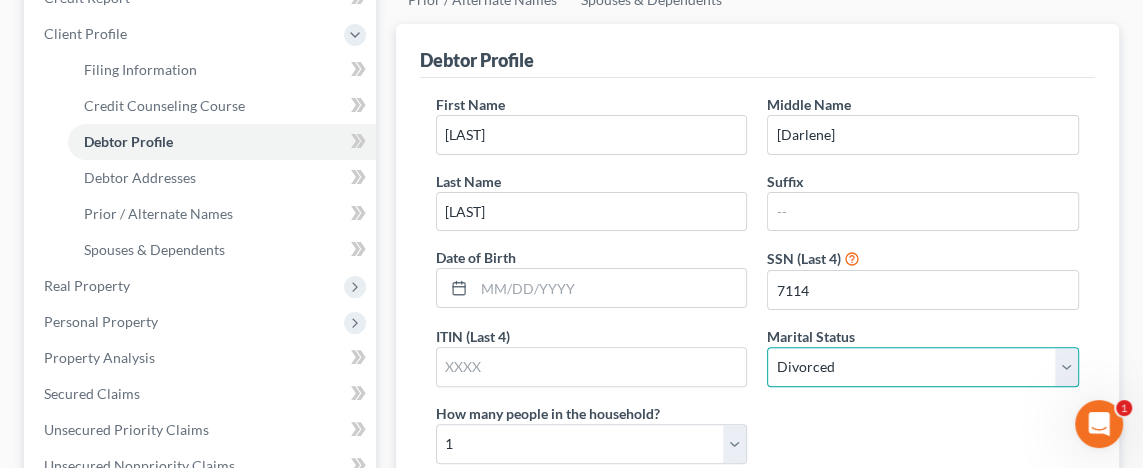 click on "Select Single Married Separated Divorced Widowed" at bounding box center [923, 367] 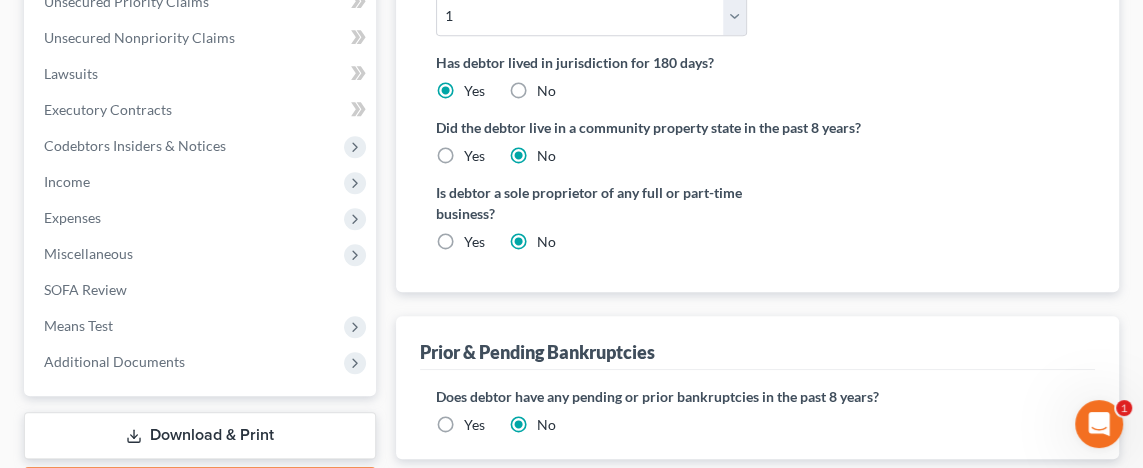 scroll, scrollTop: 852, scrollLeft: 0, axis: vertical 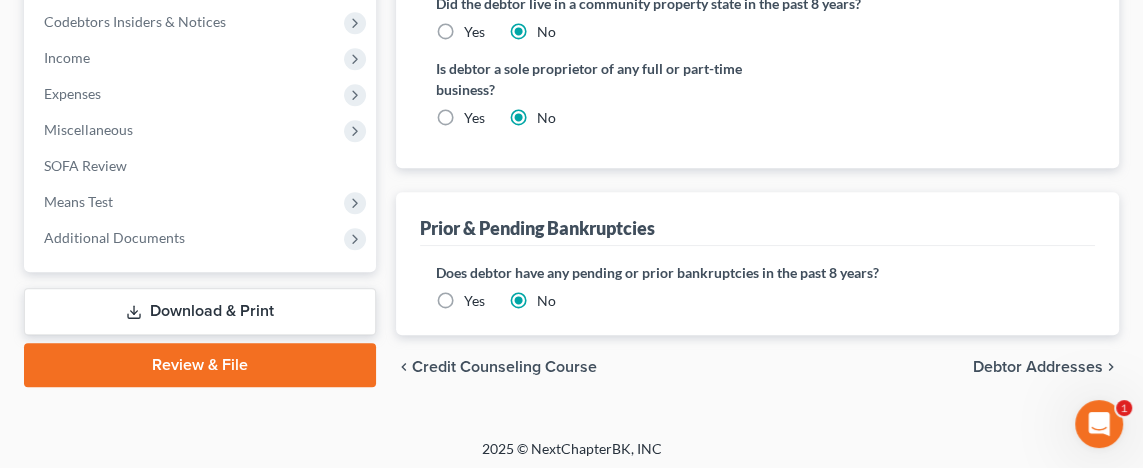 click on "Debtor Addresses" at bounding box center [1038, 367] 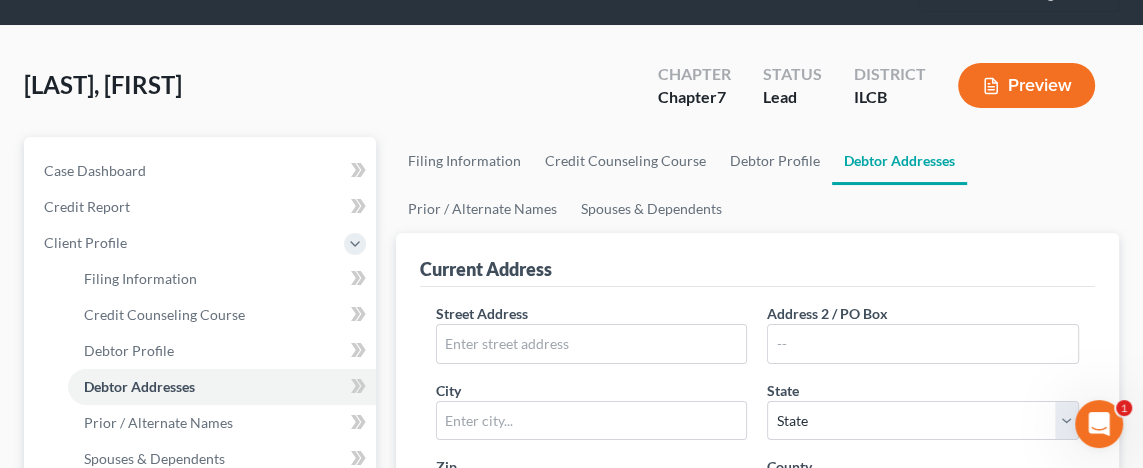 scroll, scrollTop: 200, scrollLeft: 0, axis: vertical 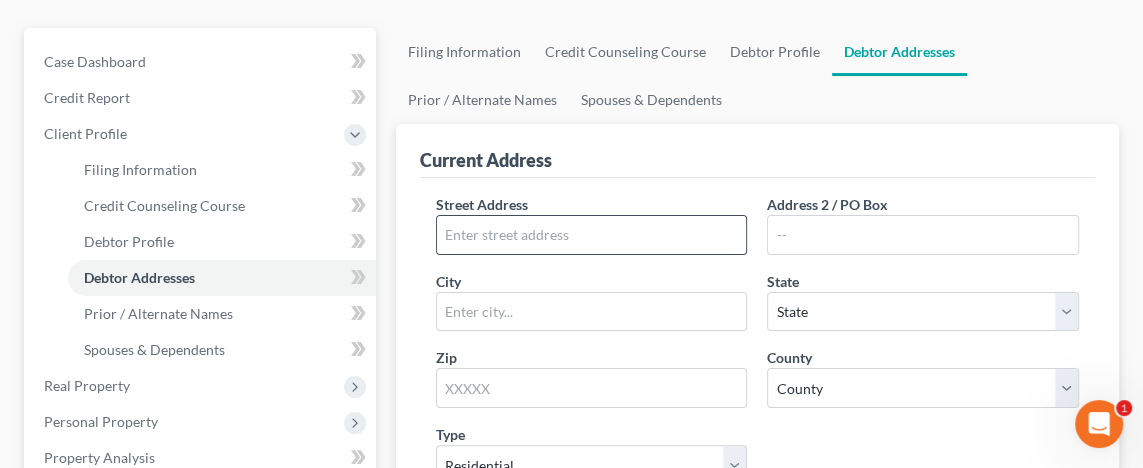 click at bounding box center [592, 235] 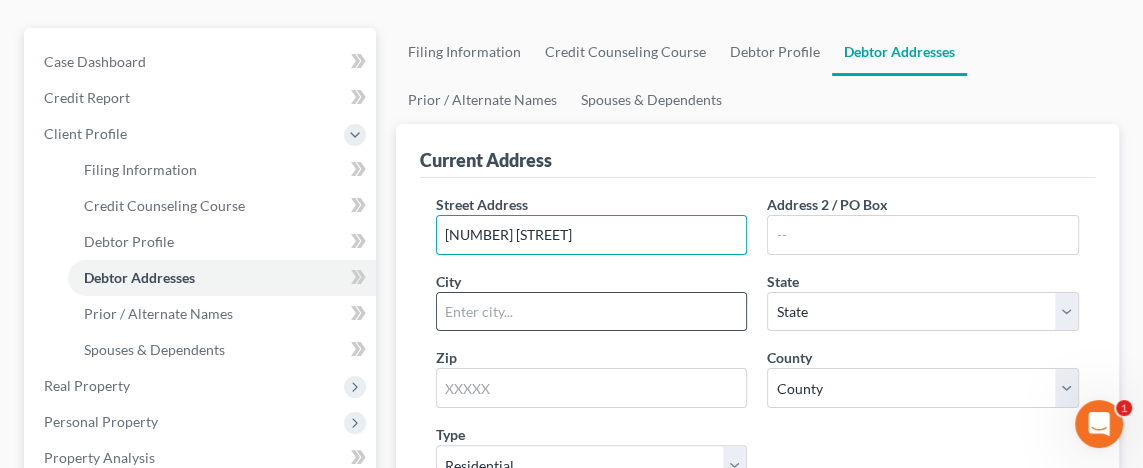 type on "[NUMBER] [STREET]" 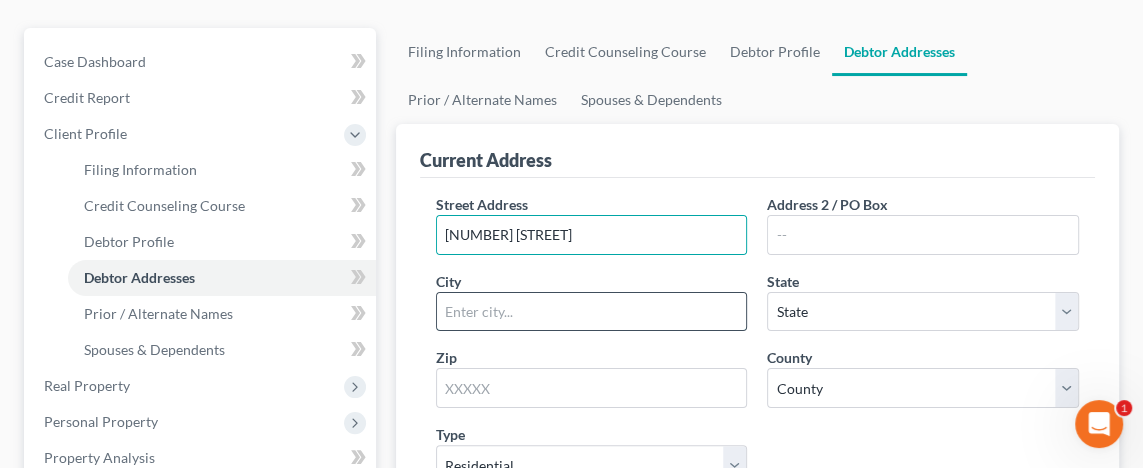 click at bounding box center [592, 312] 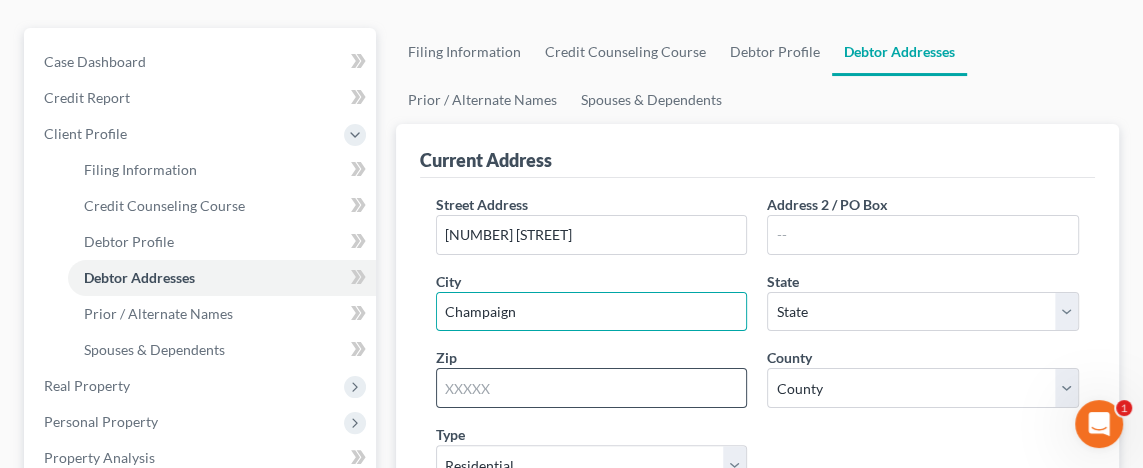 type on "Champaign" 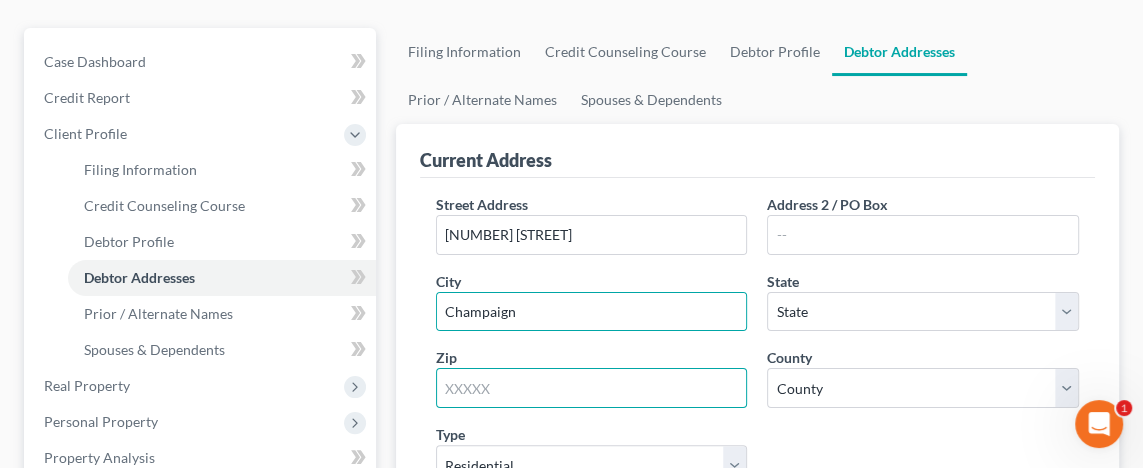 click at bounding box center (592, 388) 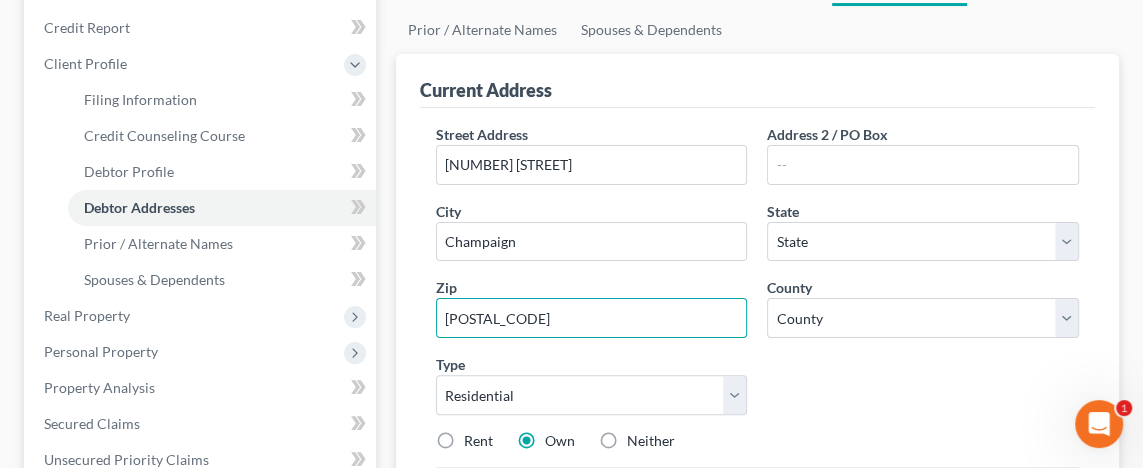 scroll, scrollTop: 300, scrollLeft: 0, axis: vertical 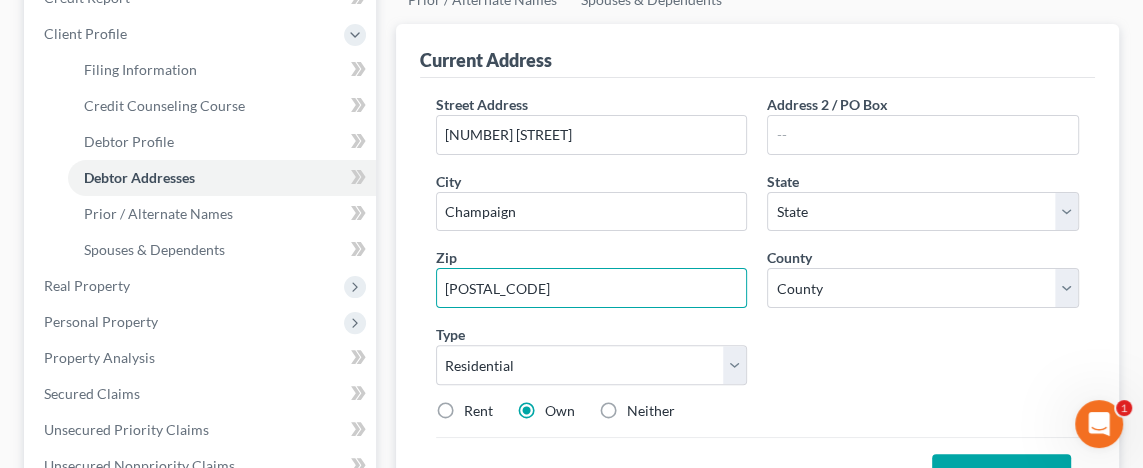 type on "[POSTAL_CODE]" 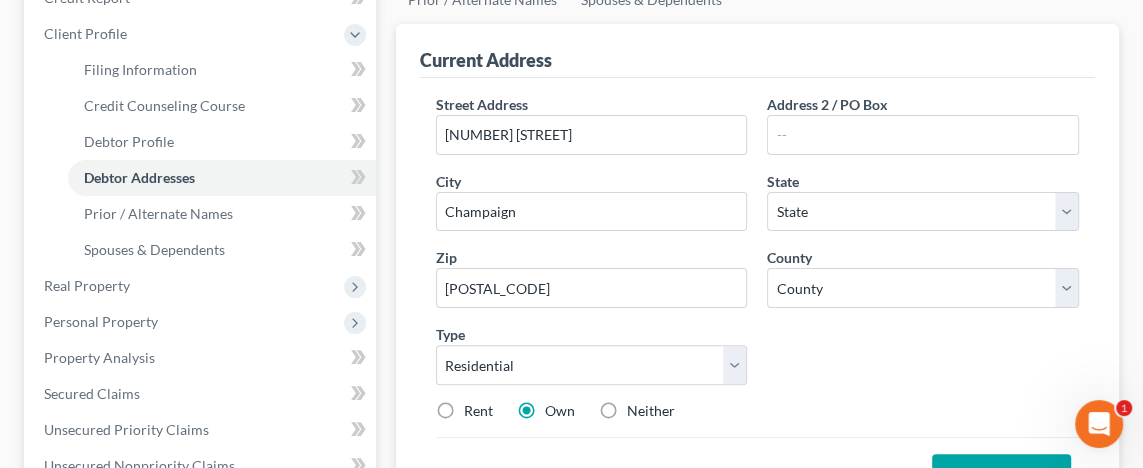 select on "14" 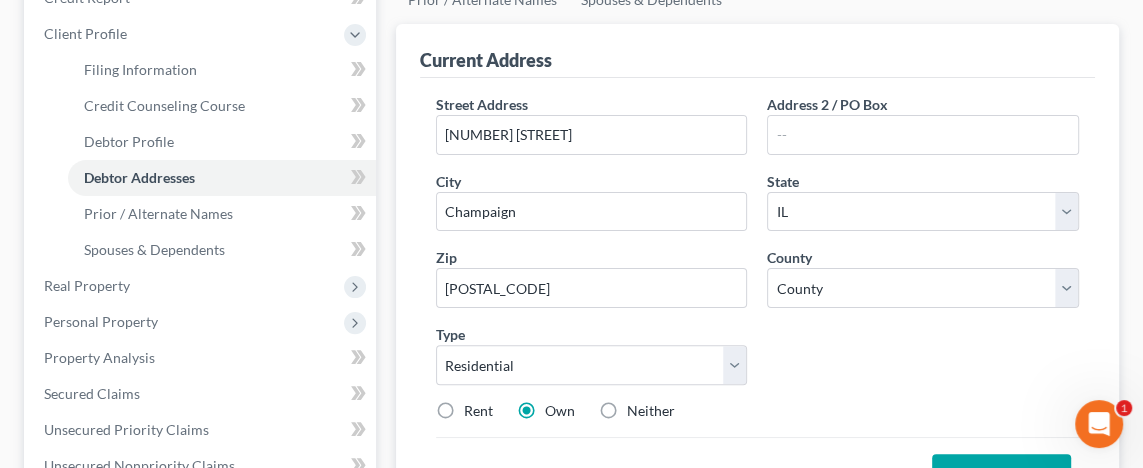 click on "Rent" at bounding box center [478, 411] 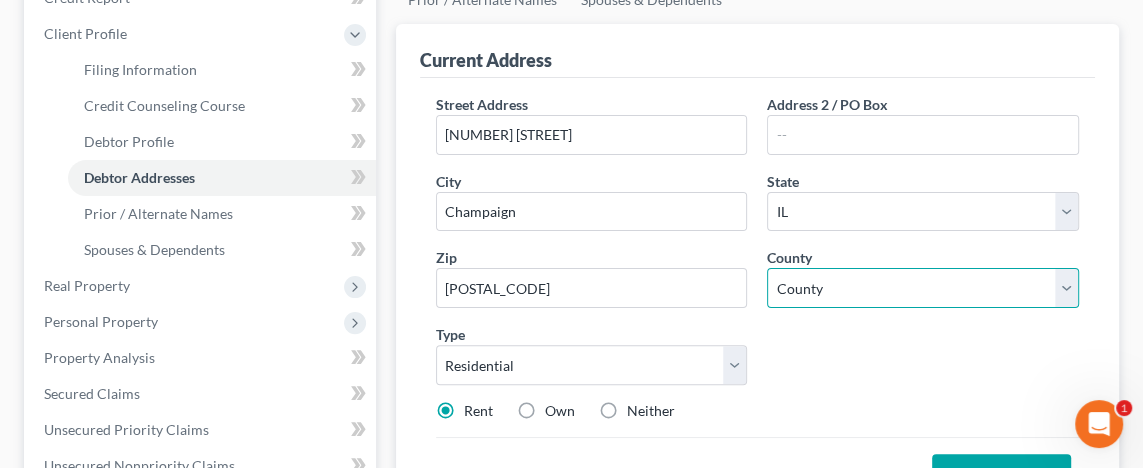 click on "County Adams County Alexander County Bond County Boone County Brown County Bureau County Calhoun County Carroll County Cass County Champaign County Christian County Clark County Clay County Clinton County Coles County Cook County Crawford County Cumberland County De Witt County DeKalb County Douglas County DuPage County Edgar County Edwards County Effingham County Fayette County Ford County Franklin County Fulton County Gallatin County Greene County Grundy County Hamilton County Hancock County Hardin County Henderson County Henry County Iroquois County Jackson County Jasper County Jefferson County Jersey County Jo Daviess County Johnson County Kane County Kankakee County Kendall County Knox County La Salle County Lake County Lawrence County Lee County Livingston County Logan County Macon County Macoupin County Madison County Marion County Marshall County Mason County Massac County McDonough County McHenry County McLean County Menard County Mercer County Monroe County Montgomery County Morgan County" at bounding box center (923, 288) 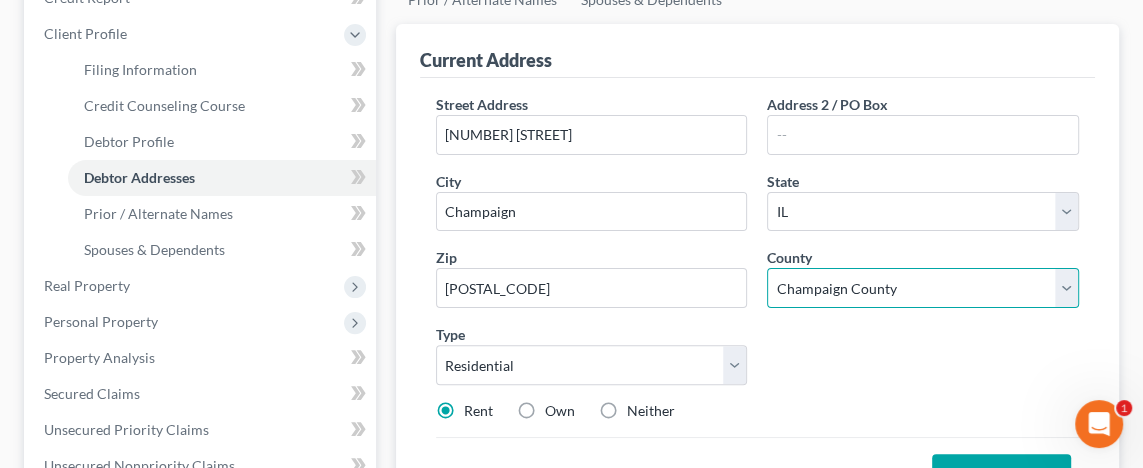 click on "County Adams County Alexander County Bond County Boone County Brown County Bureau County Calhoun County Carroll County Cass County Champaign County Christian County Clark County Clay County Clinton County Coles County Cook County Crawford County Cumberland County De Witt County DeKalb County Douglas County DuPage County Edgar County Edwards County Effingham County Fayette County Ford County Franklin County Fulton County Gallatin County Greene County Grundy County Hamilton County Hancock County Hardin County Henderson County Henry County Iroquois County Jackson County Jasper County Jefferson County Jersey County Jo Daviess County Johnson County Kane County Kankakee County Kendall County Knox County La Salle County Lake County Lawrence County Lee County Livingston County Logan County Macon County Macoupin County Madison County Marion County Marshall County Mason County Massac County McDonough County McHenry County McLean County Menard County Mercer County Monroe County Montgomery County Morgan County" at bounding box center (923, 288) 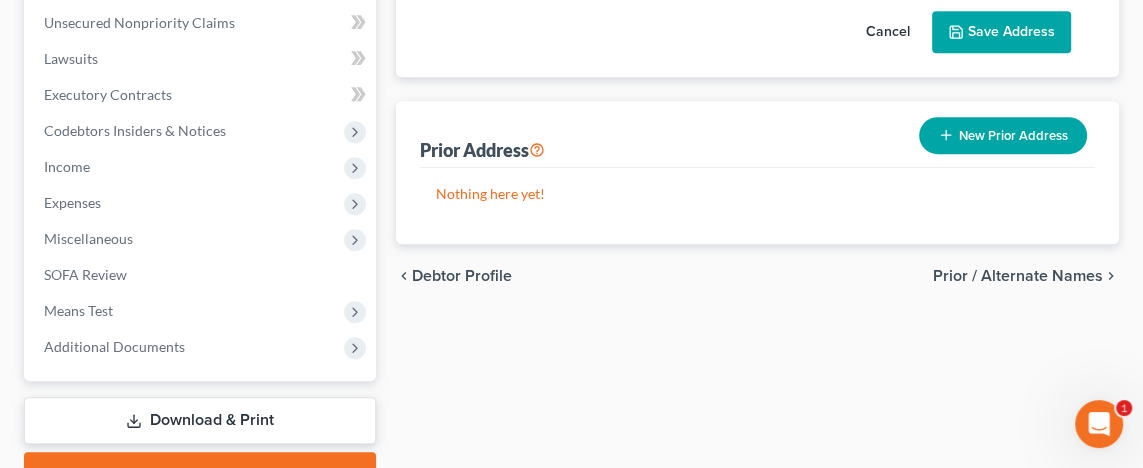 scroll, scrollTop: 800, scrollLeft: 0, axis: vertical 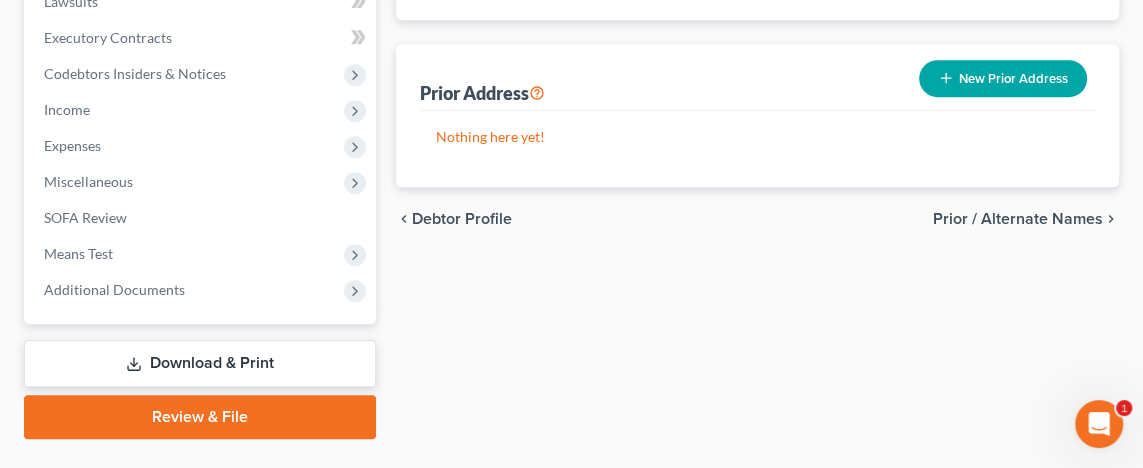 click on "Prior / Alternate Names" at bounding box center [1018, 219] 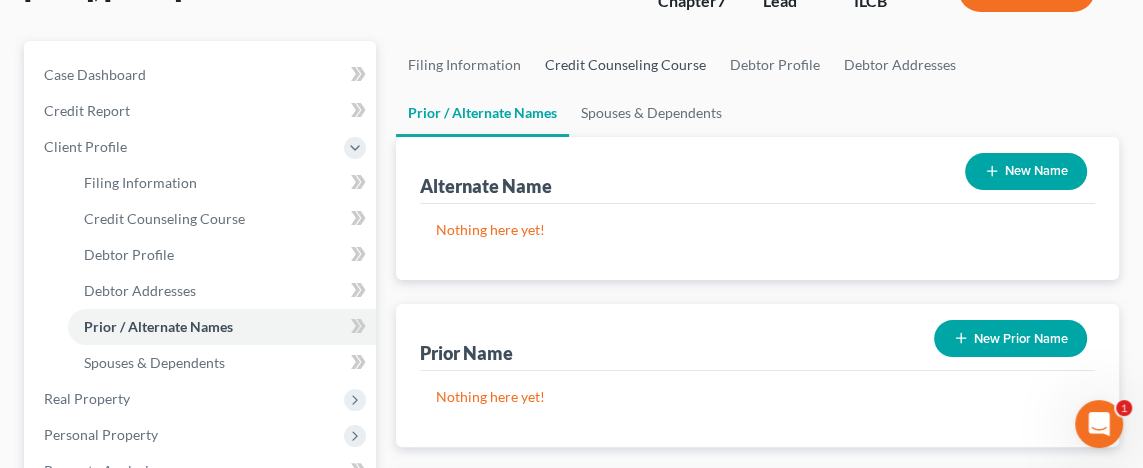 scroll, scrollTop: 200, scrollLeft: 0, axis: vertical 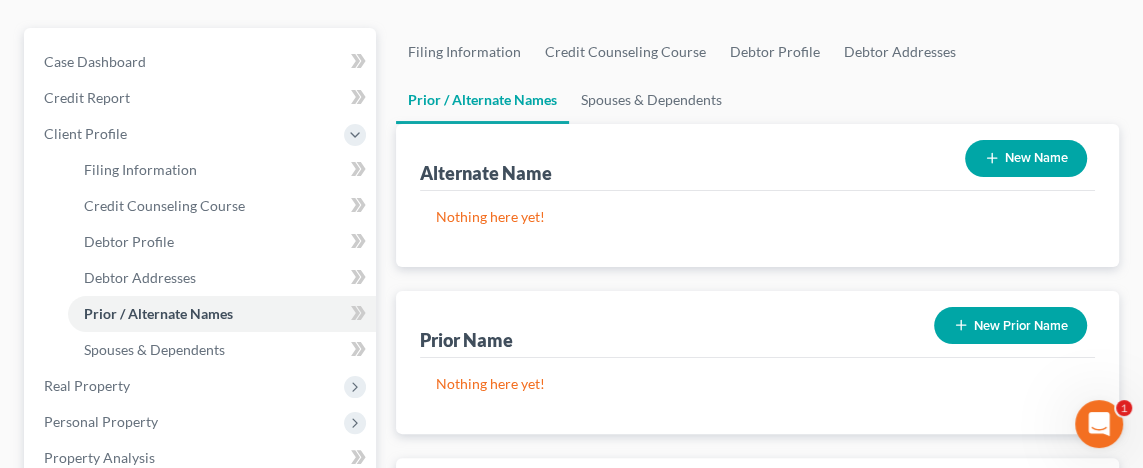 click 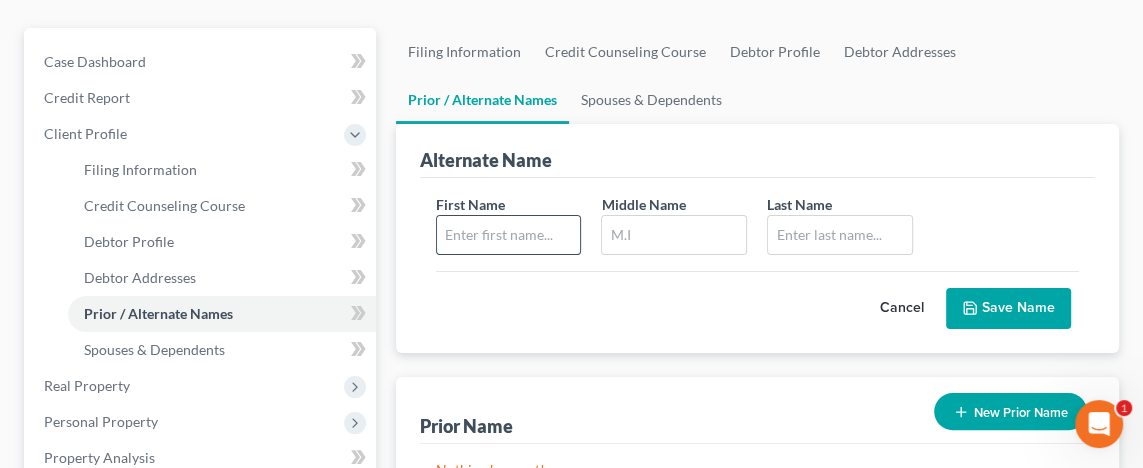 click at bounding box center (509, 235) 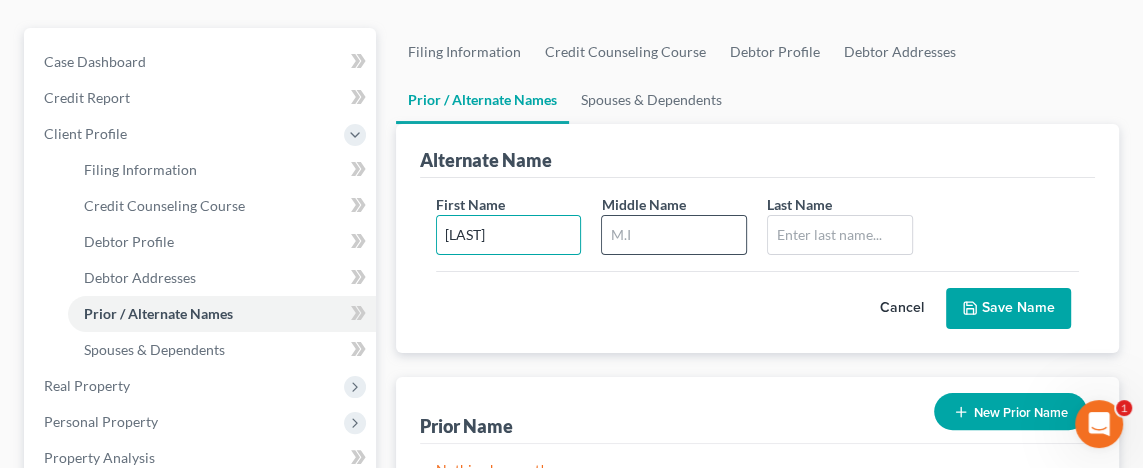type on "[LAST]" 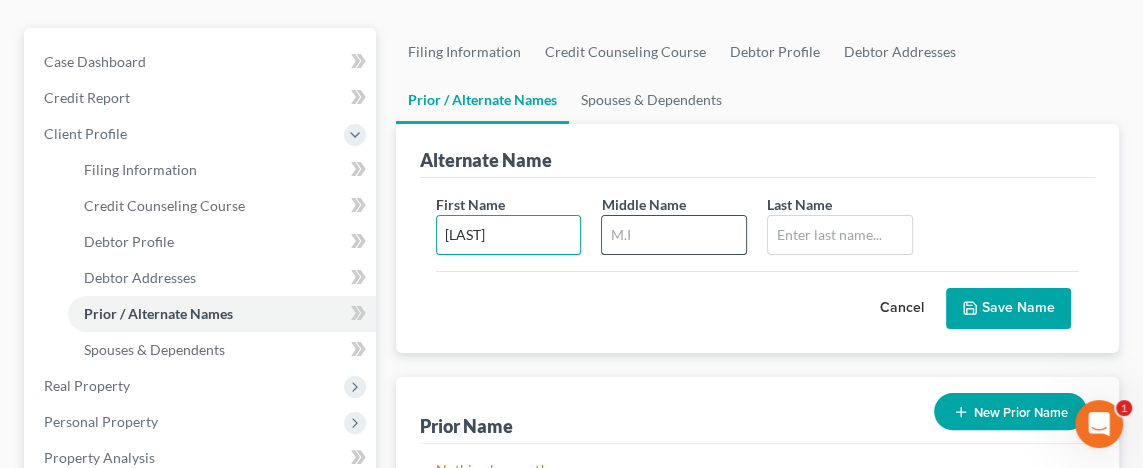 click at bounding box center [674, 235] 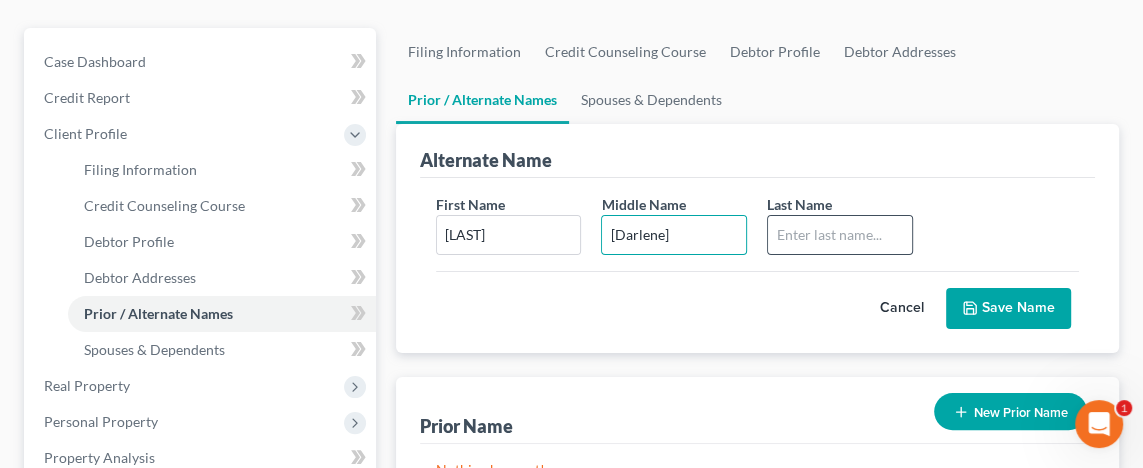 type on "[Darlene]" 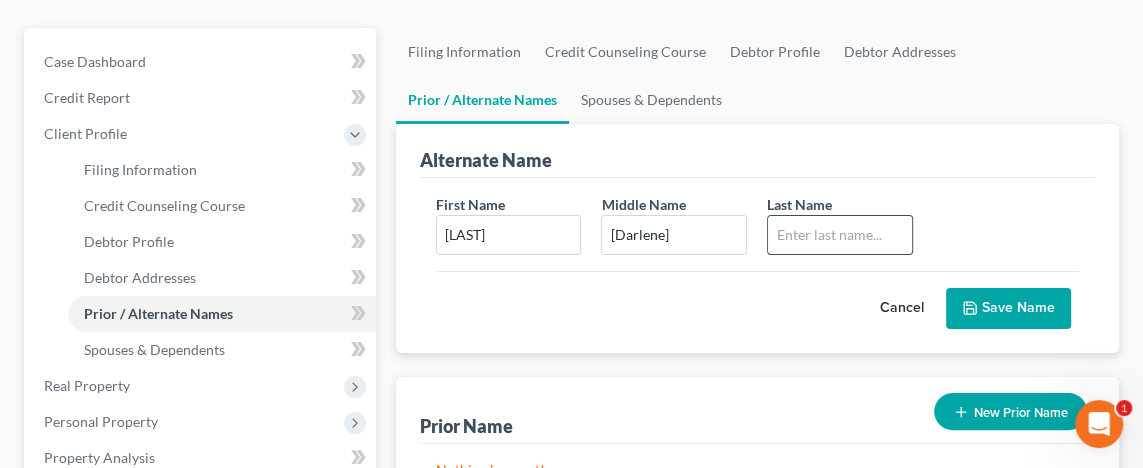 click at bounding box center [840, 235] 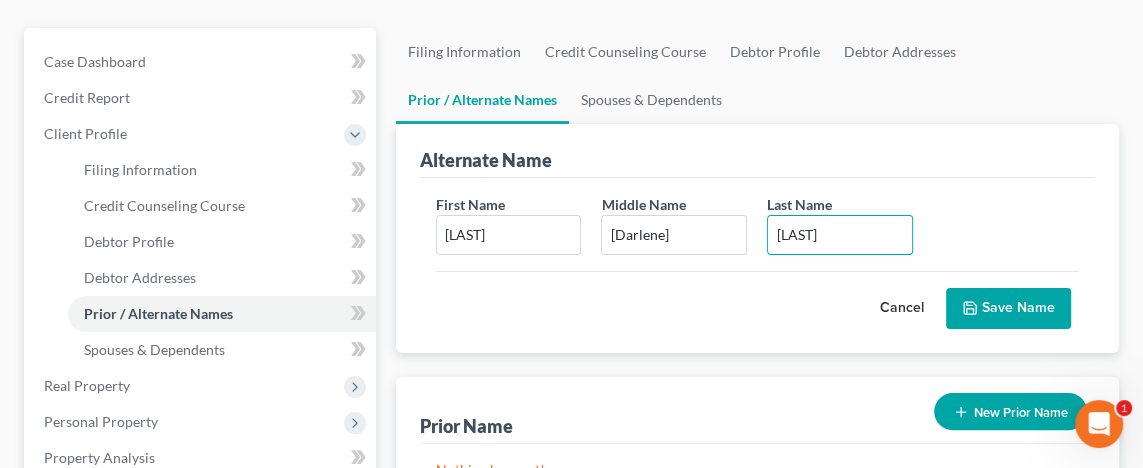 type on "[LAST]" 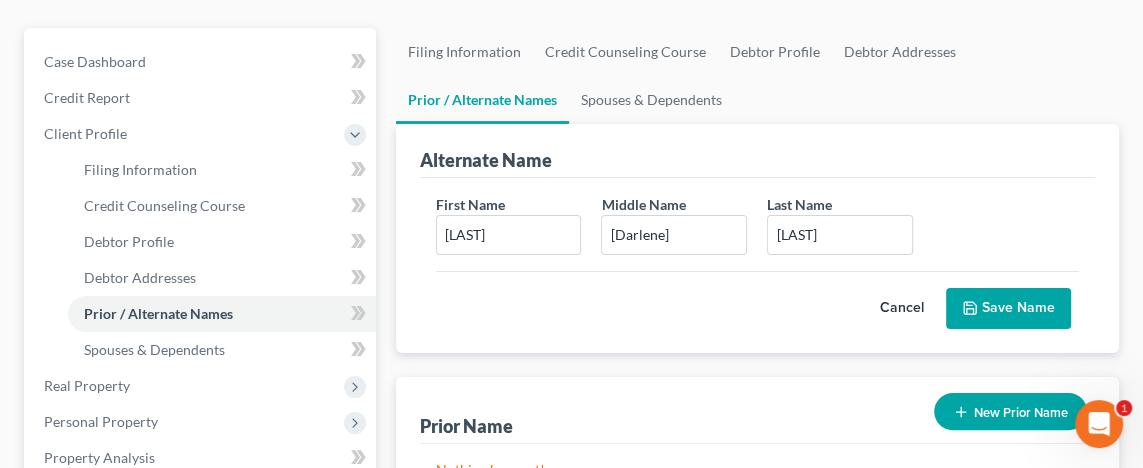 click on "Save Name" at bounding box center (1008, 309) 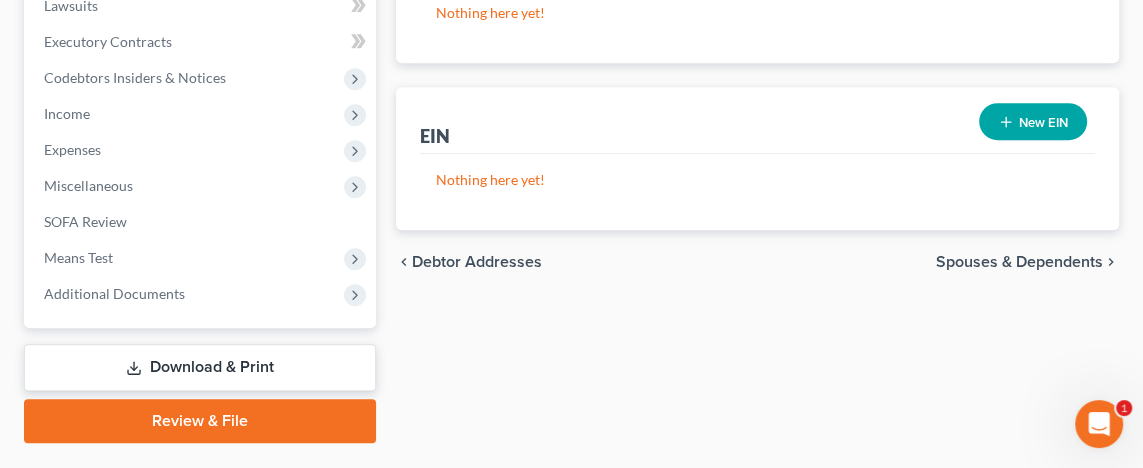 scroll, scrollTop: 844, scrollLeft: 0, axis: vertical 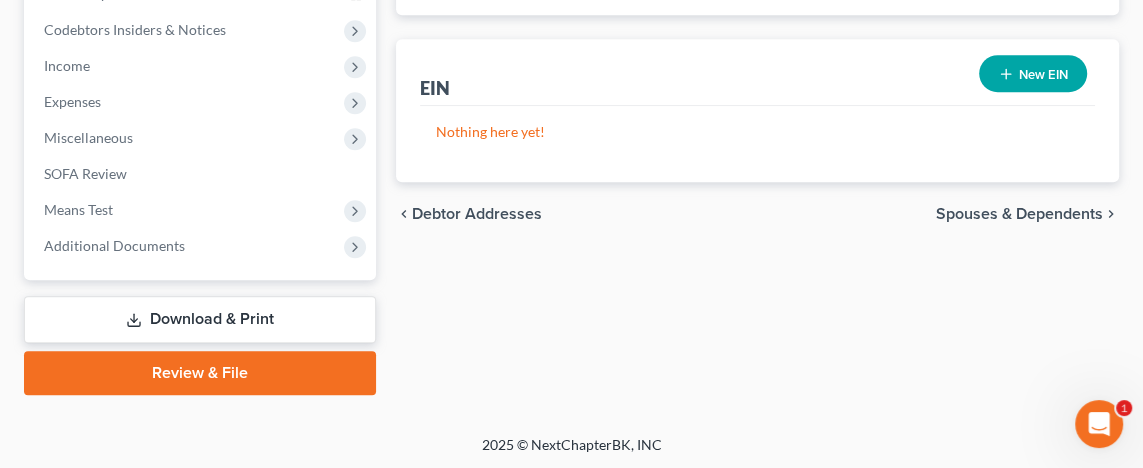 click on "Spouses & Dependents" at bounding box center (1019, 214) 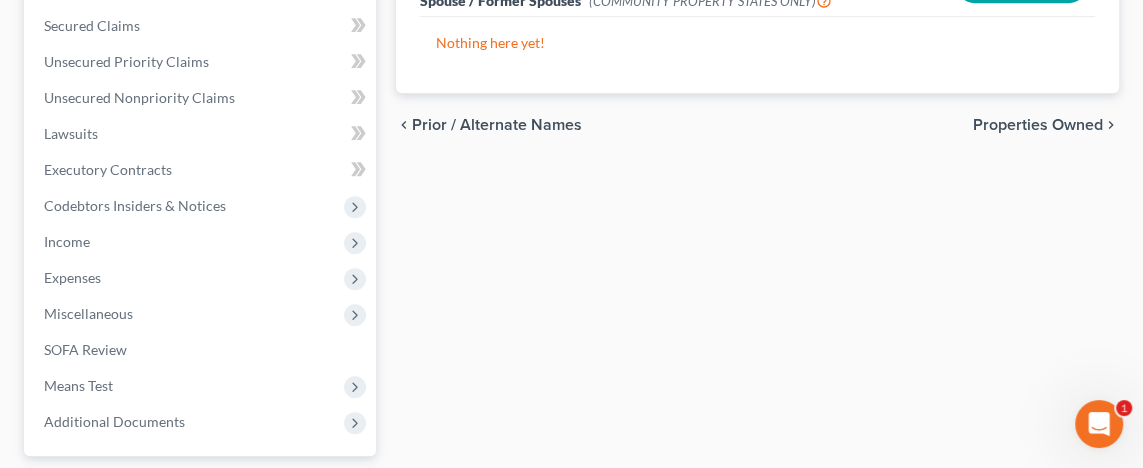scroll, scrollTop: 700, scrollLeft: 0, axis: vertical 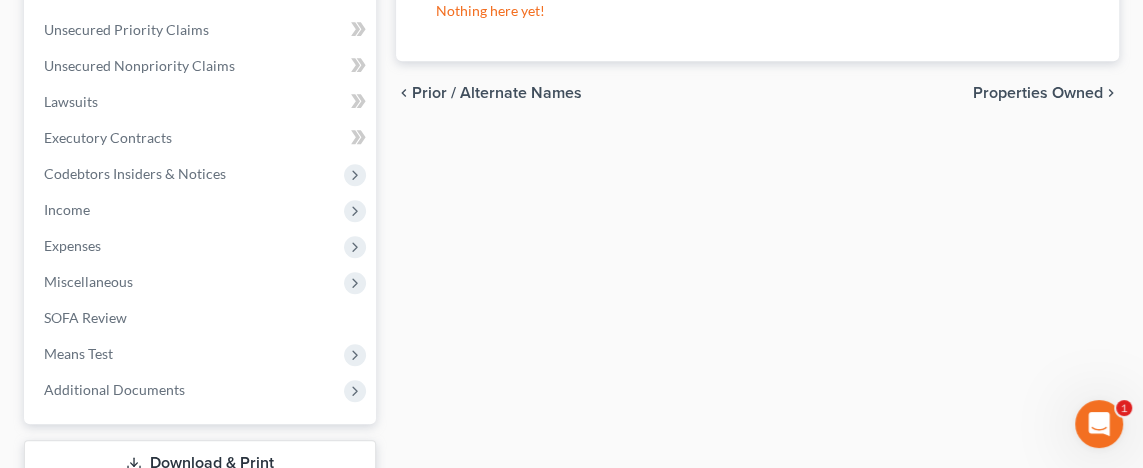 click on "Properties Owned" at bounding box center [1038, 93] 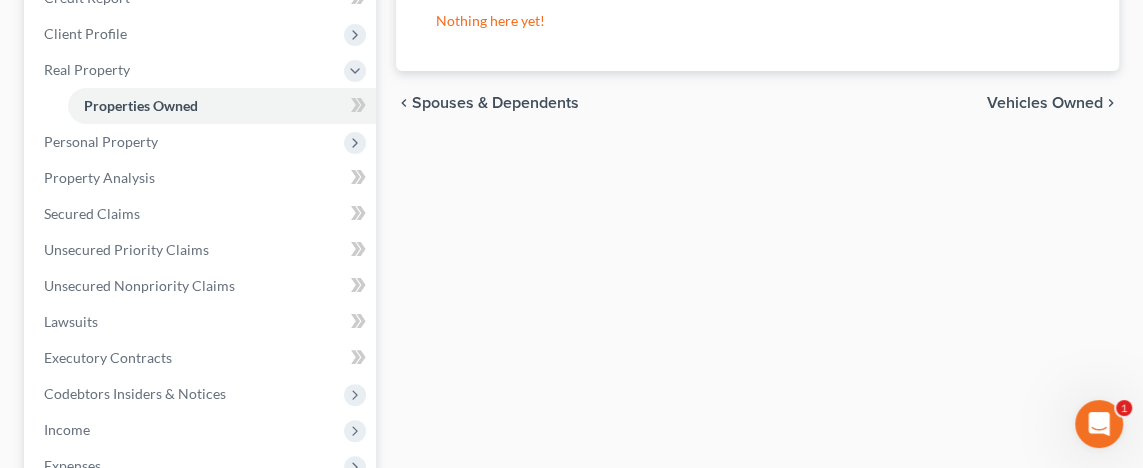 scroll, scrollTop: 100, scrollLeft: 0, axis: vertical 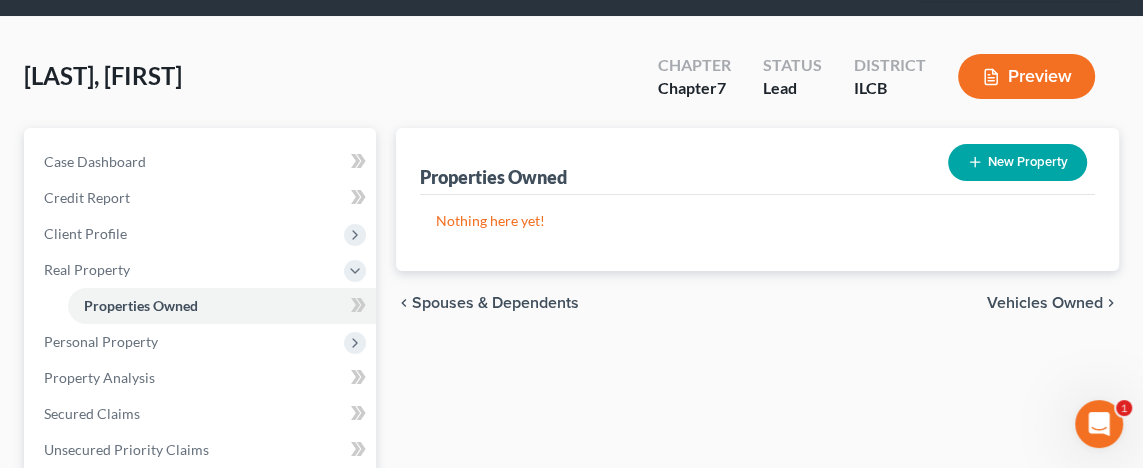 click on "Vehicles Owned" at bounding box center (1045, 303) 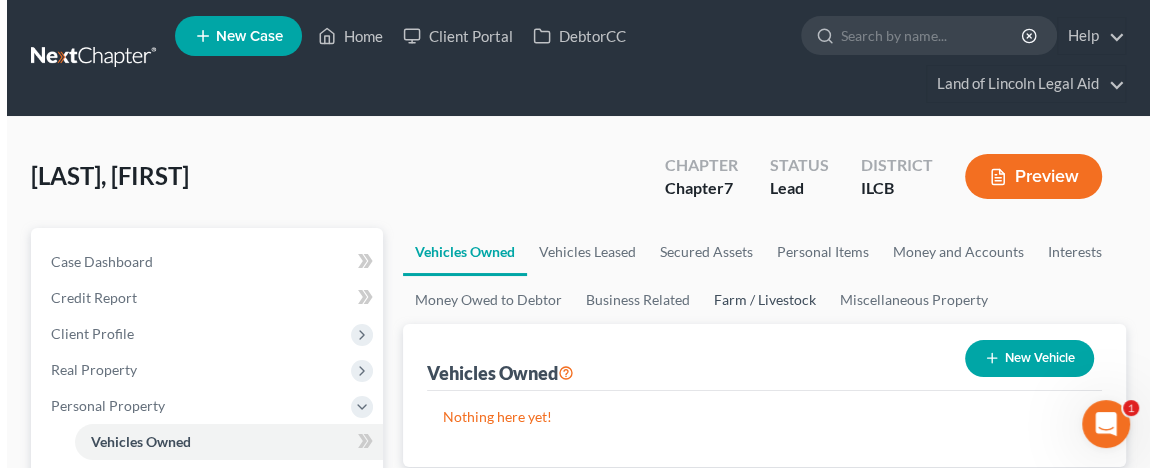 scroll, scrollTop: 100, scrollLeft: 0, axis: vertical 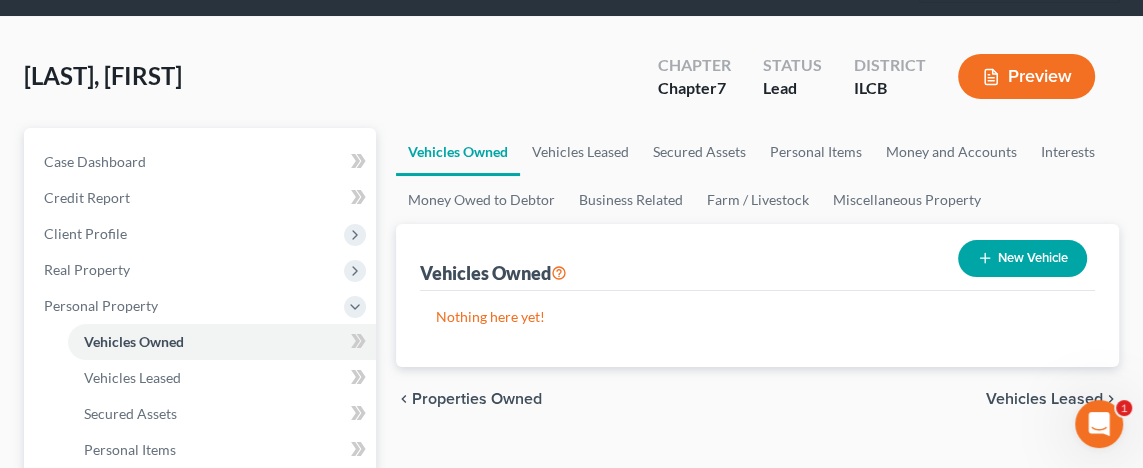 click on "New Vehicle" at bounding box center [1022, 258] 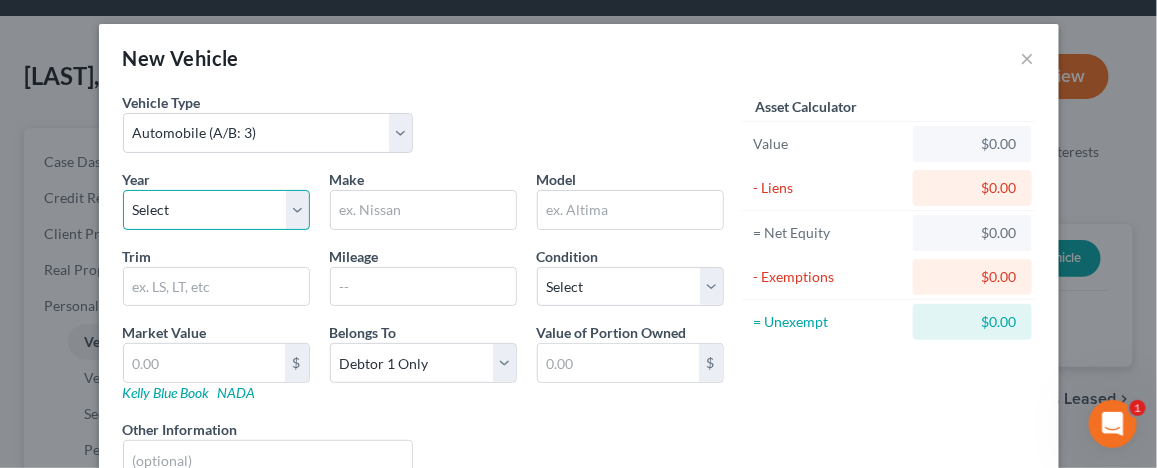 click on "Select 2026 2025 2024 2023 2022 2021 2020 2019 2018 2017 2016 2015 2014 2013 2012 2011 2010 2009 2008 2007 2006 2005 2004 2003 2002 2001 2000 1999 1998 1997 1996 1995 1994 1993 1992 1991 1990 1989 1988 1987 1986 1985 1984 1983 1982 1981 1980 1979 1978 1977 1976 1975 1974 1973 1972 1971 1970 1969 1968 1967 1966 1965 1964 1963 1962 1961 1960 1959 1958 1957 1956 1955 1954 1953 1952 1951 1950 1949 1948 1947 1946 1945 1944 1943 1942 1941 1940 1939 1938 1937 1936 1935 1934 1933 1932 1931 1930 1929 1928 1927 1926 1925 1924 1923 1922 1921 1920 1919 1918 1917 1916 1915 1914 1913 1912 1911 1910 1909 1908 1907 1906 1905 1904 1903 1902 1901" at bounding box center (216, 210) 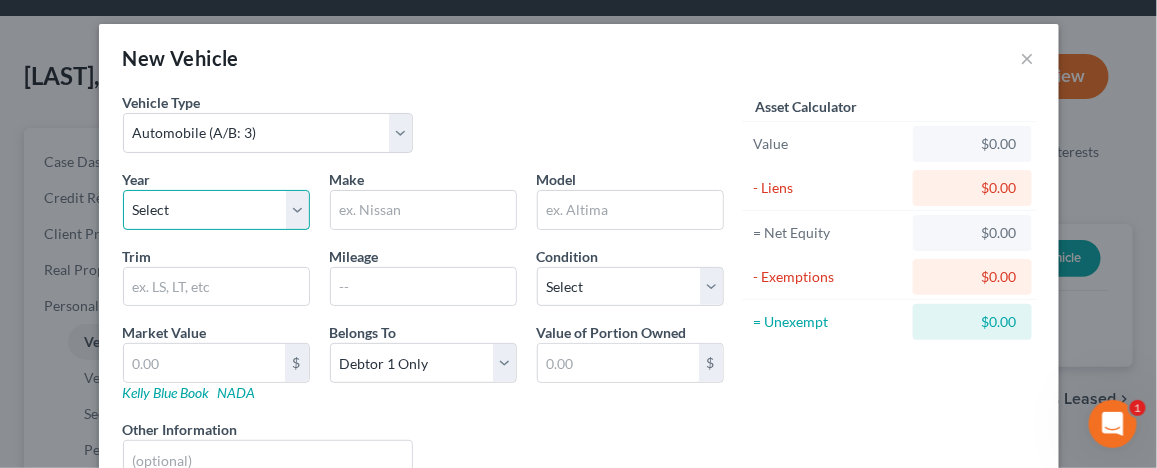 select on "20" 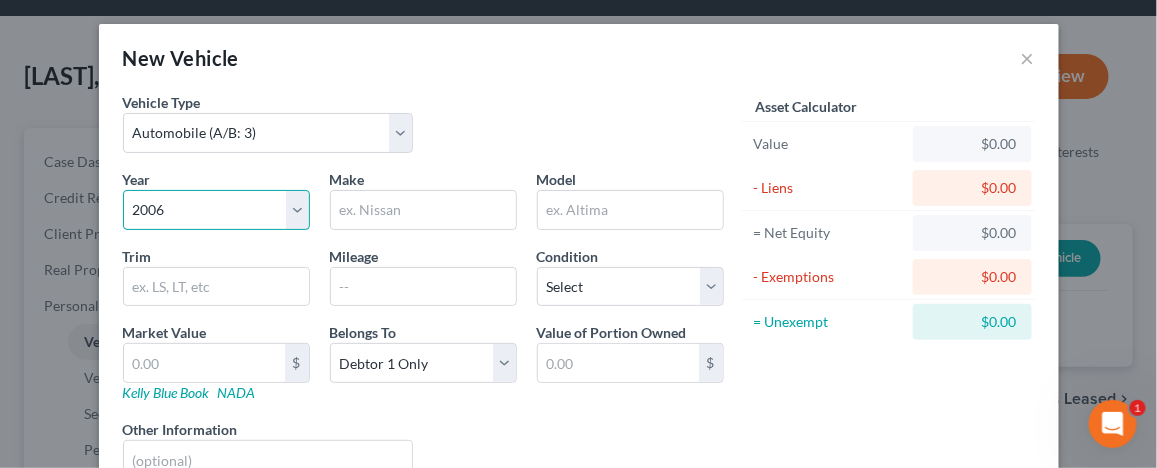click on "Select 2026 2025 2024 2023 2022 2021 2020 2019 2018 2017 2016 2015 2014 2013 2012 2011 2010 2009 2008 2007 2006 2005 2004 2003 2002 2001 2000 1999 1998 1997 1996 1995 1994 1993 1992 1991 1990 1989 1988 1987 1986 1985 1984 1983 1982 1981 1980 1979 1978 1977 1976 1975 1974 1973 1972 1971 1970 1969 1968 1967 1966 1965 1964 1963 1962 1961 1960 1959 1958 1957 1956 1955 1954 1953 1952 1951 1950 1949 1948 1947 1946 1945 1944 1943 1942 1941 1940 1939 1938 1937 1936 1935 1934 1933 1932 1931 1930 1929 1928 1927 1926 1925 1924 1923 1922 1921 1920 1919 1918 1917 1916 1915 1914 1913 1912 1911 1910 1909 1908 1907 1906 1905 1904 1903 1902 1901" at bounding box center (216, 210) 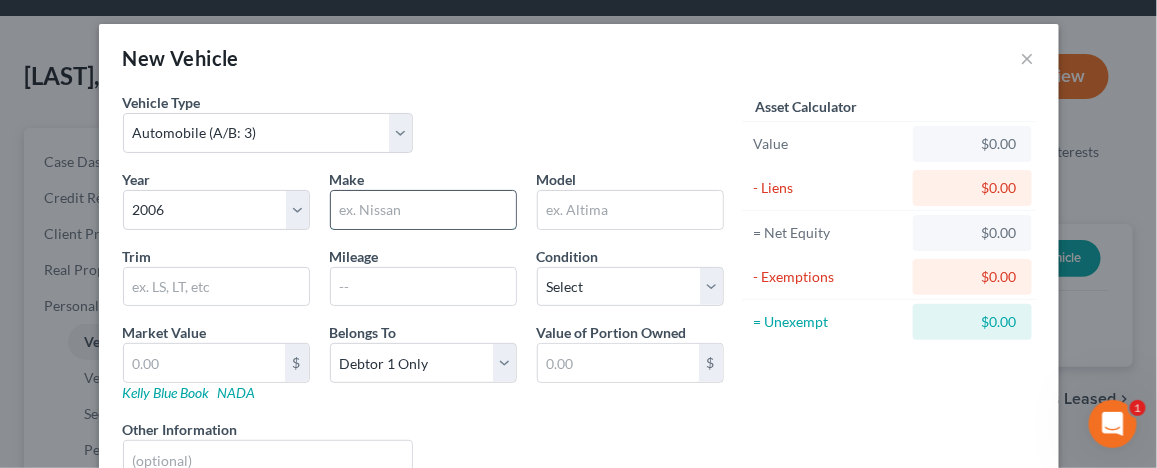 click at bounding box center (423, 210) 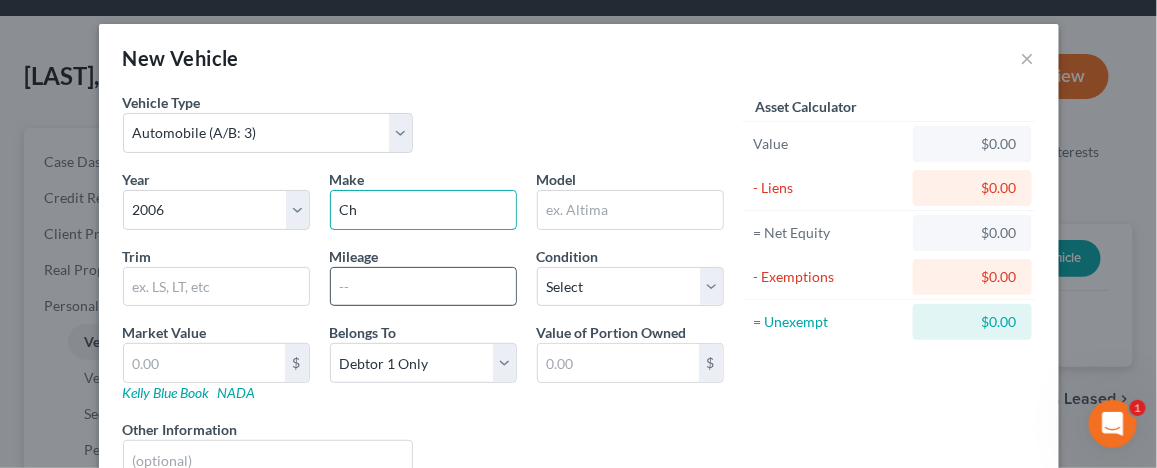 type on "Chevrolet" 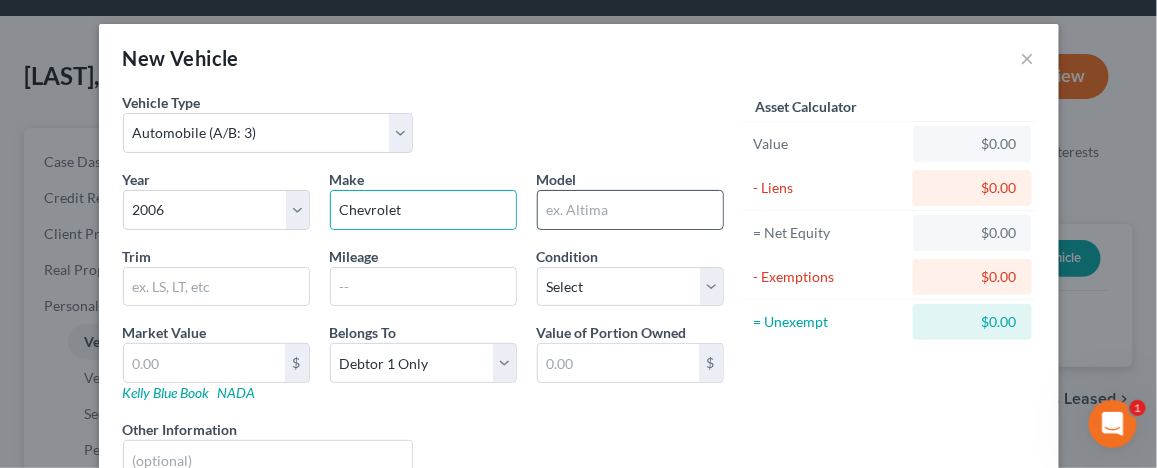 click at bounding box center (630, 210) 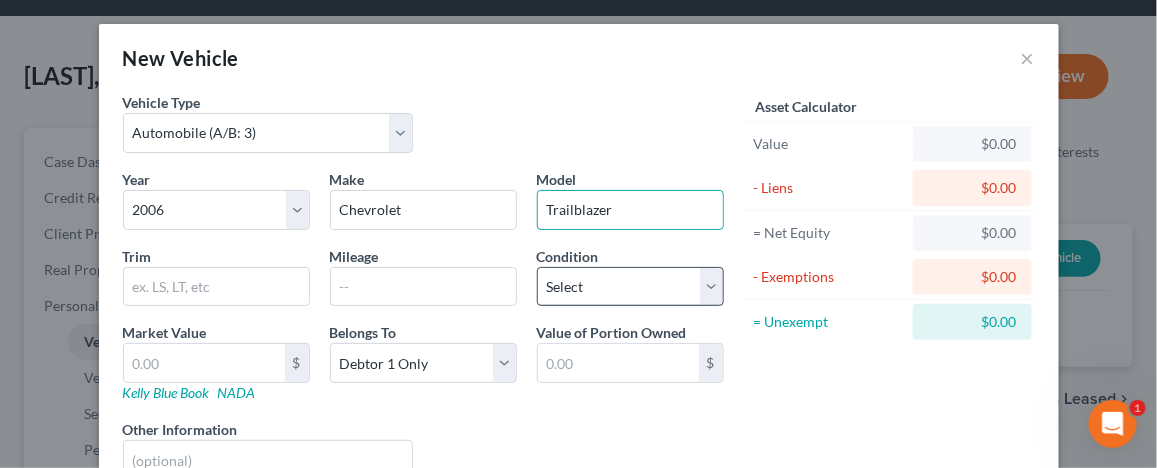 type on "Trailblazer" 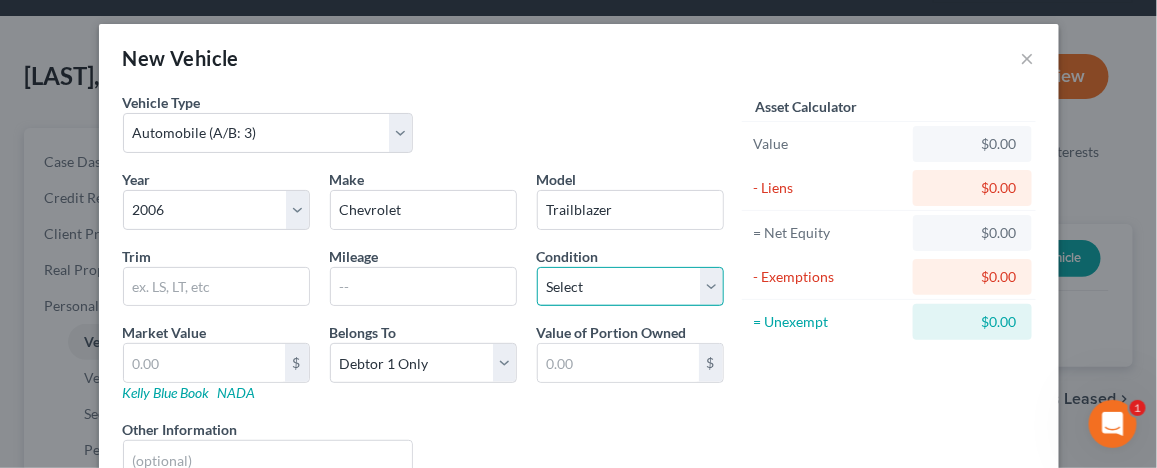 click on "Select Excellent Very Good Good Fair Poor" at bounding box center (630, 287) 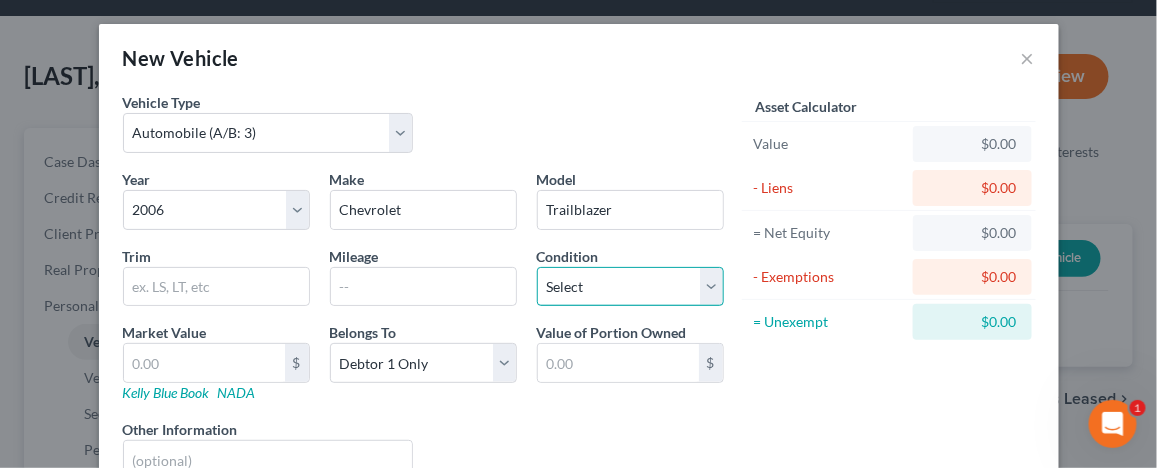 select on "4" 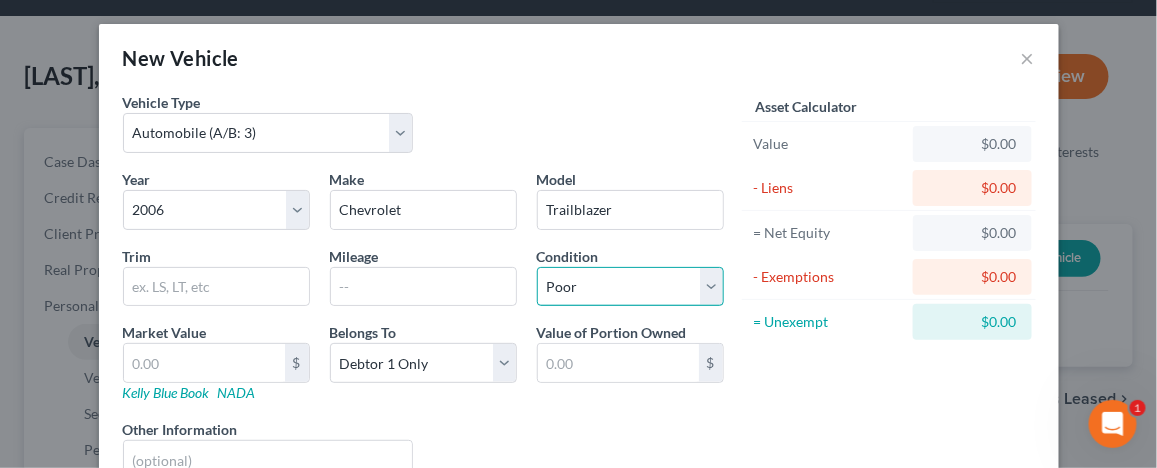 click on "Select Excellent Very Good Good Fair Poor" at bounding box center [630, 287] 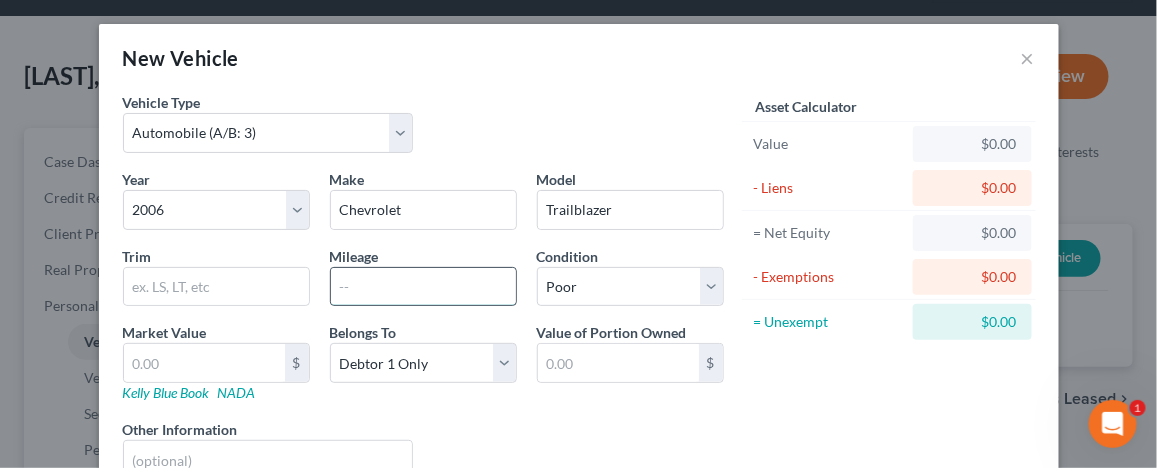 click at bounding box center (423, 287) 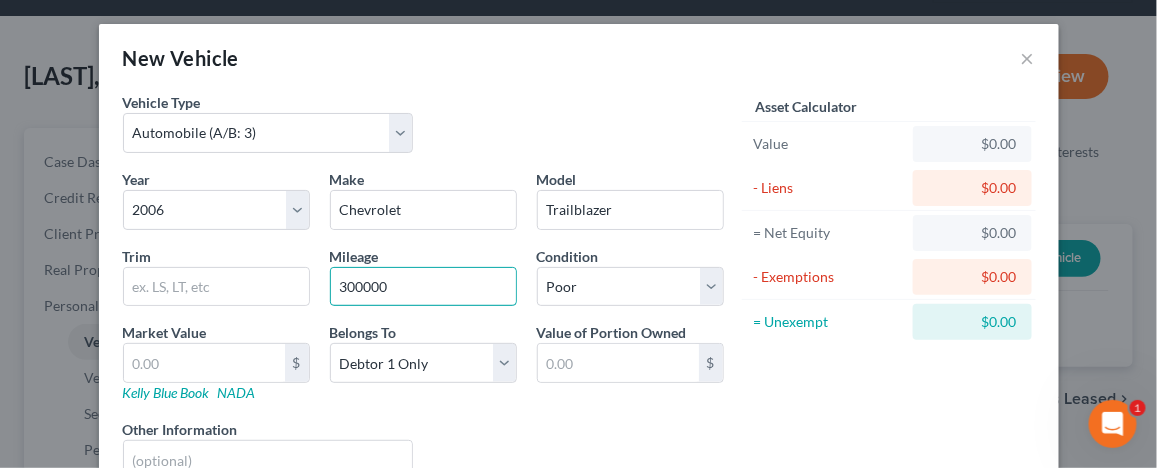 type on "300000" 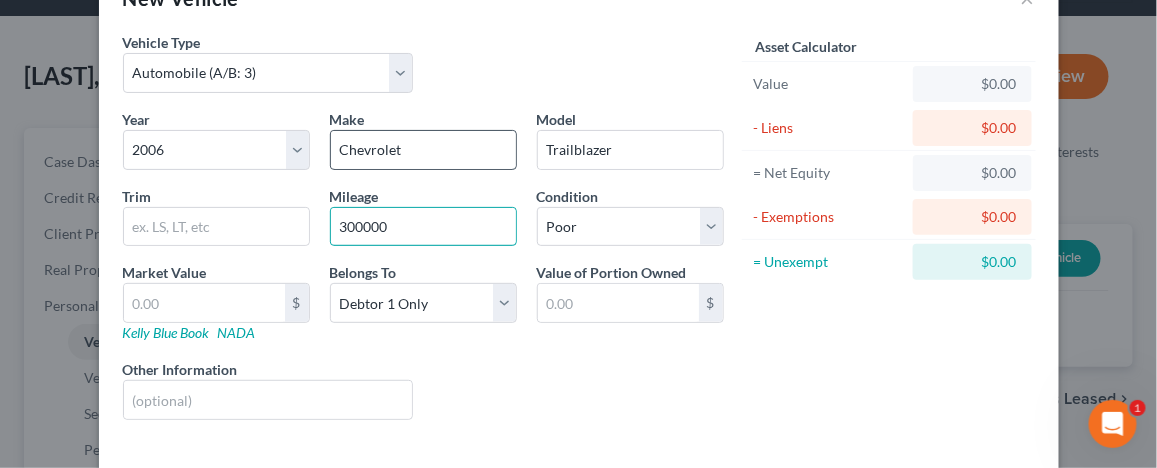scroll, scrollTop: 100, scrollLeft: 0, axis: vertical 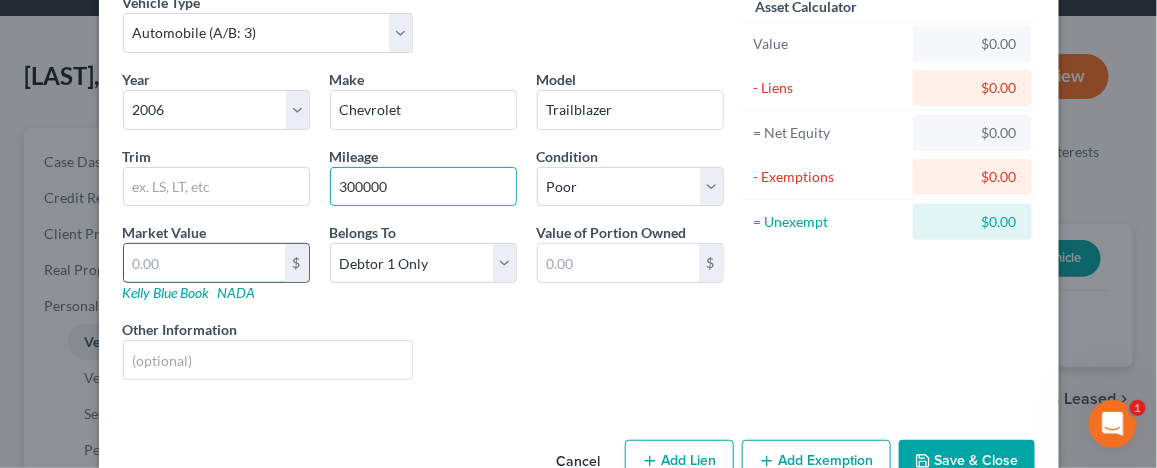 click at bounding box center [204, 263] 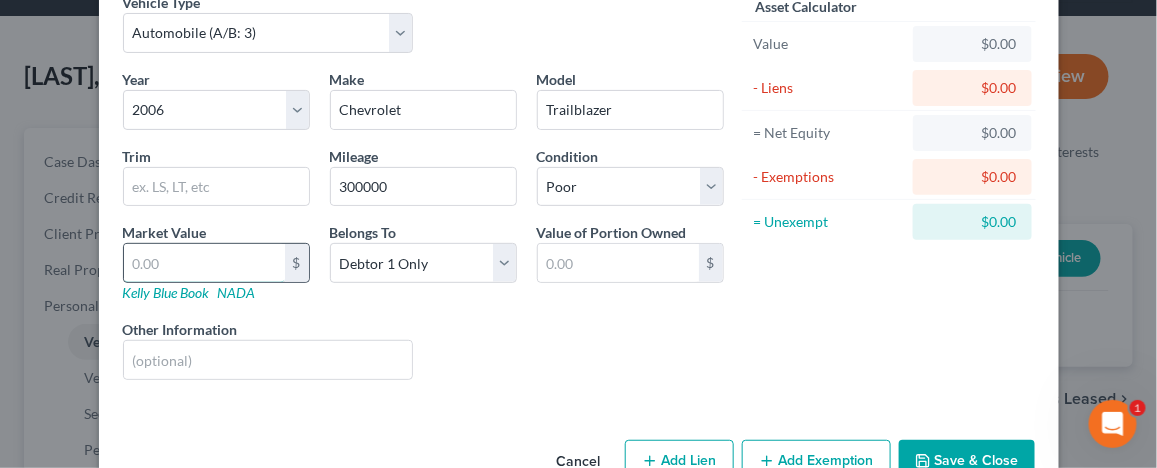 type on "1" 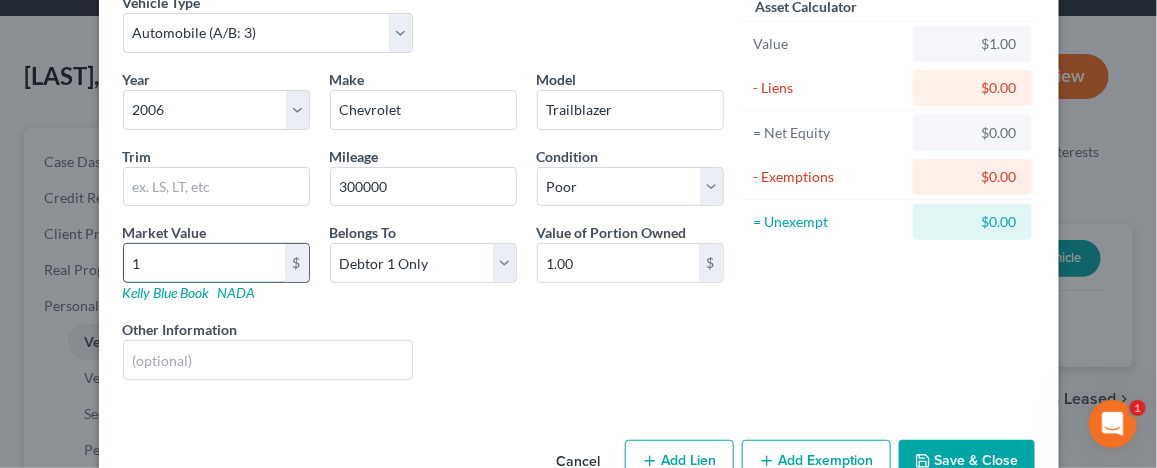type on "13" 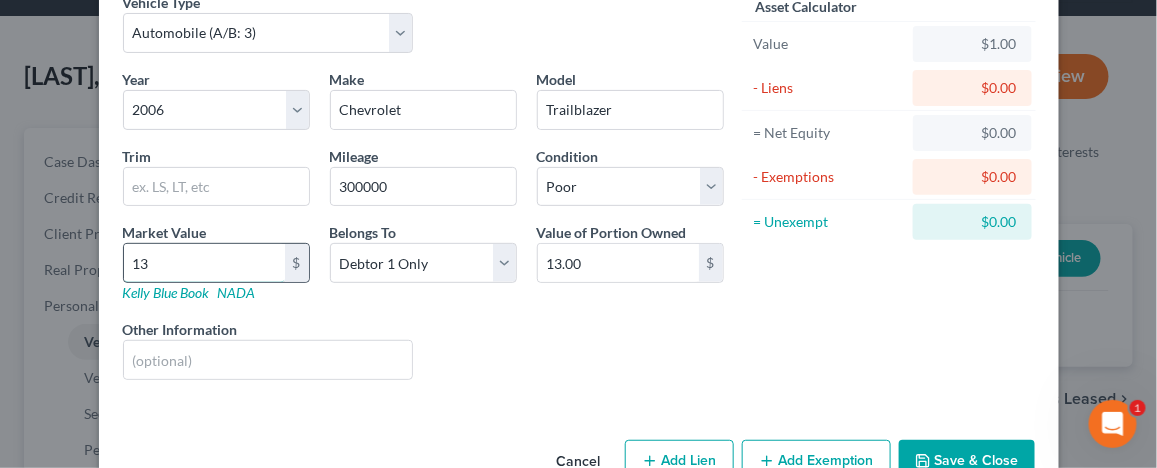type on "136" 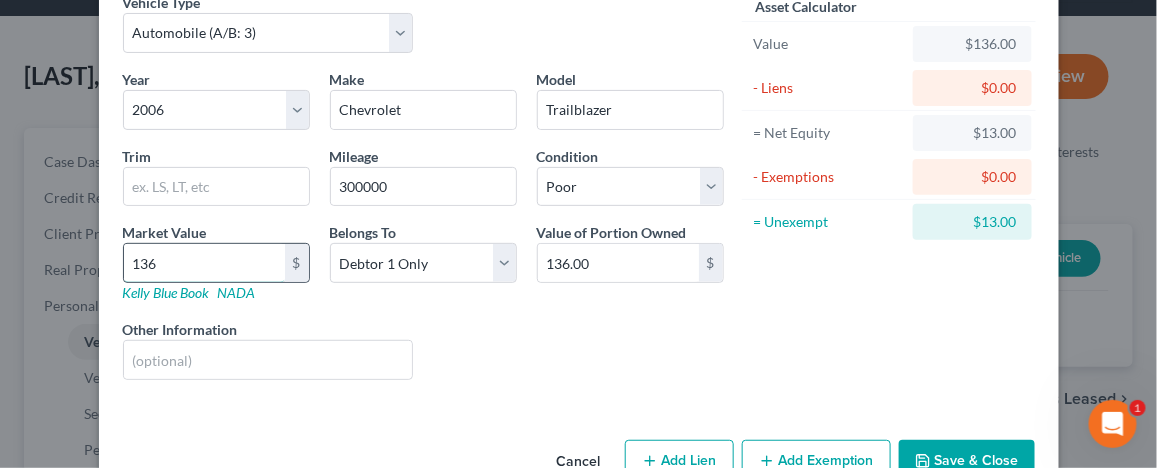 type on "1367" 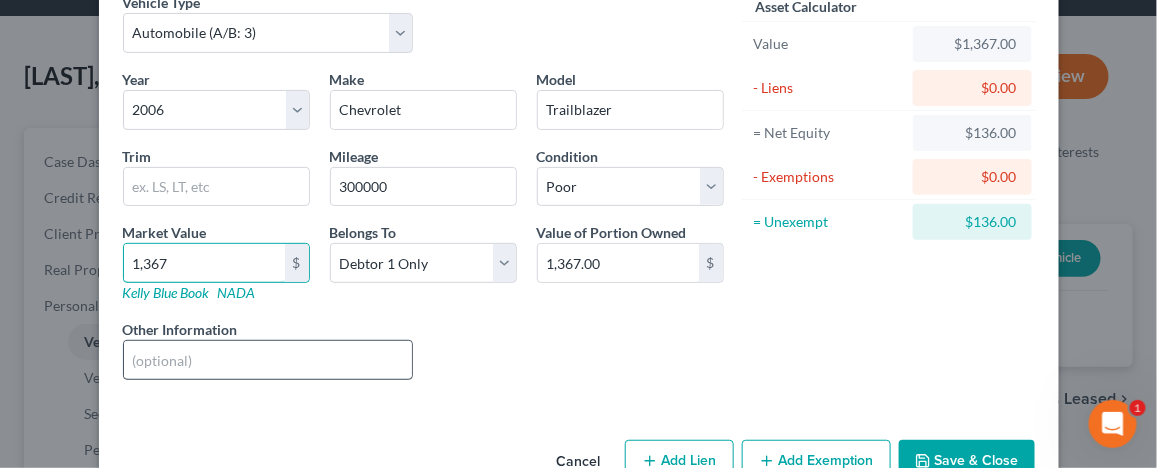 type on "1,367" 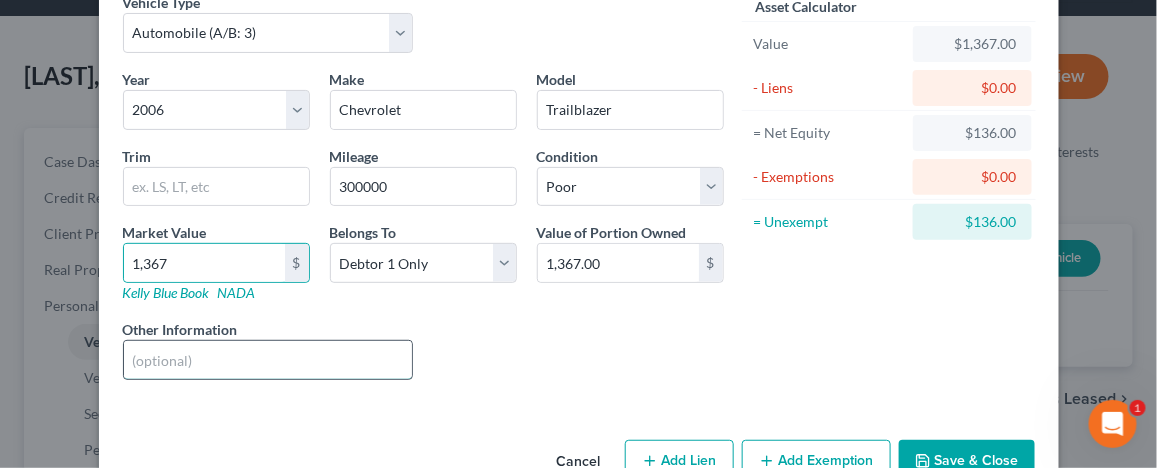 click at bounding box center [268, 360] 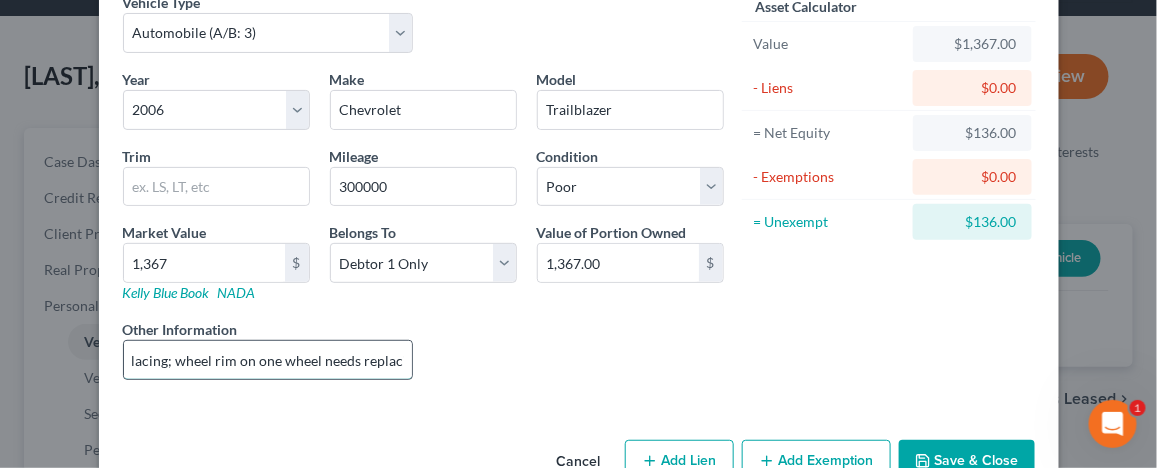 scroll, scrollTop: 0, scrollLeft: 195, axis: horizontal 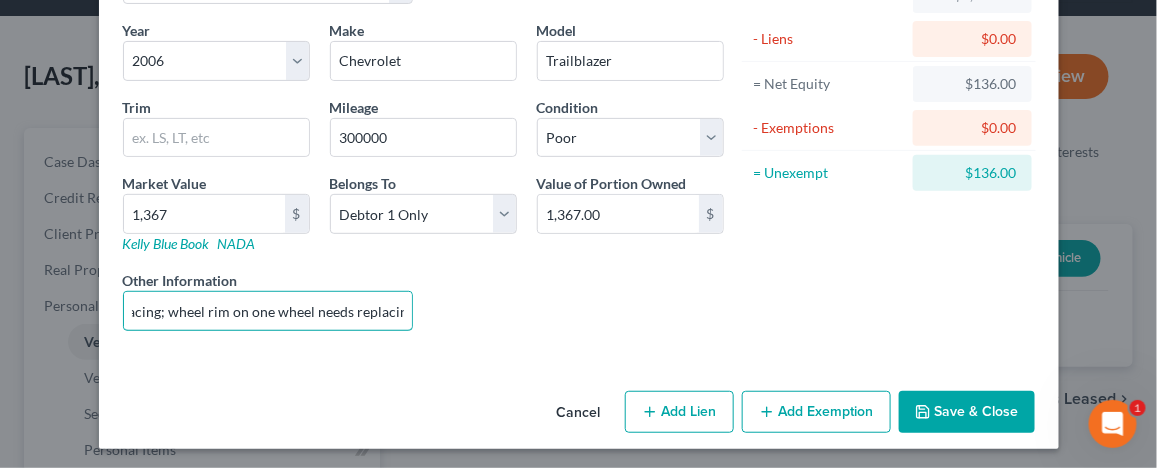type on "wheel hub assembly needs replacing; wheel rim on one wheel needs replacing" 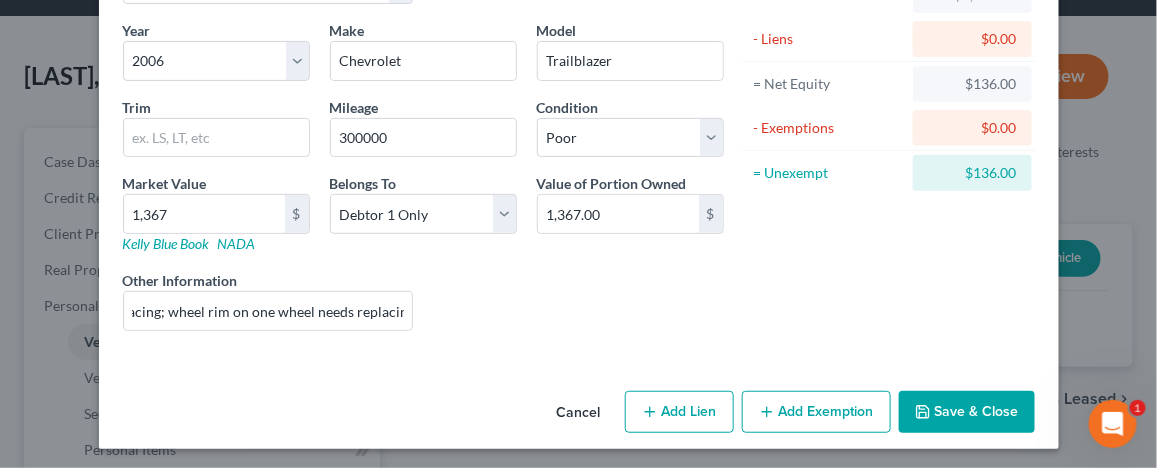 scroll, scrollTop: 0, scrollLeft: 0, axis: both 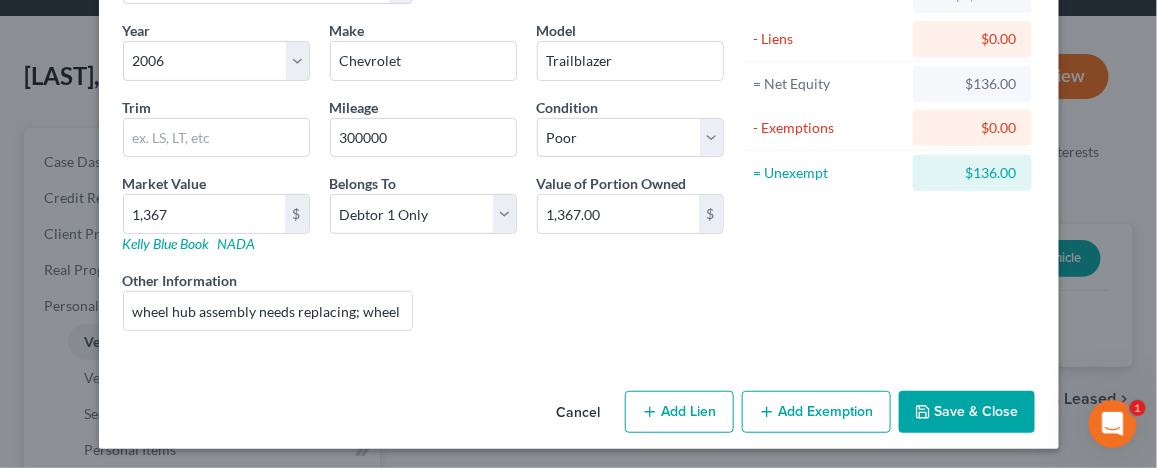 click on "Add Exemption" at bounding box center [816, 412] 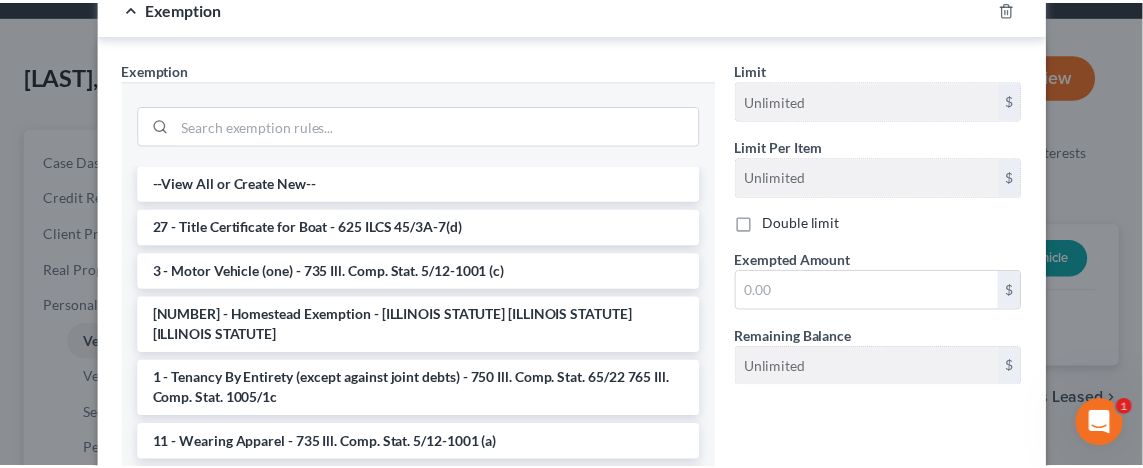 scroll, scrollTop: 549, scrollLeft: 0, axis: vertical 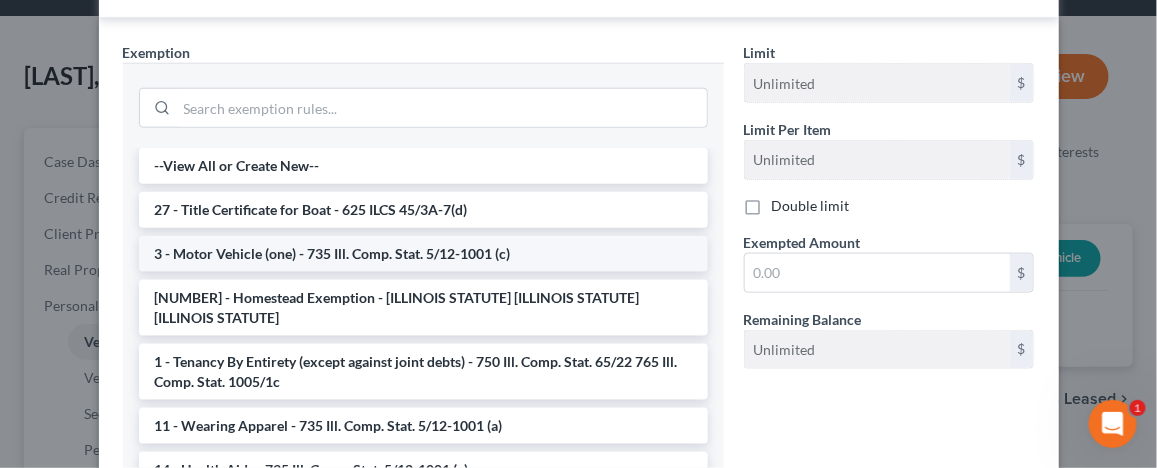 click on "3 - Motor Vehicle (one) - 735 Ill. Comp. Stat. 5/12-1001 (c)" at bounding box center (423, 254) 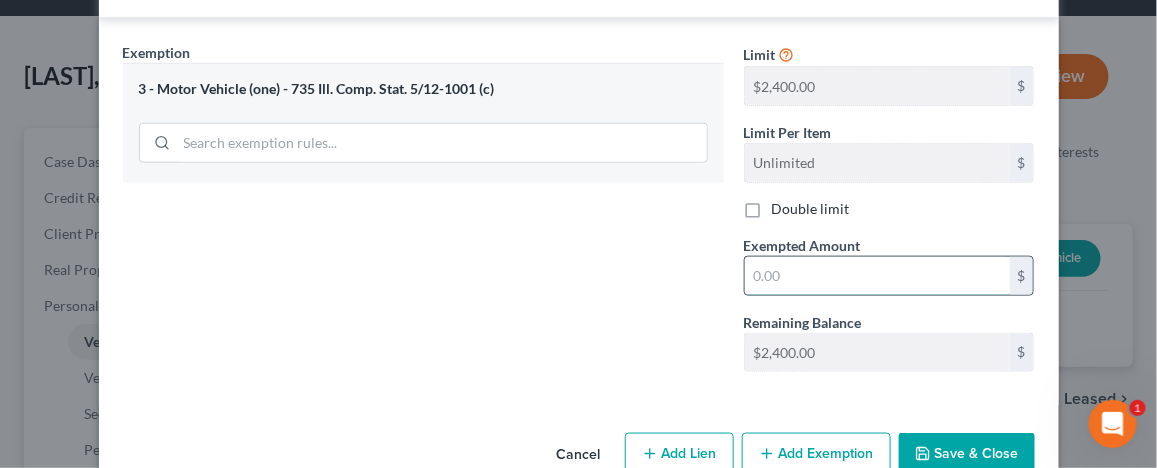 click at bounding box center (877, 276) 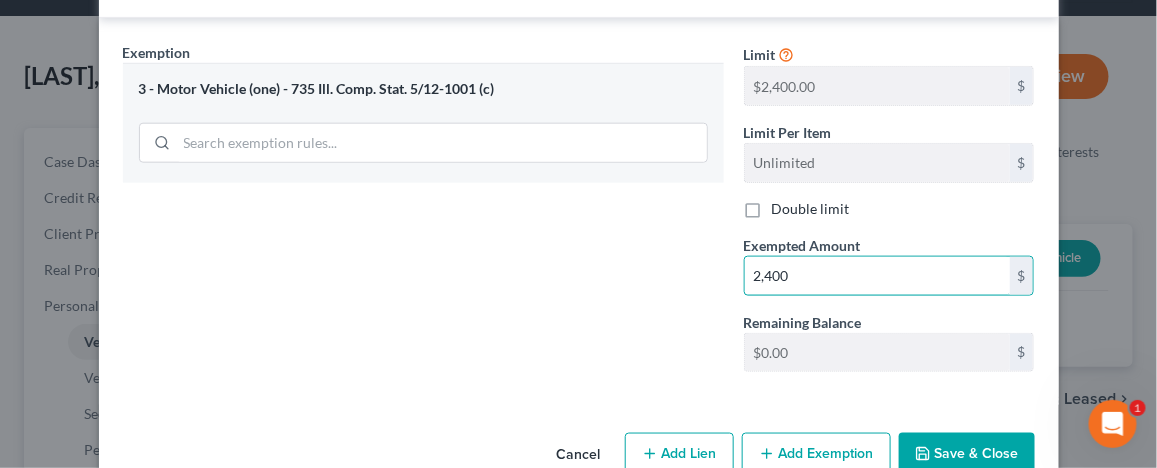 type on "2,400" 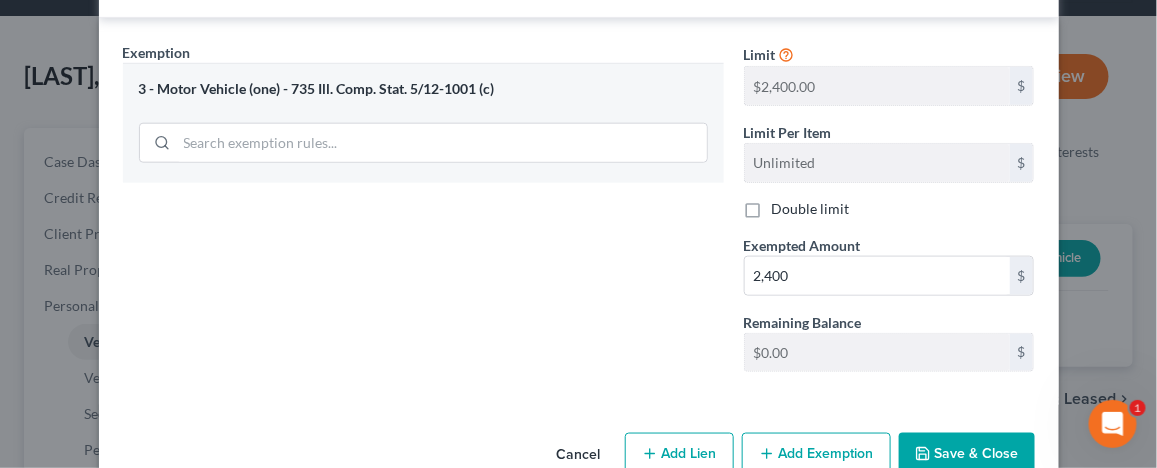 click on "Save & Close" at bounding box center [967, 454] 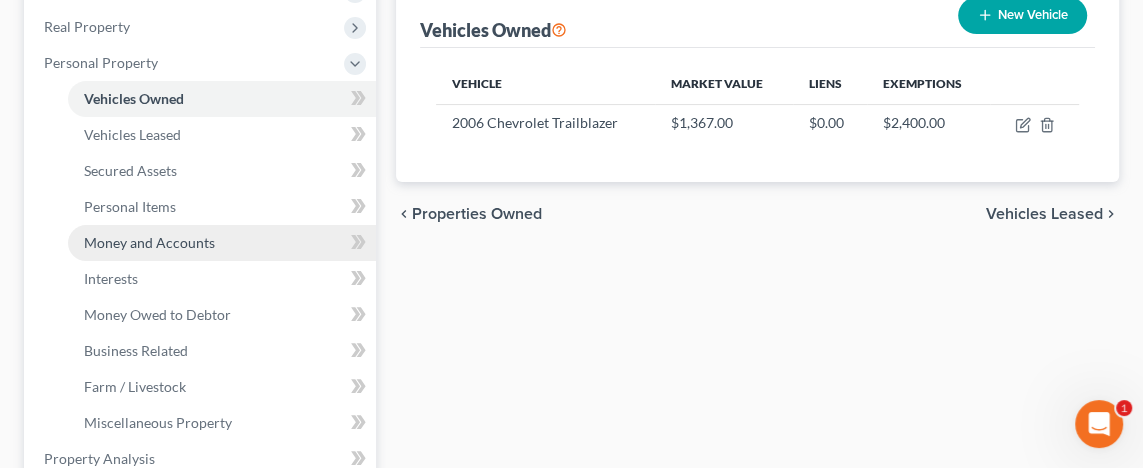 scroll, scrollTop: 300, scrollLeft: 0, axis: vertical 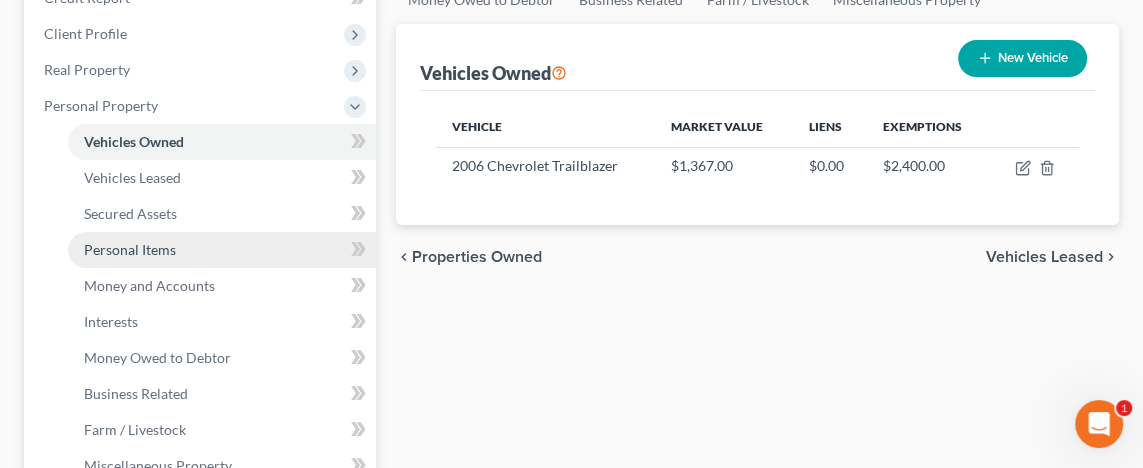 click on "Personal Items" at bounding box center (130, 249) 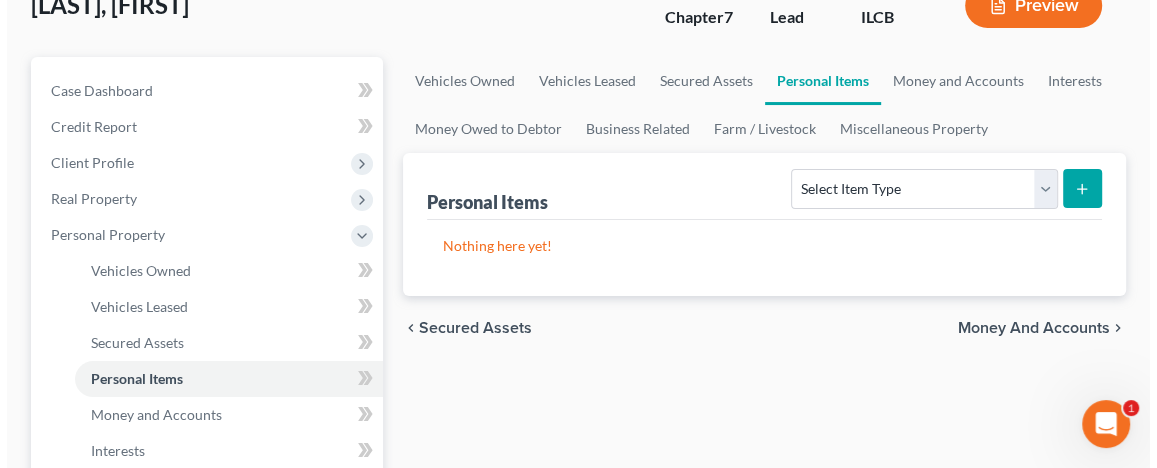 scroll, scrollTop: 200, scrollLeft: 0, axis: vertical 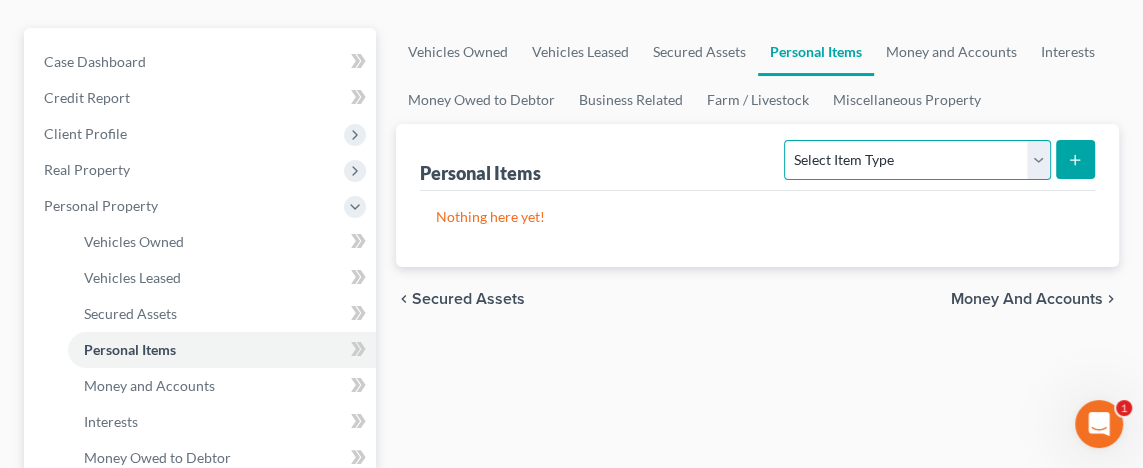 click on "Select Item Type Clothing (A/B: 11) Collectibles Of Value (A/B: 8) Electronics (A/B: 7) Firearms (A/B: 10) Household Goods (A/B: 6) Jewelry (A/B: 12) Other (A/B: 14) Pet(s) (A/B: 13) Sports & Hobby Equipment (A/B: 9)" at bounding box center (917, 160) 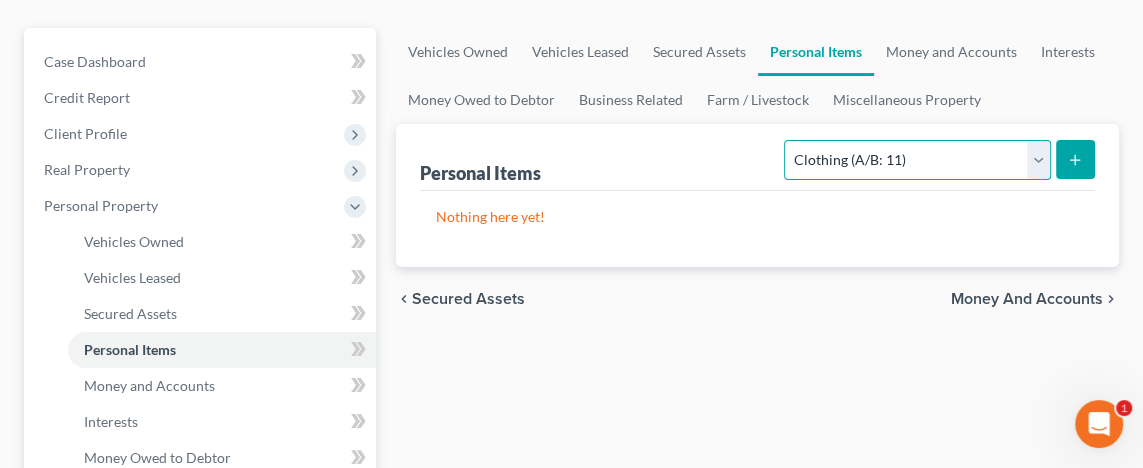 click on "Select Item Type Clothing (A/B: 11) Collectibles Of Value (A/B: 8) Electronics (A/B: 7) Firearms (A/B: 10) Household Goods (A/B: 6) Jewelry (A/B: 12) Other (A/B: 14) Pet(s) (A/B: 13) Sports & Hobby Equipment (A/B: 9)" at bounding box center (917, 160) 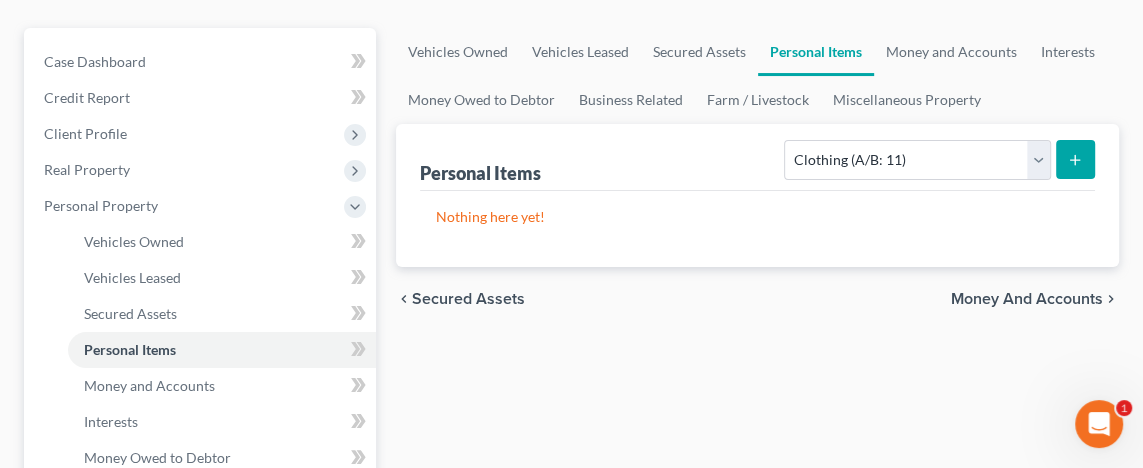 click 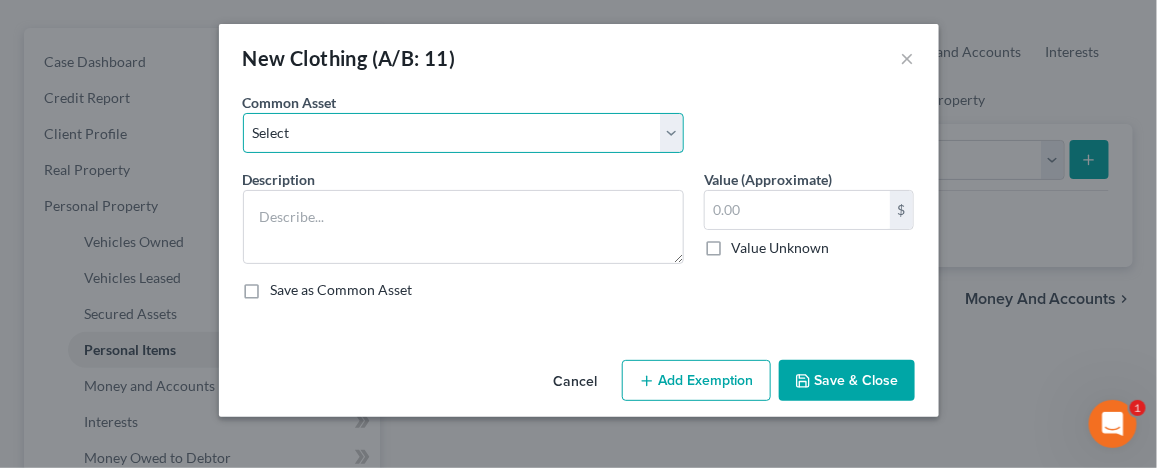 click on "Select Miscellaneous clothing" at bounding box center [463, 133] 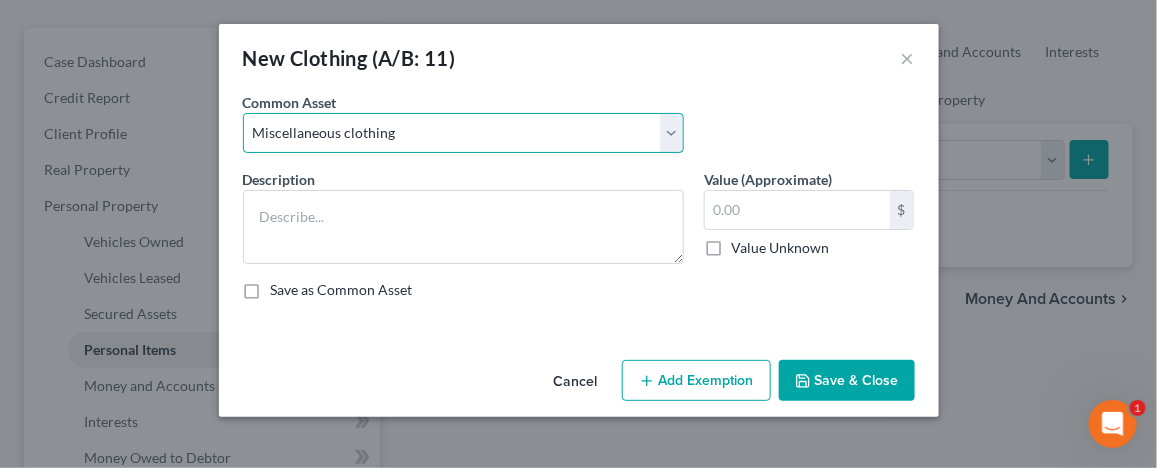 click on "Select Miscellaneous clothing" at bounding box center [463, 133] 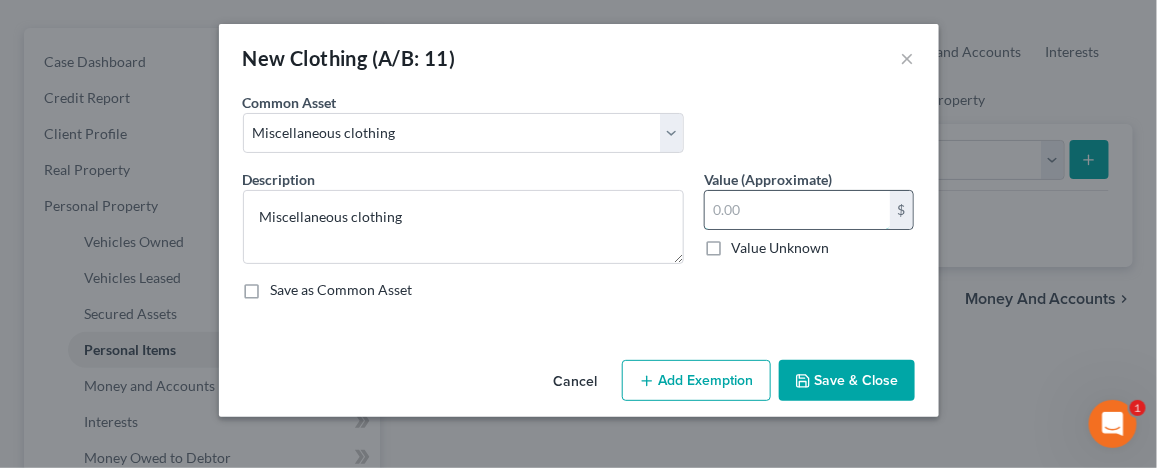 click at bounding box center [797, 210] 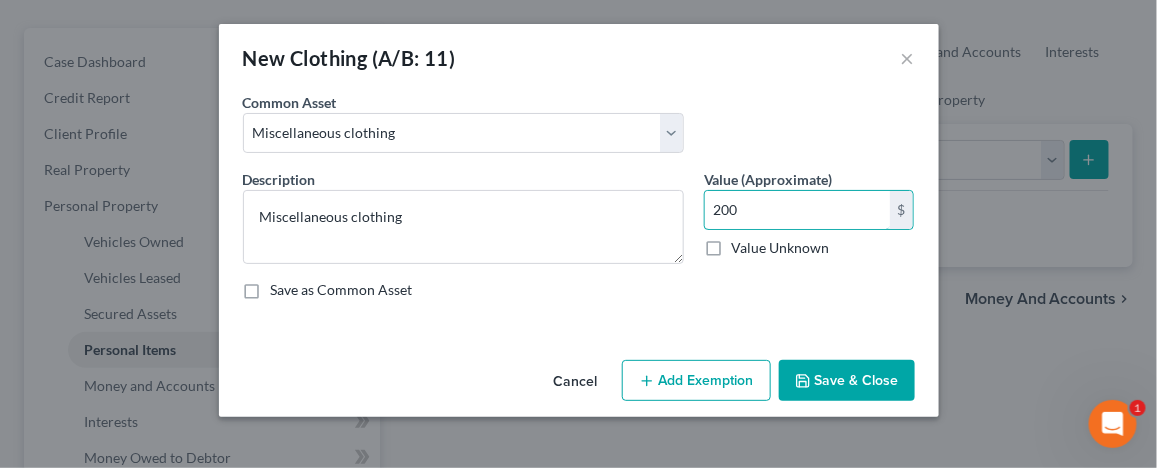 type on "200" 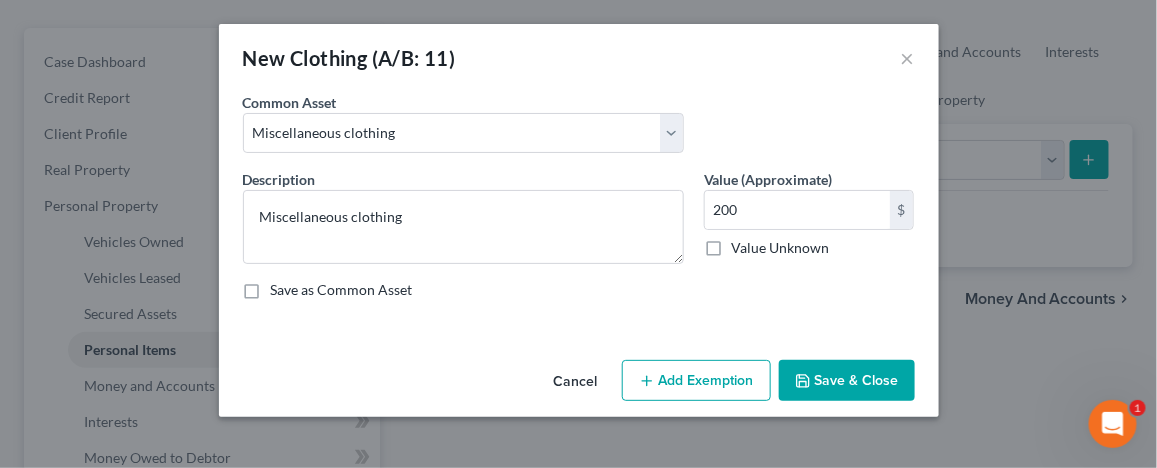 click on "Add Exemption" at bounding box center [696, 381] 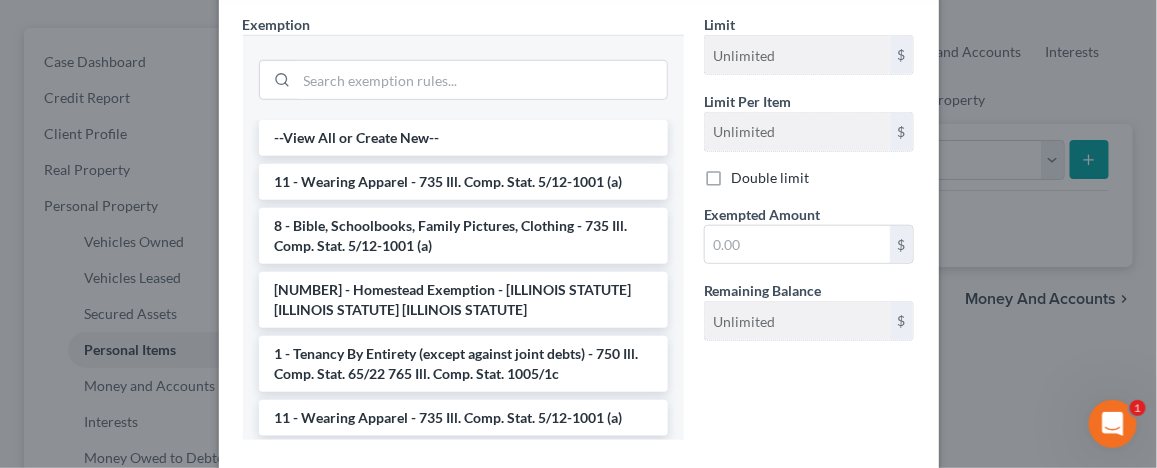 scroll, scrollTop: 400, scrollLeft: 0, axis: vertical 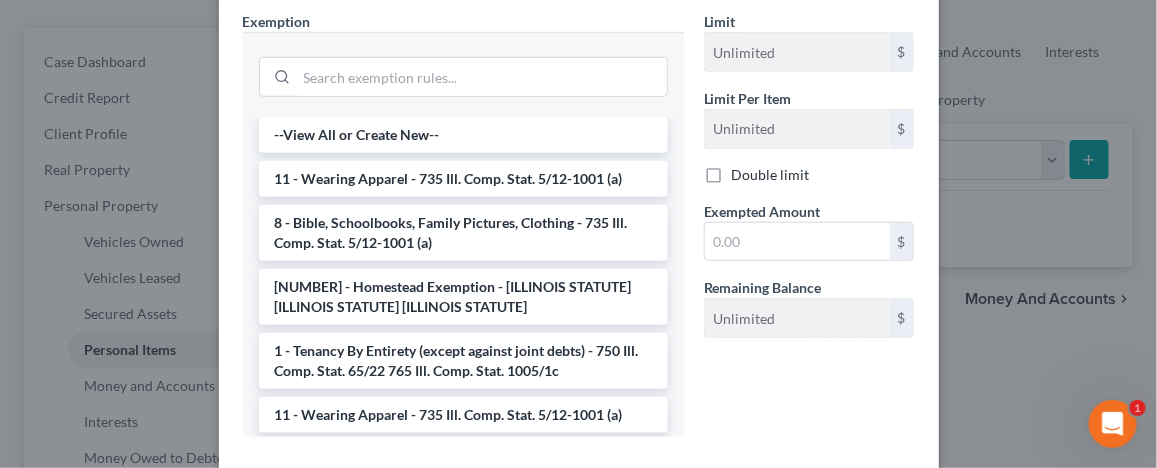 click on "11 - Wearing Apparel - 735 Ill. Comp. Stat. 5/12-1001 (a)" at bounding box center (463, 179) 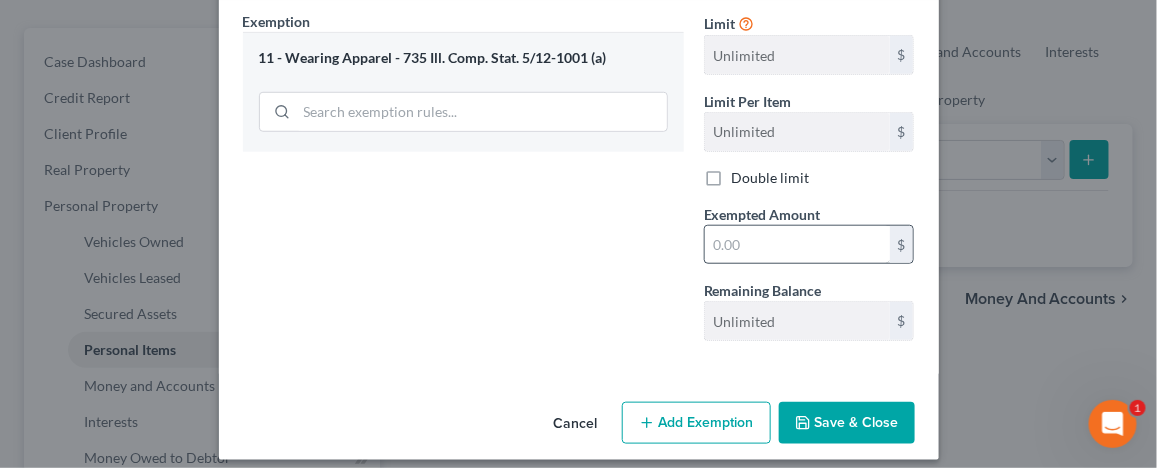drag, startPoint x: 843, startPoint y: 416, endPoint x: 699, endPoint y: 235, distance: 231.29419 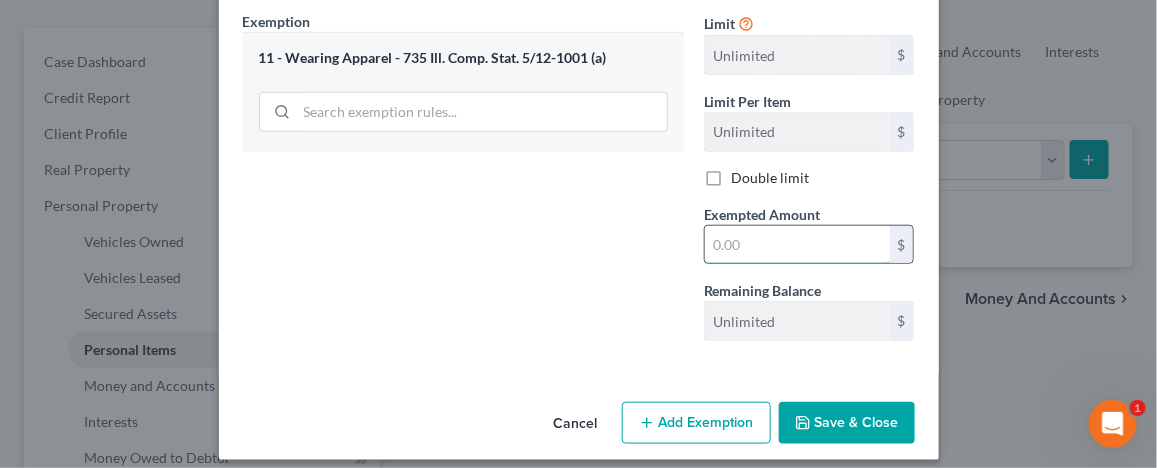 click at bounding box center (797, 245) 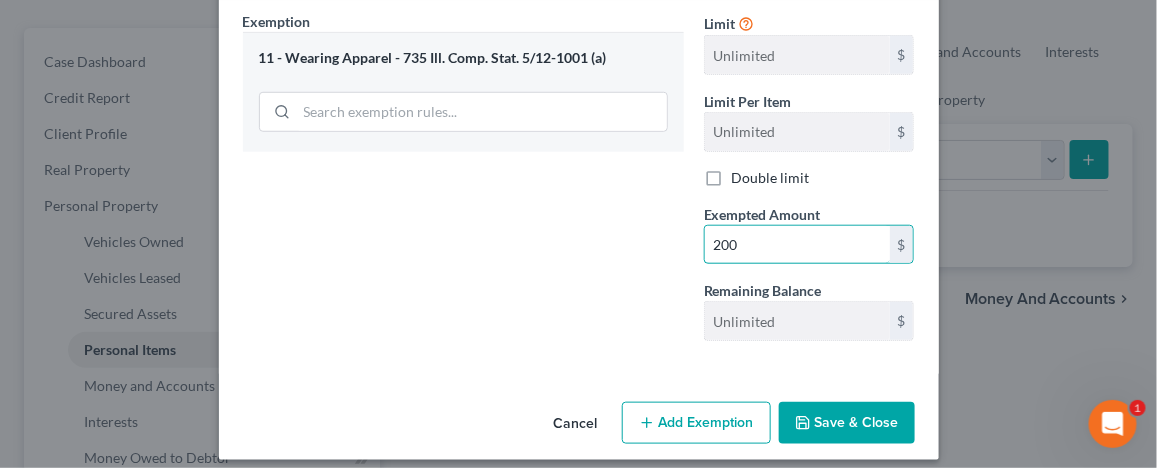type on "200" 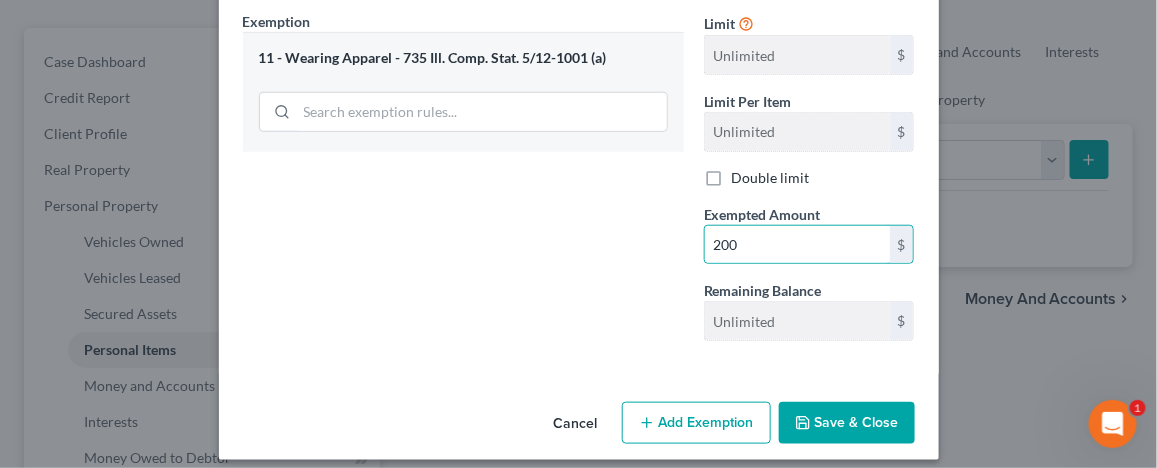 click on "Save & Close" at bounding box center (847, 423) 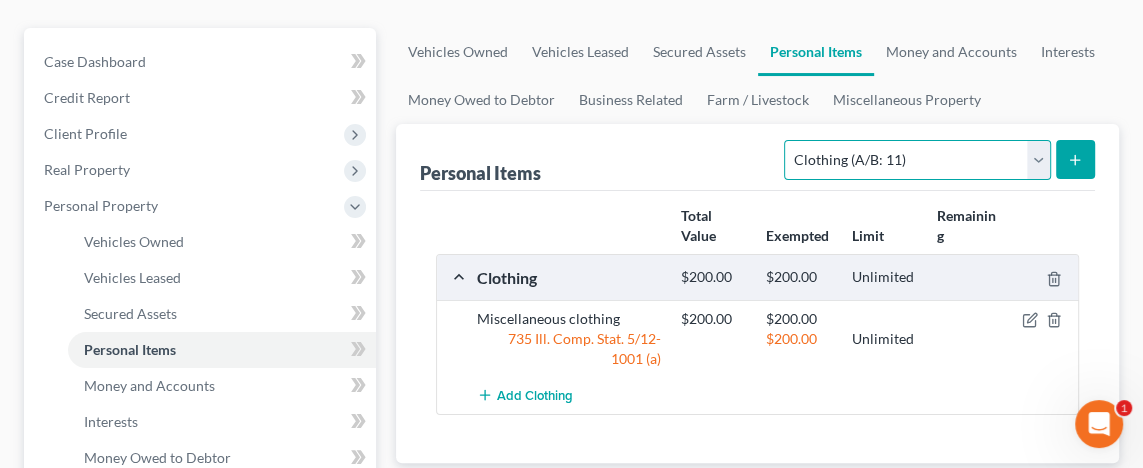 click on "Select Item Type Clothing (A/B: 11) Collectibles Of Value (A/B: 8) Electronics (A/B: 7) Firearms (A/B: 10) Household Goods (A/B: 6) Jewelry (A/B: 12) Other (A/B: 14) Pet(s) (A/B: 13) Sports & Hobby Equipment (A/B: 9)" at bounding box center (917, 160) 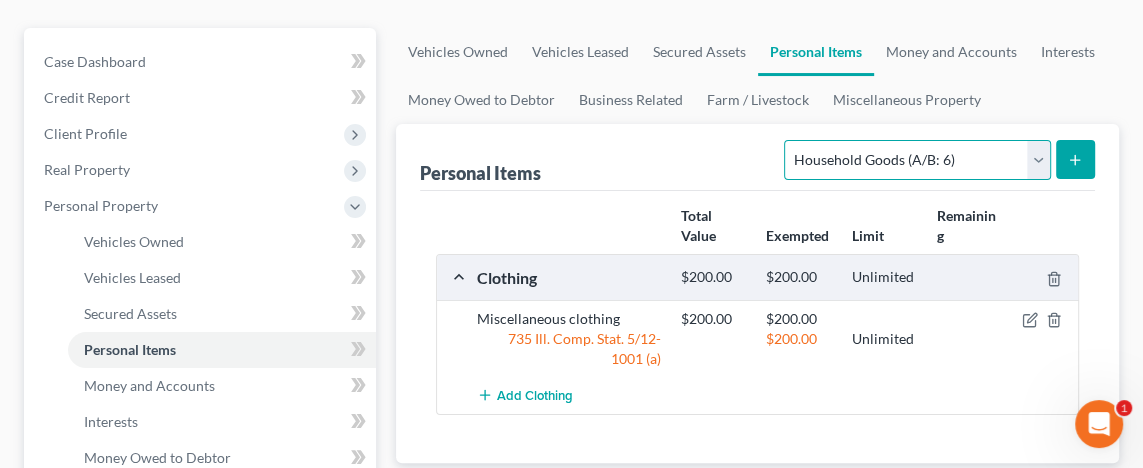 click on "Select Item Type Clothing (A/B: 11) Collectibles Of Value (A/B: 8) Electronics (A/B: 7) Firearms (A/B: 10) Household Goods (A/B: 6) Jewelry (A/B: 12) Other (A/B: 14) Pet(s) (A/B: 13) Sports & Hobby Equipment (A/B: 9)" at bounding box center [917, 160] 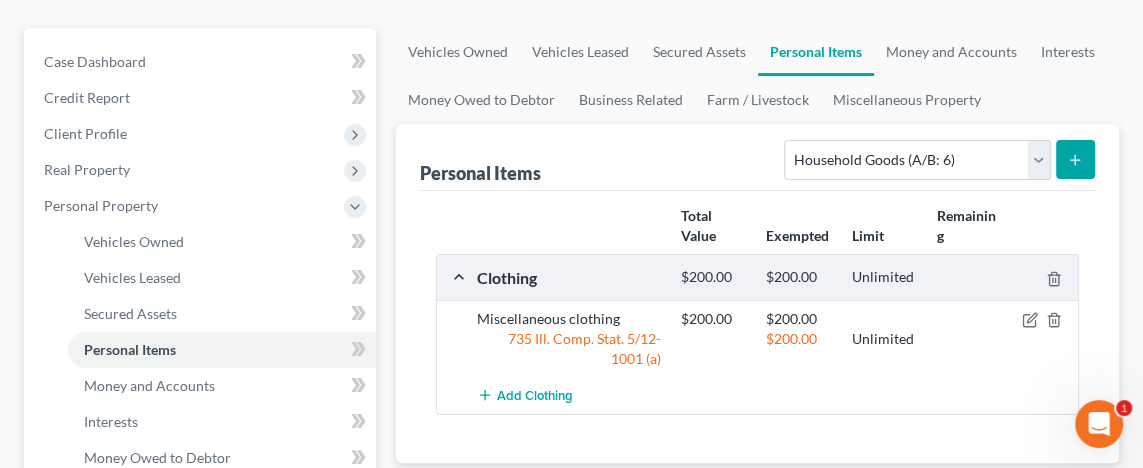 click 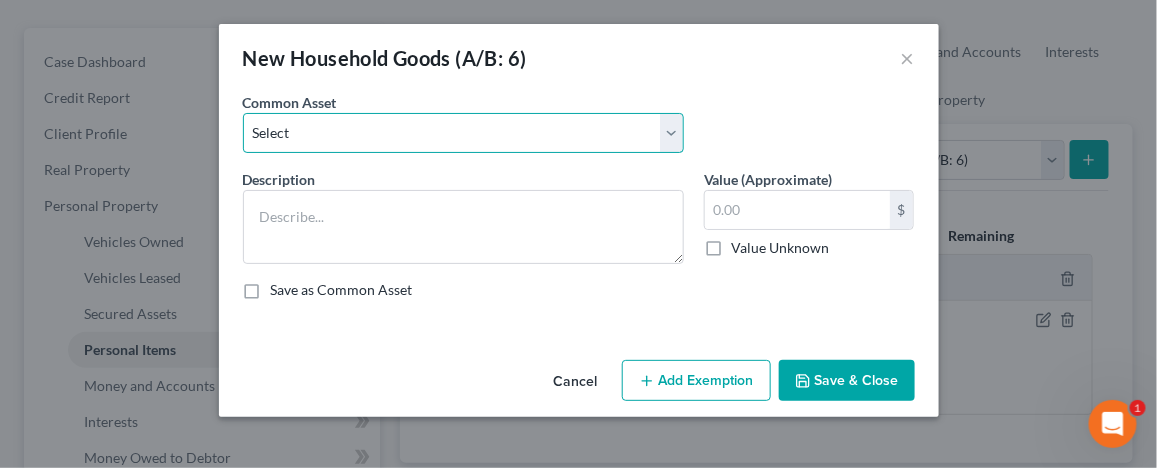click on "Select Miscellaneous household goods including *" at bounding box center (463, 133) 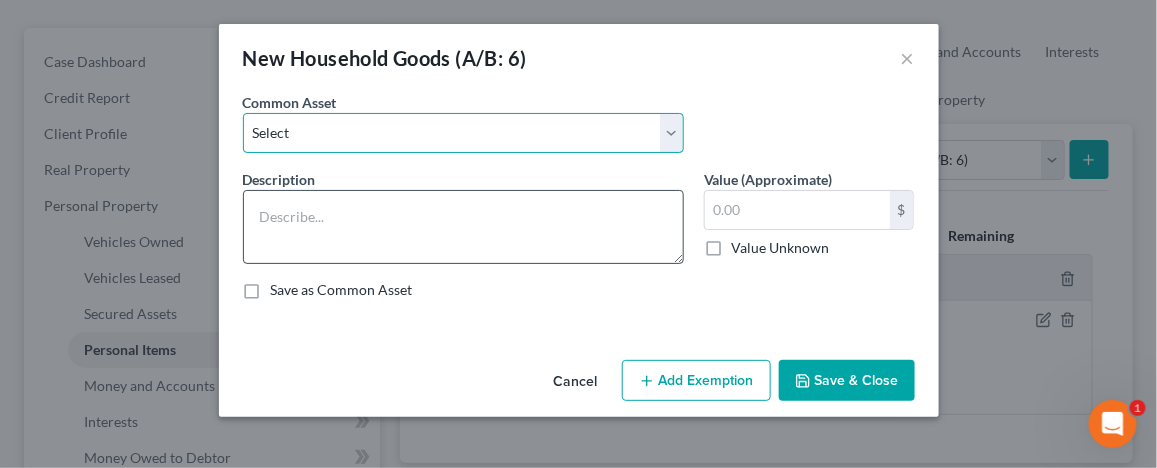 select on "0" 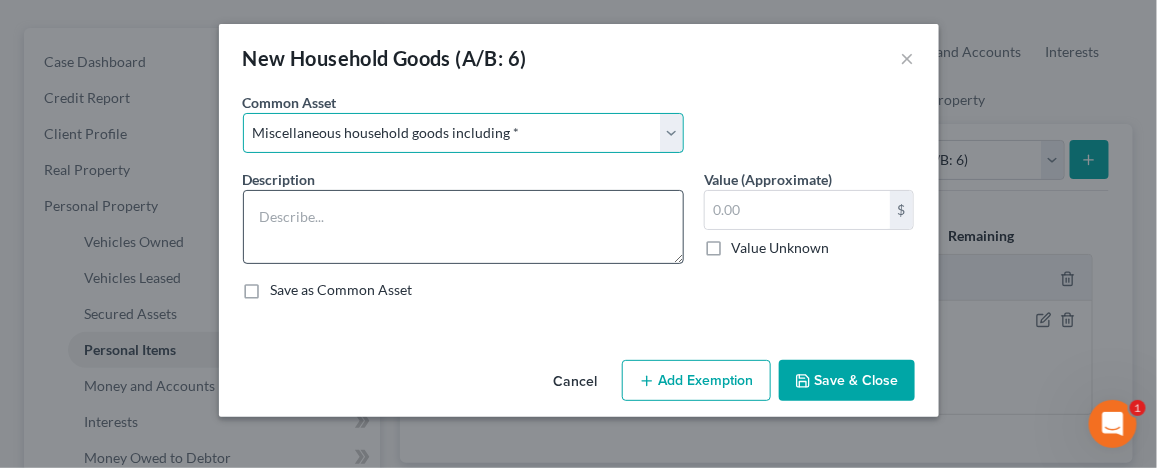 click on "Select Miscellaneous household goods including *" at bounding box center [463, 133] 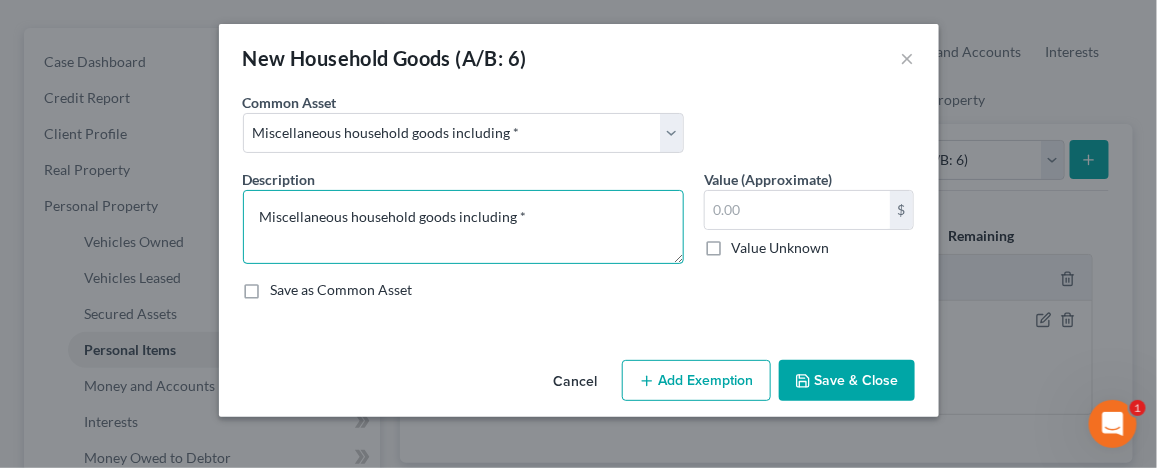 click on "Miscellaneous household goods including *" at bounding box center (463, 227) 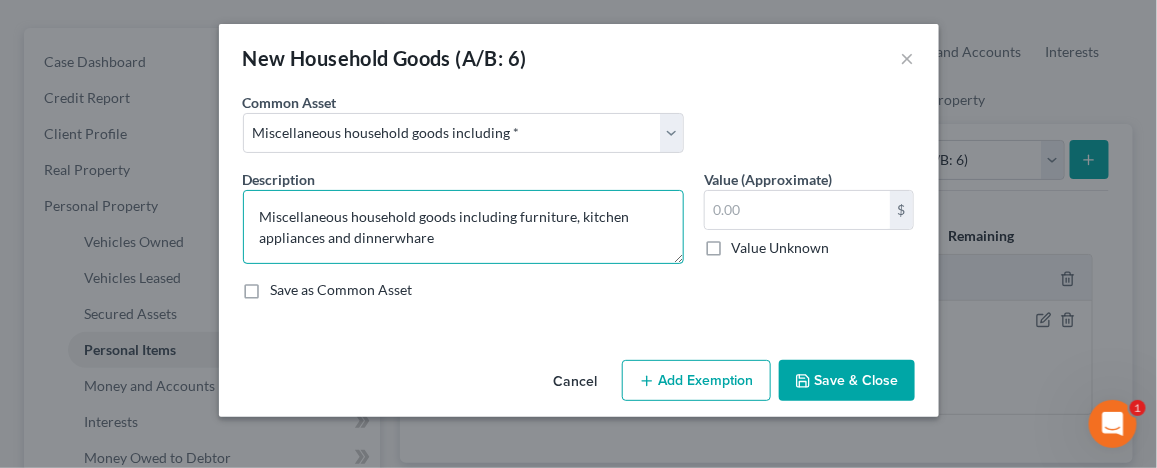 click on "Miscellaneous household goods including furniture, kitchen appliances and dinnerwhare" at bounding box center (463, 227) 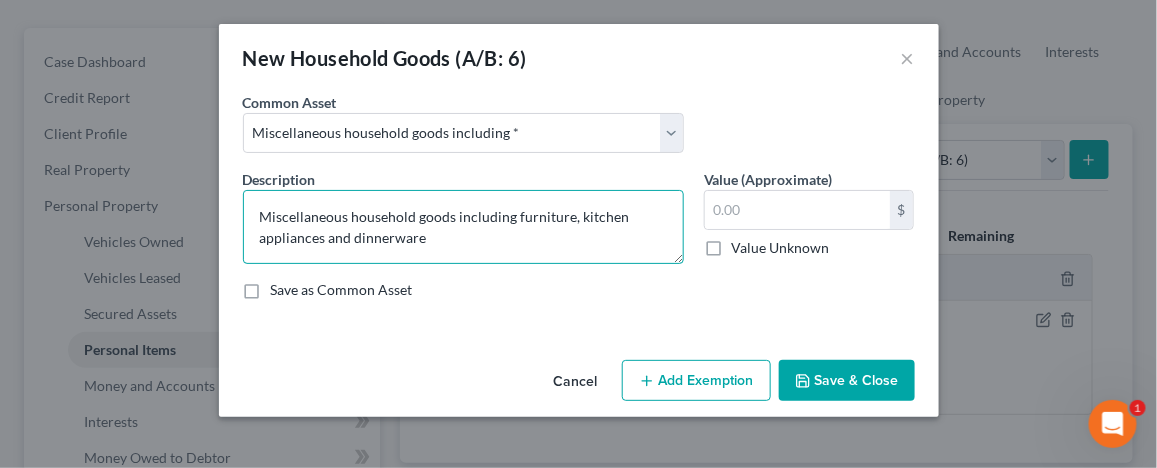 click on "Miscellaneous household goods including furniture, kitchen appliances and dinnerware" at bounding box center [463, 227] 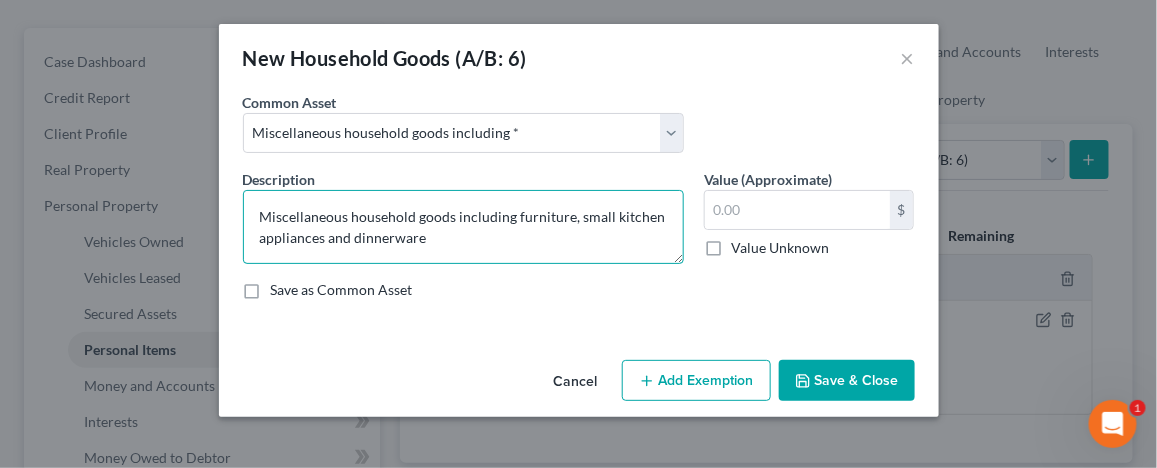 type on "Miscellaneous household goods including furniture, small kitchen appliances and dinnerware" 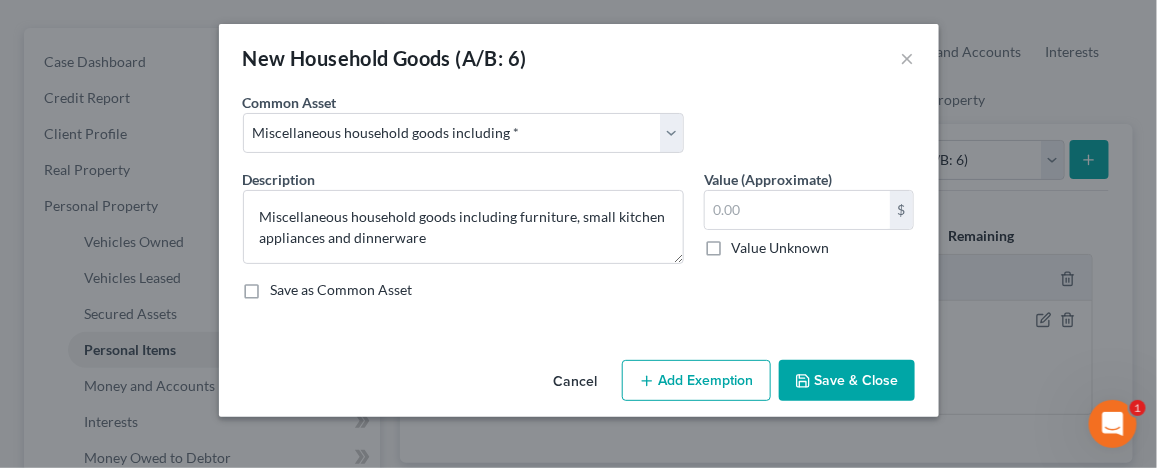 click on "Add Exemption" at bounding box center (696, 381) 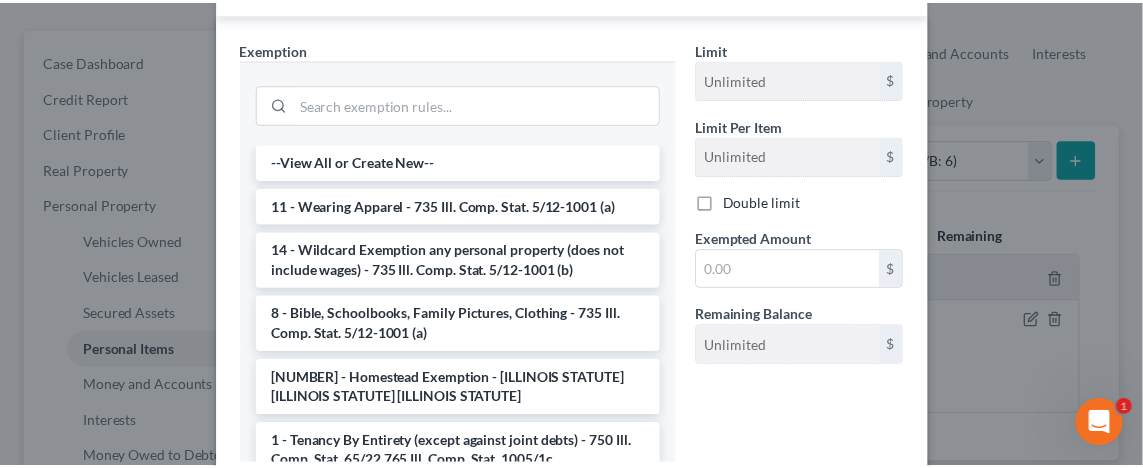 scroll, scrollTop: 400, scrollLeft: 0, axis: vertical 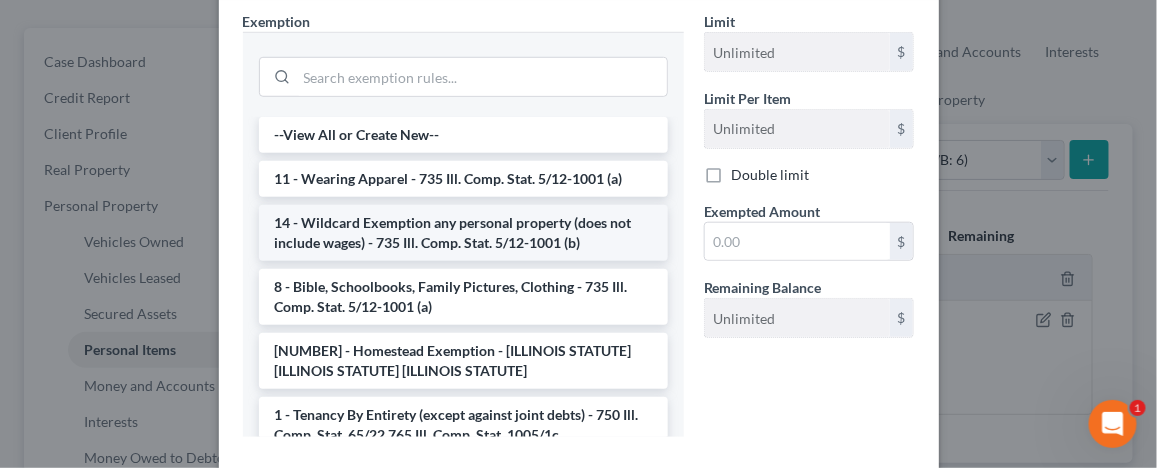 click on "14 - Wildcard Exemption any personal property (does not include wages) - 735 Ill. Comp. Stat. 5/12-1001 (b)" at bounding box center [463, 233] 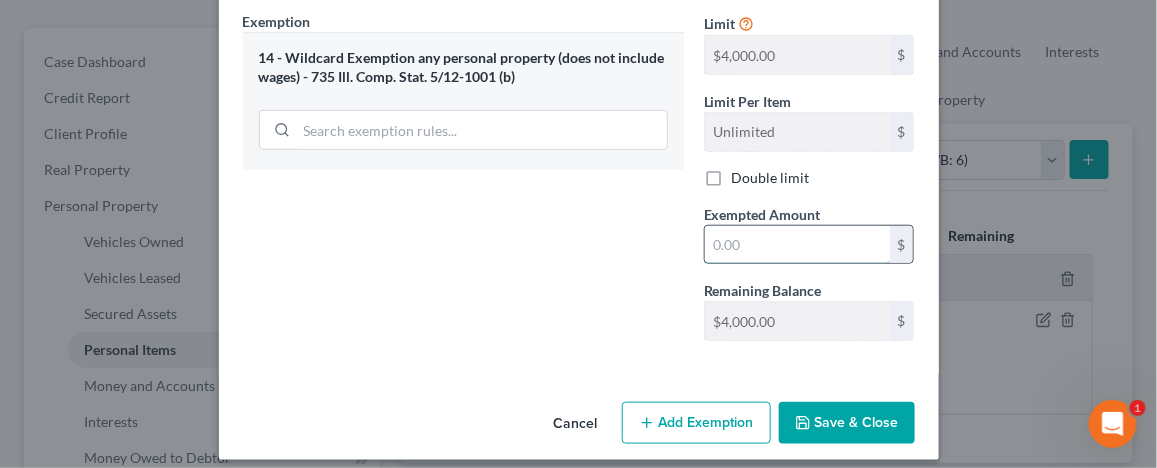 click at bounding box center [797, 245] 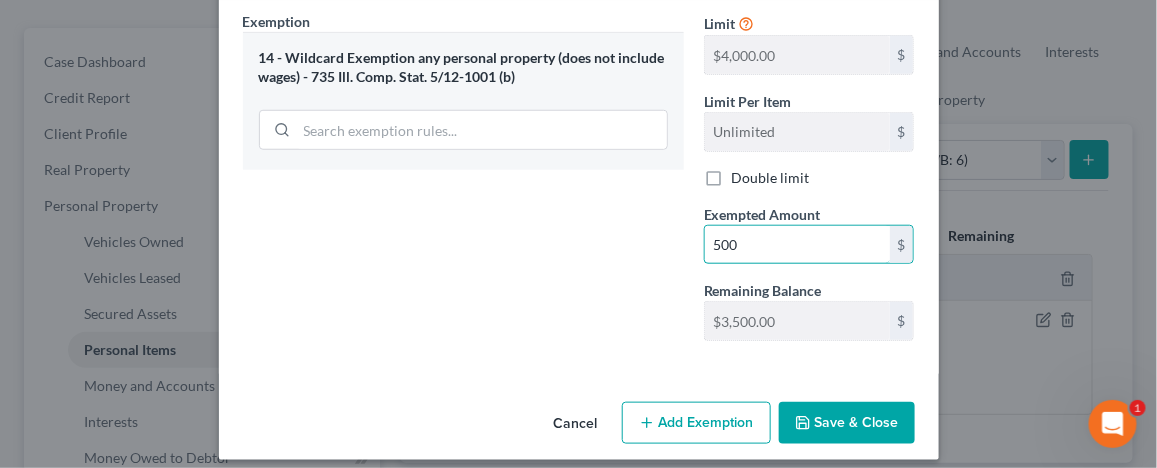 type on "500" 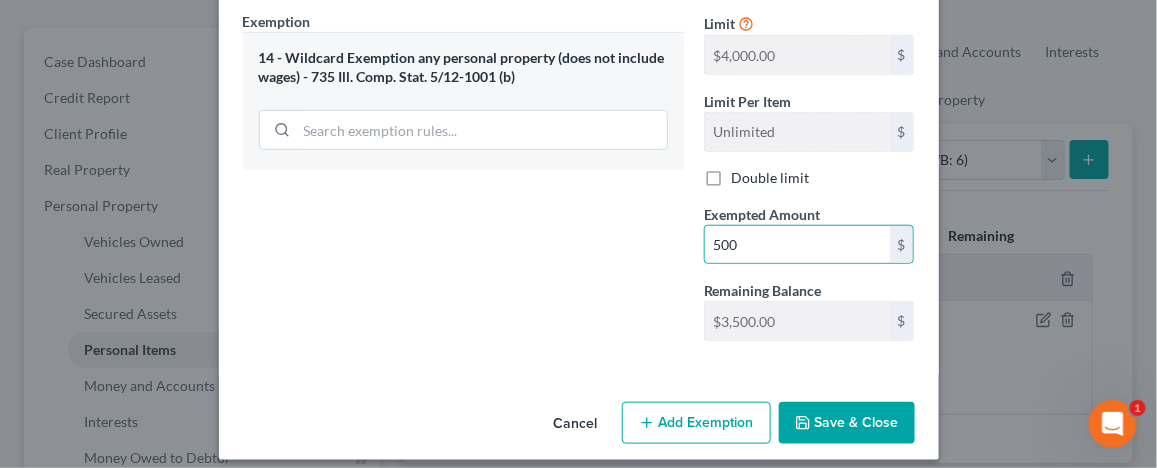 click on "Save & Close" at bounding box center (847, 423) 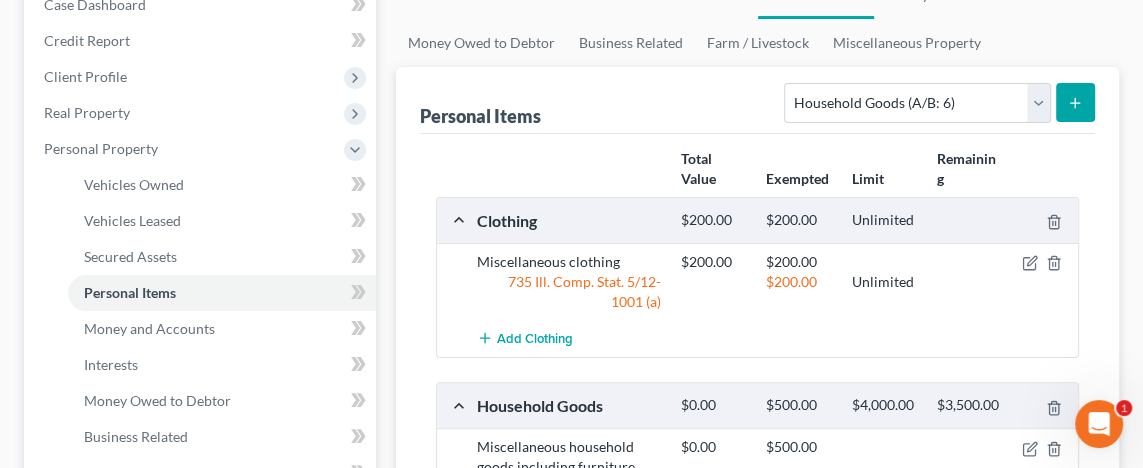 scroll, scrollTop: 200, scrollLeft: 0, axis: vertical 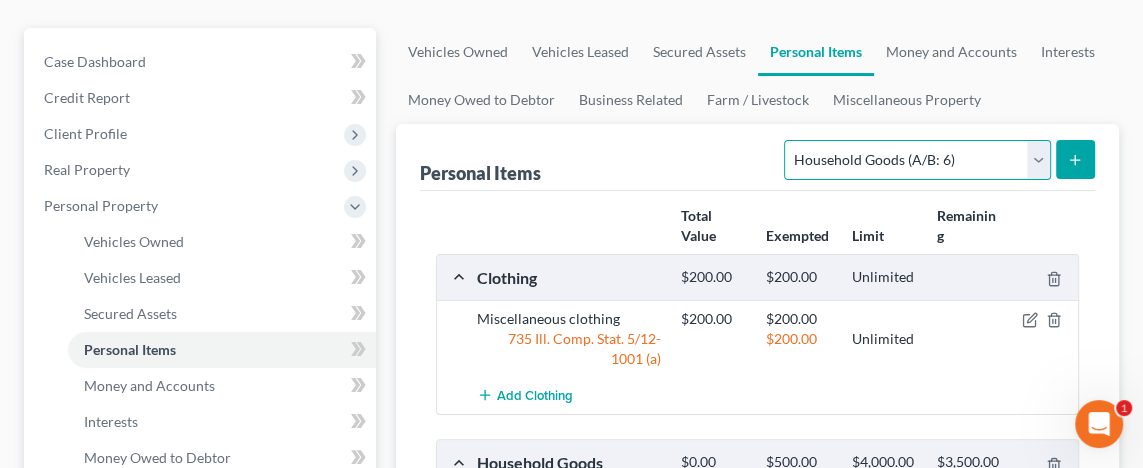 click on "Select Item Type Clothing (A/B: 11) Collectibles Of Value (A/B: 8) Electronics (A/B: 7) Firearms (A/B: 10) Household Goods (A/B: 6) Jewelry (A/B: 12) Other (A/B: 14) Pet(s) (A/B: 13) Sports & Hobby Equipment (A/B: 9)" at bounding box center [917, 160] 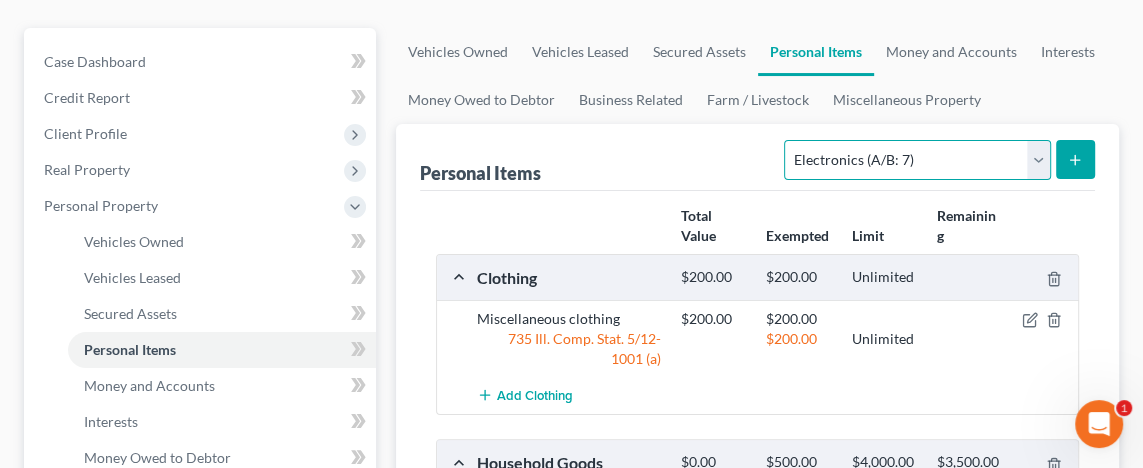 click on "Select Item Type Clothing (A/B: 11) Collectibles Of Value (A/B: 8) Electronics (A/B: 7) Firearms (A/B: 10) Household Goods (A/B: 6) Jewelry (A/B: 12) Other (A/B: 14) Pet(s) (A/B: 13) Sports & Hobby Equipment (A/B: 9)" at bounding box center [917, 160] 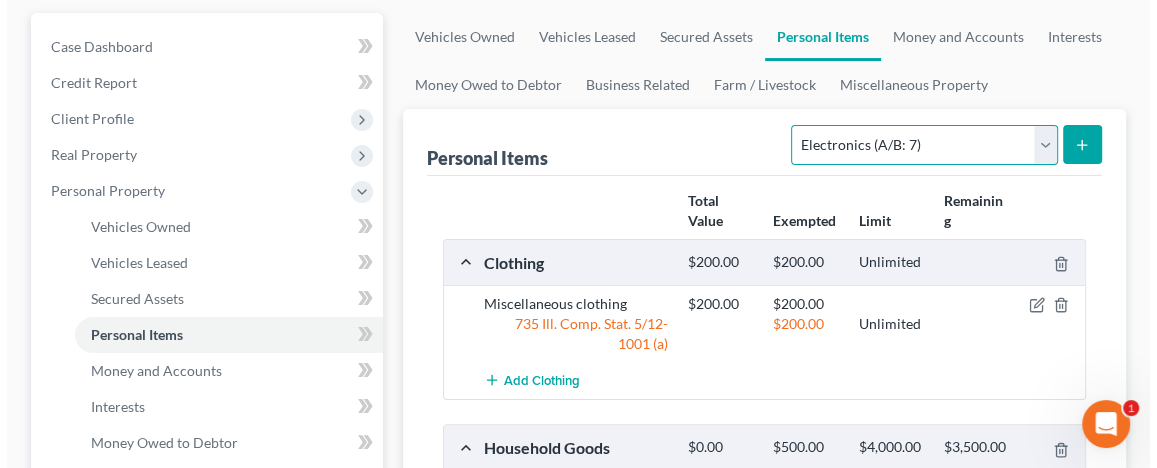 scroll, scrollTop: 200, scrollLeft: 0, axis: vertical 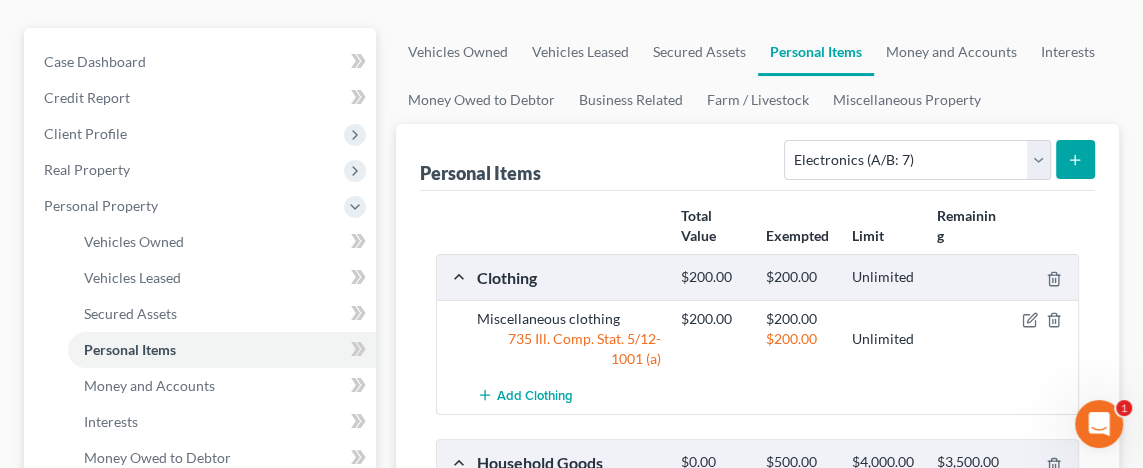 click 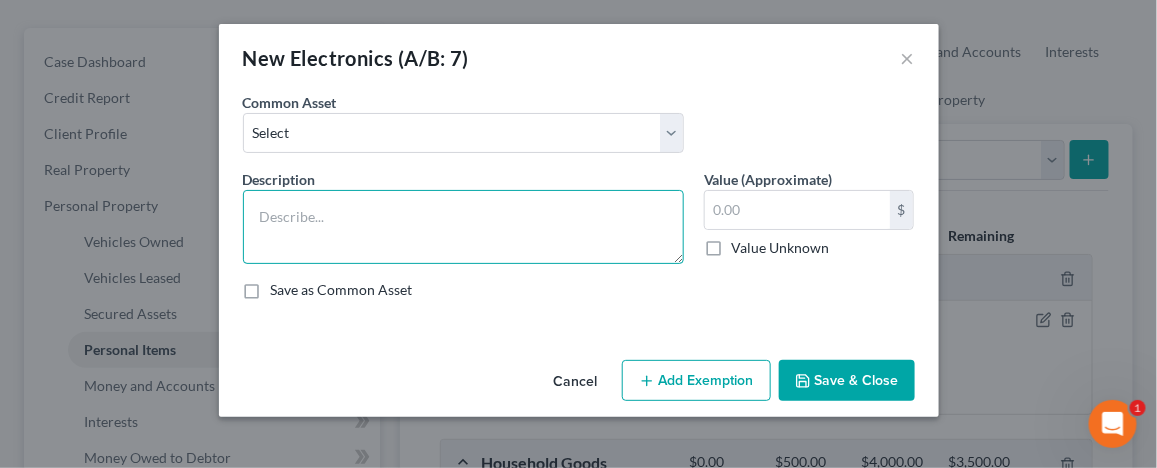click at bounding box center [463, 227] 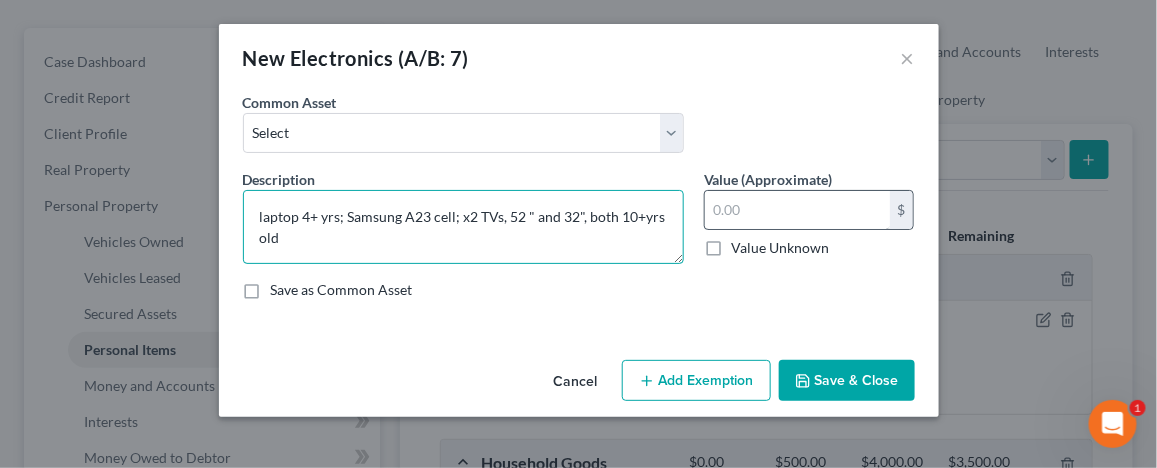 type on "laptop 4+ yrs; Samsung A23 cell; x2 TVs, 52 " and 32", both 10+yrs old" 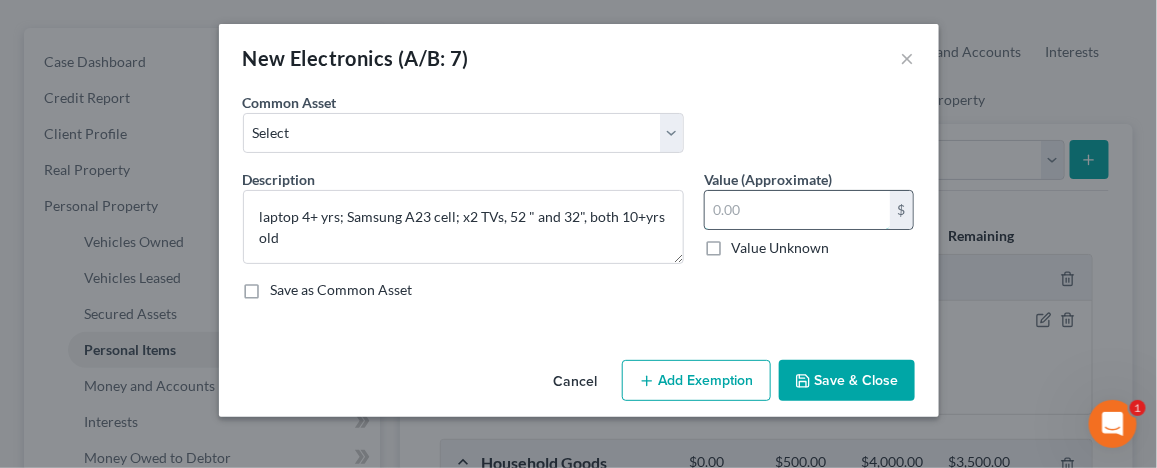 click at bounding box center [797, 210] 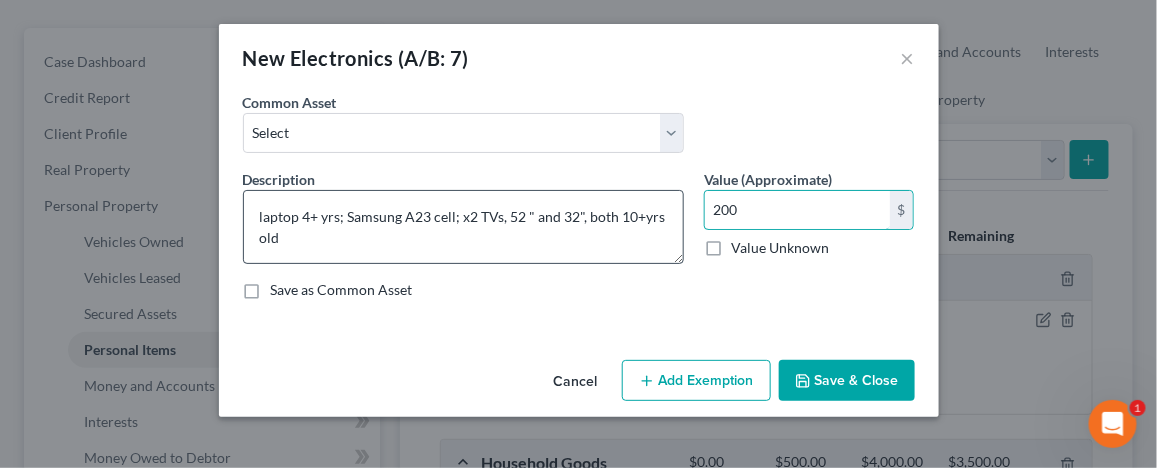 type on "200" 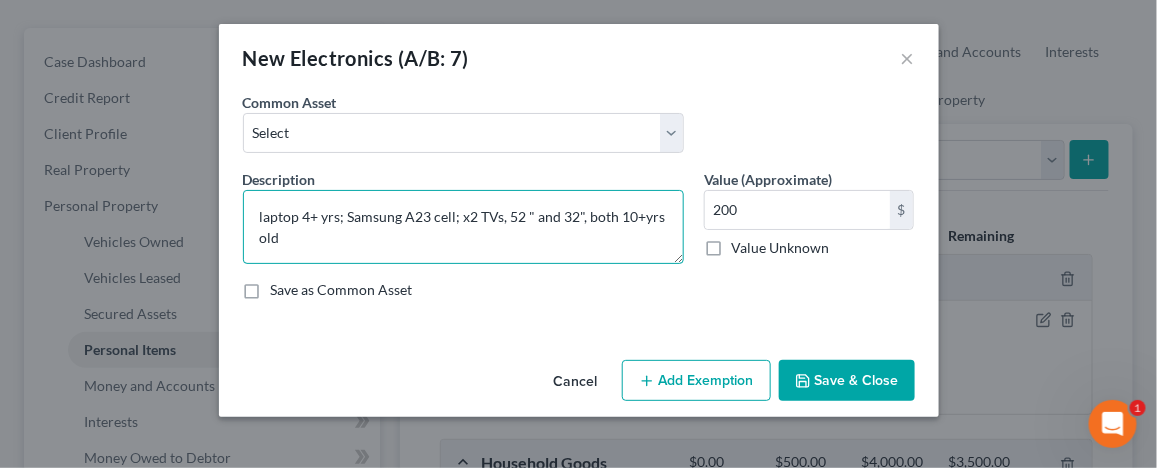 click on "laptop 4+ yrs; Samsung A23 cell; x2 TVs, 52 " and 32", both 10+yrs old" at bounding box center (463, 227) 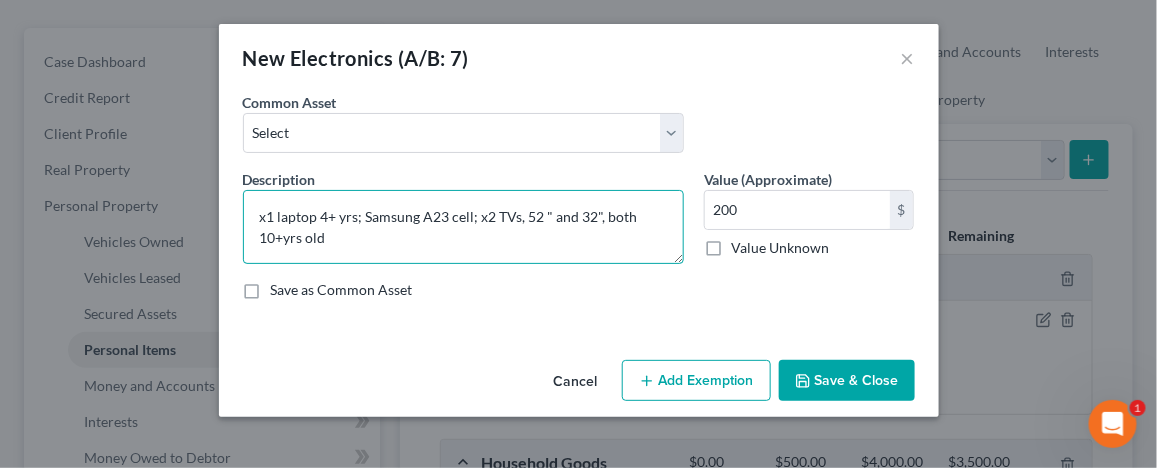 type on "x1 laptop 4+ yrs; Samsung A23 cell; x2 TVs, 52 " and 32", both 10+yrs old" 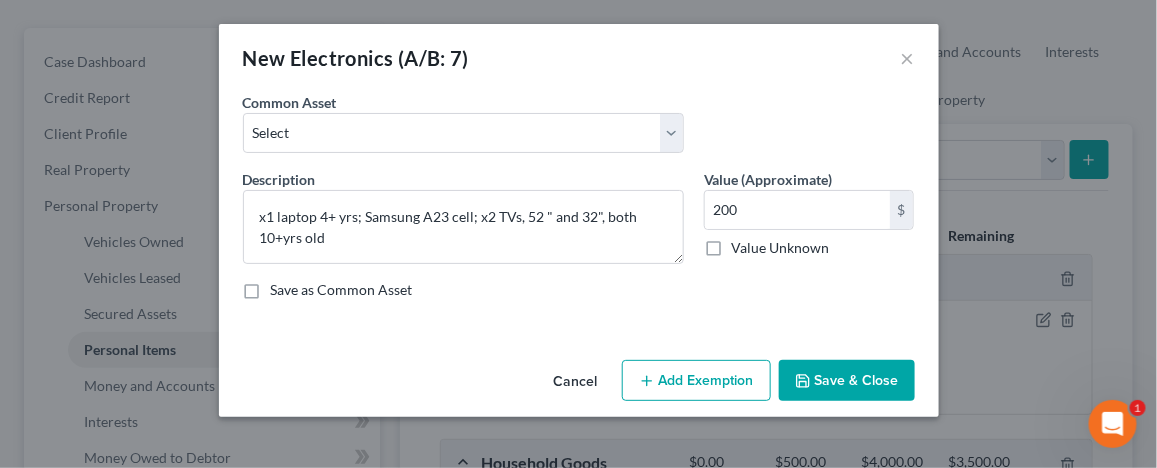 click on "Add Exemption" at bounding box center (696, 381) 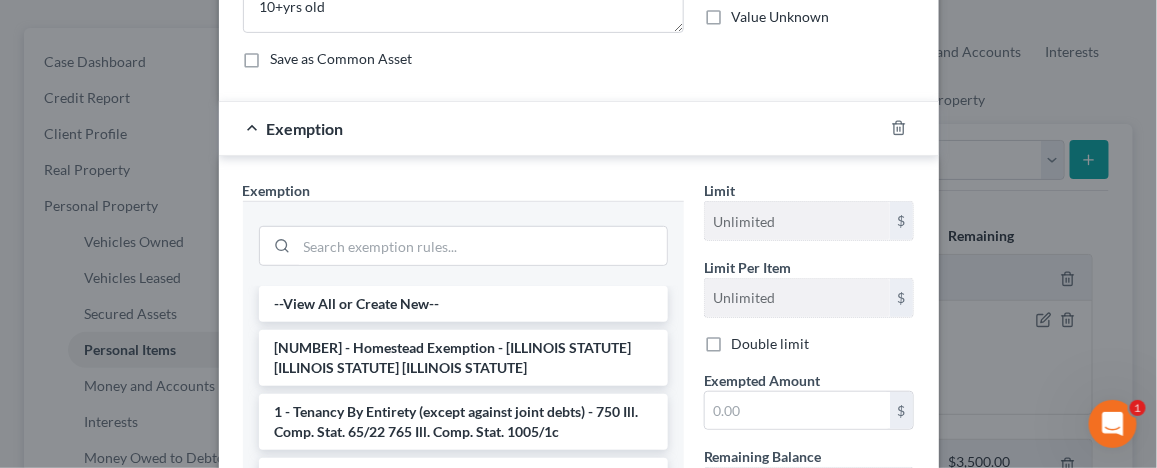 scroll, scrollTop: 300, scrollLeft: 0, axis: vertical 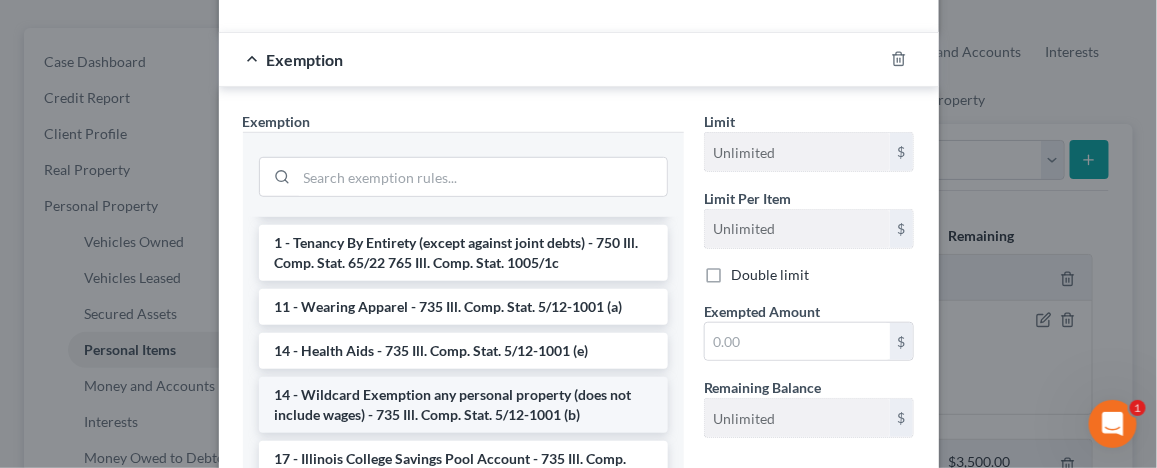 click on "14 - Wildcard Exemption any personal property (does not include wages) - 735 Ill. Comp. Stat. 5/12-1001 (b)" at bounding box center (463, 405) 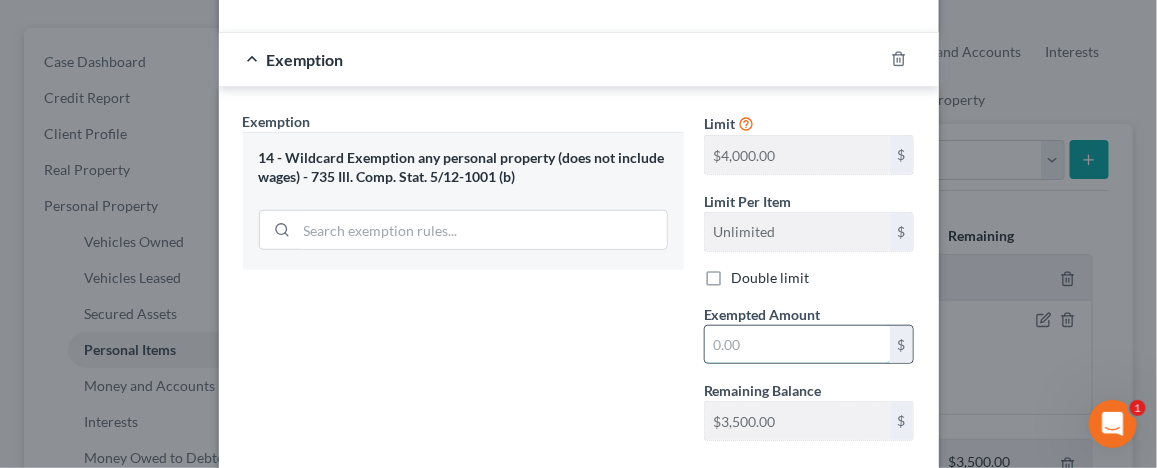 click at bounding box center (797, 345) 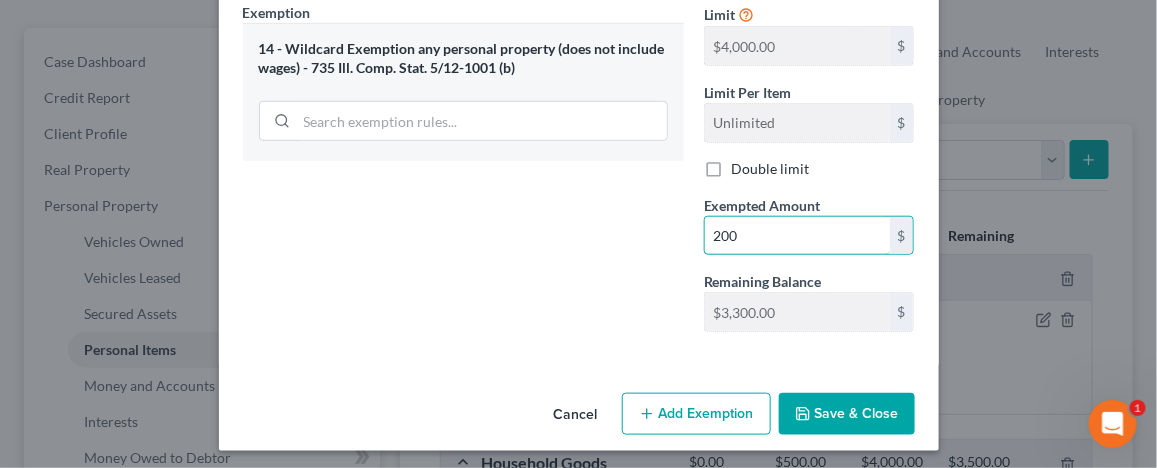 scroll, scrollTop: 410, scrollLeft: 0, axis: vertical 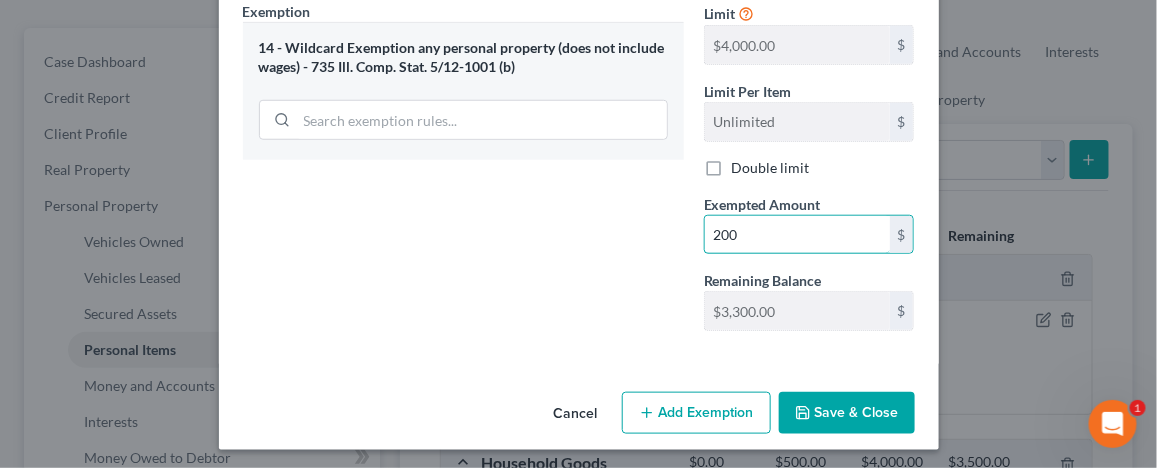 type on "200" 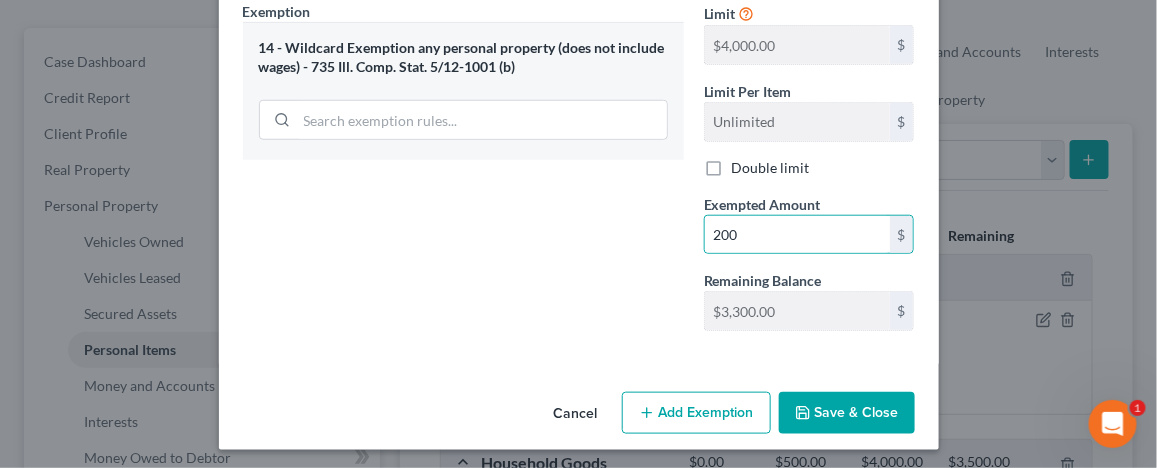 click on "Add Exemption" at bounding box center [696, 413] 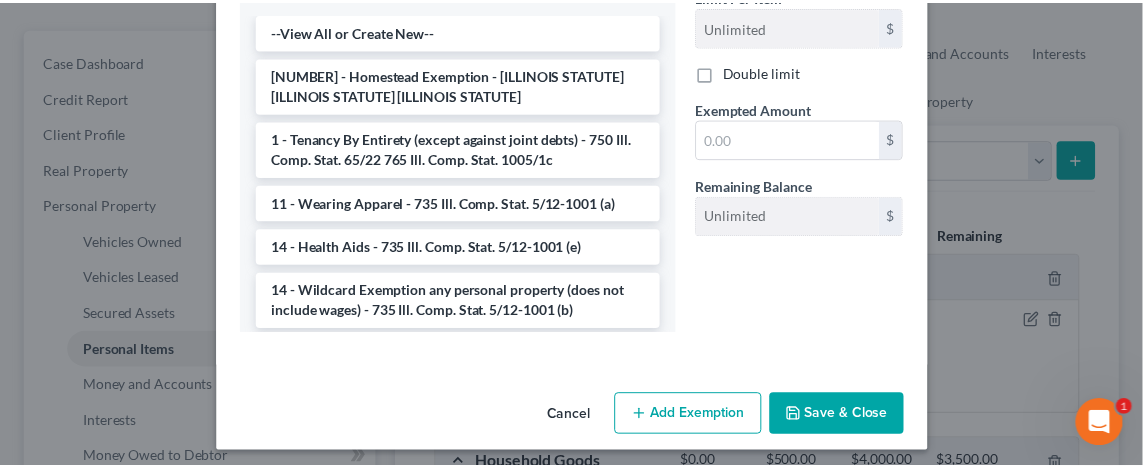 scroll, scrollTop: 945, scrollLeft: 0, axis: vertical 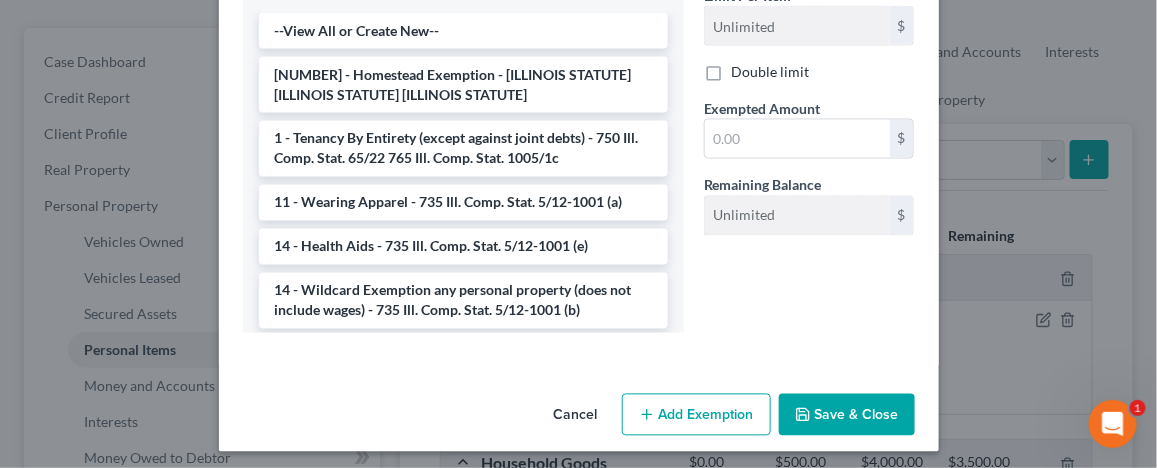click on "Cancel" at bounding box center (576, 416) 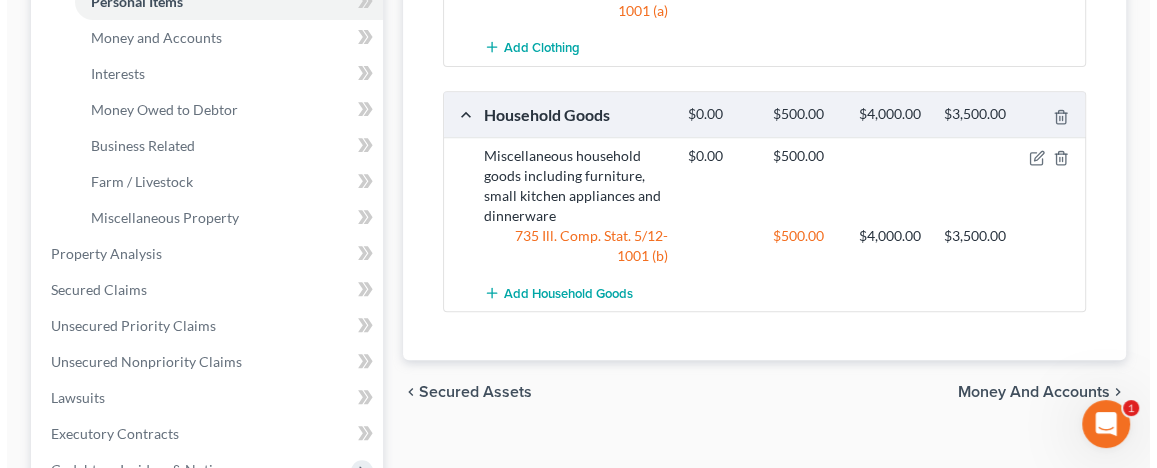 scroll, scrollTop: 300, scrollLeft: 0, axis: vertical 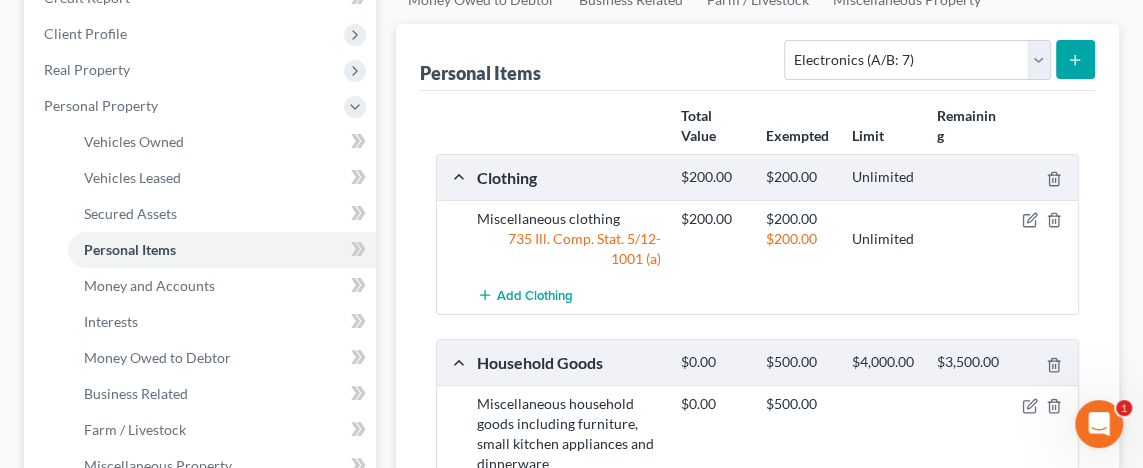 click at bounding box center [1075, 59] 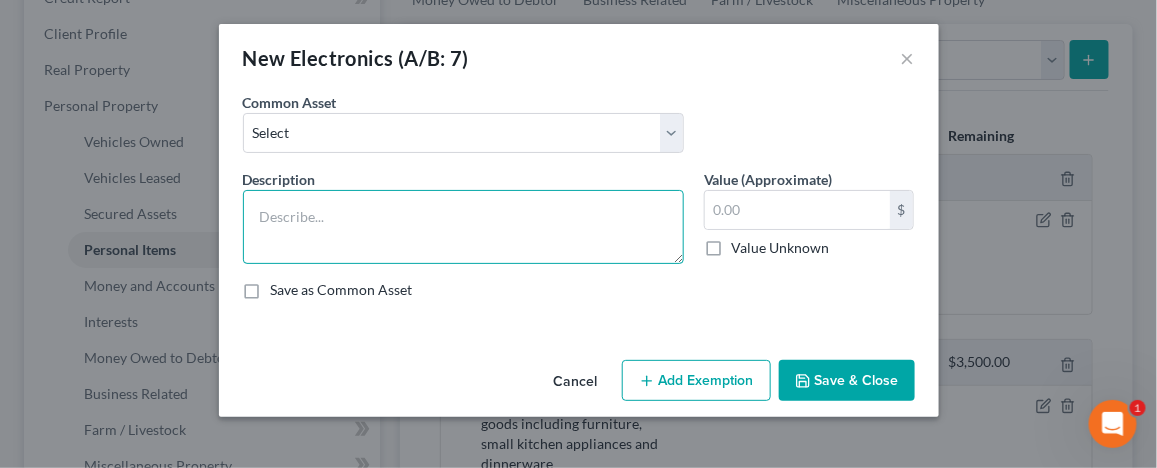 click at bounding box center [463, 227] 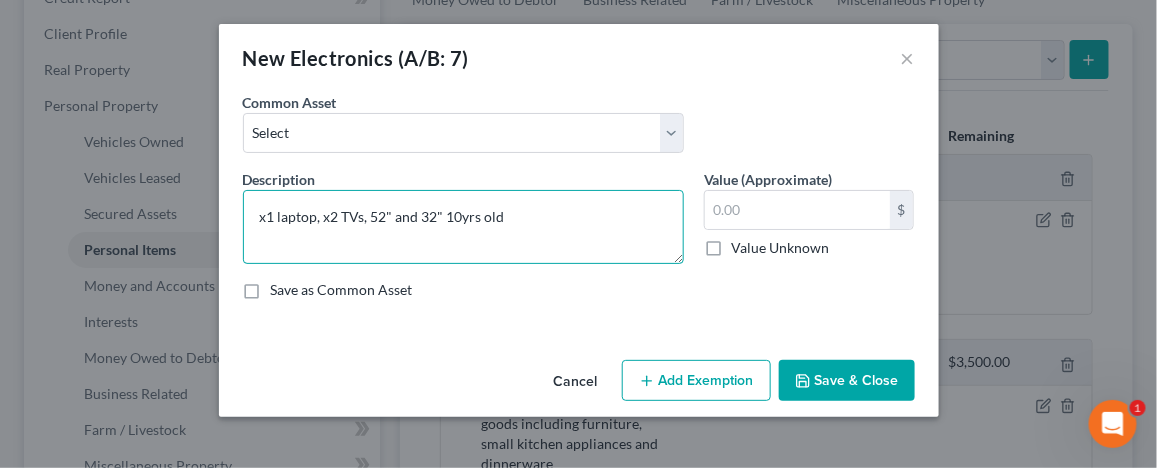 click on "x1 laptop, x2 TVs, 52" and 32" 10yrs old" at bounding box center [463, 227] 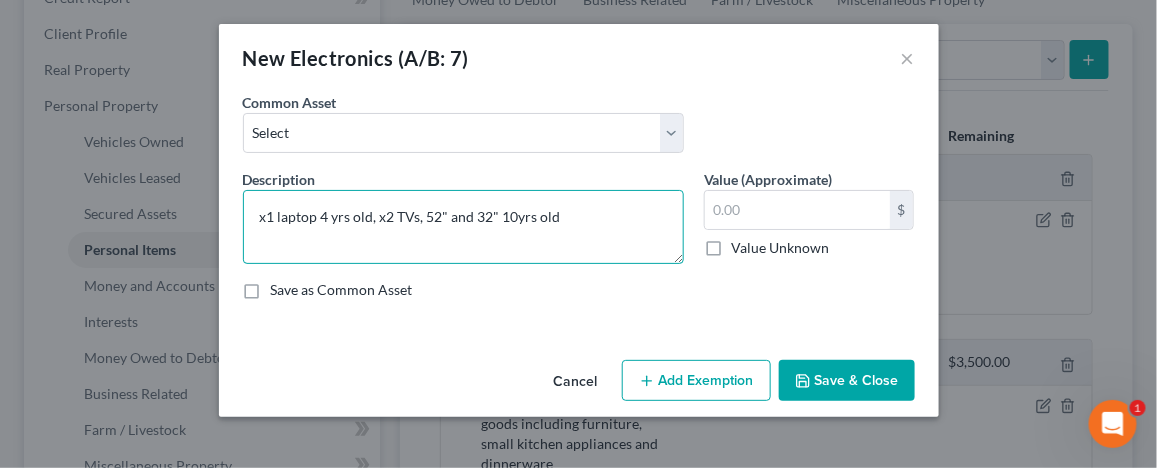 click on "x1 laptop 4 yrs old, x2 TVs, 52" and 32" 10yrs old" at bounding box center (463, 227) 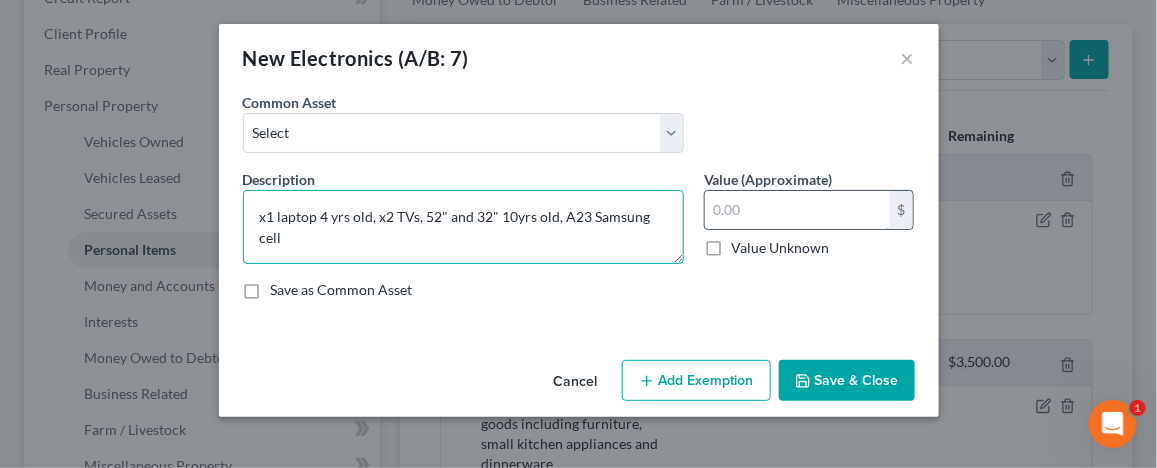 type on "x1 laptop 4 yrs old, x2 TVs, 52" and 32" 10yrs old, A23 Samsung cell" 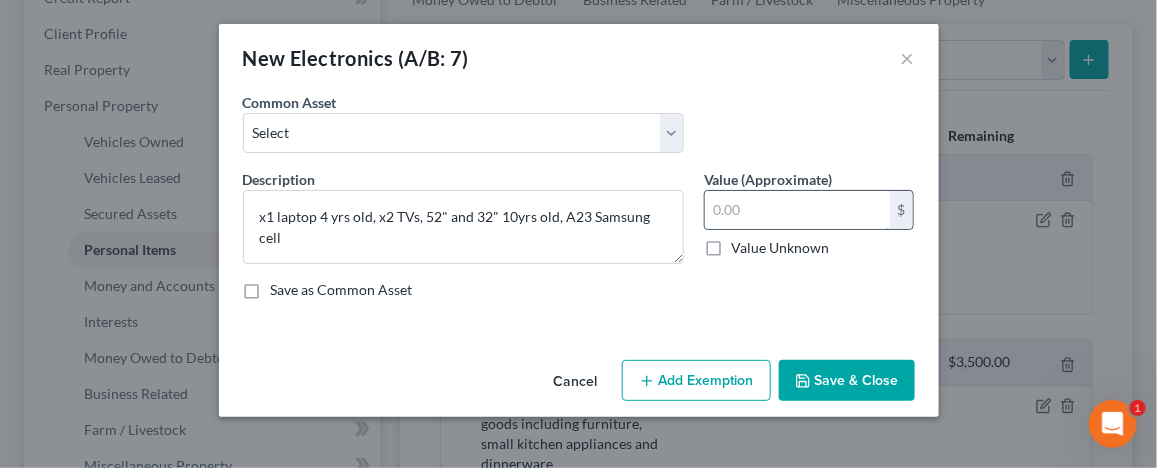 click at bounding box center [797, 210] 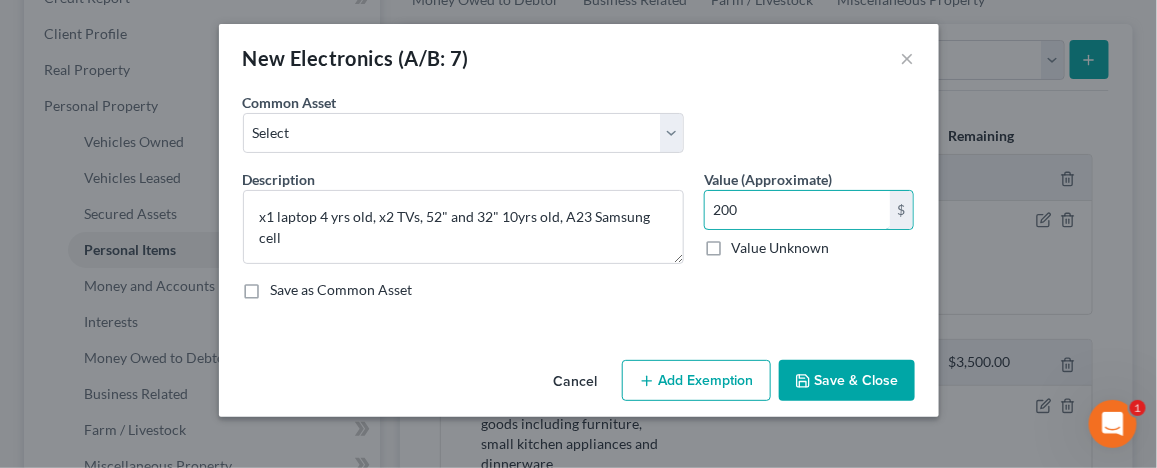 type on "200" 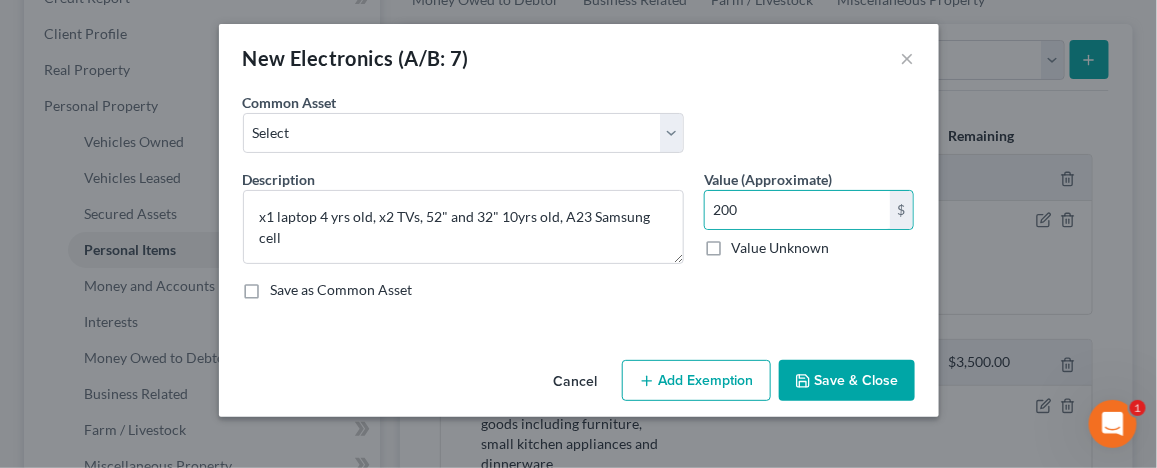 click on "Add Exemption" at bounding box center [696, 381] 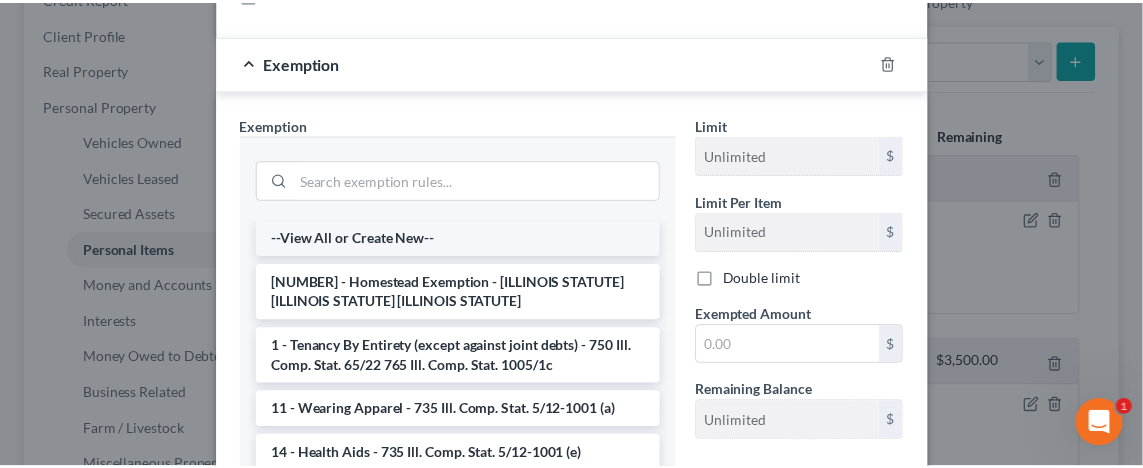 scroll, scrollTop: 400, scrollLeft: 0, axis: vertical 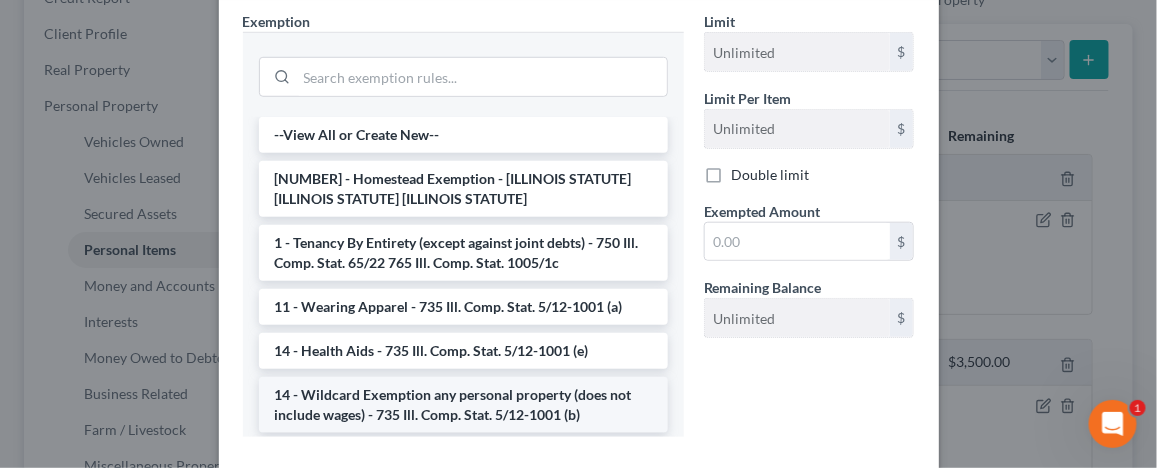 click on "14 - Wildcard Exemption any personal property (does not include wages) - 735 Ill. Comp. Stat. 5/12-1001 (b)" at bounding box center [463, 405] 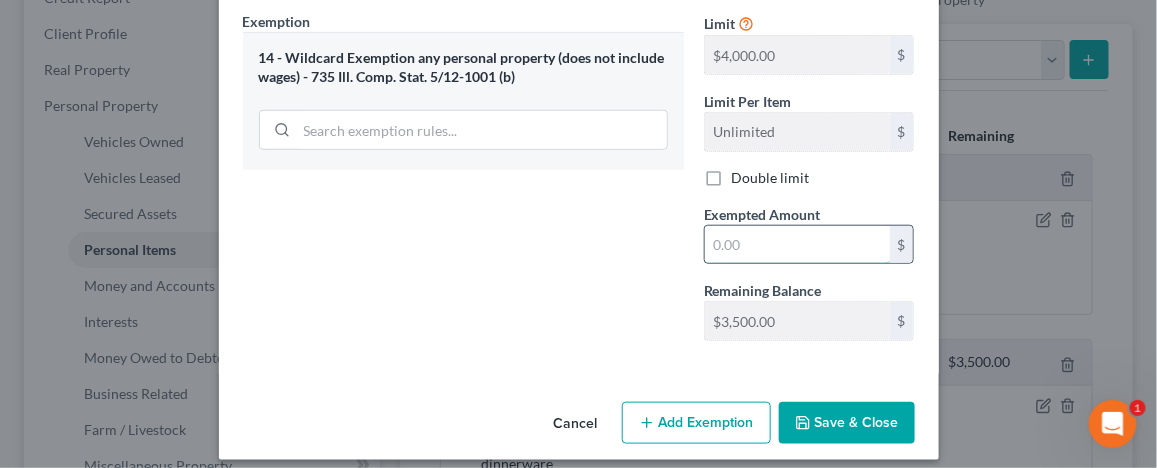 click at bounding box center (797, 245) 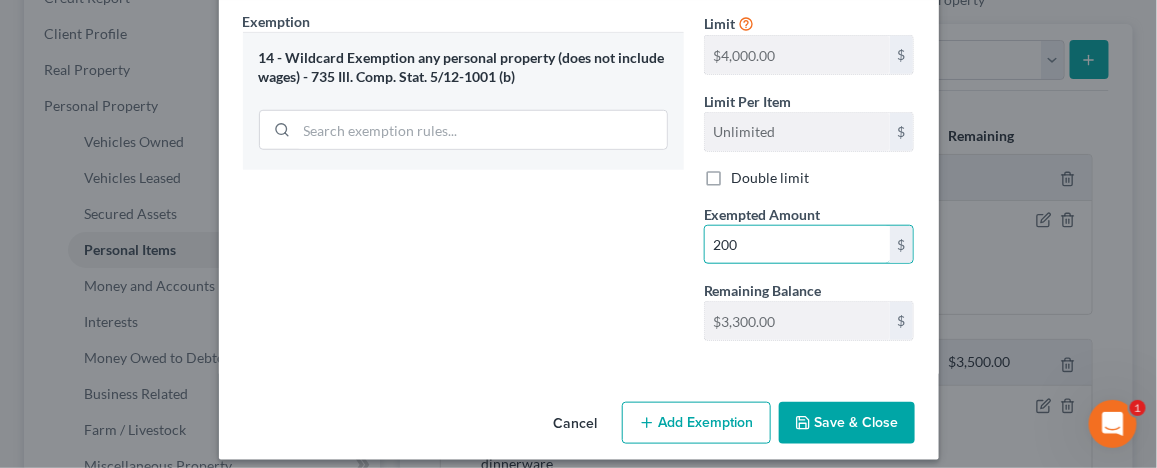 type on "200" 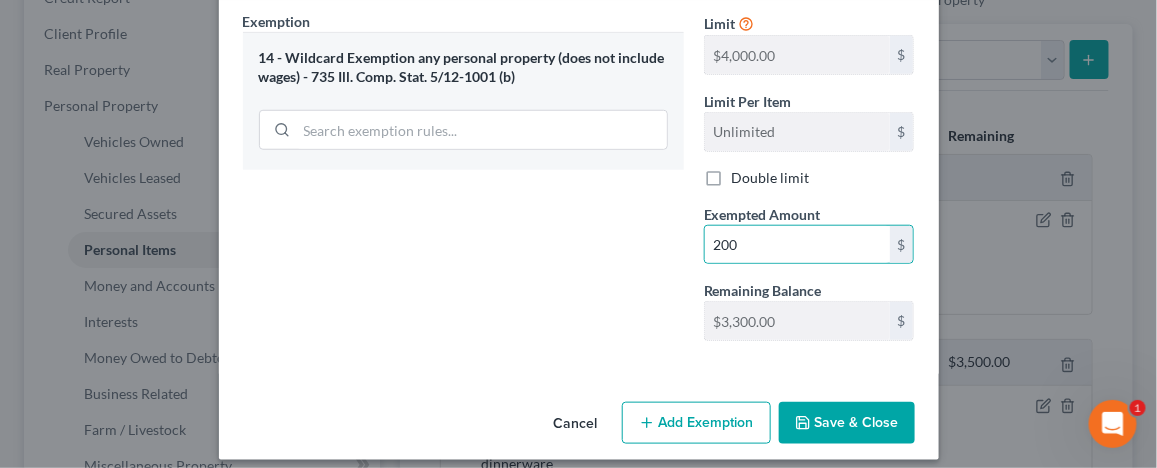 click on "Save & Close" at bounding box center [847, 423] 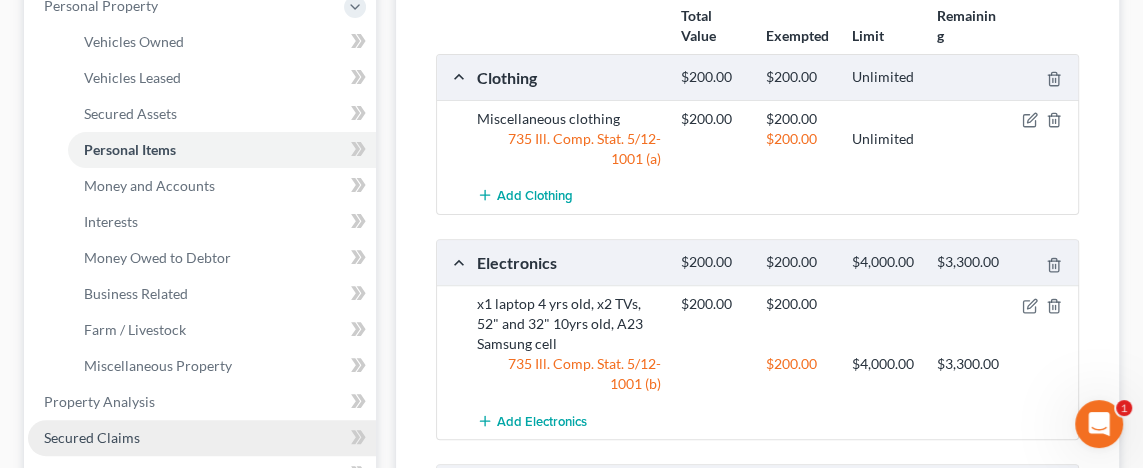 scroll, scrollTop: 200, scrollLeft: 0, axis: vertical 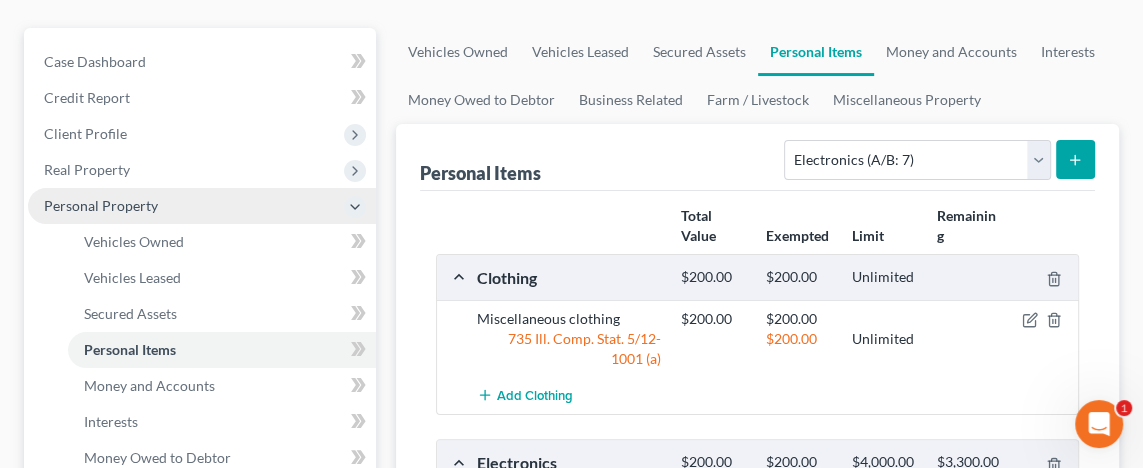 click on "Personal Property" at bounding box center (202, 206) 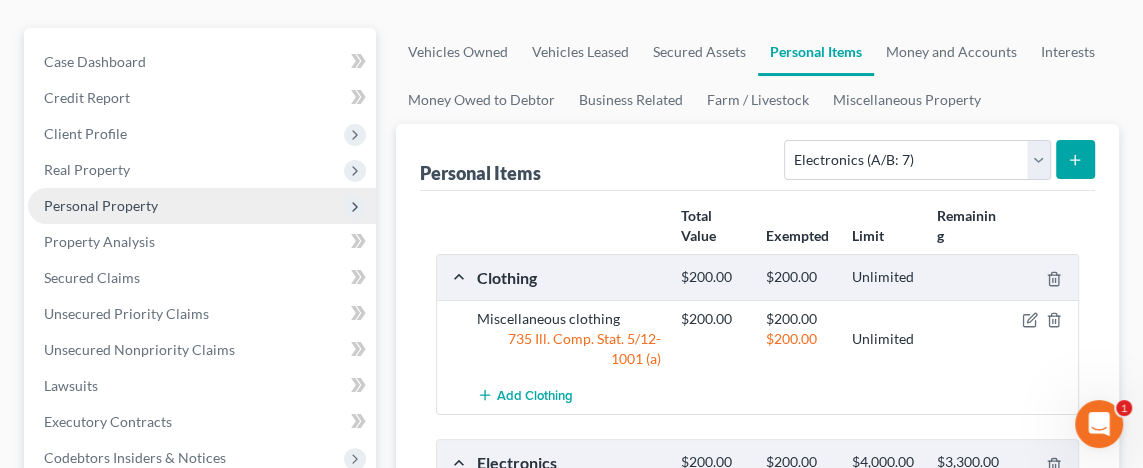 click on "Personal Property" at bounding box center (202, 206) 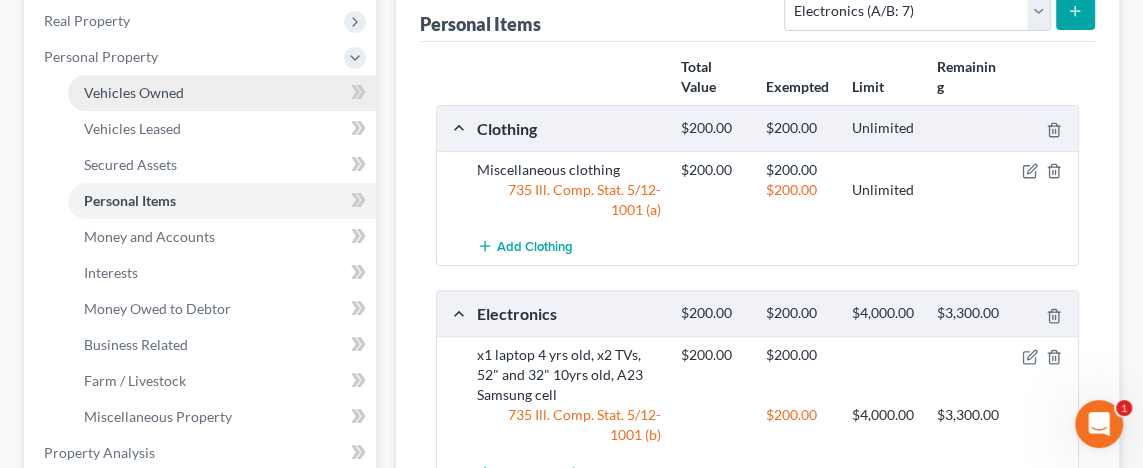 scroll, scrollTop: 400, scrollLeft: 0, axis: vertical 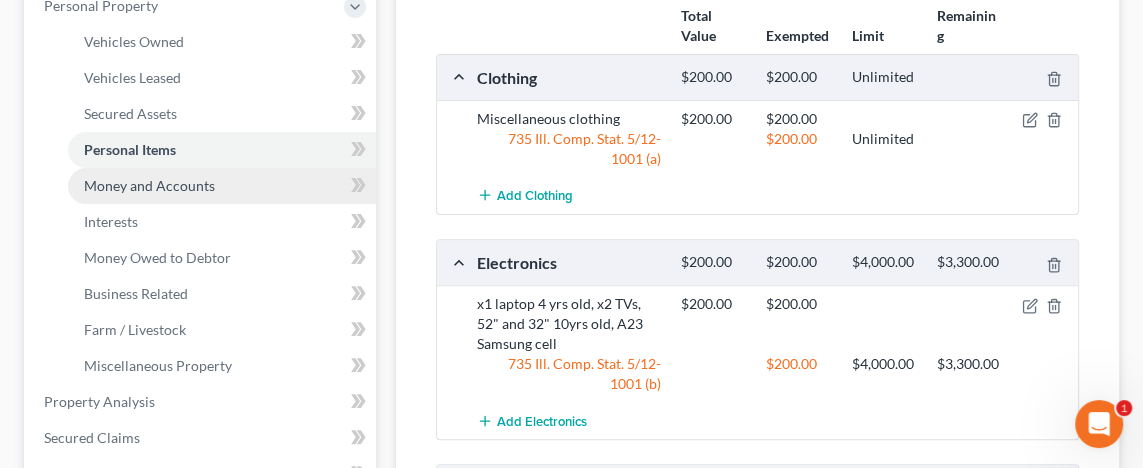 click on "Money and Accounts" at bounding box center [149, 185] 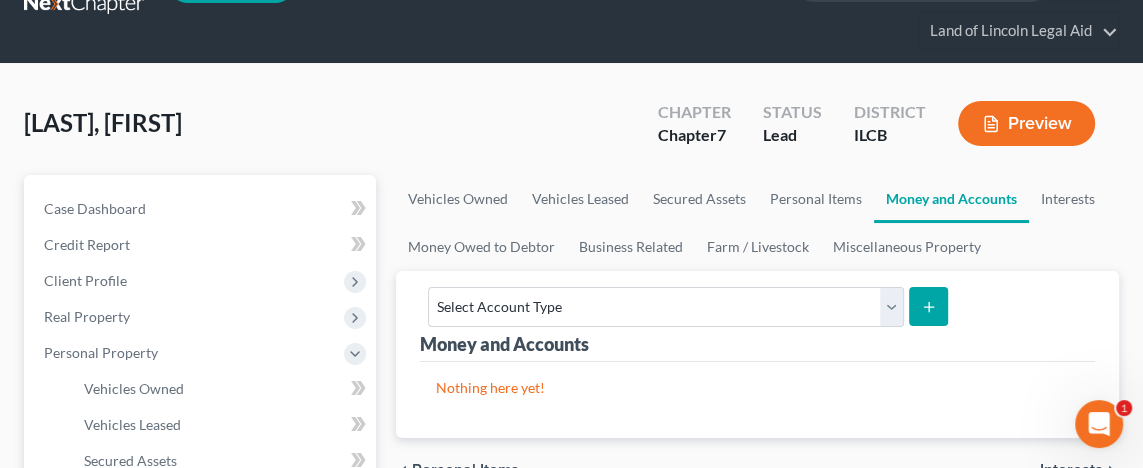 scroll, scrollTop: 0, scrollLeft: 0, axis: both 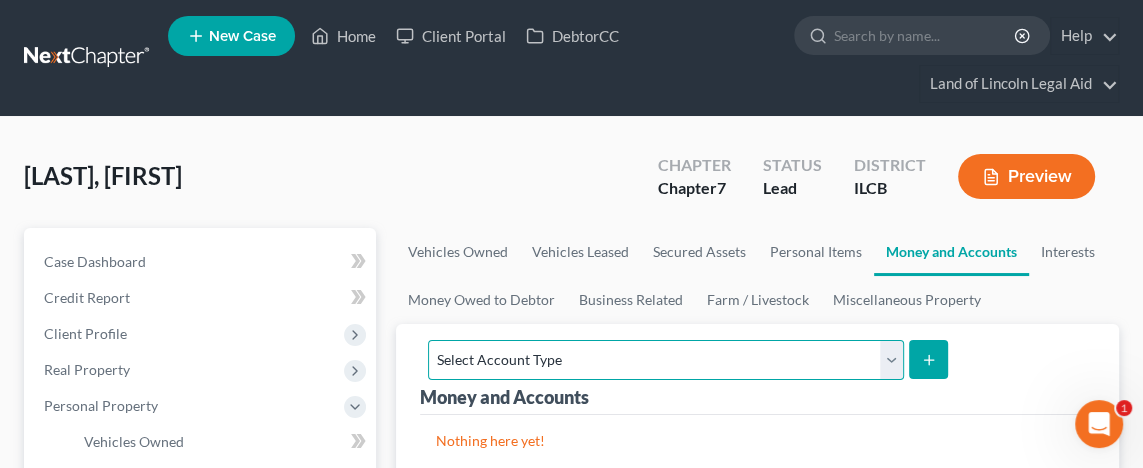 click on "Select Account Type Brokerage (A/B: 18, SOFA: 20) Cash on Hand (A/B: 16) Certificates of Deposit (A/B: 17, SOFA: 20) Checking Account (A/B: 17, SOFA: 20) Money Market (A/B: 18, SOFA: 20) Other (Credit Union, Health Savings Account, etc) (A/B: 17, SOFA: 20) Safe Deposit Box (A/B: 16) Savings Account (A/B: 17, SOFA: 20) Security Deposits or Prepayments (A/B: 22)" at bounding box center [666, 360] 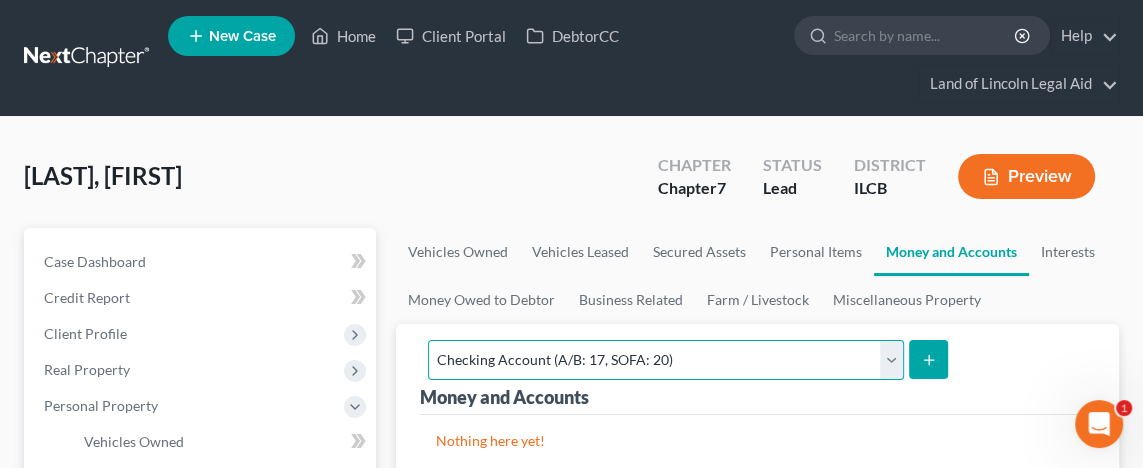 click on "Select Account Type Brokerage (A/B: 18, SOFA: 20) Cash on Hand (A/B: 16) Certificates of Deposit (A/B: 17, SOFA: 20) Checking Account (A/B: 17, SOFA: 20) Money Market (A/B: 18, SOFA: 20) Other (Credit Union, Health Savings Account, etc) (A/B: 17, SOFA: 20) Safe Deposit Box (A/B: 16) Savings Account (A/B: 17, SOFA: 20) Security Deposits or Prepayments (A/B: 22)" at bounding box center (666, 360) 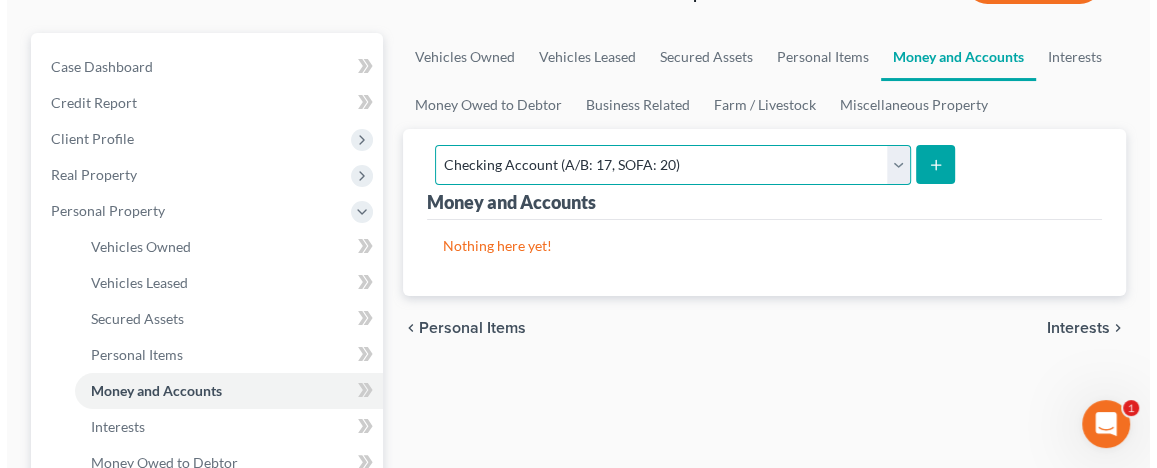 scroll, scrollTop: 200, scrollLeft: 0, axis: vertical 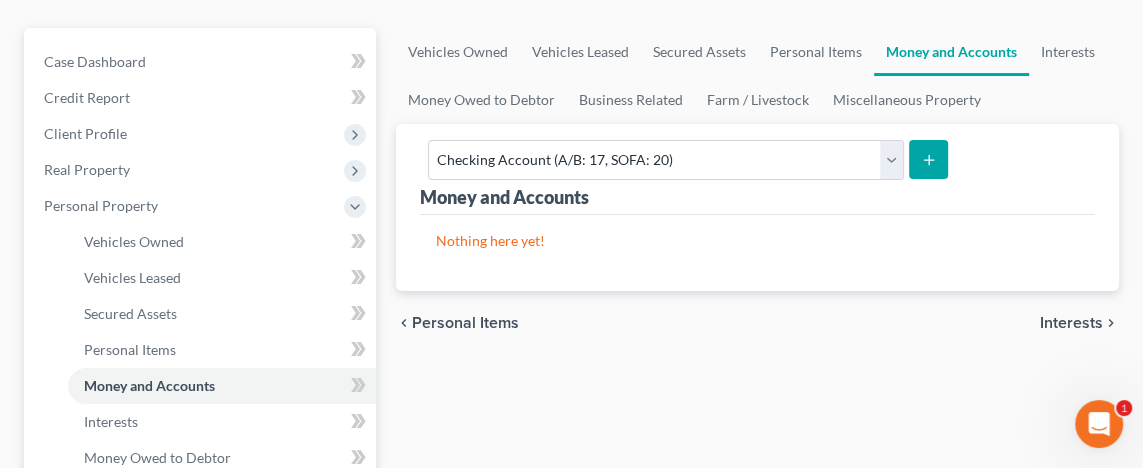 click 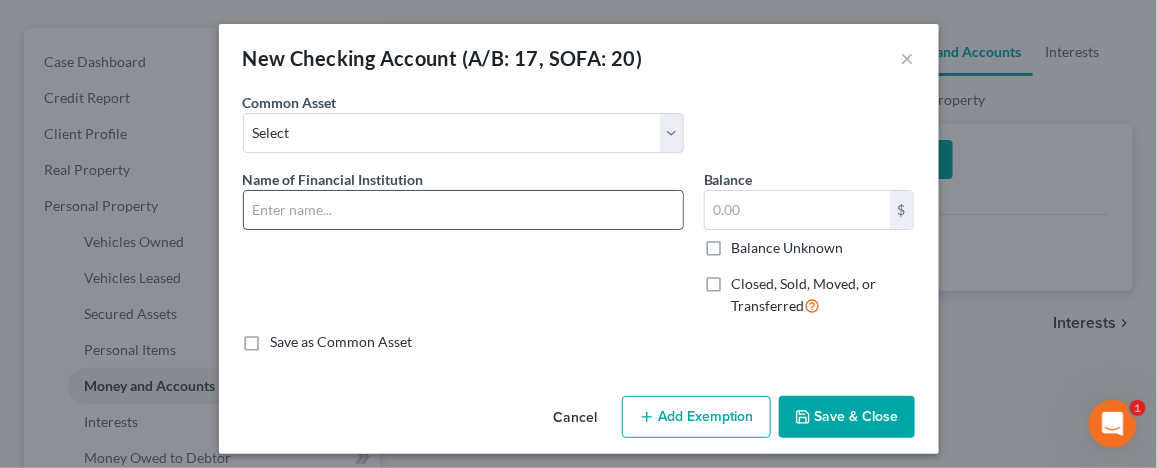 click at bounding box center [463, 210] 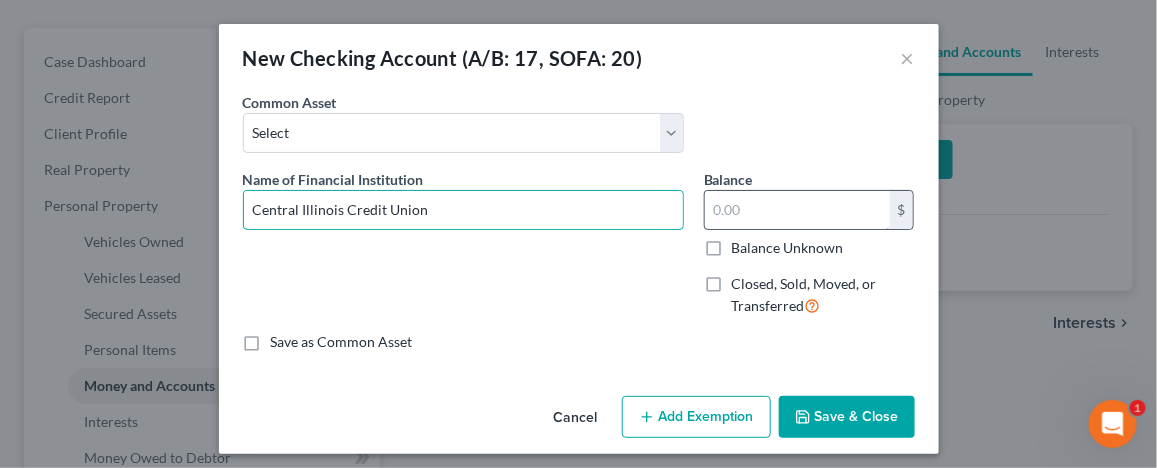 type on "Central Illinois Credit Union" 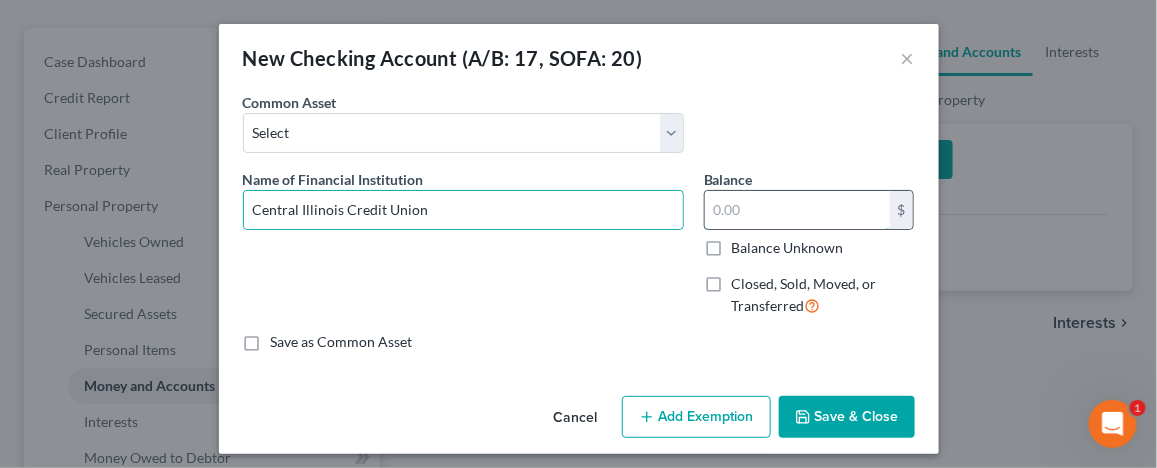 click at bounding box center [797, 210] 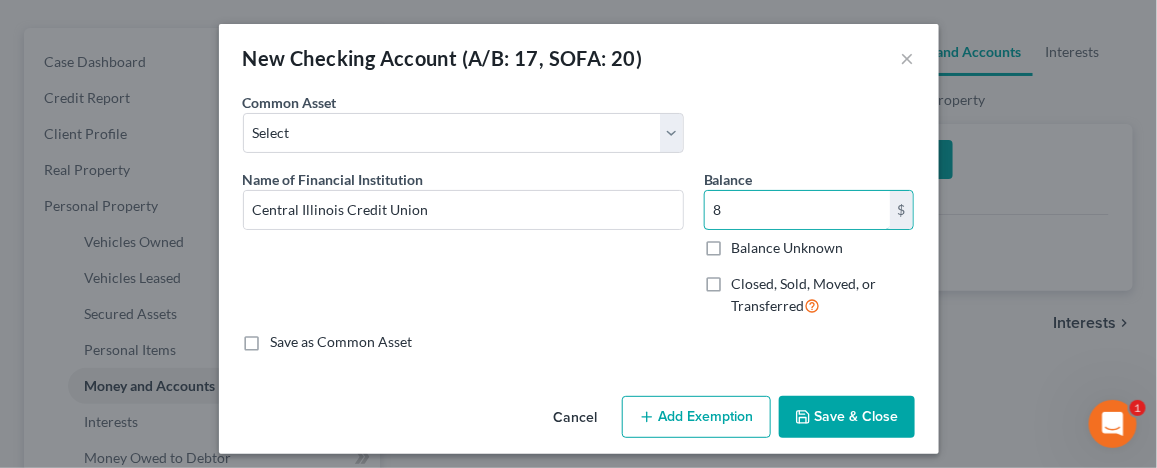 type on "8" 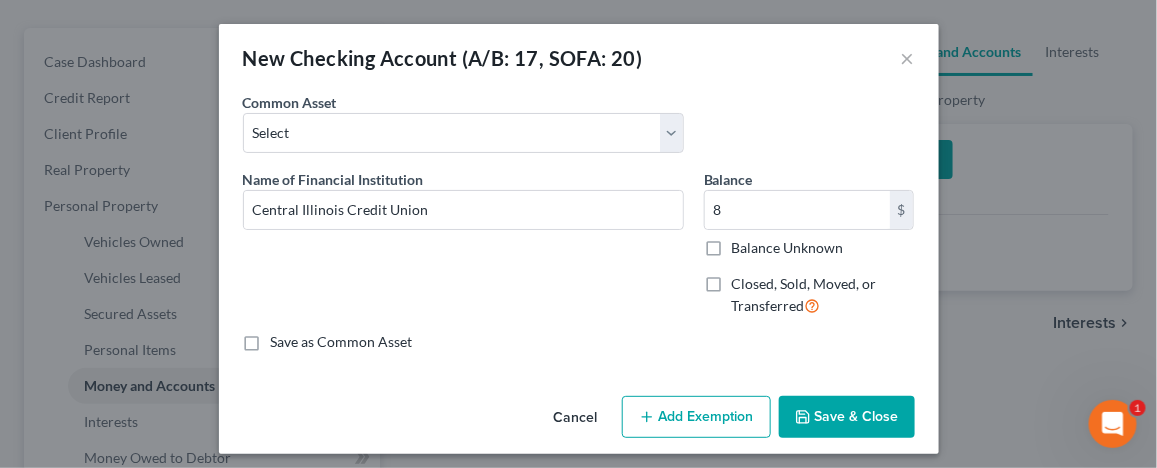 click on "Add Exemption" at bounding box center (696, 417) 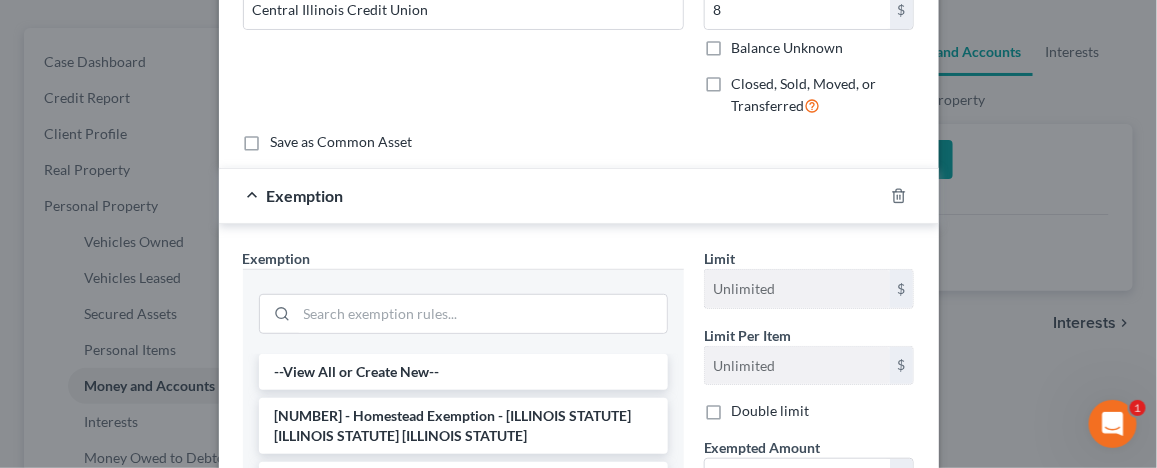 scroll, scrollTop: 300, scrollLeft: 0, axis: vertical 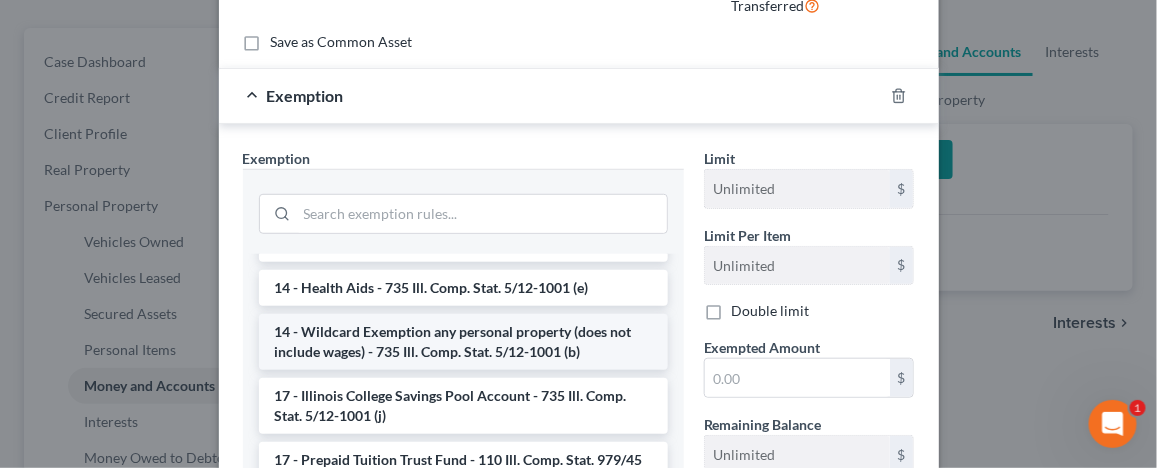 click on "14 - Wildcard Exemption any personal property (does not include wages) - 735 Ill. Comp. Stat. 5/12-1001 (b)" at bounding box center (463, 342) 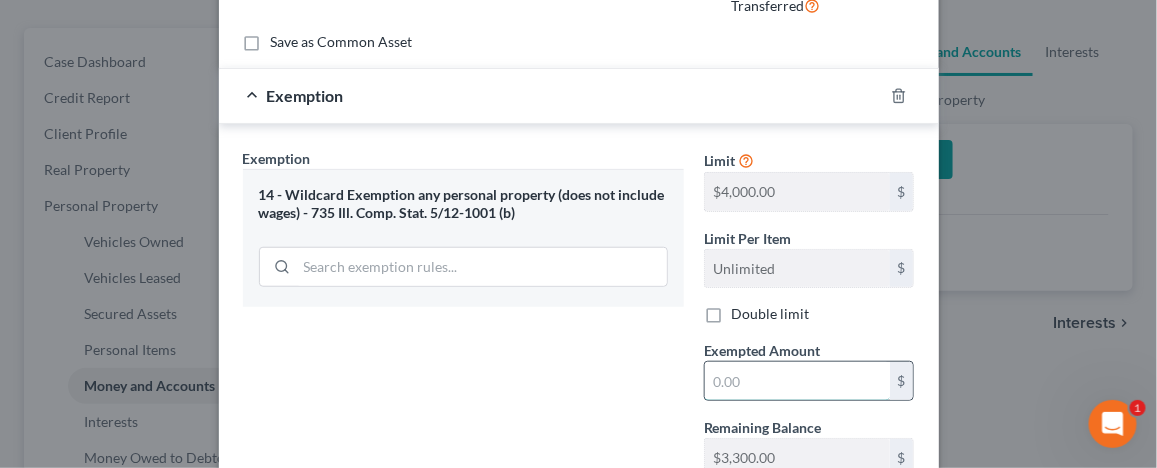 click at bounding box center [797, 381] 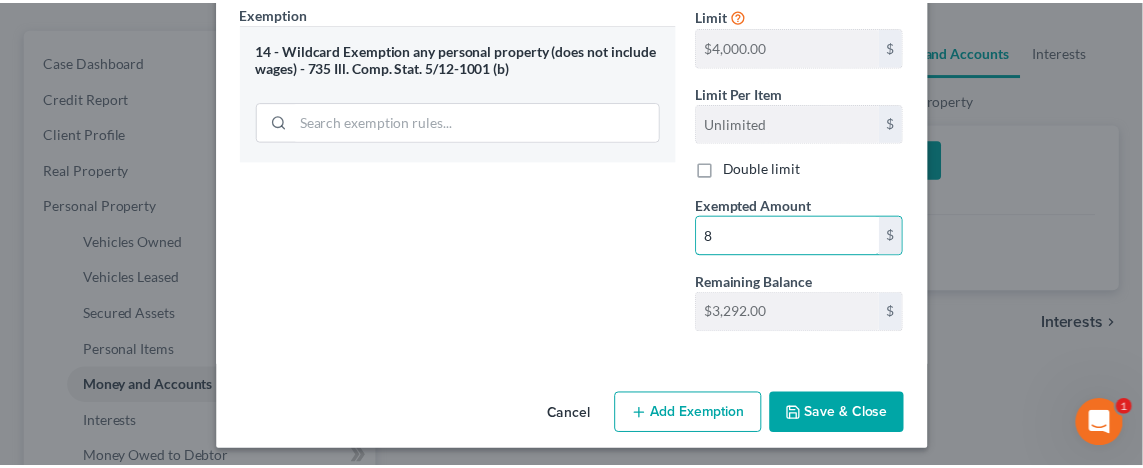 scroll, scrollTop: 446, scrollLeft: 0, axis: vertical 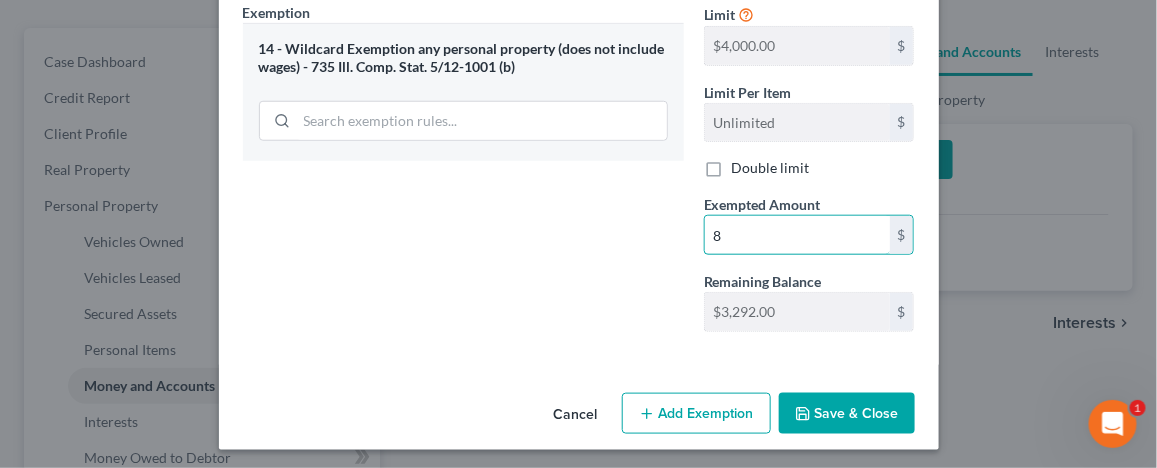 type on "8" 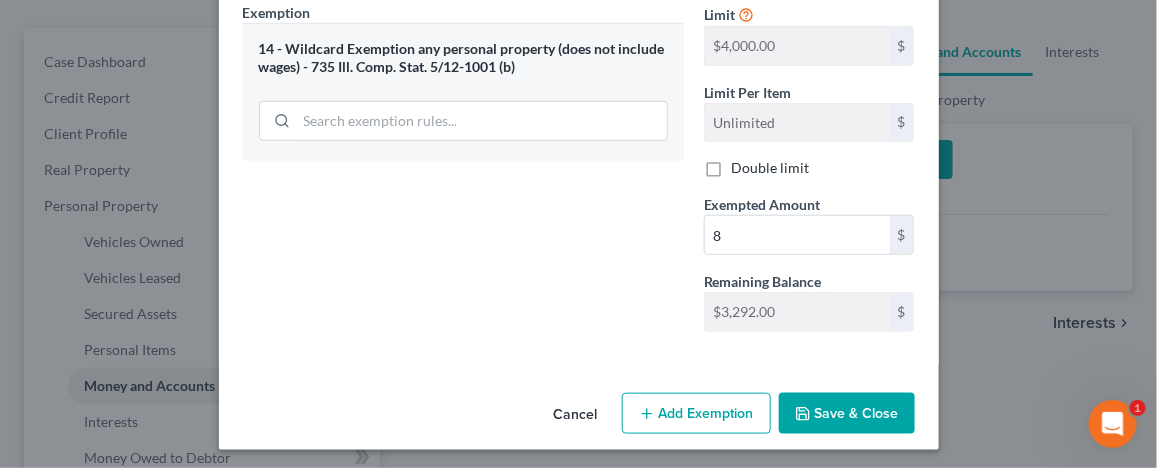 click 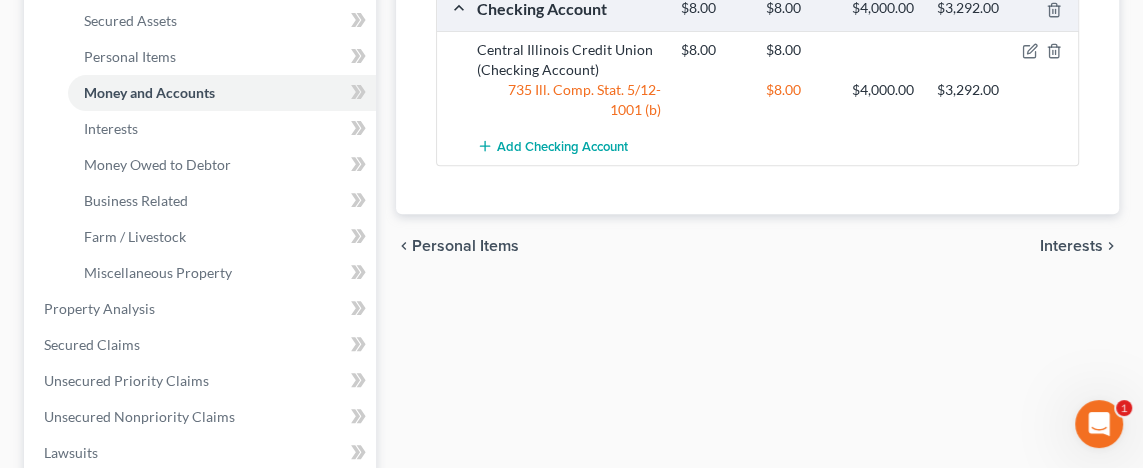 scroll, scrollTop: 500, scrollLeft: 0, axis: vertical 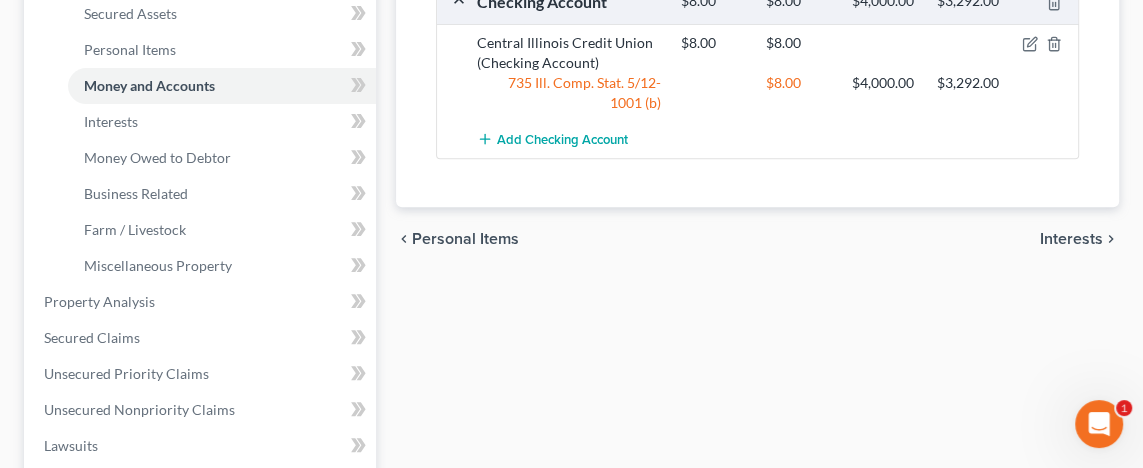 click on "Interests" at bounding box center (1071, 239) 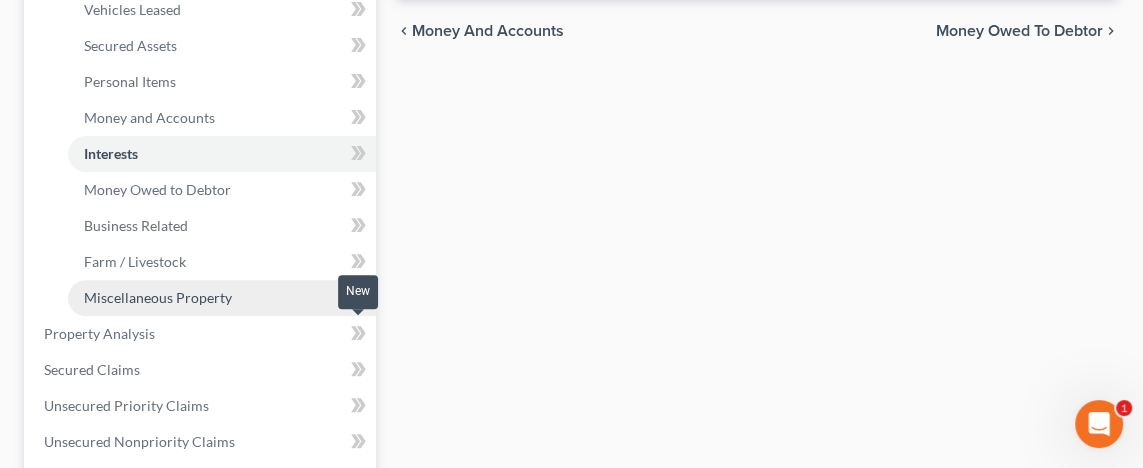 scroll, scrollTop: 500, scrollLeft: 0, axis: vertical 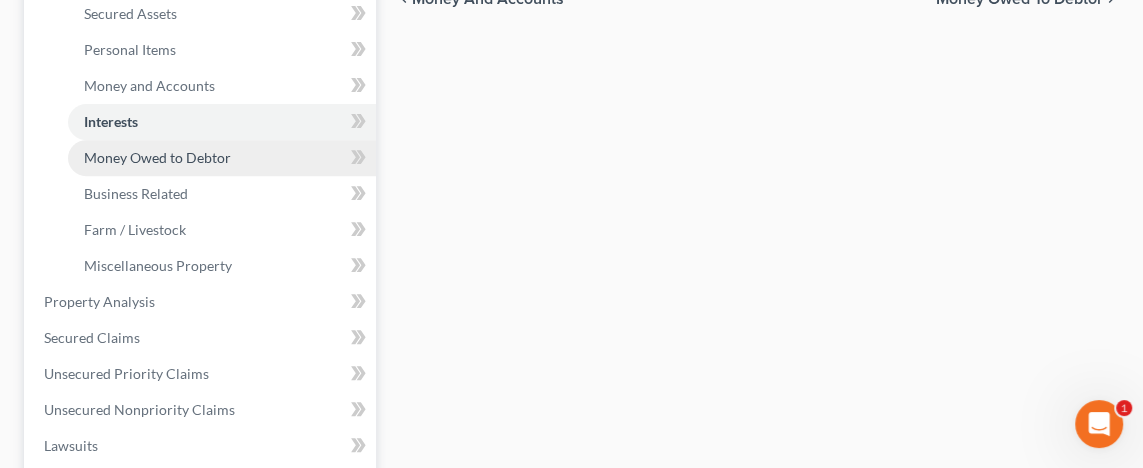 click on "Money Owed to Debtor" at bounding box center [222, 158] 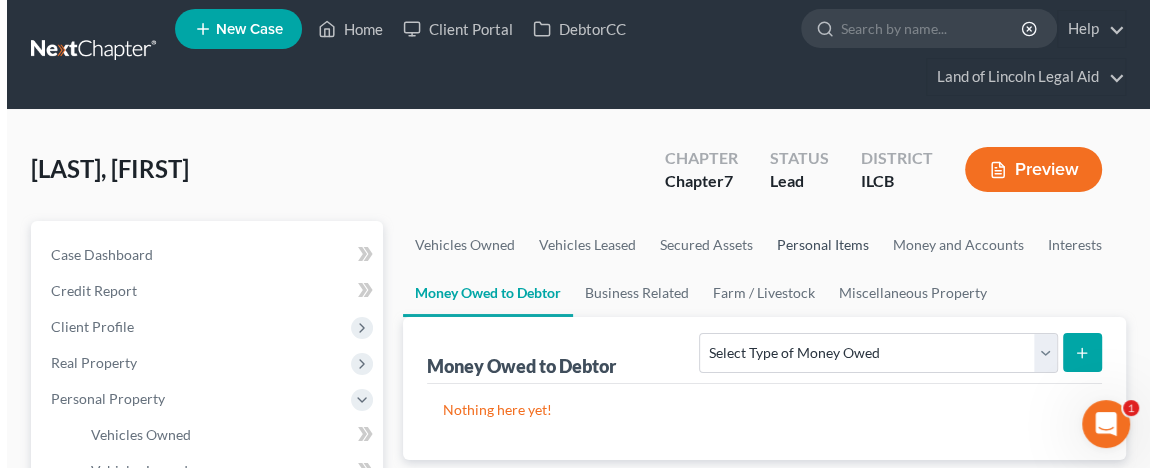 scroll, scrollTop: 0, scrollLeft: 0, axis: both 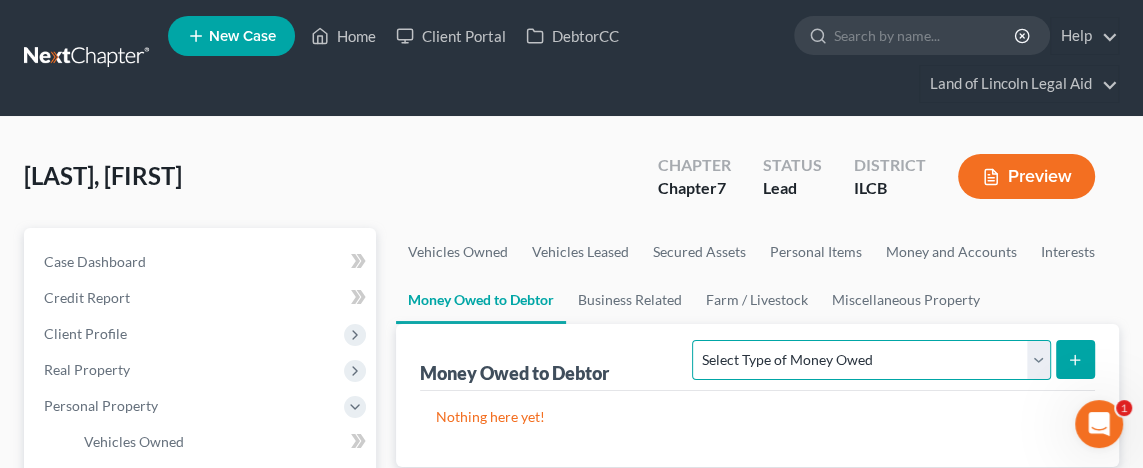 click on "Select Type of Money Owed Accounts Receivable (A/B: 38) Alimony (A/B: 29) Child Support (A/B: 29) Claims Against Third Parties (A/B: 33) Disability Benefits (A/B: 30) Disability Insurance Payments (A/B: 30) Divorce Settlements (A/B: 29) Equitable or Future Interests (A/B: 25) Expected Tax Refund and Unused NOLs (A/B: 28) Financial Assets Not Yet Listed (A/B: 35) Life Estate of Descendants (A/B: 32) Maintenance (A/B: 29) Other Contingent & Unliquidated Claims (A/B: 34) Property Settlements (A/B: 29) Sick or Vacation Pay (A/B: 30) Social Security Benefits (A/B: 30) Trusts (A/B: 25) Unpaid Loans (A/B: 30) Unpaid Wages (A/B: 30) Workers Compensation (A/B: 30)" at bounding box center [871, 360] 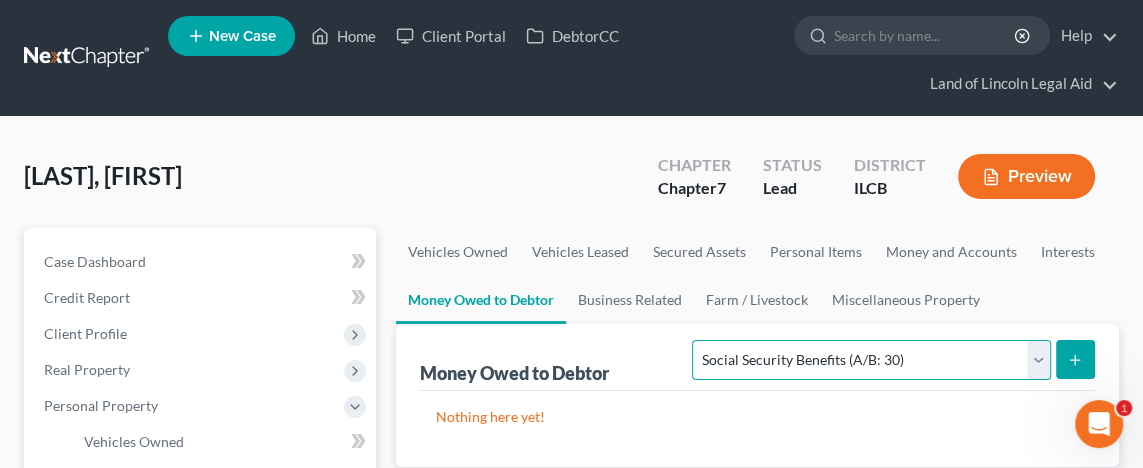 click on "Select Type of Money Owed Accounts Receivable (A/B: 38) Alimony (A/B: 29) Child Support (A/B: 29) Claims Against Third Parties (A/B: 33) Disability Benefits (A/B: 30) Disability Insurance Payments (A/B: 30) Divorce Settlements (A/B: 29) Equitable or Future Interests (A/B: 25) Expected Tax Refund and Unused NOLs (A/B: 28) Financial Assets Not Yet Listed (A/B: 35) Life Estate of Descendants (A/B: 32) Maintenance (A/B: 29) Other Contingent & Unliquidated Claims (A/B: 34) Property Settlements (A/B: 29) Sick or Vacation Pay (A/B: 30) Social Security Benefits (A/B: 30) Trusts (A/B: 25) Unpaid Loans (A/B: 30) Unpaid Wages (A/B: 30) Workers Compensation (A/B: 30)" at bounding box center (871, 360) 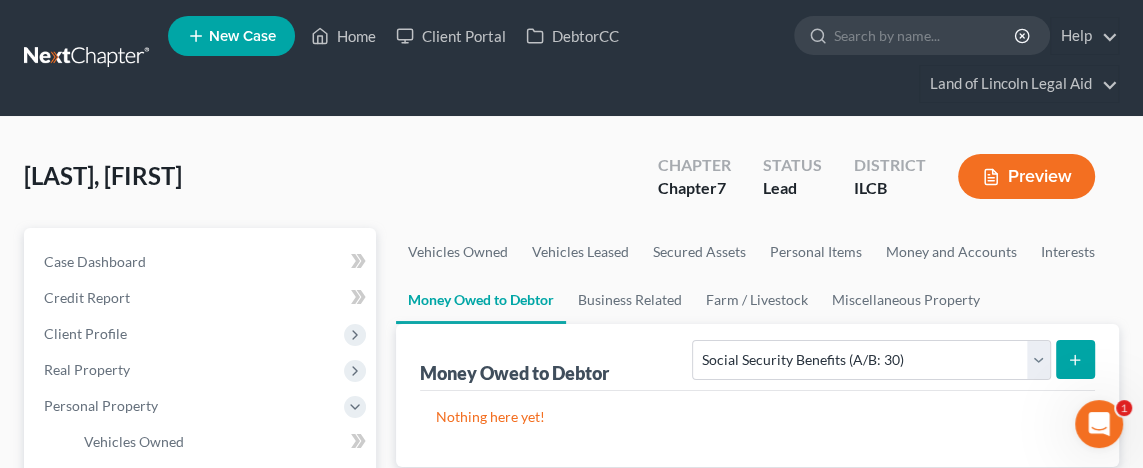 click 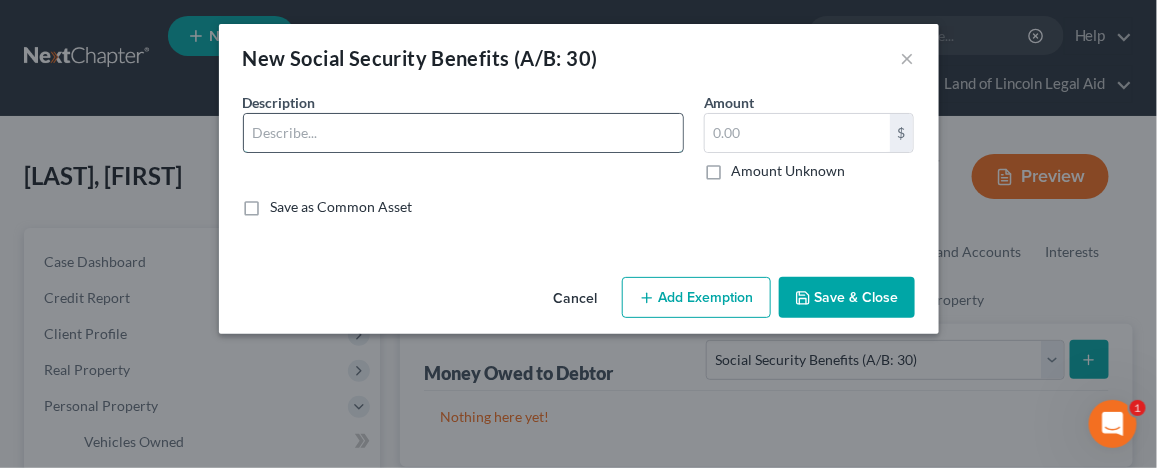 click at bounding box center (463, 133) 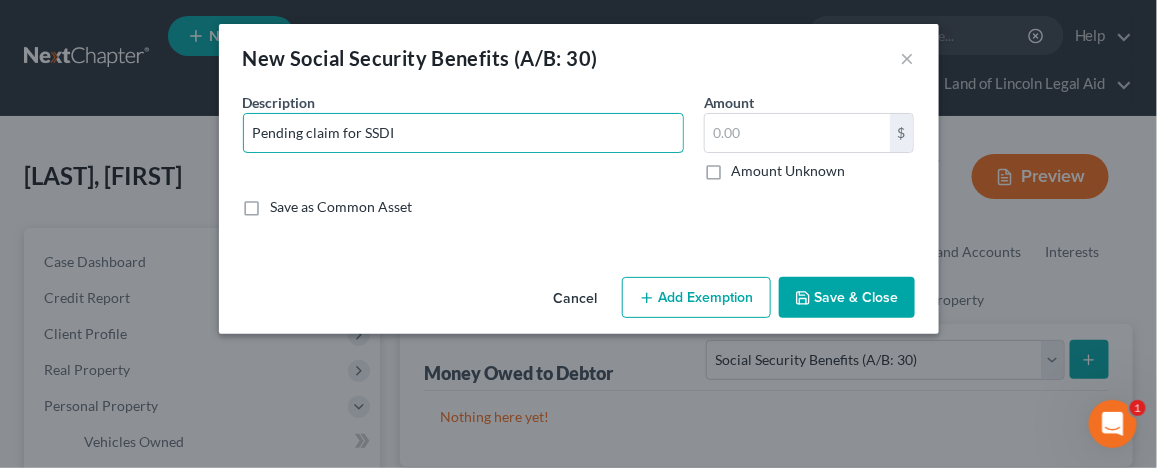type on "Pending claim for SSDI" 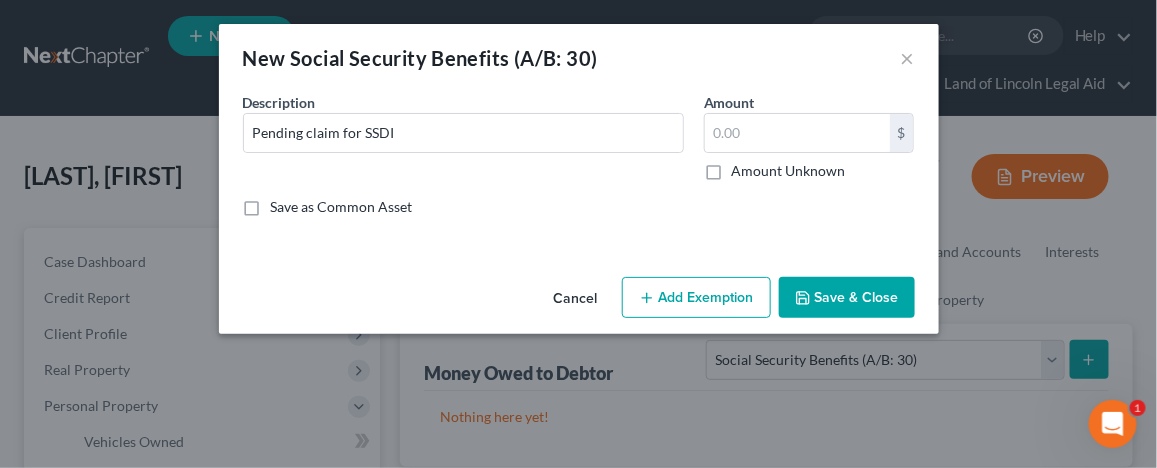 click on "Amount Unknown" at bounding box center (789, 171) 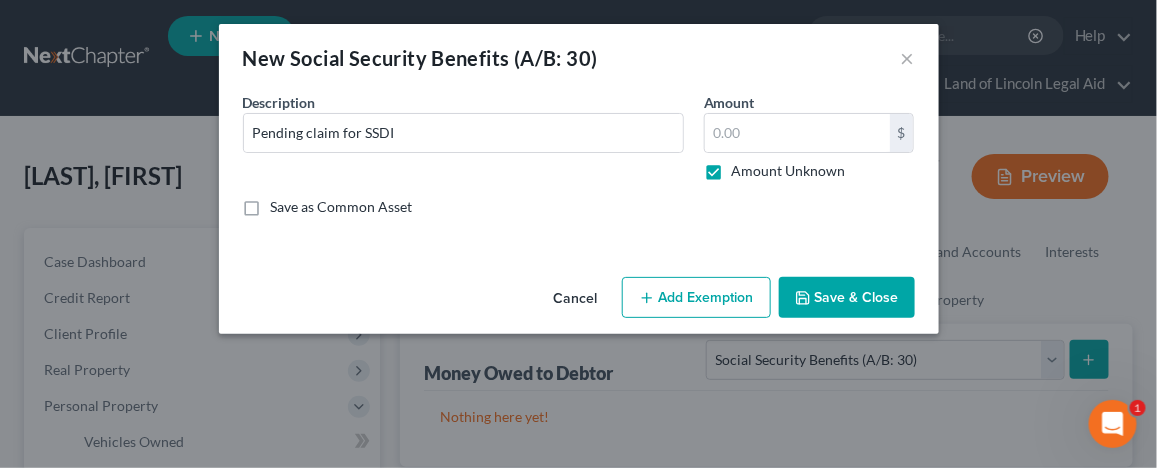 type on "0.00" 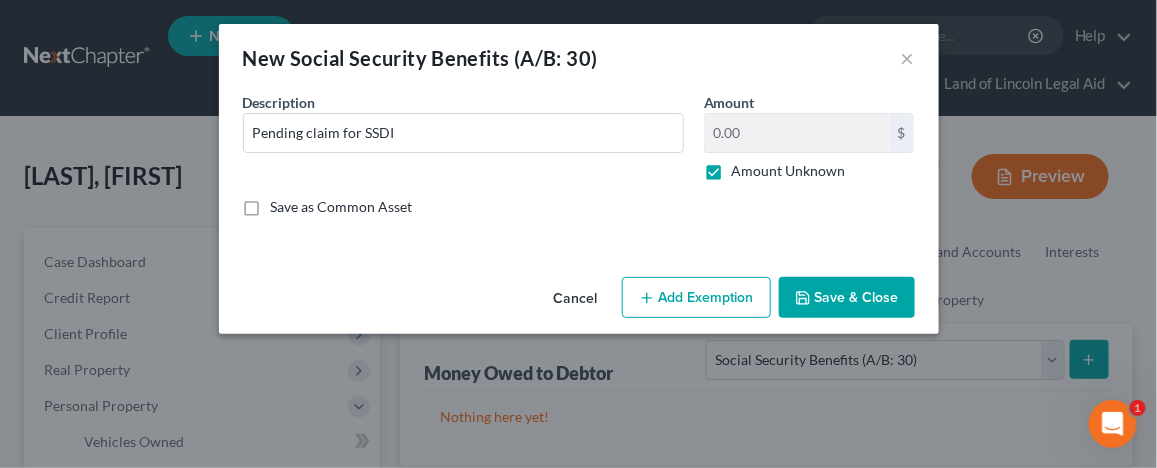 click on "Add Exemption" at bounding box center (696, 298) 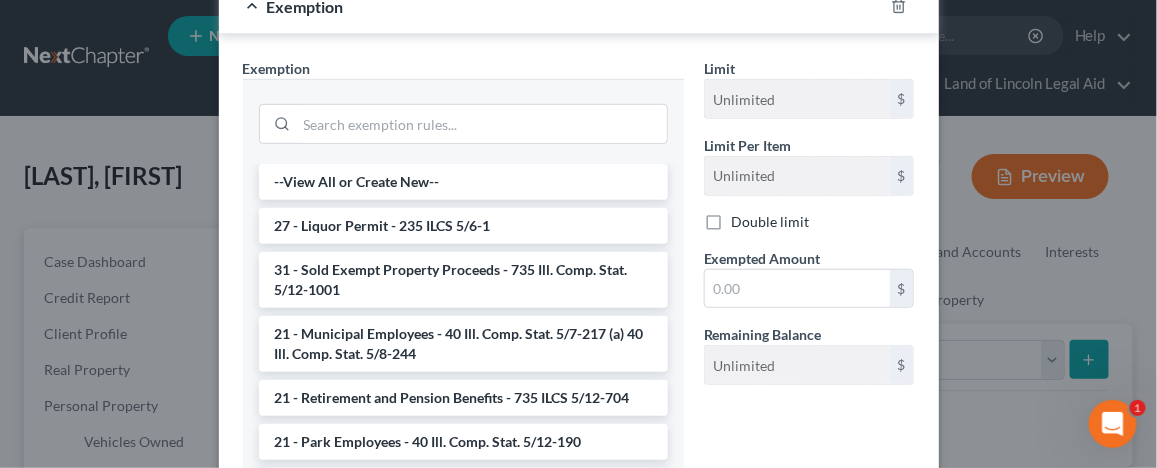 scroll, scrollTop: 300, scrollLeft: 0, axis: vertical 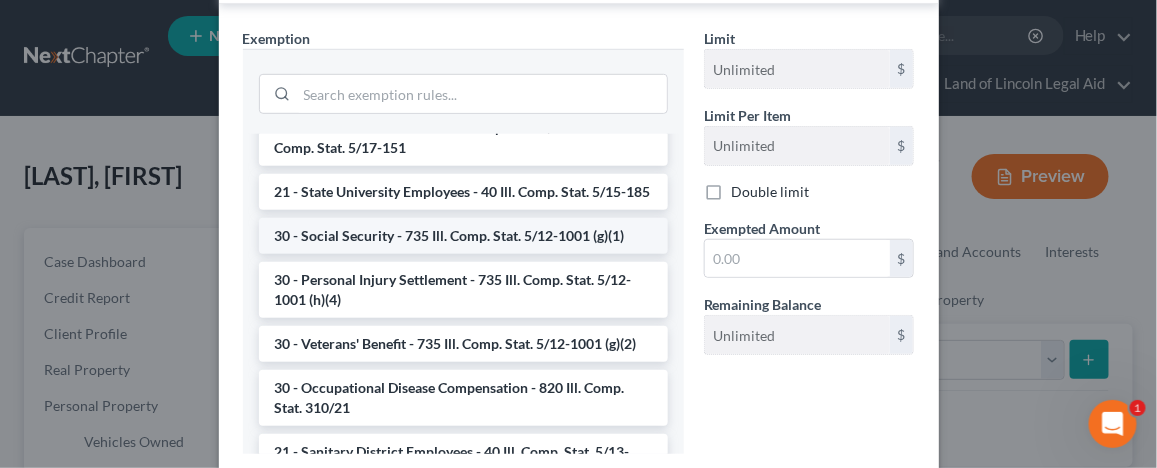 click on "30 - Social Security - 735 Ill. Comp. Stat. 5/12-1001 (g)(1)" at bounding box center (463, 236) 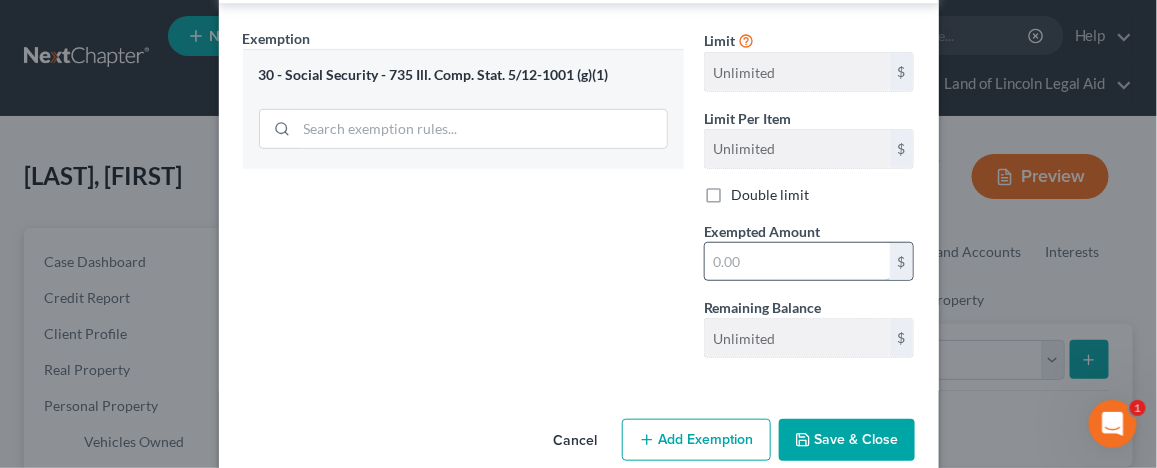 click at bounding box center [797, 262] 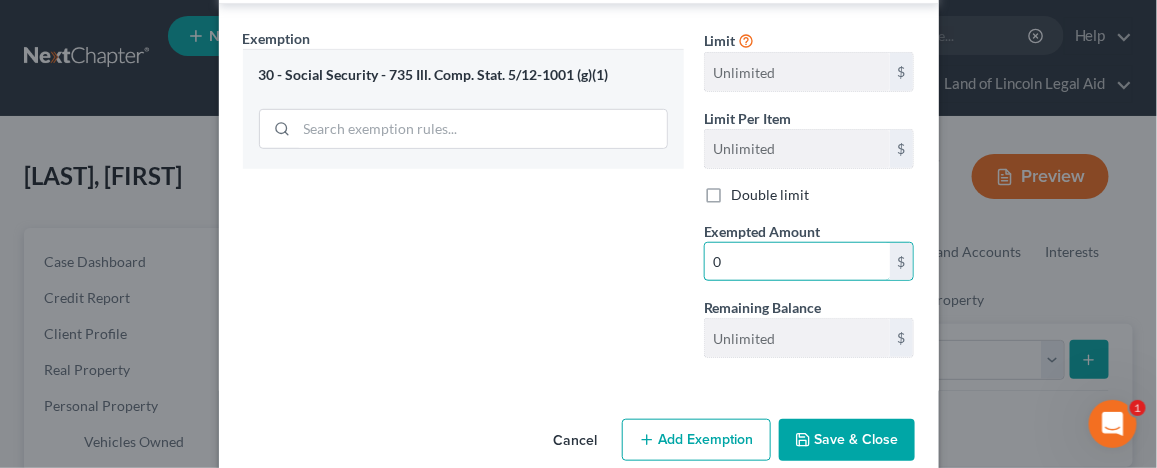 type on "0" 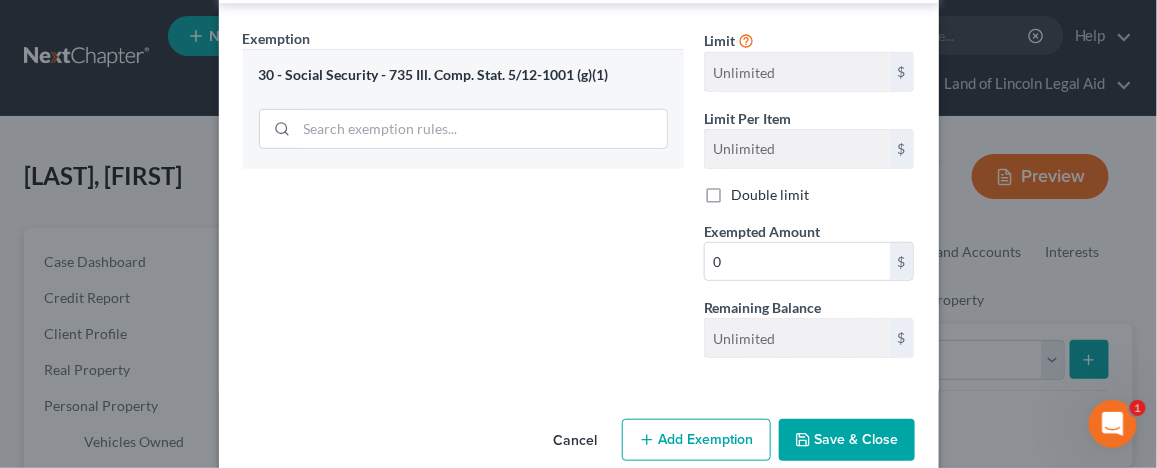click 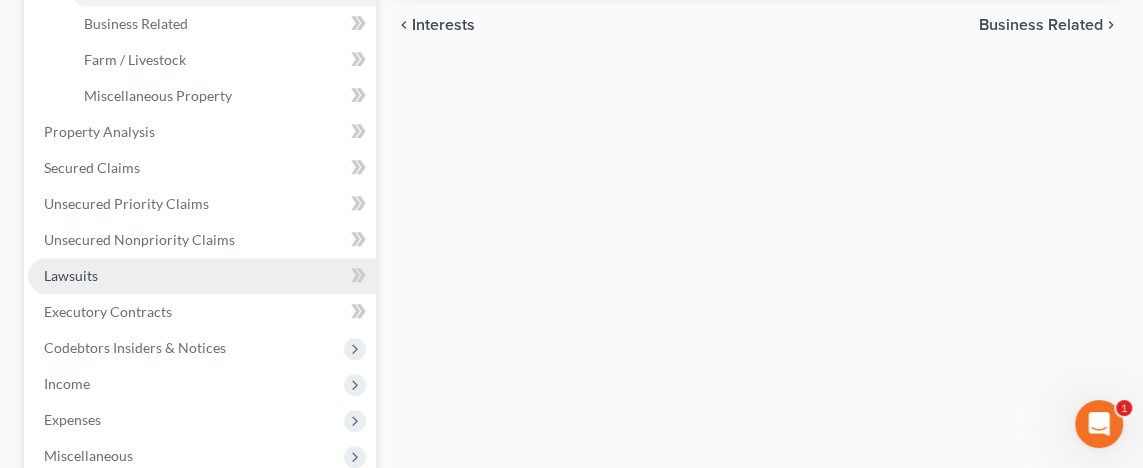 scroll, scrollTop: 700, scrollLeft: 0, axis: vertical 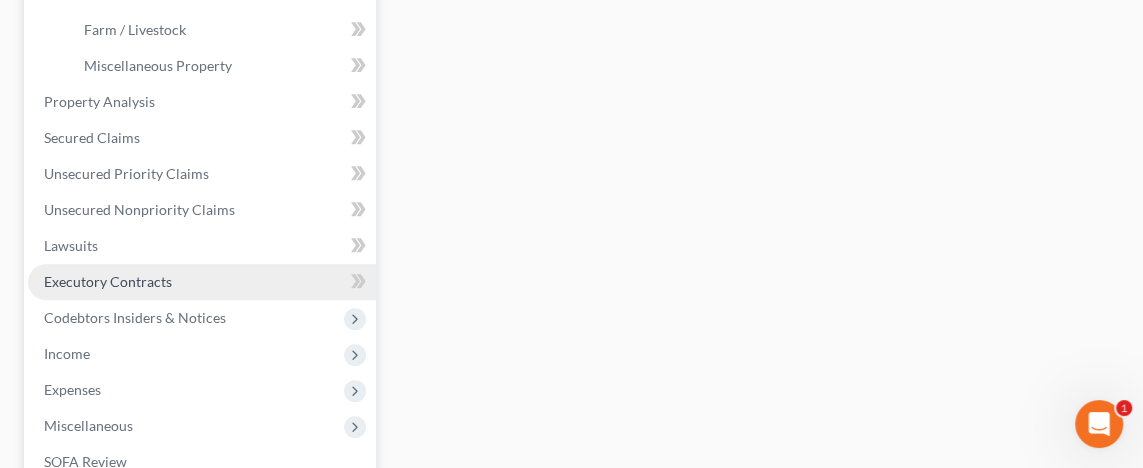 click on "Executory Contracts" at bounding box center [202, 282] 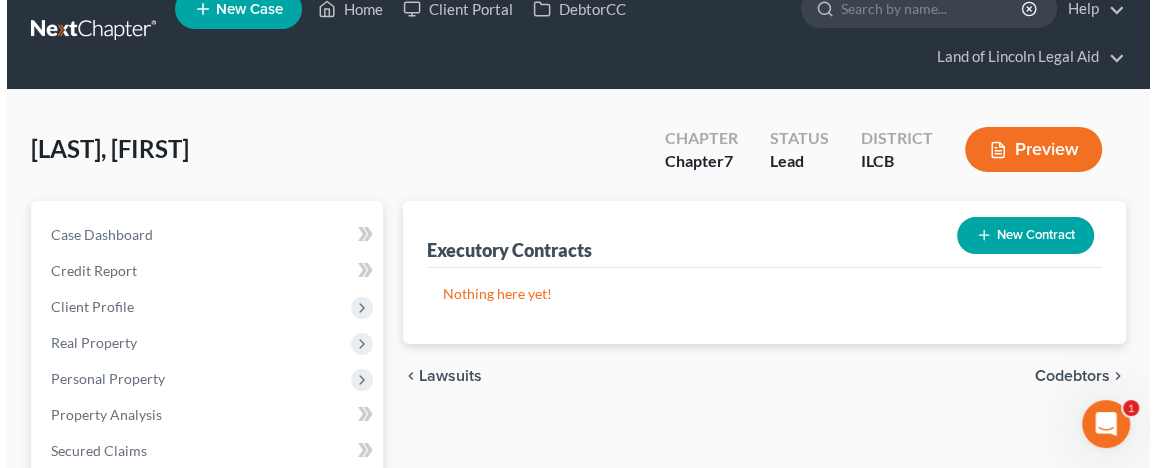 scroll, scrollTop: 0, scrollLeft: 0, axis: both 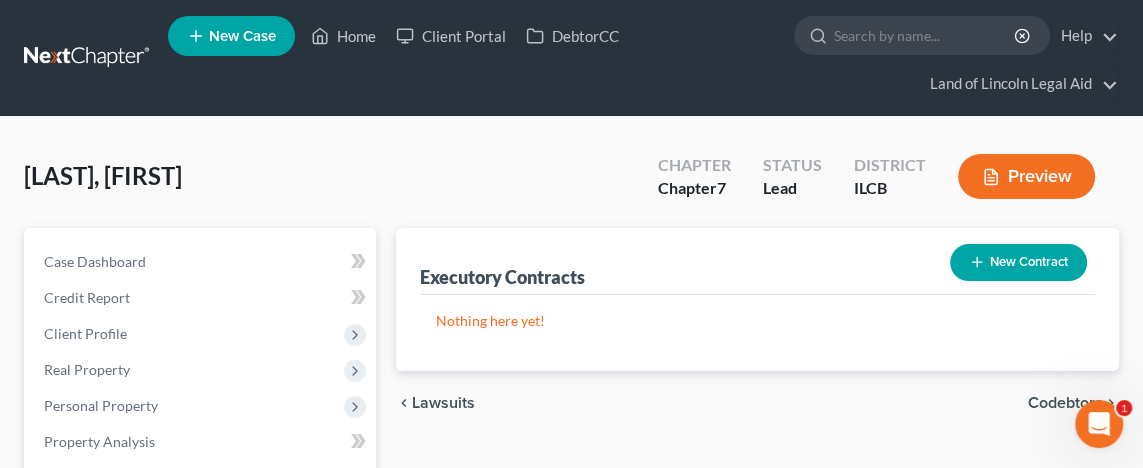 click on "New Contract" at bounding box center (1018, 262) 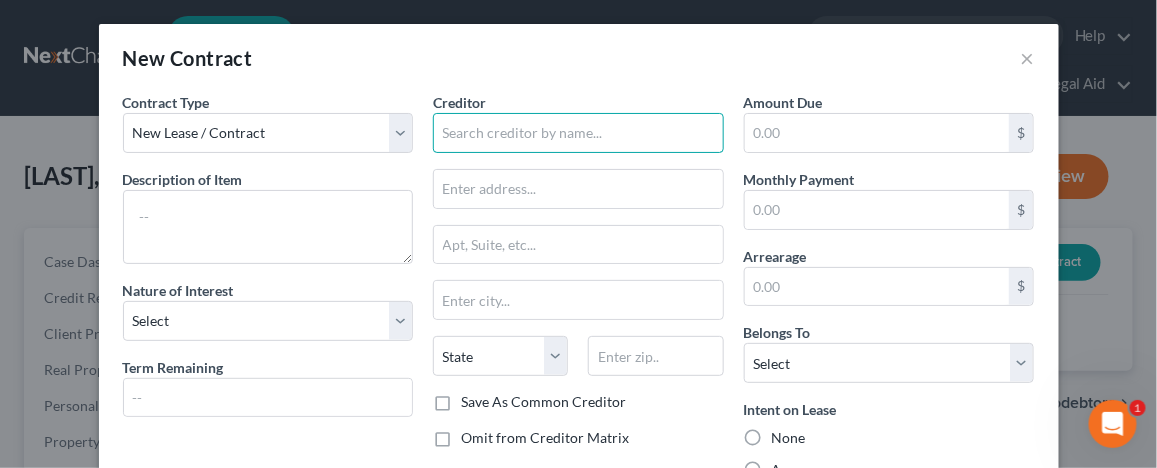 click at bounding box center [578, 133] 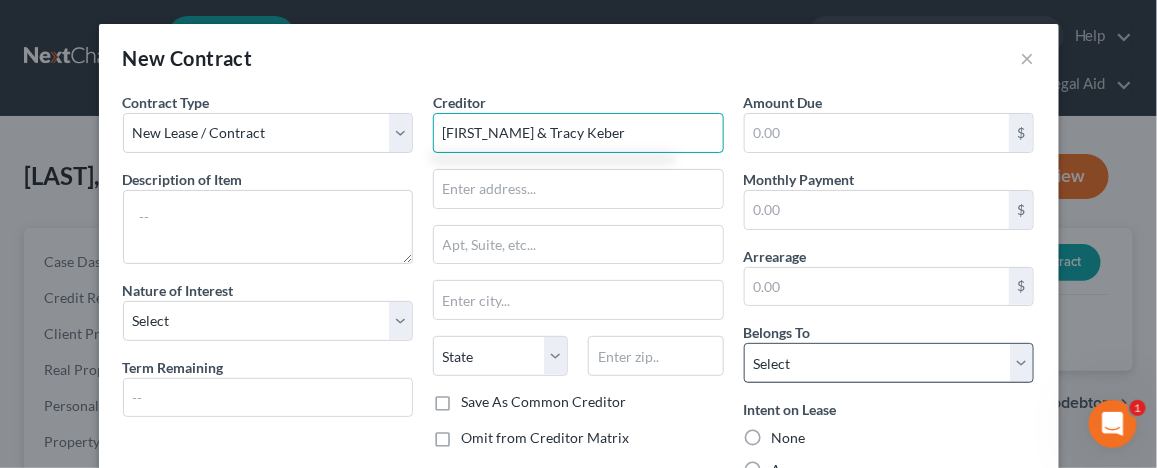 type on "[FIRST_NAME] & Tracy Keber" 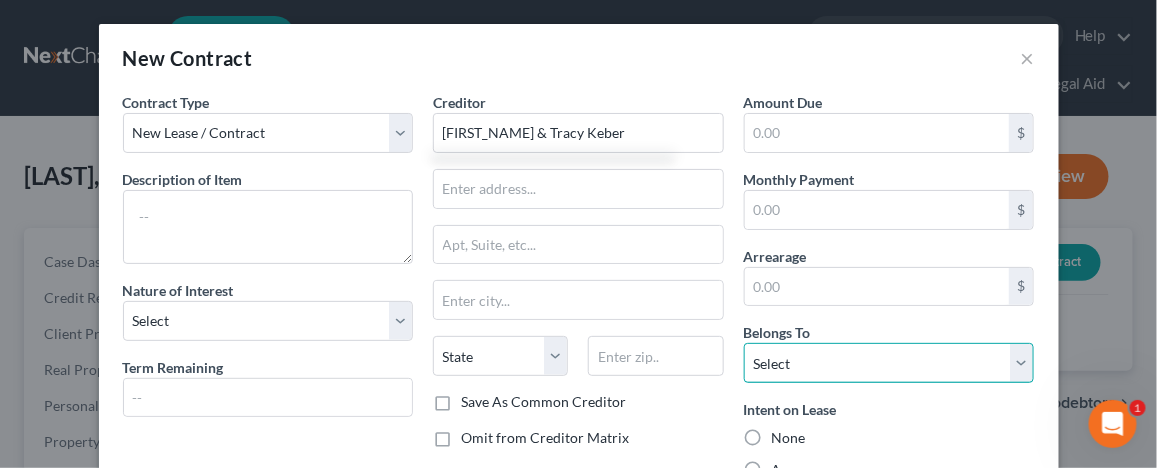 click on "Select Debtor 1 Only Debtor 2 Only Debtor 1 And Debtor 2 Only At Least One Of The Debtors And Another Community Property" at bounding box center (889, 363) 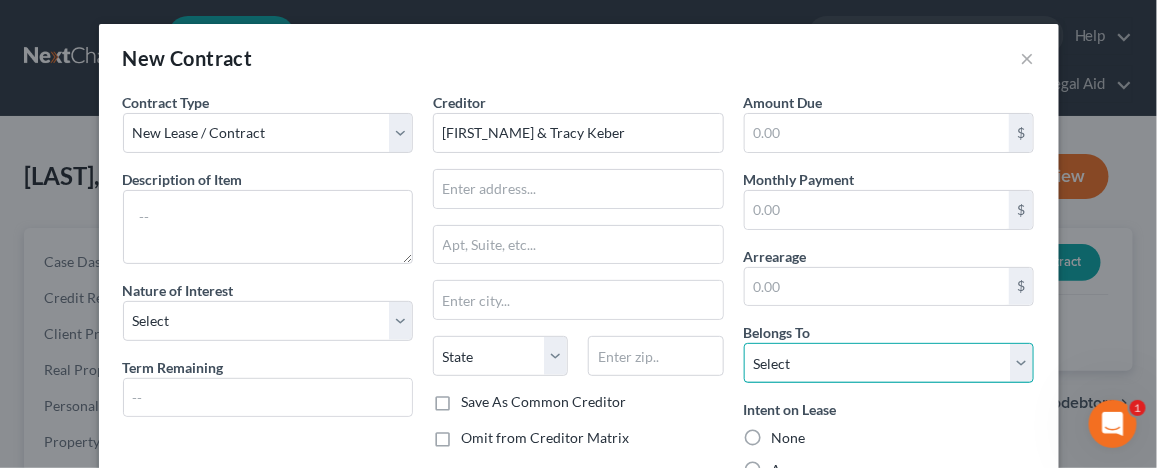 select on "0" 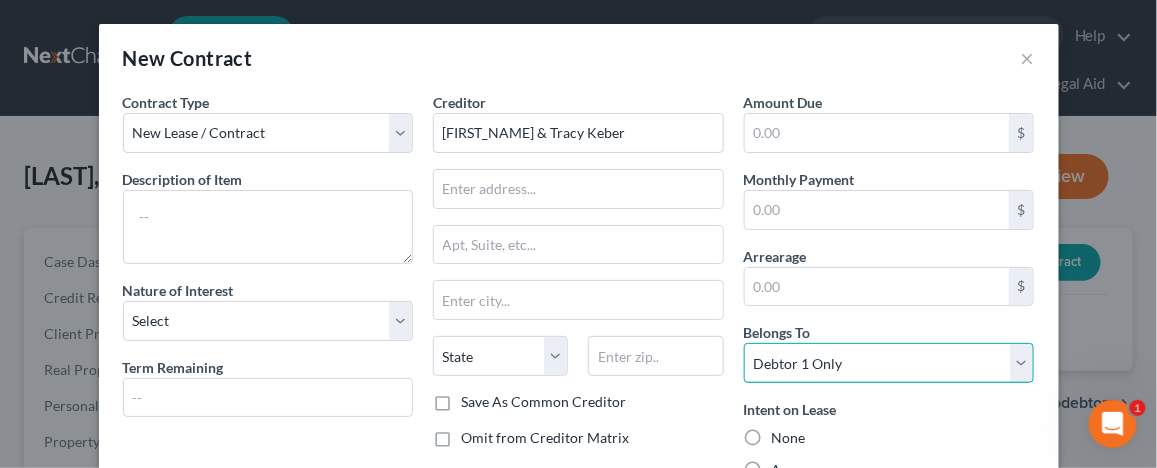 click on "Select Debtor 1 Only Debtor 2 Only Debtor 1 And Debtor 2 Only At Least One Of The Debtors And Another Community Property" at bounding box center [889, 363] 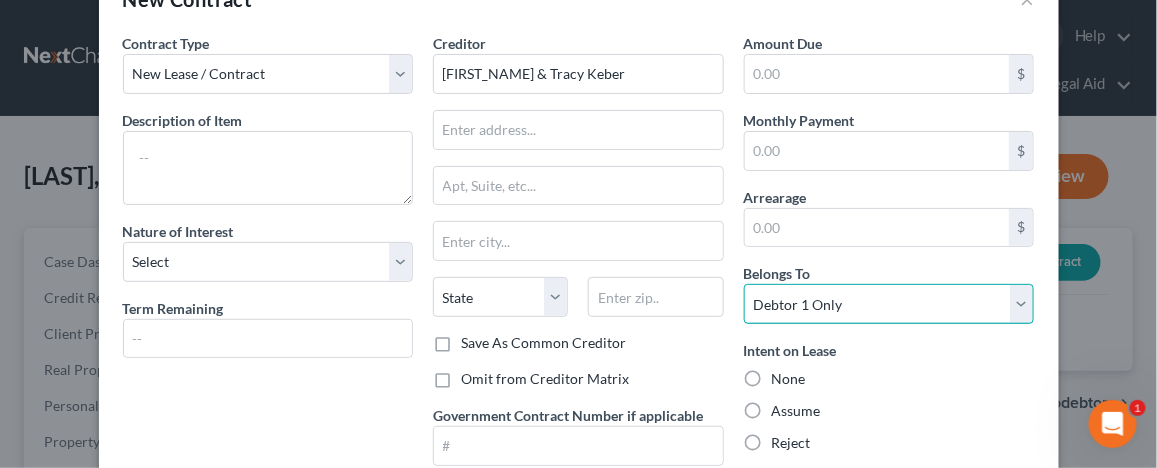 scroll, scrollTop: 200, scrollLeft: 0, axis: vertical 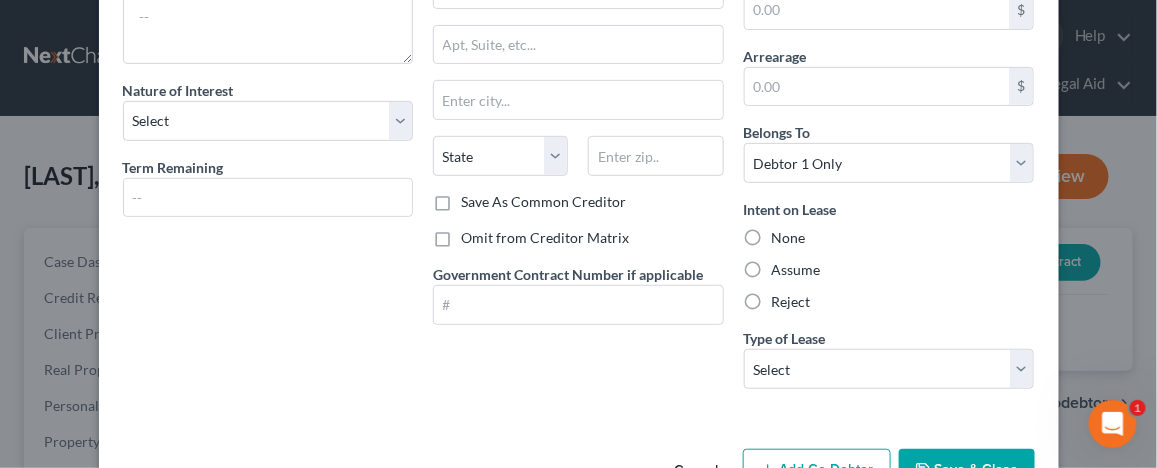 click on "Assume" at bounding box center [796, 270] 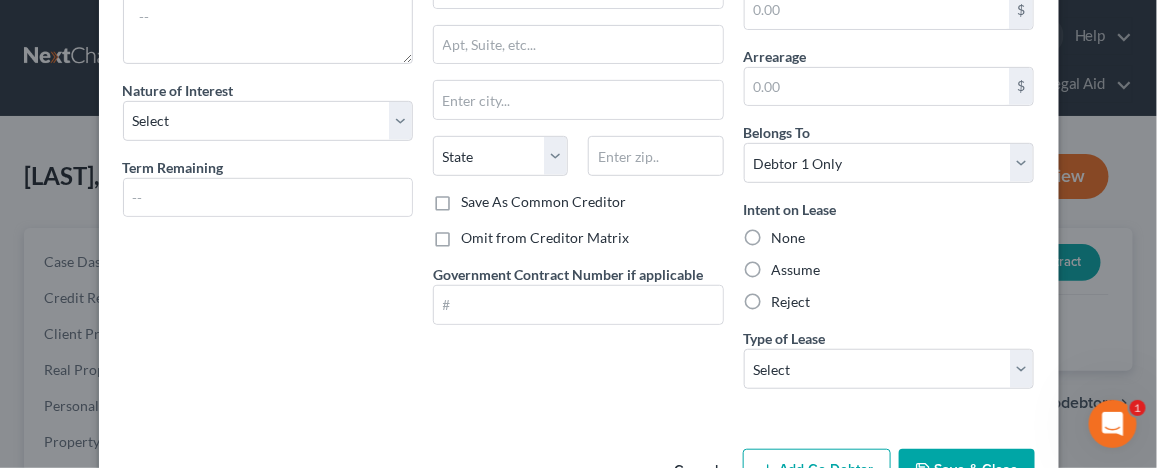 click on "Assume" at bounding box center [786, 266] 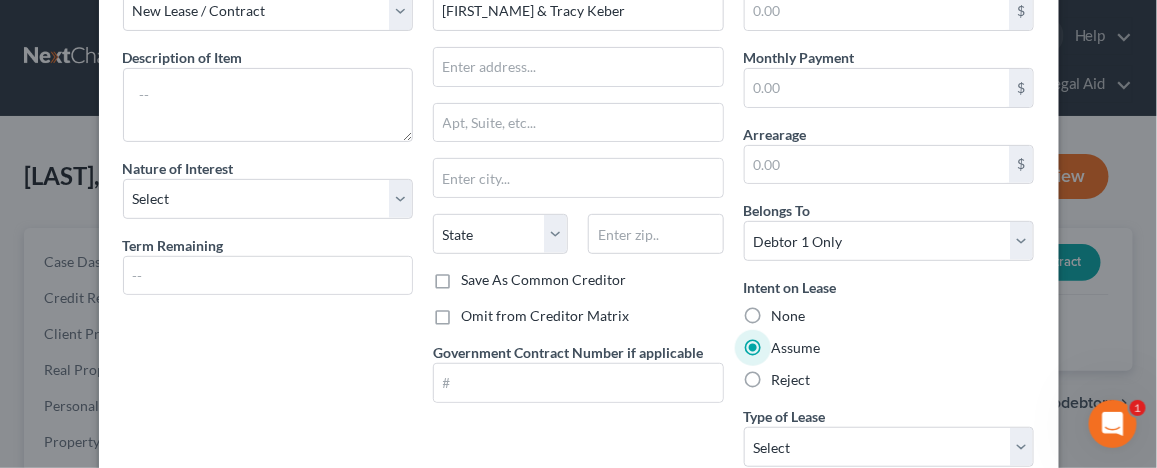 scroll, scrollTop: 0, scrollLeft: 0, axis: both 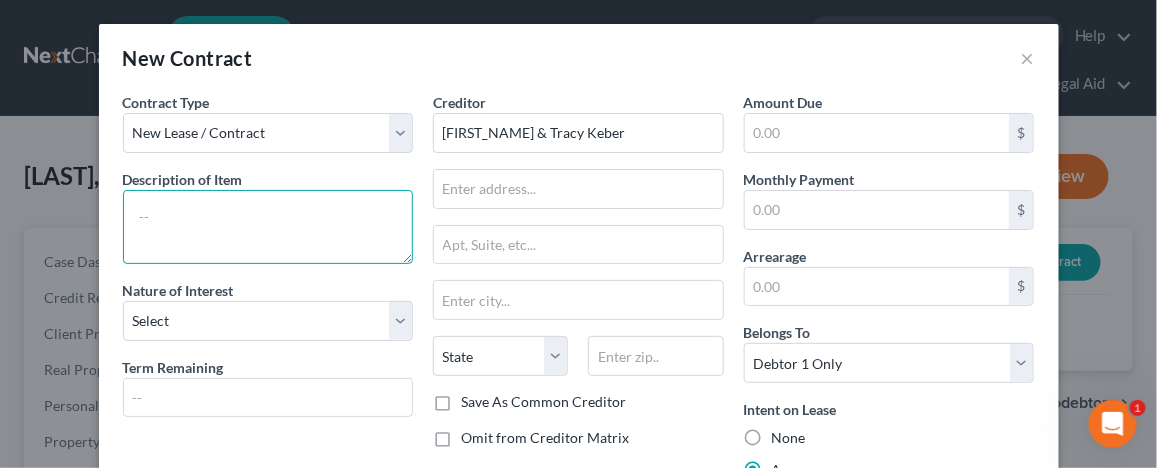 click at bounding box center (268, 227) 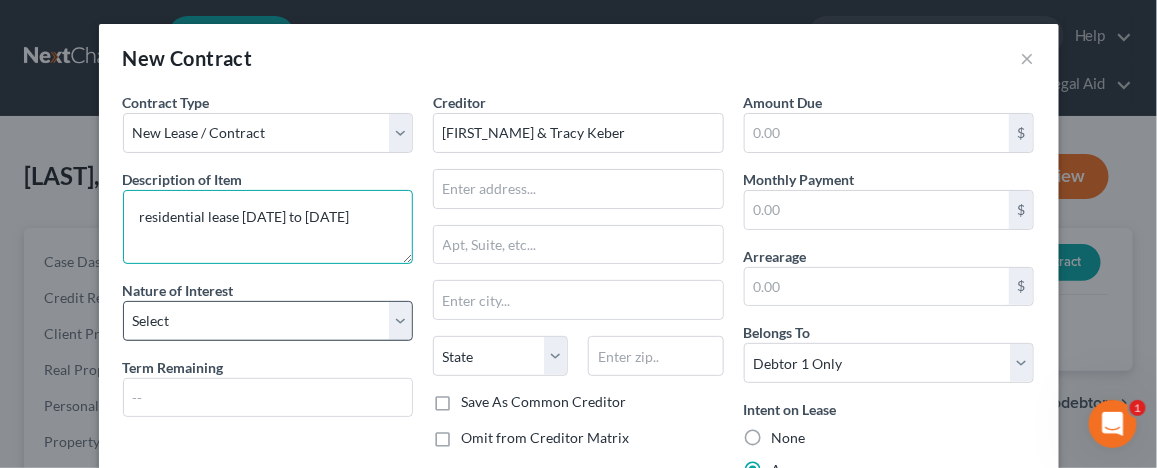 type on "residential lease [DATE] to [DATE]" 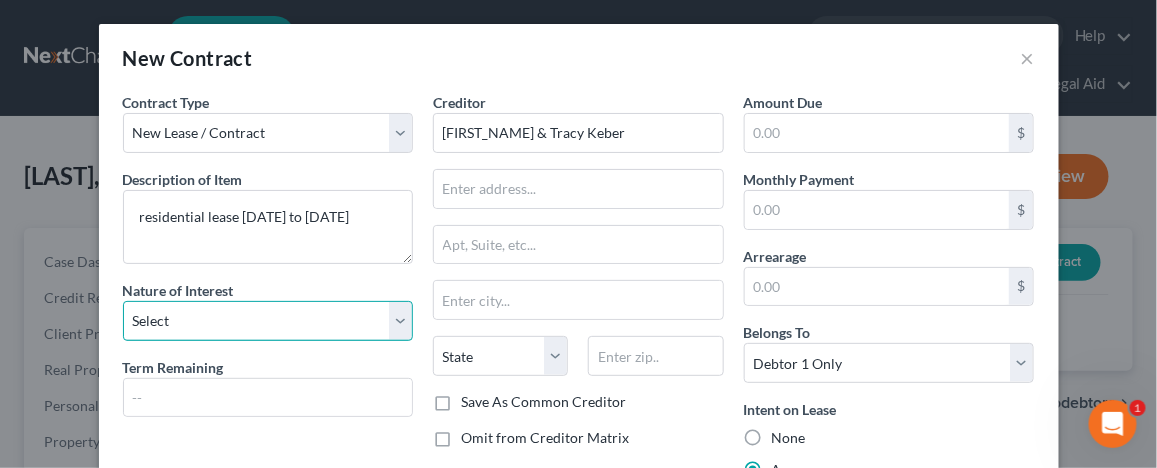 click on "Select Purchaser Agent Lessor Lessee" at bounding box center [268, 321] 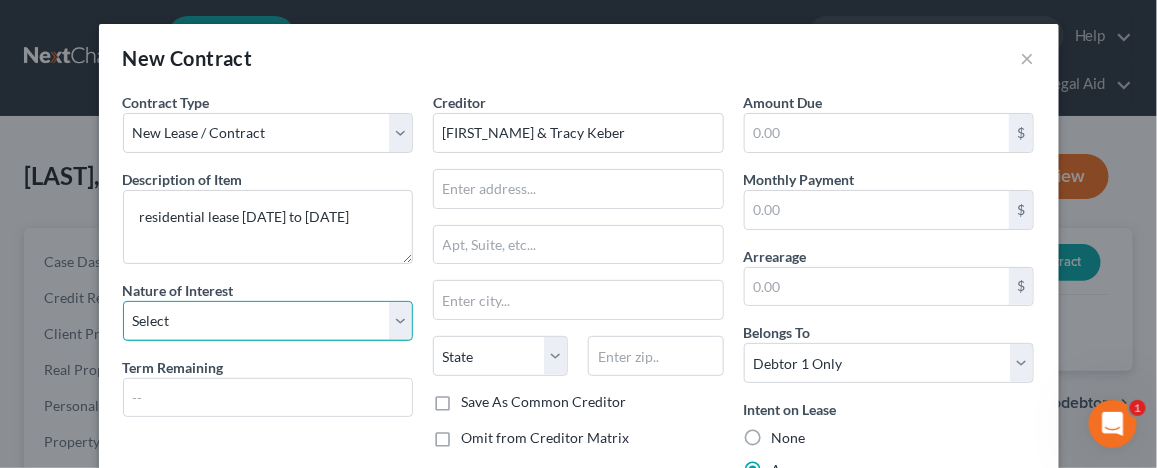 select on "3" 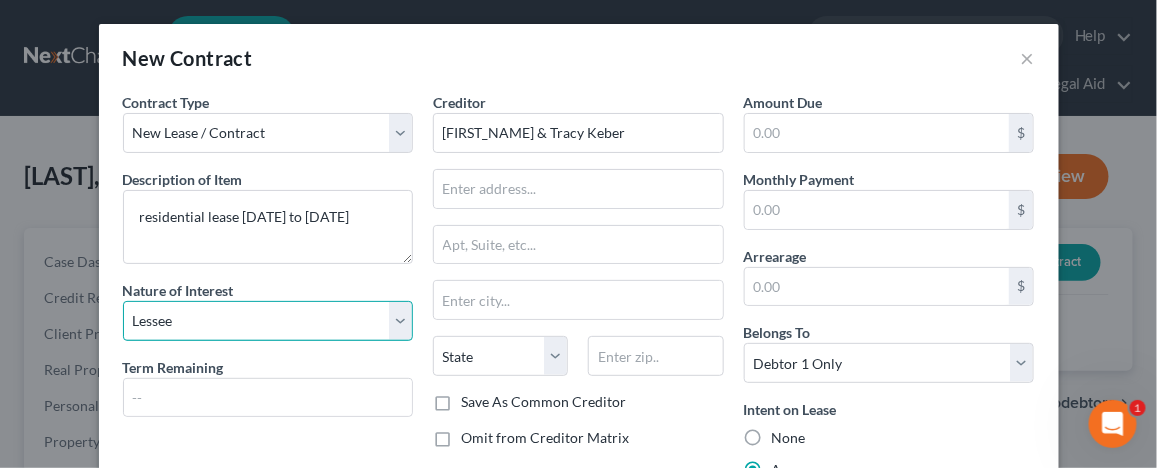 click on "Select Purchaser Agent Lessor Lessee" at bounding box center [268, 321] 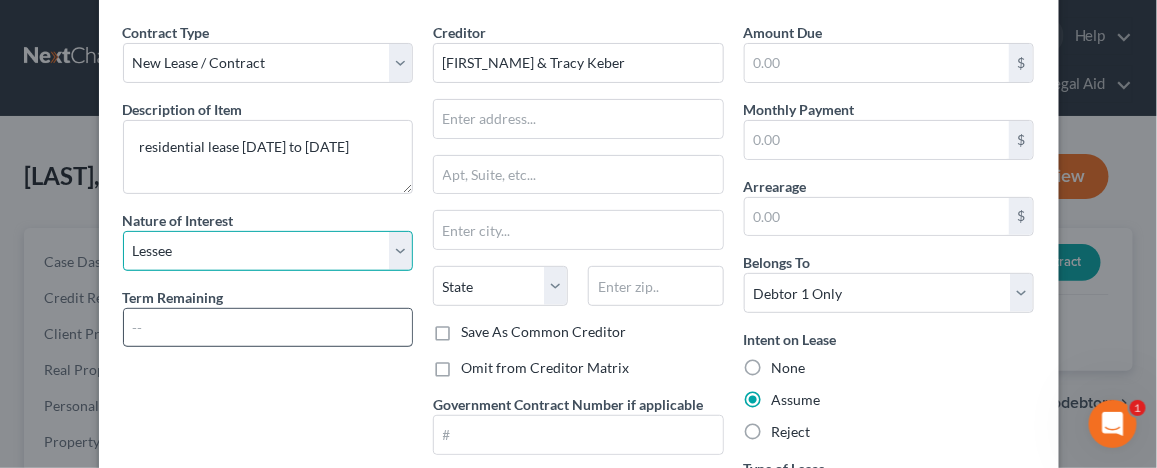 scroll, scrollTop: 100, scrollLeft: 0, axis: vertical 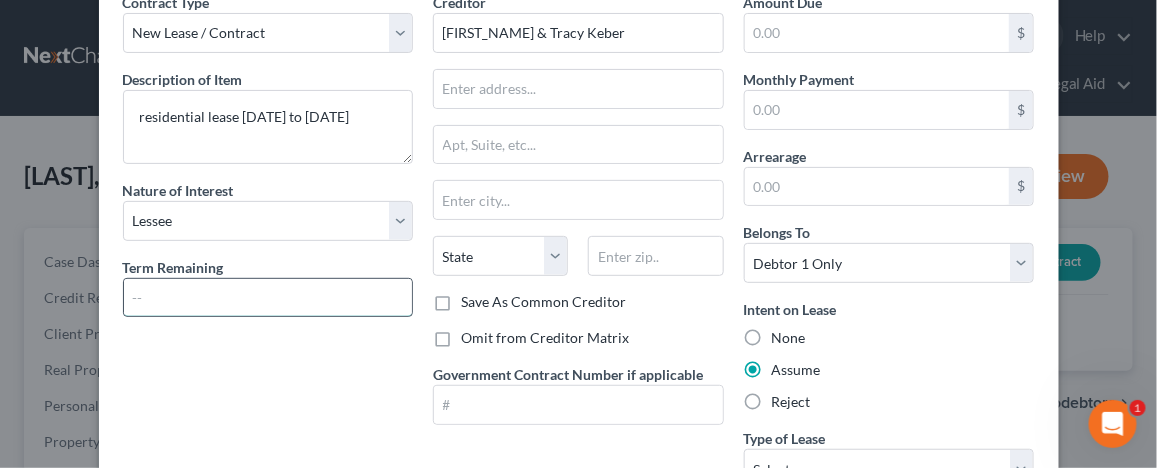click at bounding box center [268, 298] 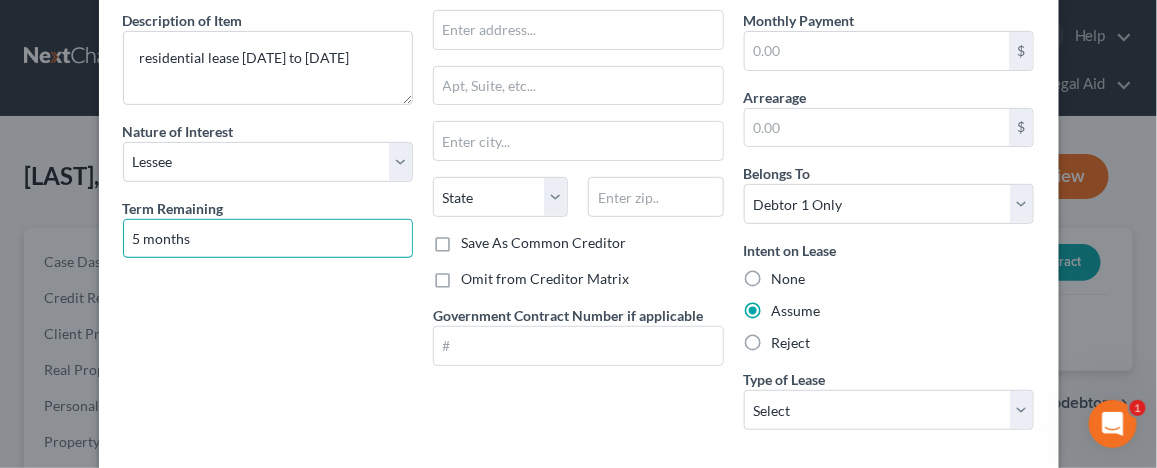 scroll, scrollTop: 200, scrollLeft: 0, axis: vertical 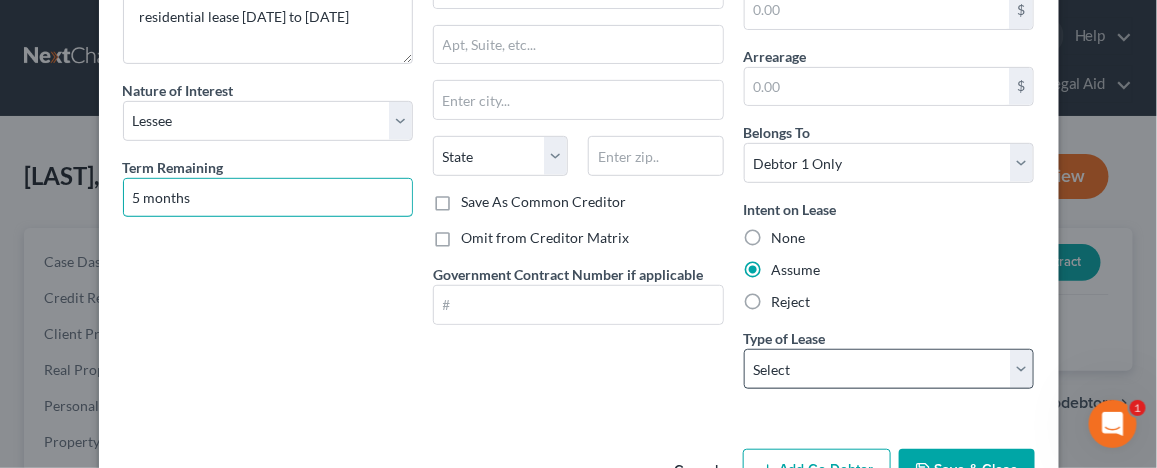 type on "5 months" 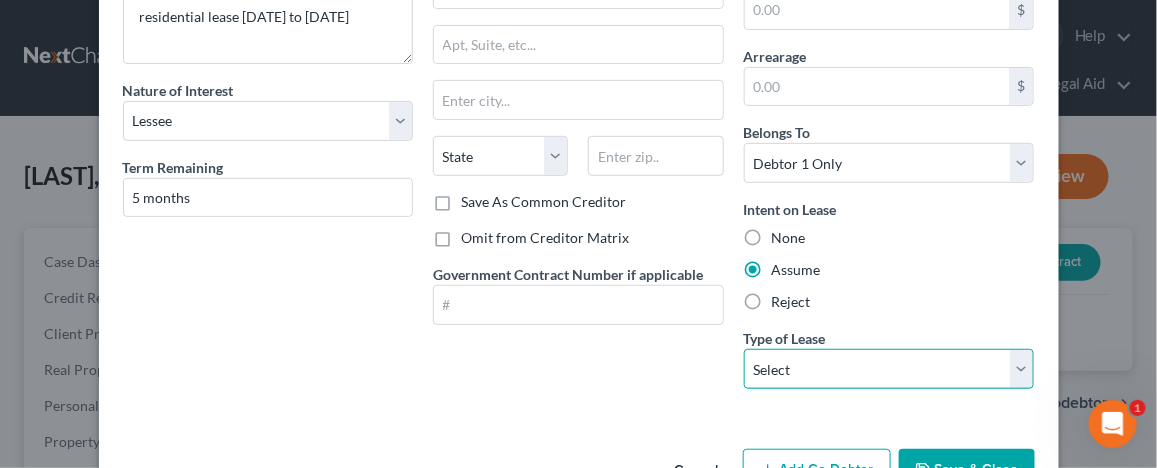 click on "Select Real Estate Car Other" at bounding box center [889, 369] 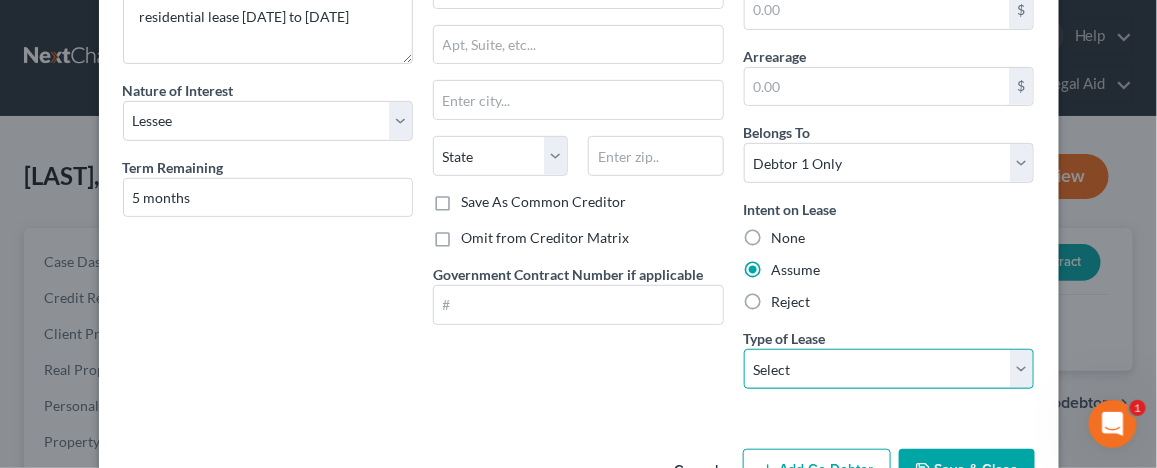 select on "0" 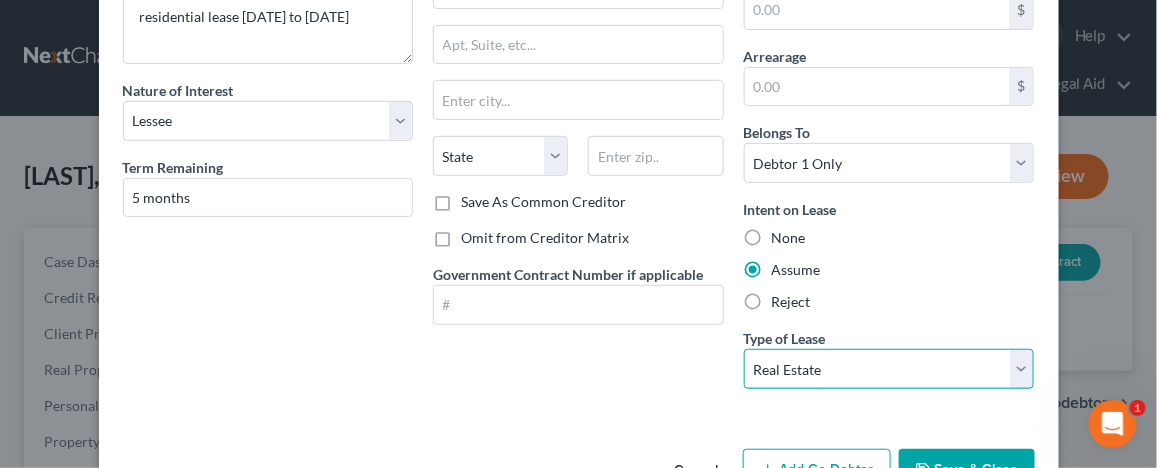 click on "Select Real Estate Car Other" at bounding box center (889, 369) 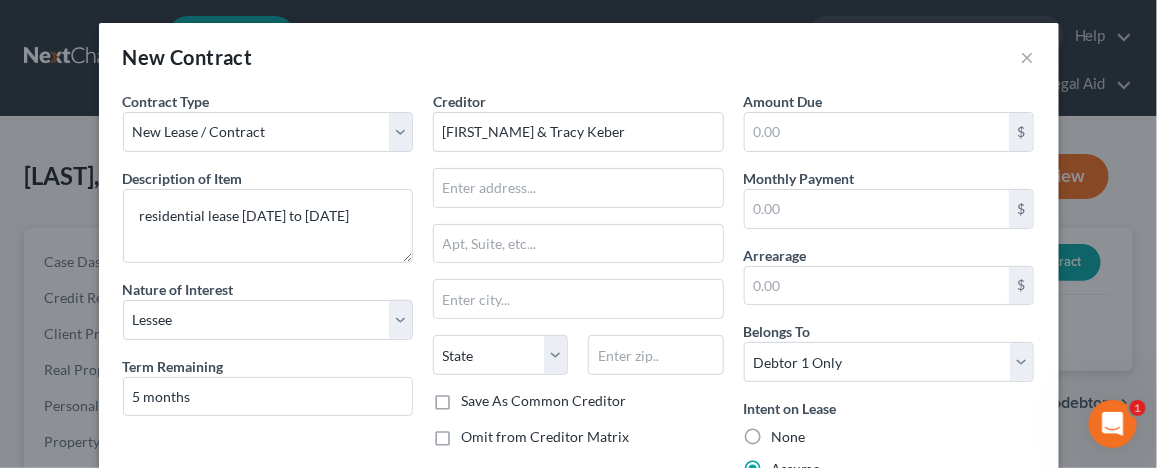 scroll, scrollTop: 0, scrollLeft: 0, axis: both 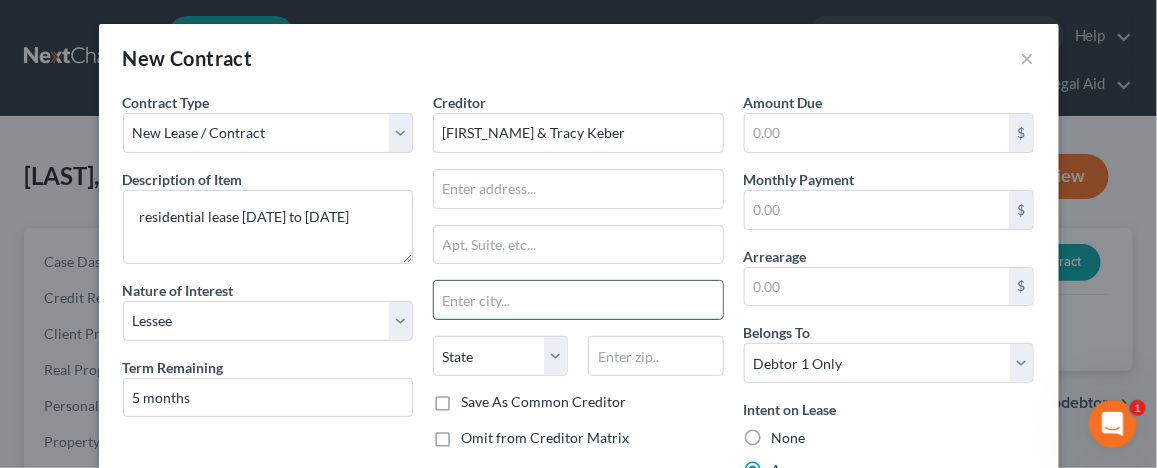 click at bounding box center (578, 300) 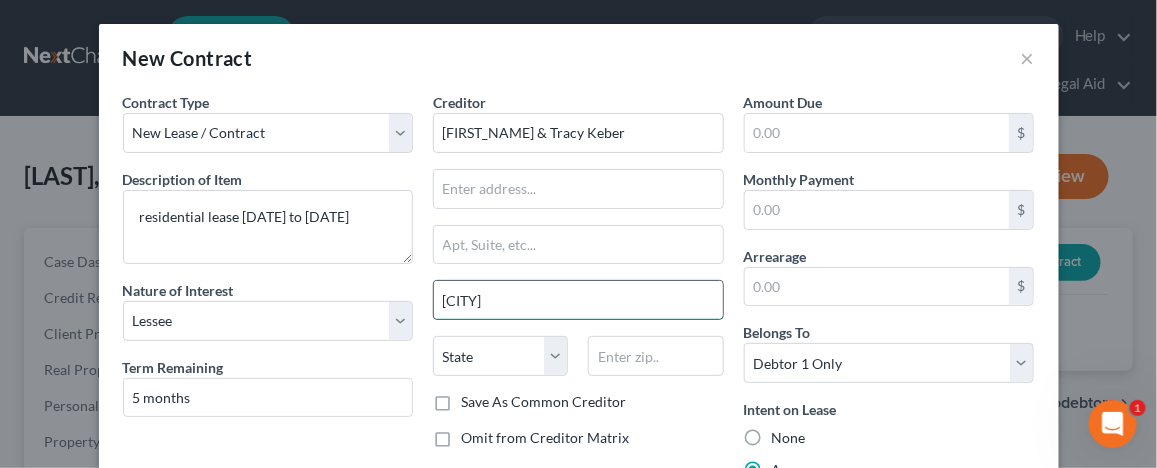 click on "[CITY]" at bounding box center [578, 300] 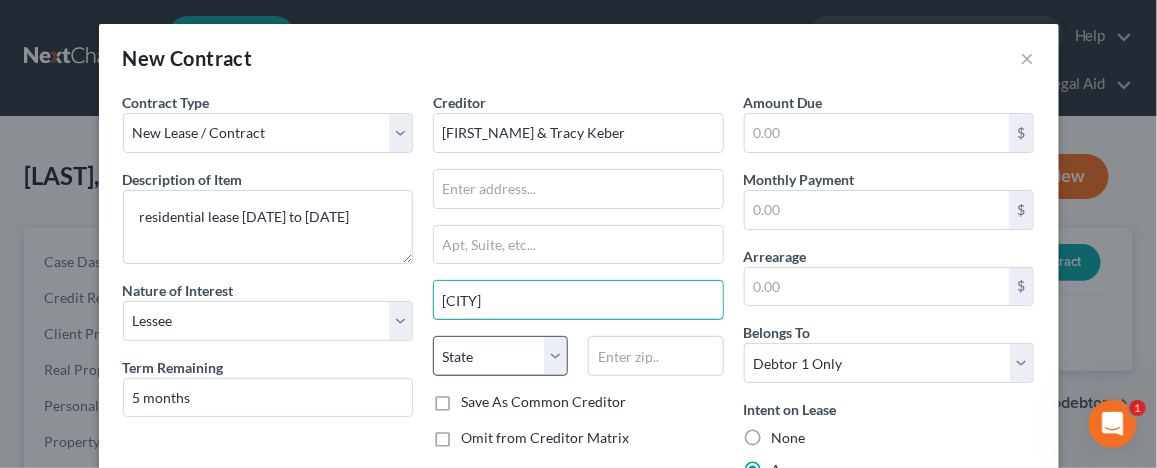 type on "[CITY]" 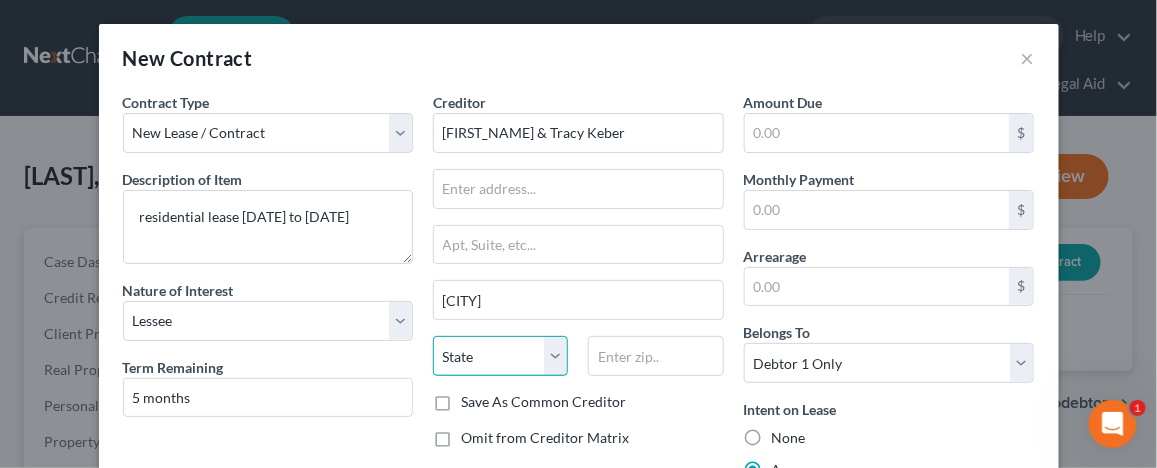 click on "State AL AK AR AZ CA CO CT DE DC FL GA GU HI ID IL IN IA KS KY LA ME MD MA MI MN MS MO MT NC ND NE NV NH NJ NM NY OH OK OR PA PR RI SC SD TN TX UT VI VA VT WA WV WI WY" at bounding box center [500, 356] 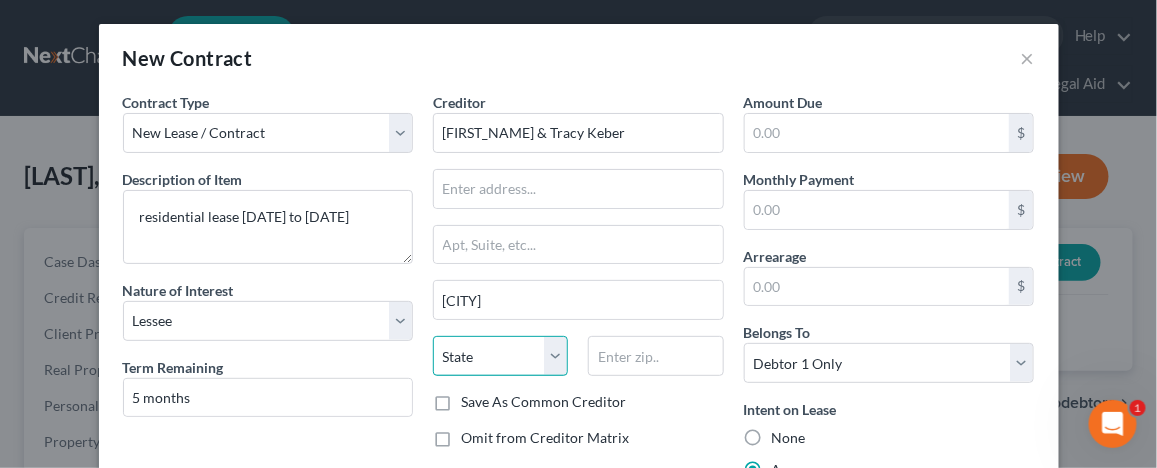 select on "14" 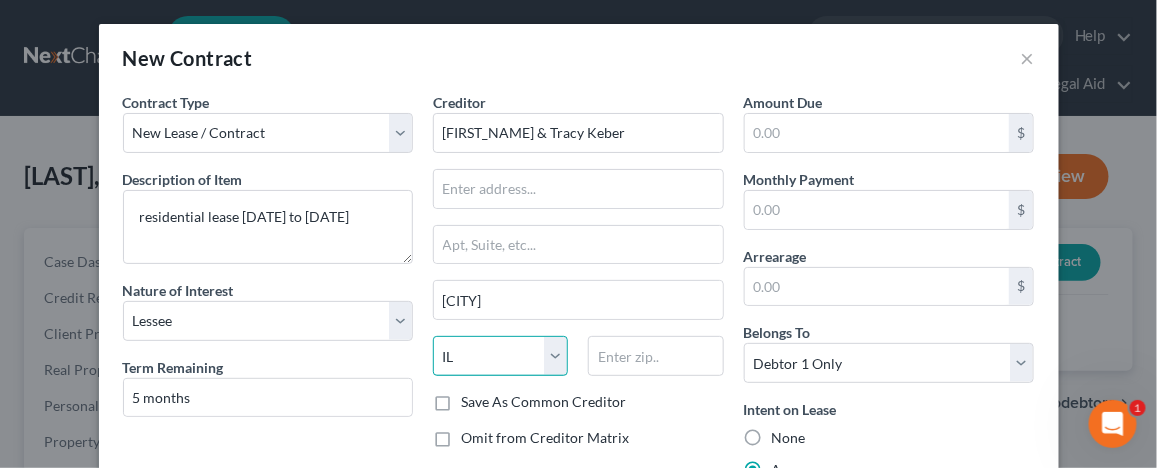 click on "State AL AK AR AZ CA CO CT DE DC FL GA GU HI ID IL IN IA KS KY LA ME MD MA MI MN MS MO MT NC ND NE NV NH NJ NM NY OH OK OR PA PR RI SC SD TN TX UT VI VA VT WA WV WI WY" at bounding box center (500, 356) 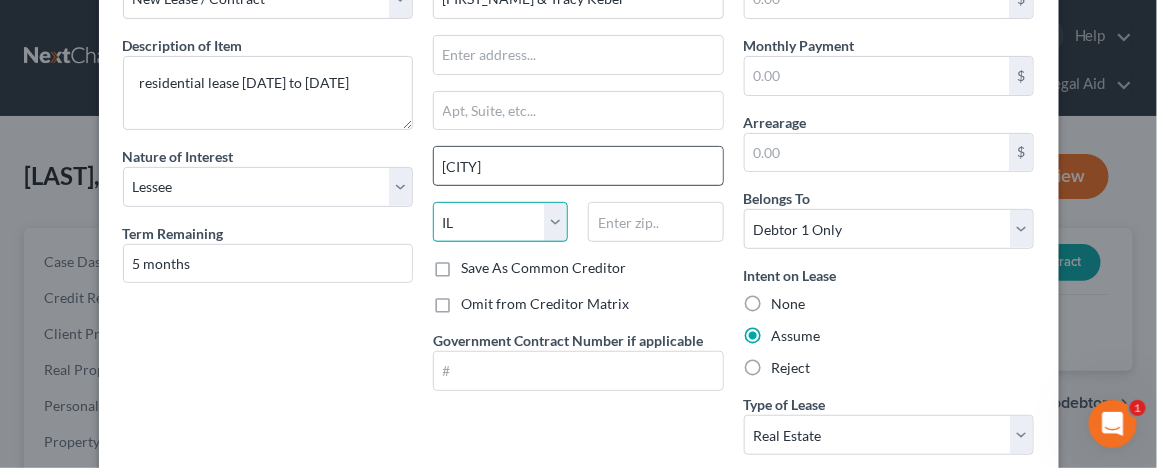 scroll, scrollTop: 200, scrollLeft: 0, axis: vertical 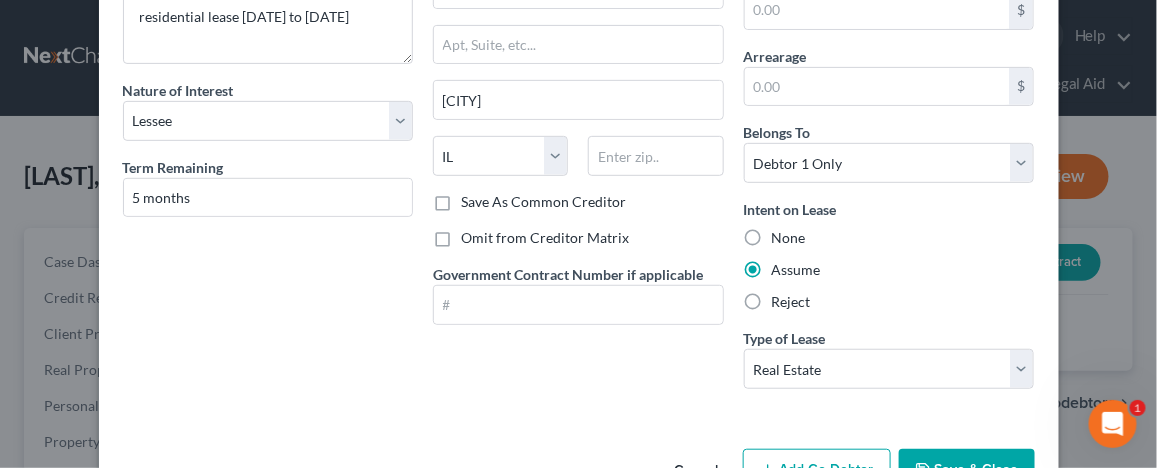 click on "Omit from Creditor Matrix" at bounding box center (545, 238) 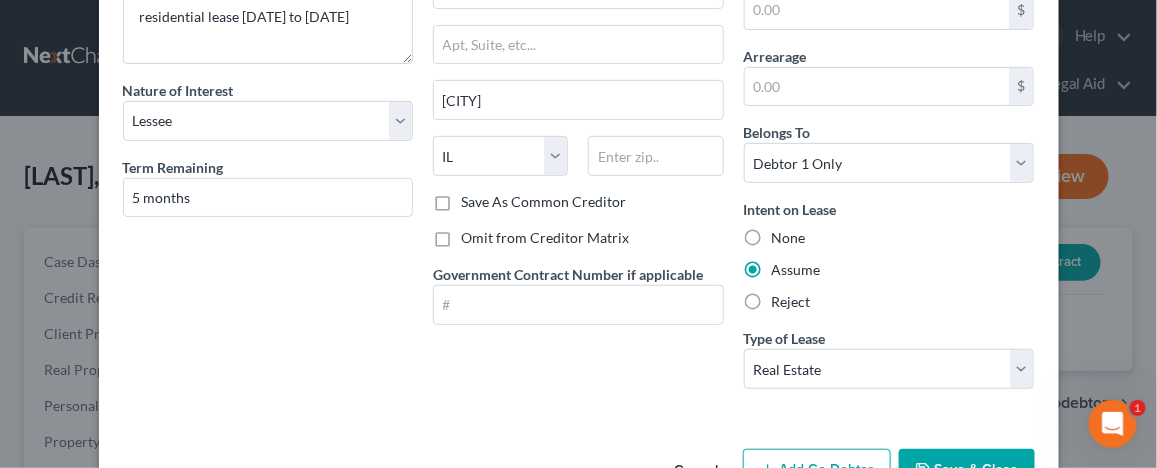 click on "Omit from Creditor Matrix" at bounding box center (475, 234) 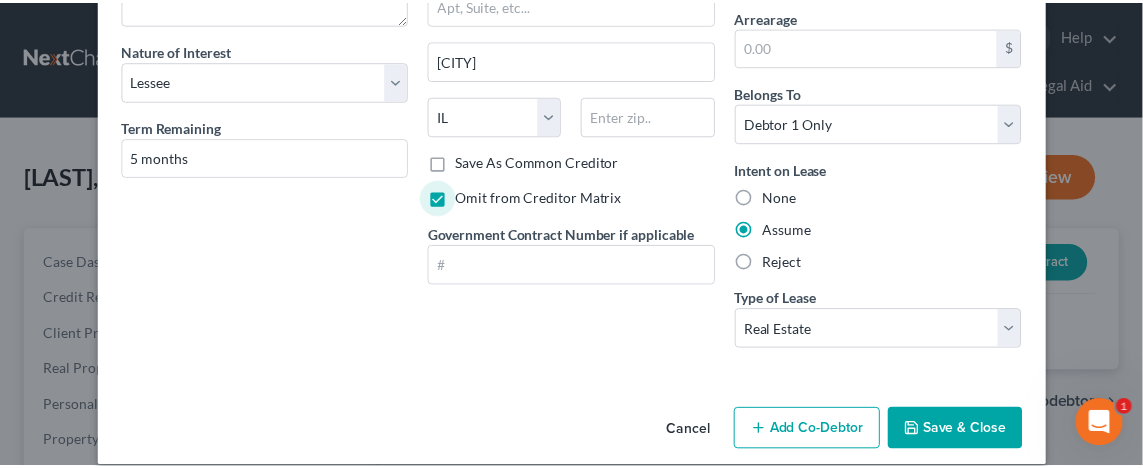 scroll, scrollTop: 258, scrollLeft: 0, axis: vertical 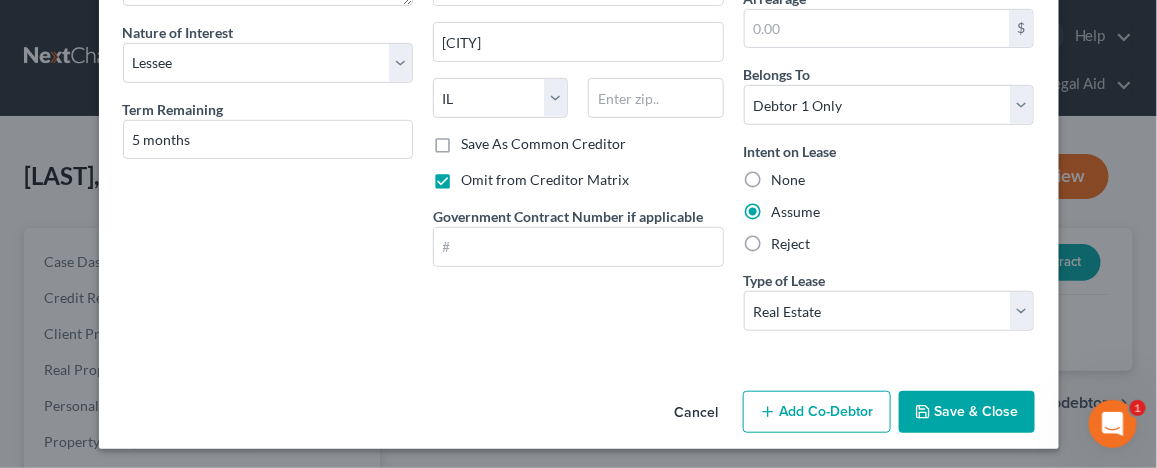 click on "Save & Close" at bounding box center (967, 412) 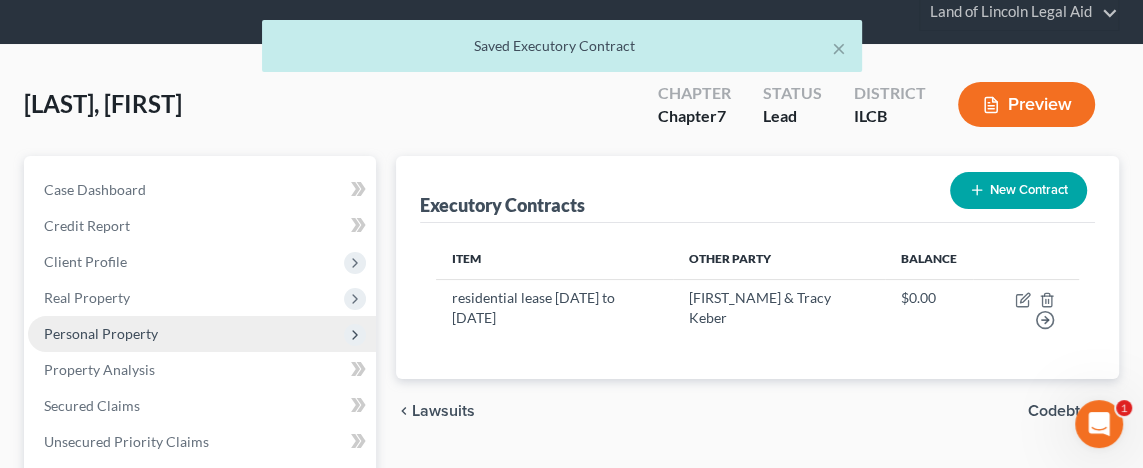 scroll, scrollTop: 200, scrollLeft: 0, axis: vertical 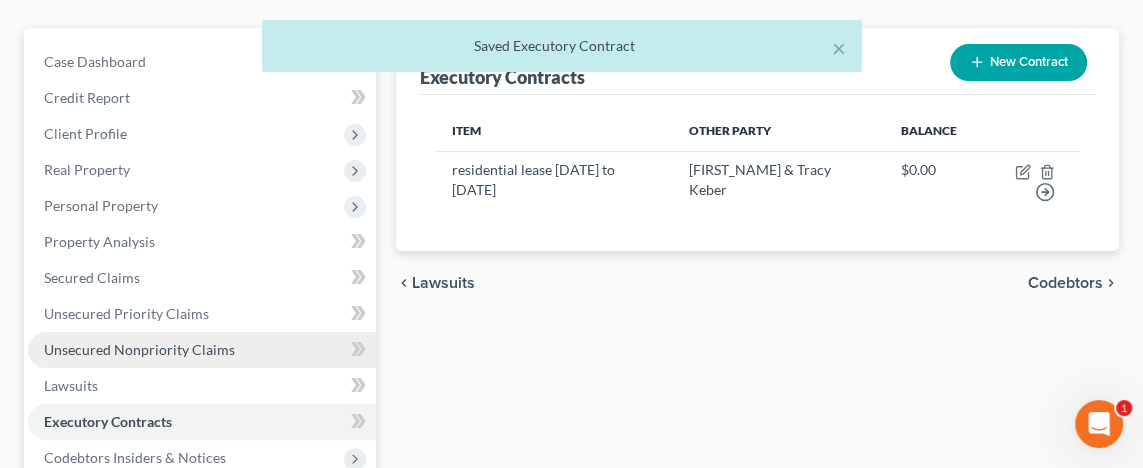 click on "Unsecured Nonpriority Claims" at bounding box center (139, 349) 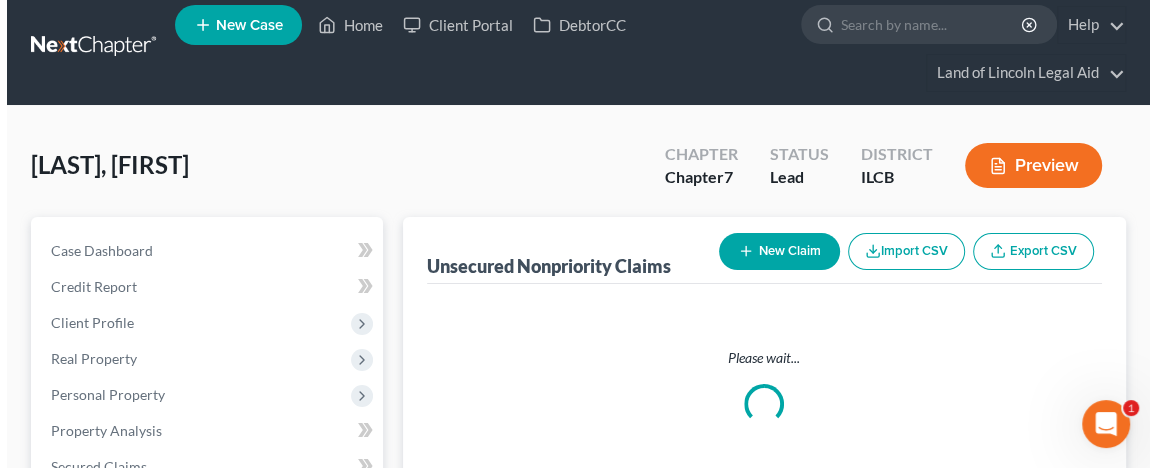 scroll, scrollTop: 0, scrollLeft: 0, axis: both 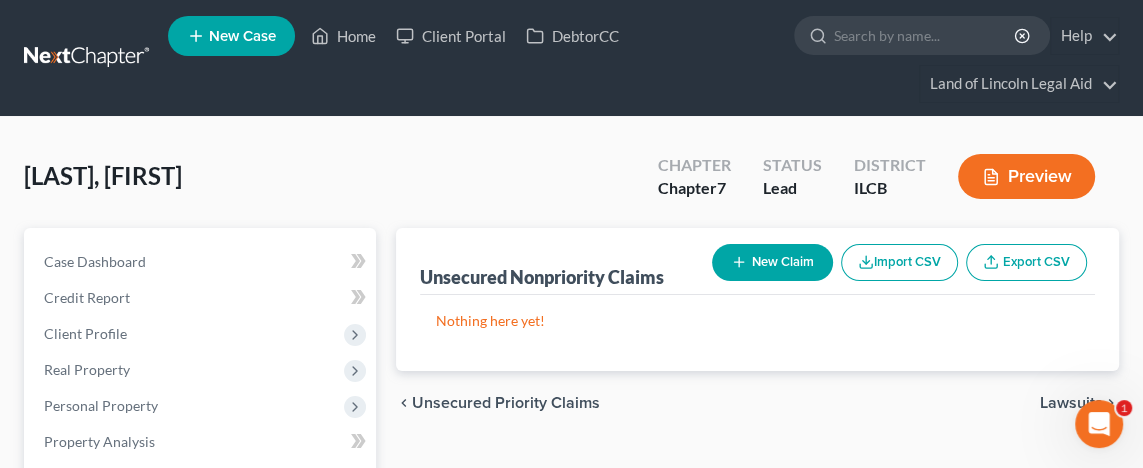 click on "New Claim" at bounding box center [772, 262] 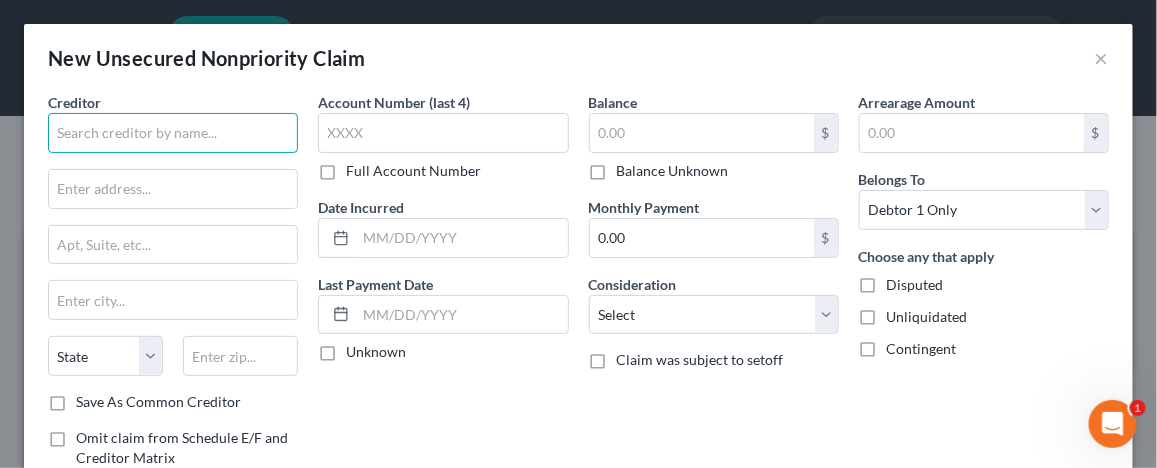click at bounding box center (173, 133) 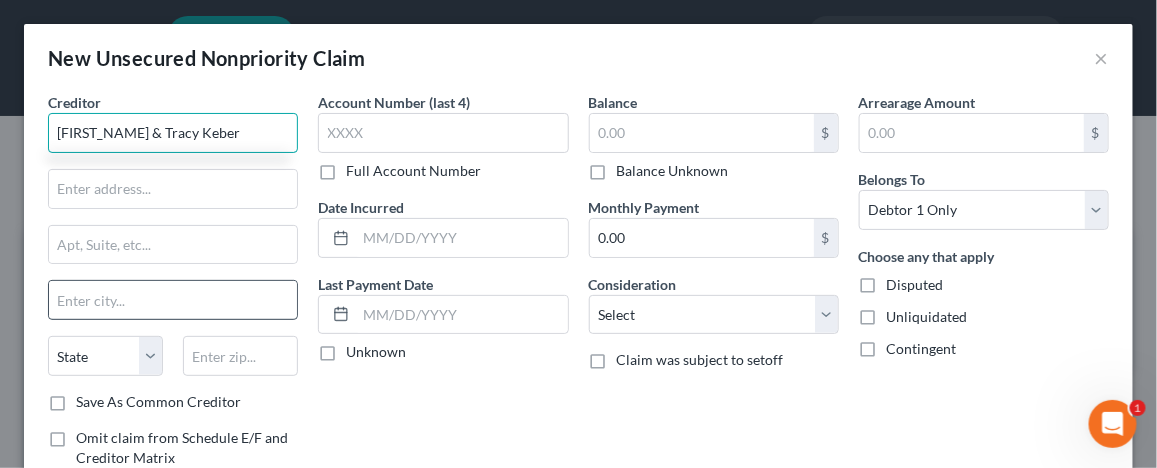 type on "[FIRST_NAME] & Tracy Keber" 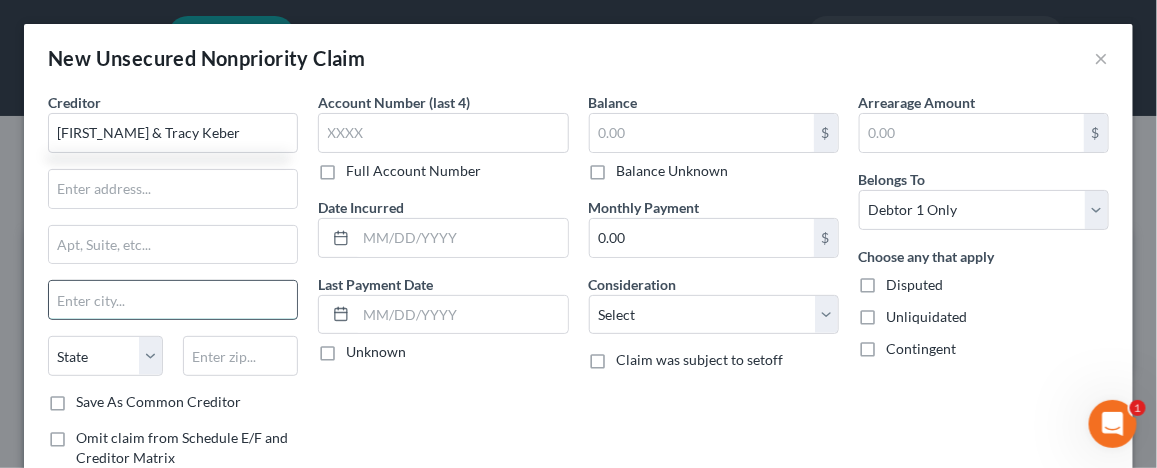 click at bounding box center [173, 300] 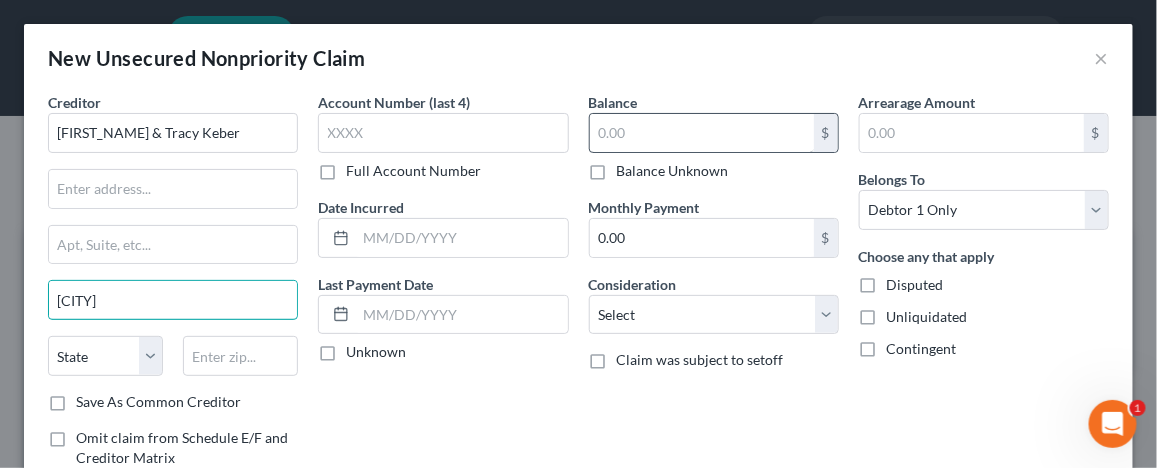 type on "[CITY]" 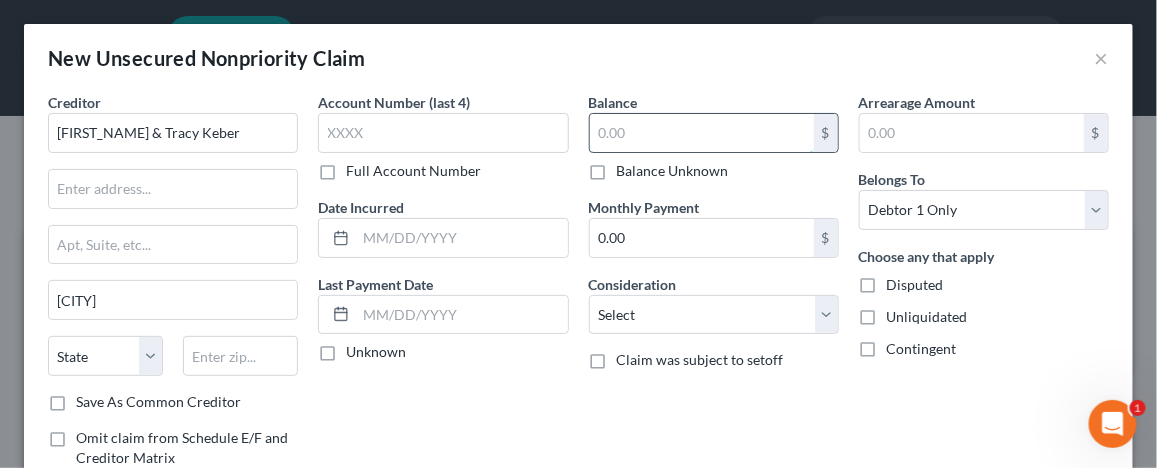 click at bounding box center (702, 133) 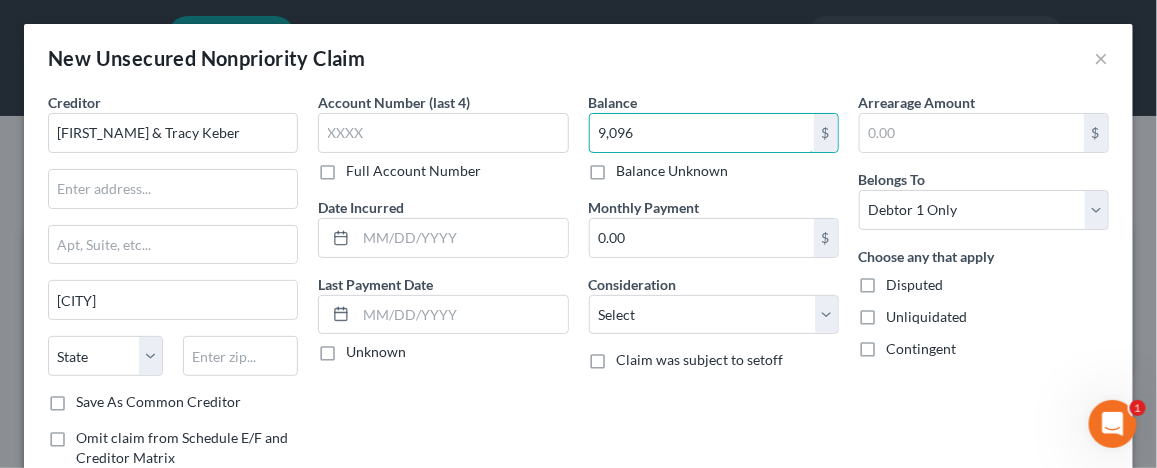 type on "9,096" 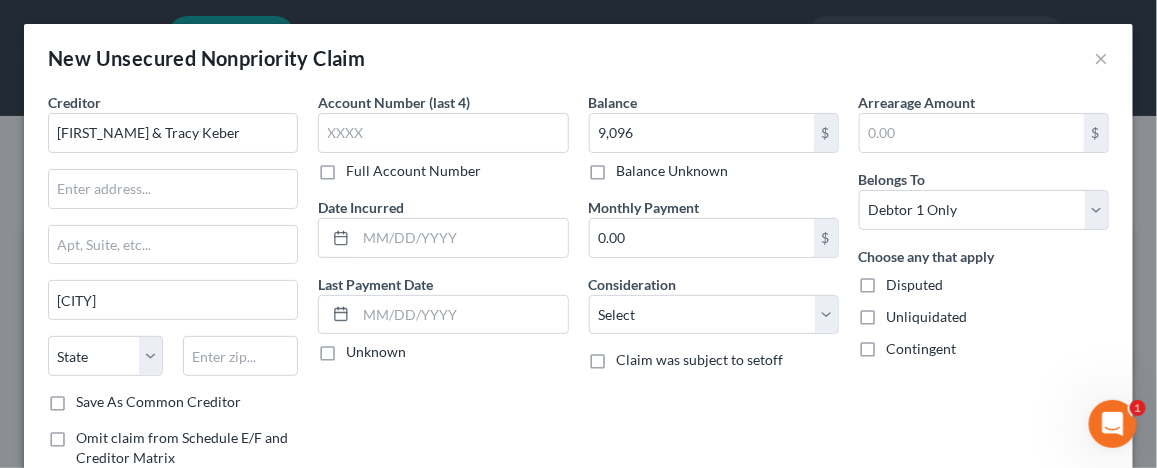click on "Disputed" at bounding box center (915, 285) 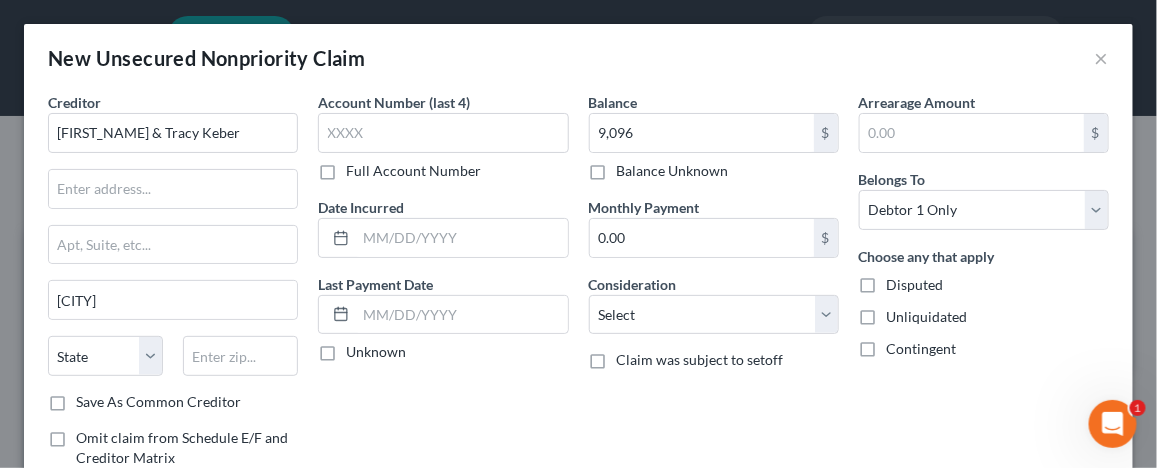click on "Disputed" at bounding box center (901, 281) 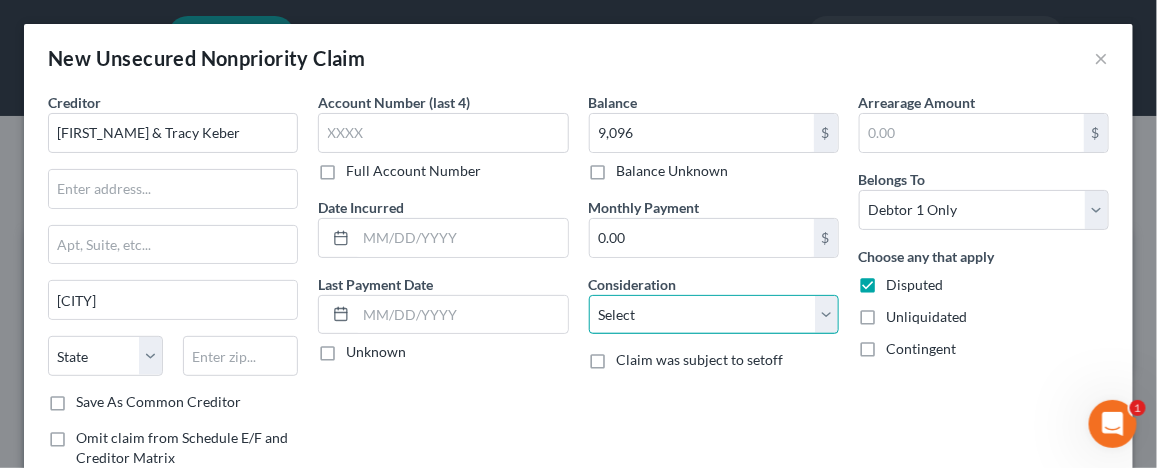 click on "Select Cable / Satellite Services Collection Agency Credit Card Debt Debt Counseling / Attorneys Deficiency Balance Domestic Support Obligations Home / Car Repairs Income Taxes Judgment Liens Medical Services Monies Loaned / Advanced Mortgage Obligation From Divorce Or Separation Obligation To Pensions Other Overdrawn Bank Account Promised To Help Pay Creditors Student Loans Suppliers And Vendors Telephone / Internet Services Utility Services" at bounding box center (714, 315) 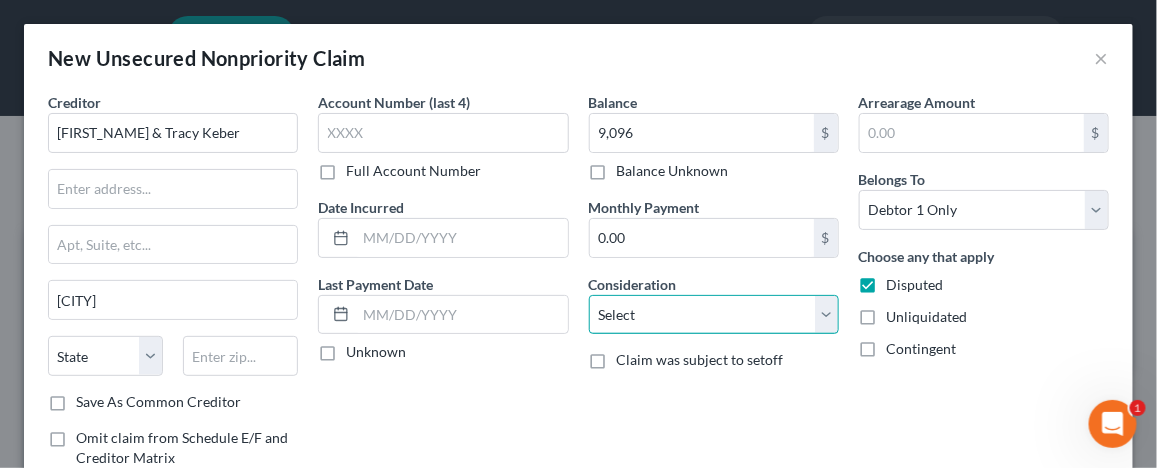 select on "14" 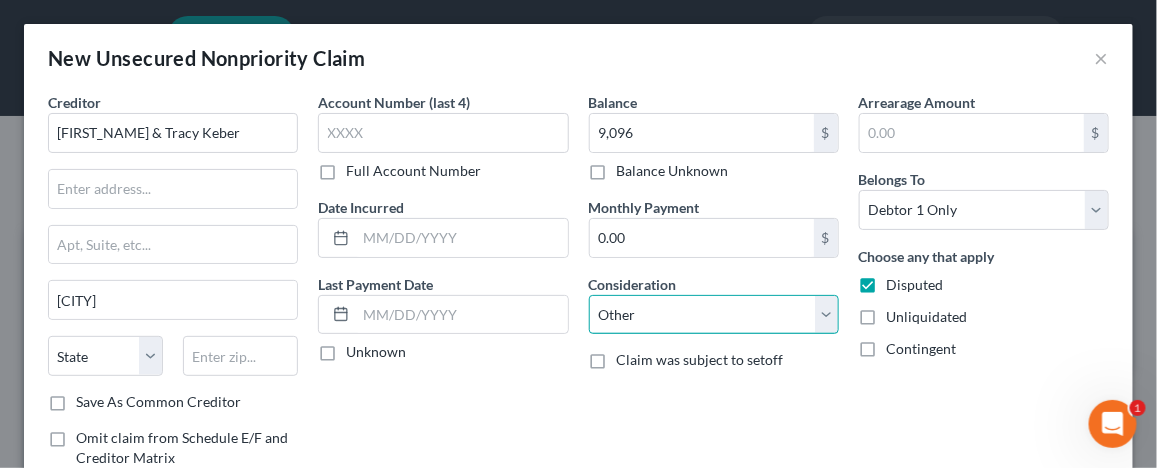 click on "Select Cable / Satellite Services Collection Agency Credit Card Debt Debt Counseling / Attorneys Deficiency Balance Domestic Support Obligations Home / Car Repairs Income Taxes Judgment Liens Medical Services Monies Loaned / Advanced Mortgage Obligation From Divorce Or Separation Obligation To Pensions Other Overdrawn Bank Account Promised To Help Pay Creditors Student Loans Suppliers And Vendors Telephone / Internet Services Utility Services" at bounding box center (714, 315) 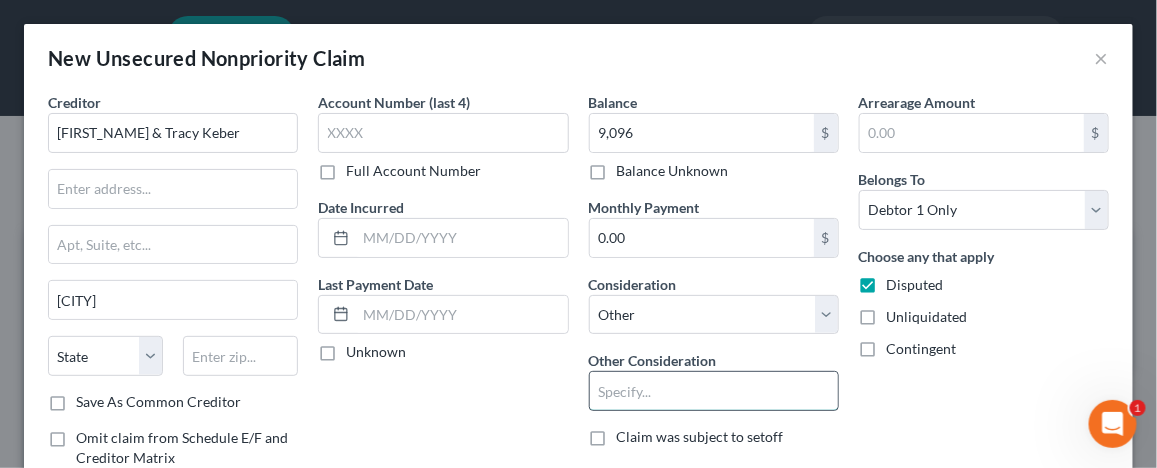click at bounding box center [714, 391] 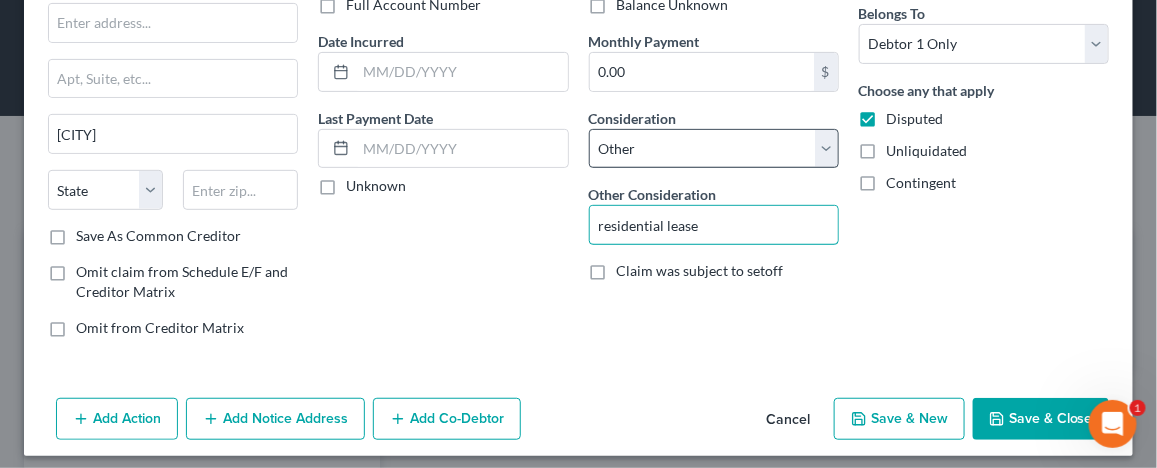 scroll, scrollTop: 173, scrollLeft: 0, axis: vertical 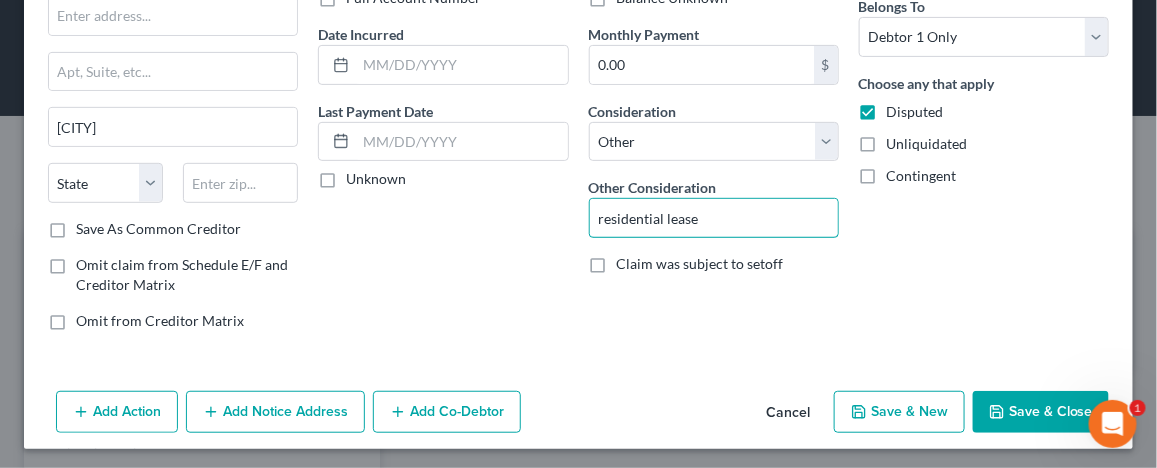 type on "residential lease" 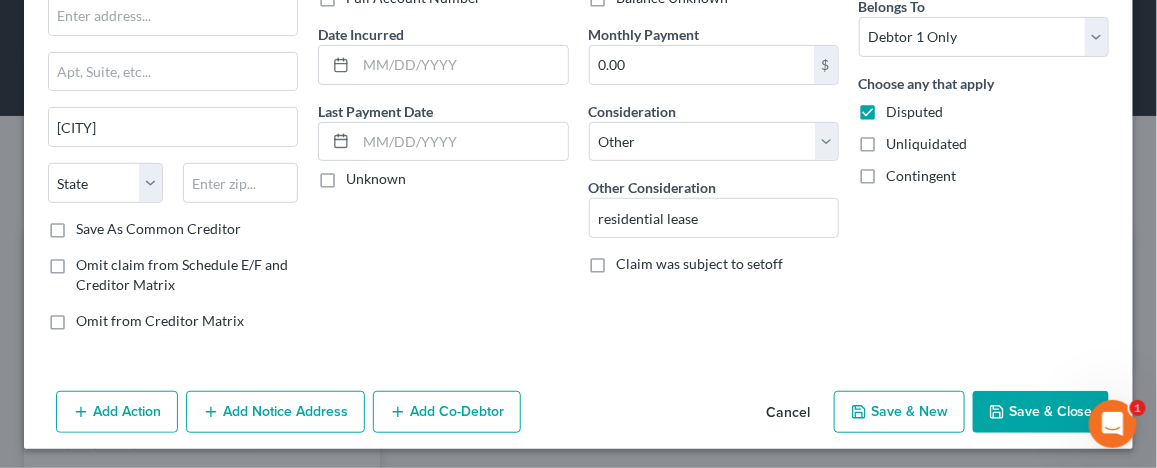 click on "Save & Close" at bounding box center (1041, 412) 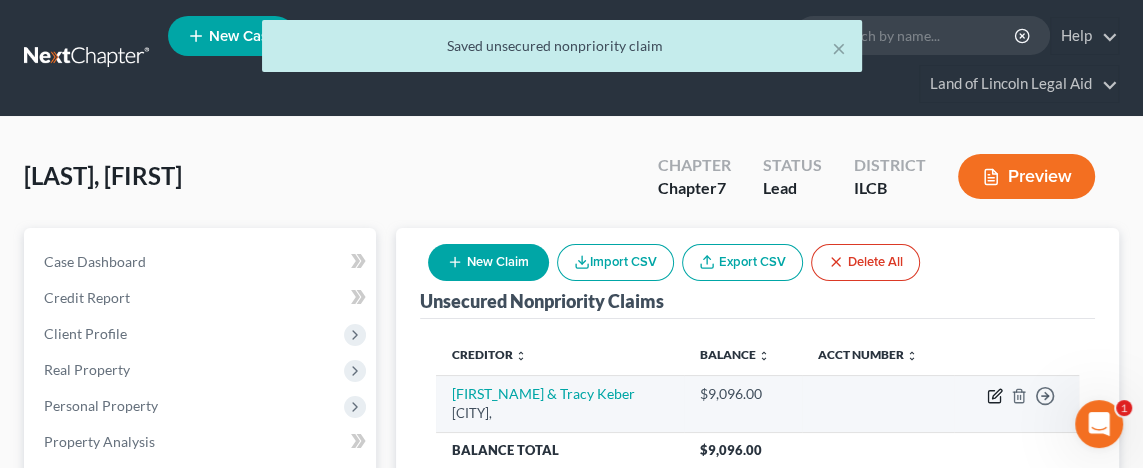 click 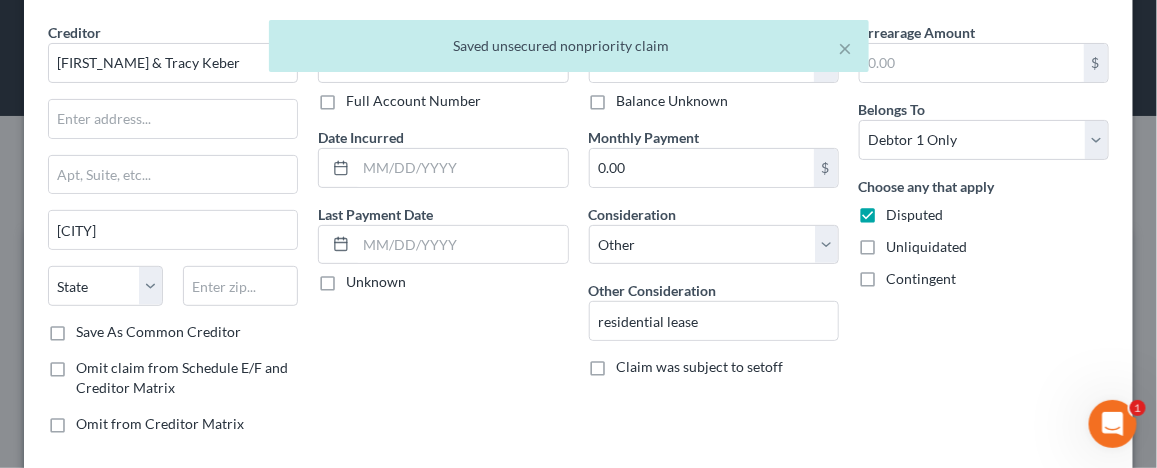 scroll, scrollTop: 189, scrollLeft: 0, axis: vertical 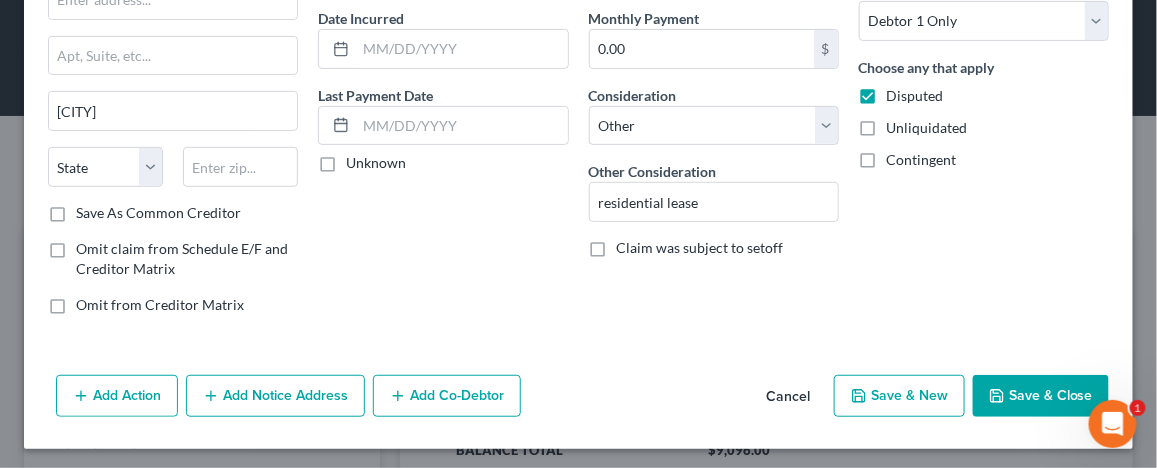 click on "Omit from Creditor Matrix" at bounding box center (160, 305) 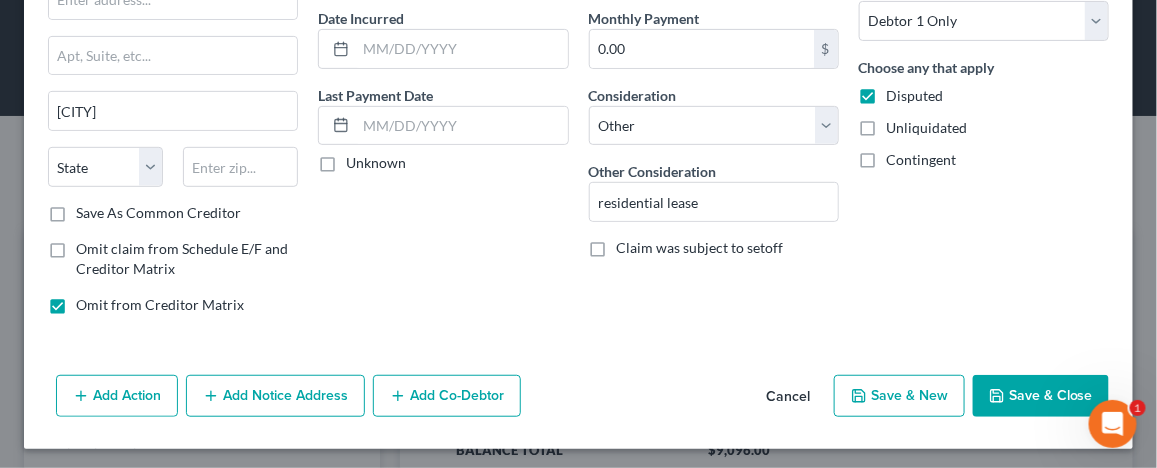 click on "Save & Close" at bounding box center [1041, 396] 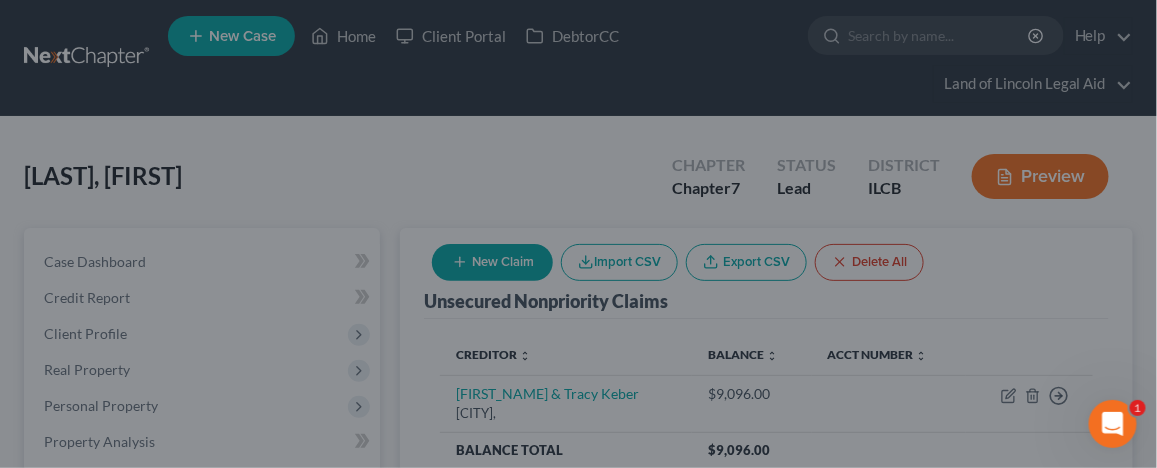 type on "0" 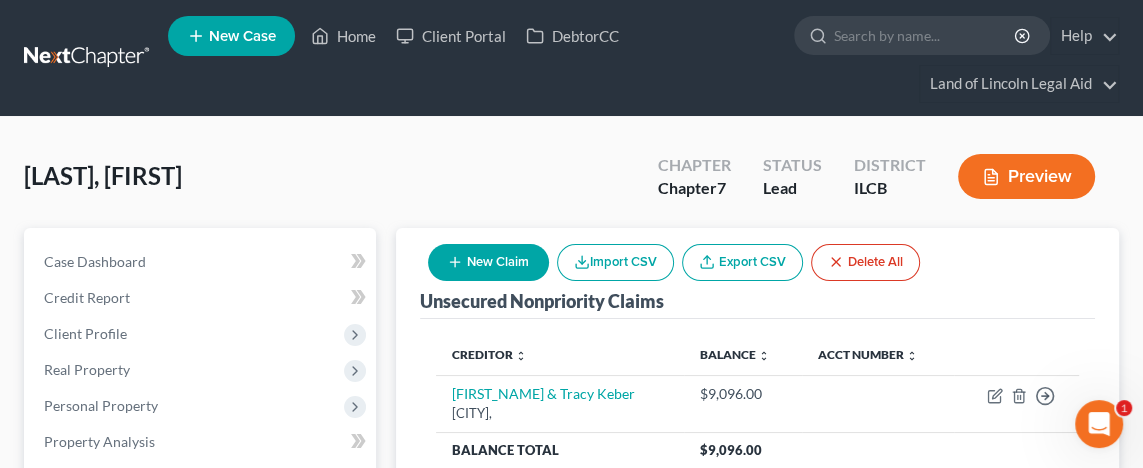 click on "New Claim" at bounding box center (488, 262) 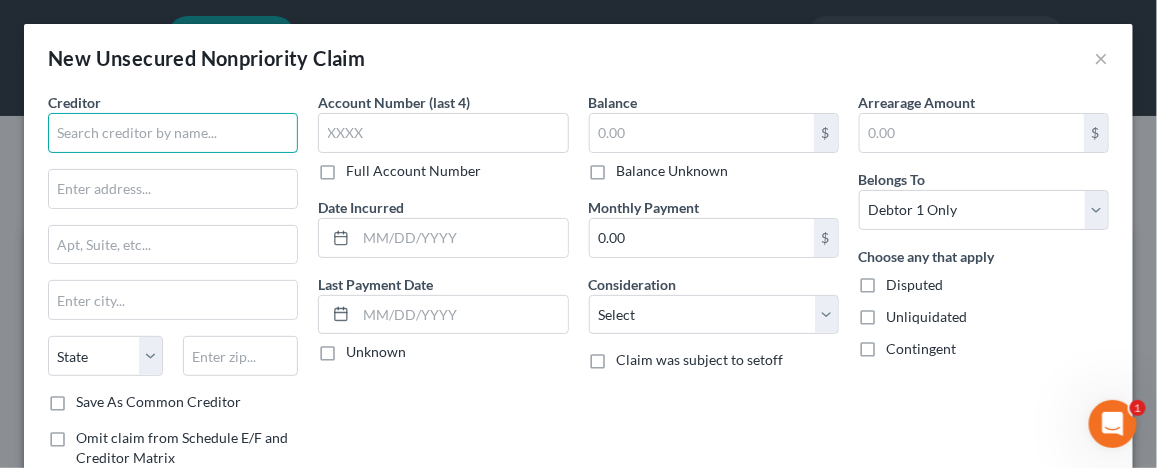 click at bounding box center (173, 133) 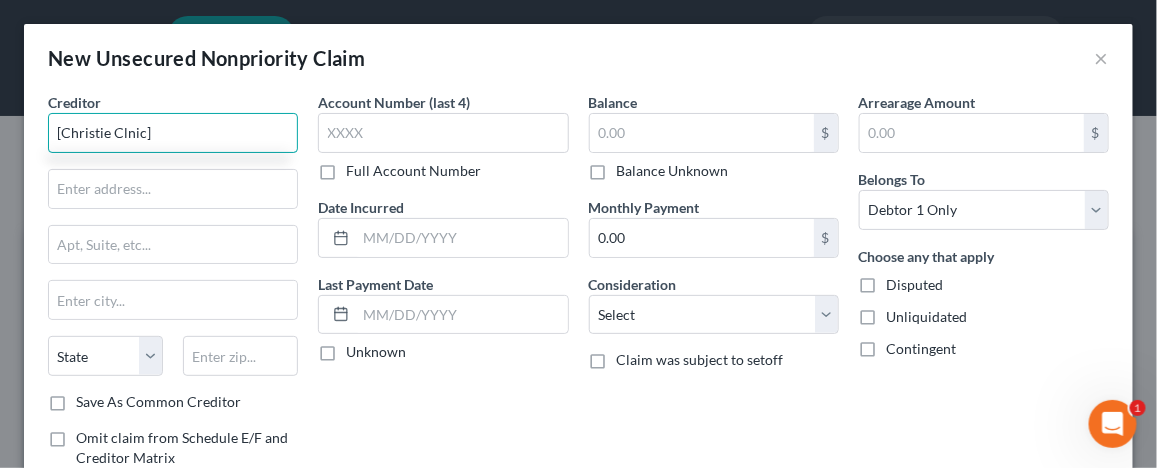 click on "[Christie Clnic]" at bounding box center (173, 133) 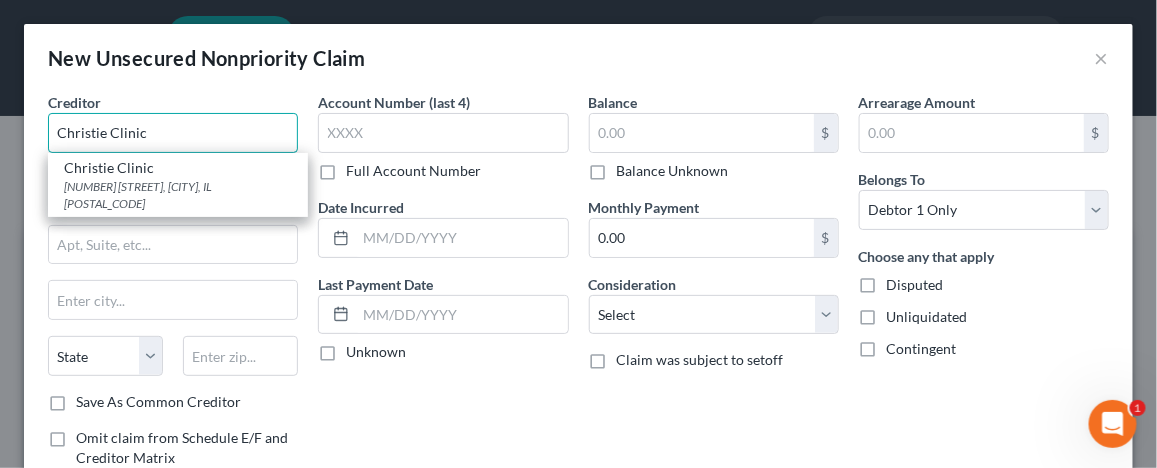 type on "Christie Clinic" 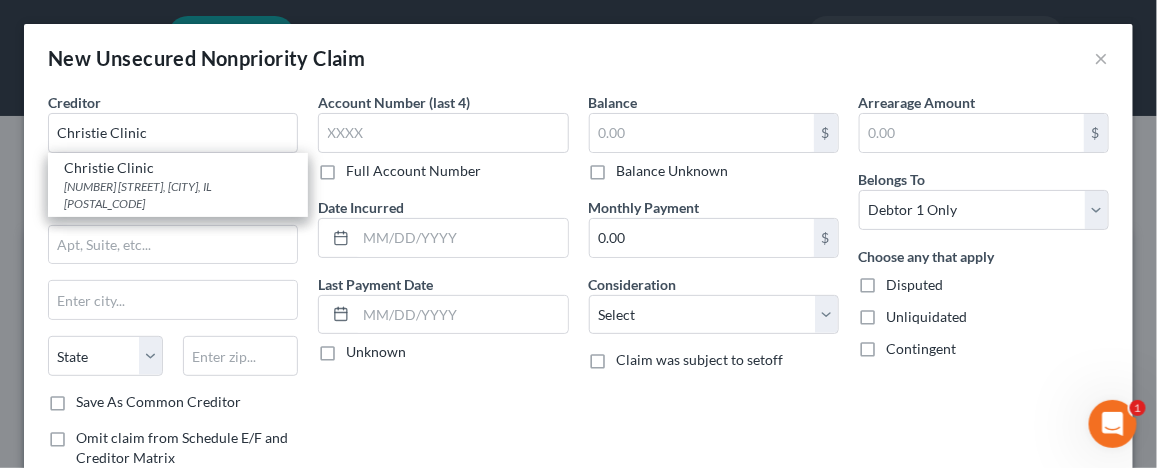 click on "Balance Unknown" at bounding box center [673, 171] 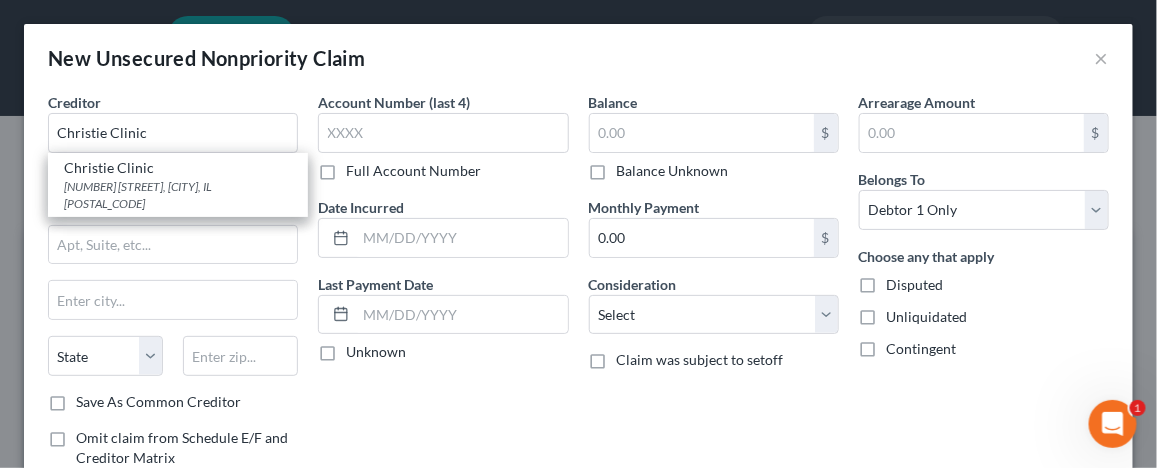 click on "Balance Unknown" at bounding box center [631, 167] 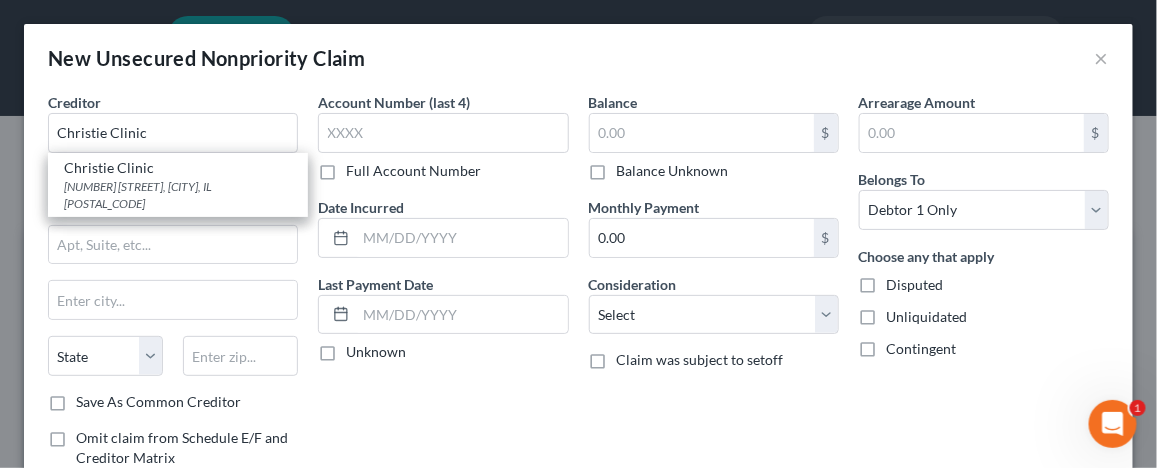 checkbox on "true" 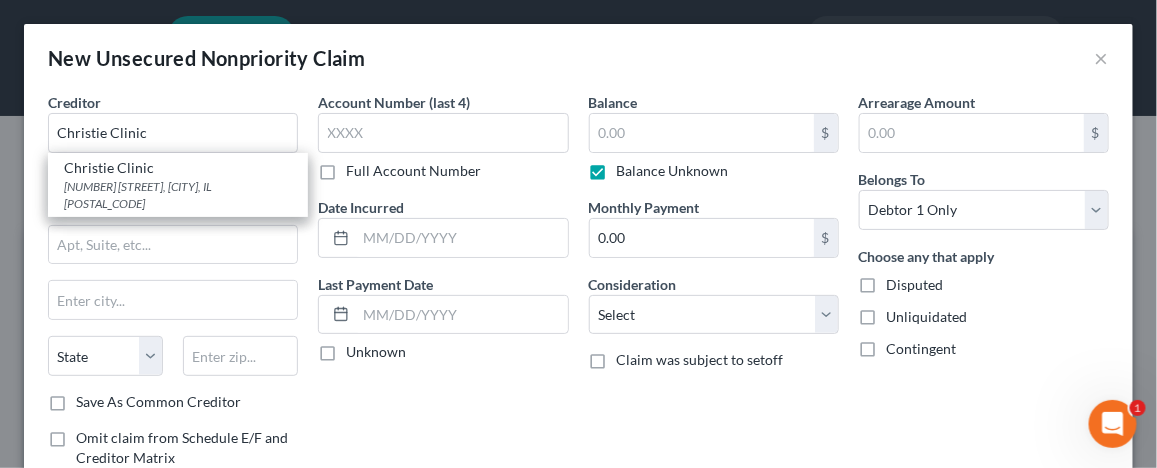 type on "0.00" 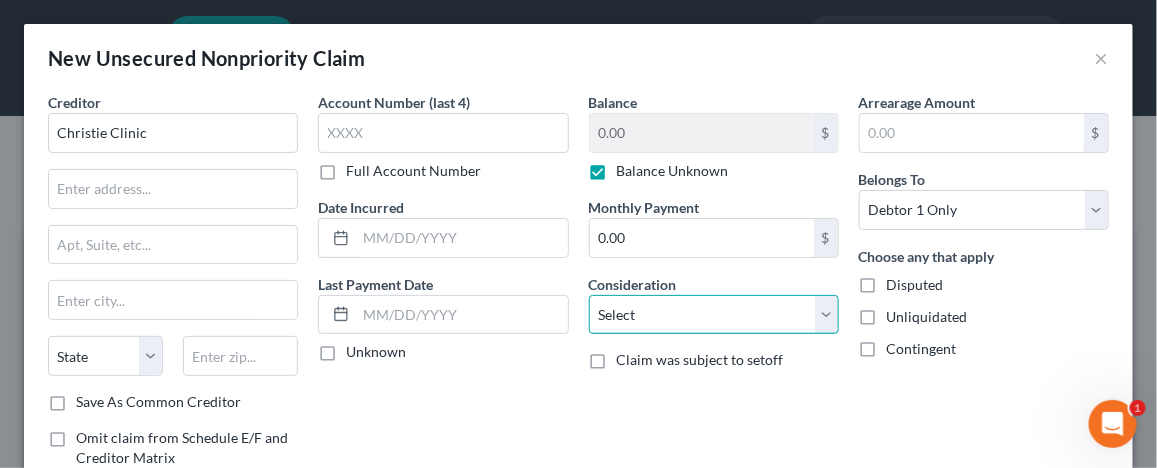 click on "Select Cable / Satellite Services Collection Agency Credit Card Debt Debt Counseling / Attorneys Deficiency Balance Domestic Support Obligations Home / Car Repairs Income Taxes Judgment Liens Medical Services Monies Loaned / Advanced Mortgage Obligation From Divorce Or Separation Obligation To Pensions Other Overdrawn Bank Account Promised To Help Pay Creditors Student Loans Suppliers And Vendors Telephone / Internet Services Utility Services" at bounding box center (714, 315) 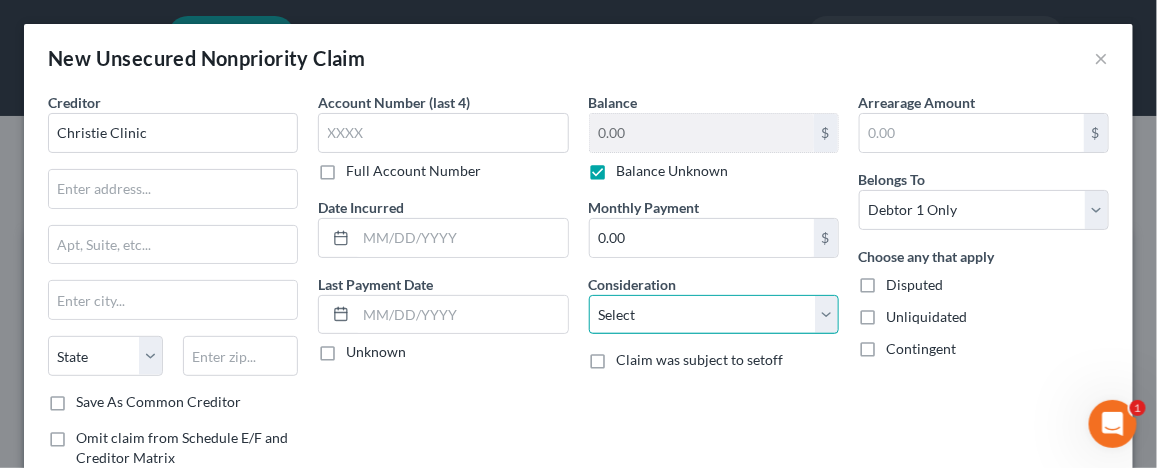 select on "9" 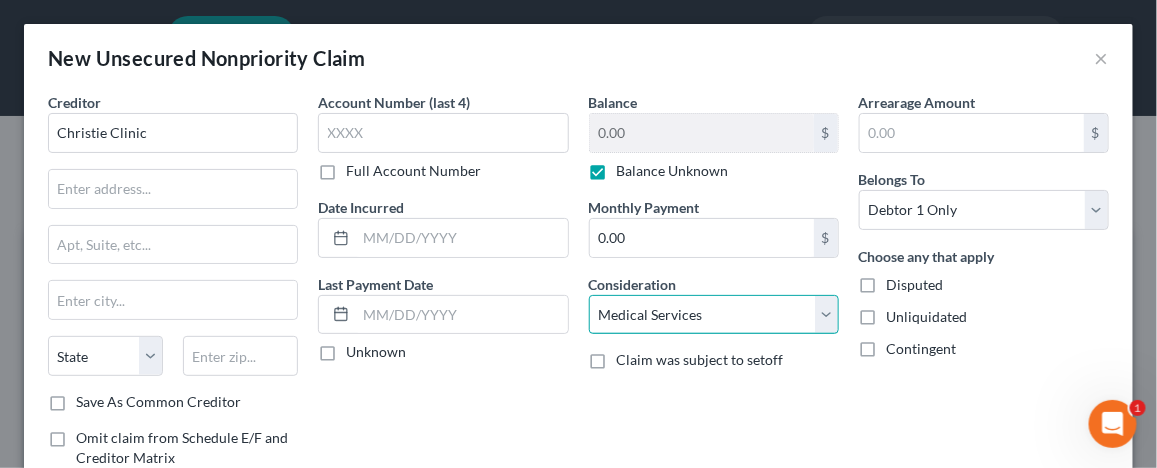 click on "Select Cable / Satellite Services Collection Agency Credit Card Debt Debt Counseling / Attorneys Deficiency Balance Domestic Support Obligations Home / Car Repairs Income Taxes Judgment Liens Medical Services Monies Loaned / Advanced Mortgage Obligation From Divorce Or Separation Obligation To Pensions Other Overdrawn Bank Account Promised To Help Pay Creditors Student Loans Suppliers And Vendors Telephone / Internet Services Utility Services" at bounding box center (714, 315) 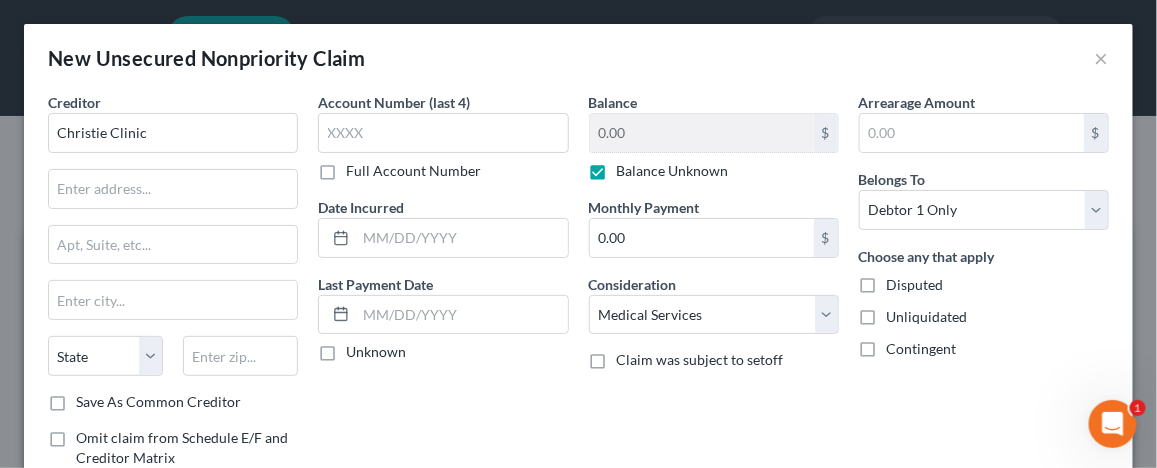 click on "Disputed" at bounding box center [915, 285] 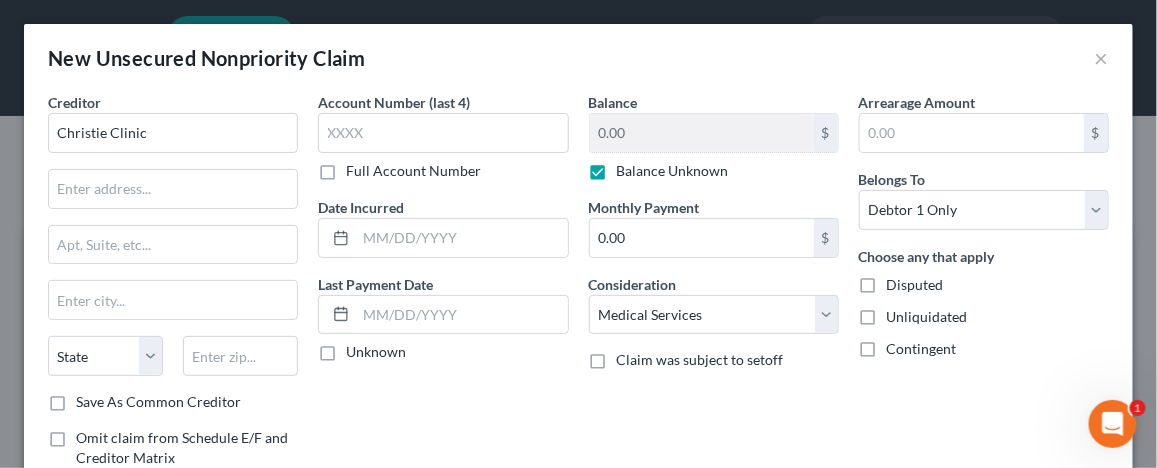 click on "Disputed" at bounding box center (901, 281) 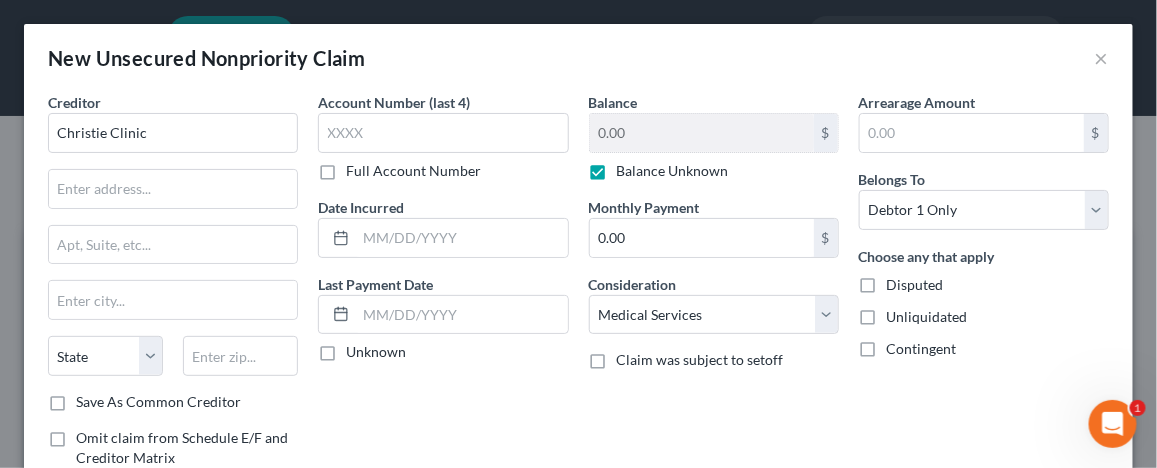 checkbox on "true" 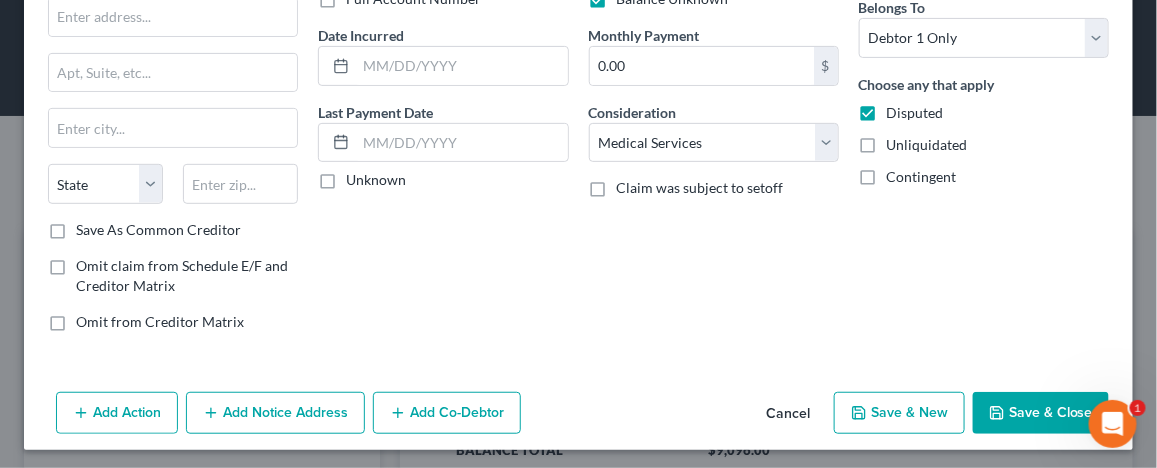 scroll, scrollTop: 173, scrollLeft: 0, axis: vertical 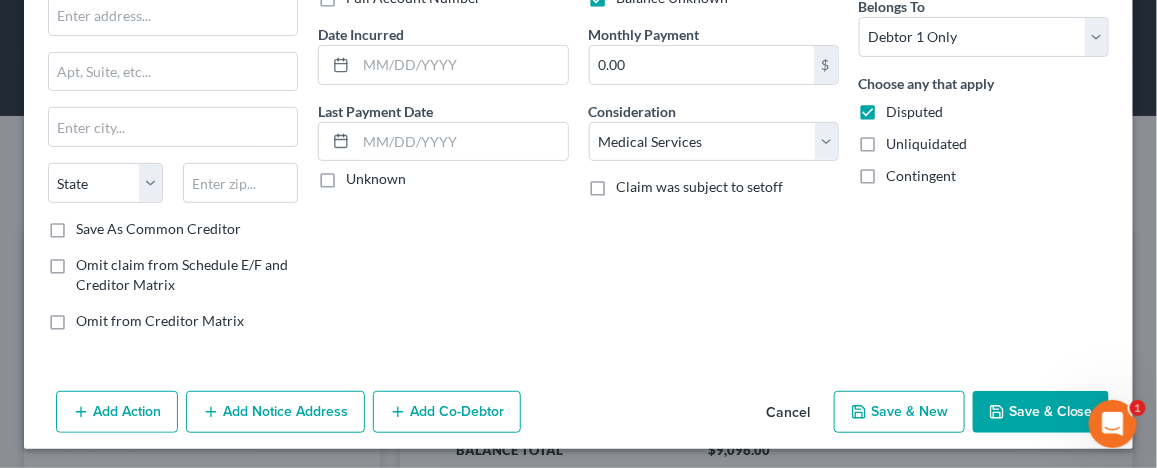 click on "Save & Close" at bounding box center [1041, 412] 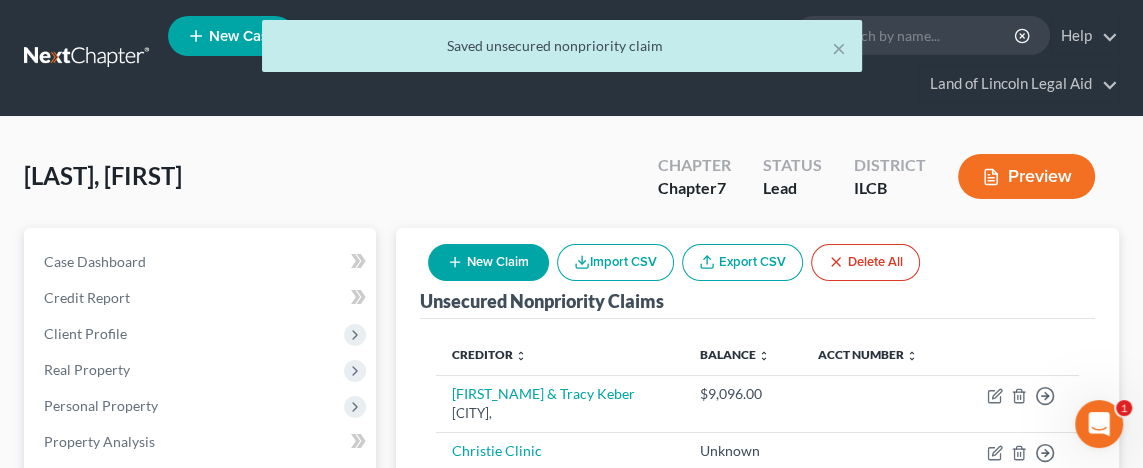 click on "New Claim" at bounding box center [488, 262] 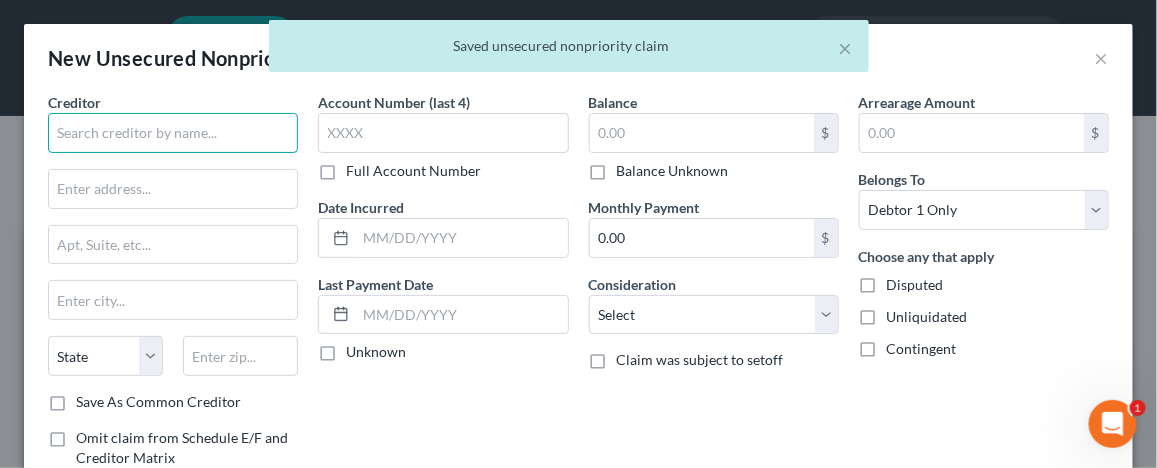click at bounding box center (173, 133) 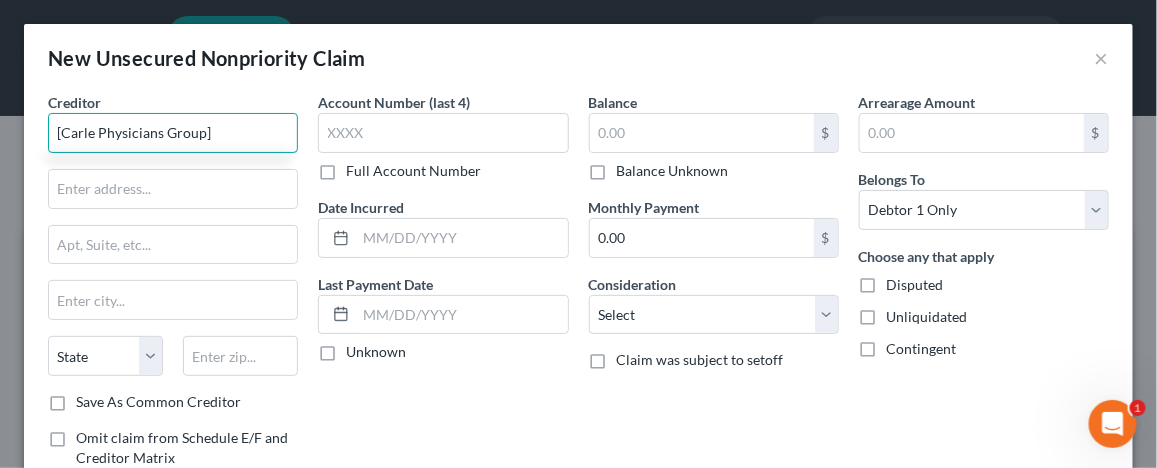 click on "[Carle Physicians Group]" at bounding box center (173, 133) 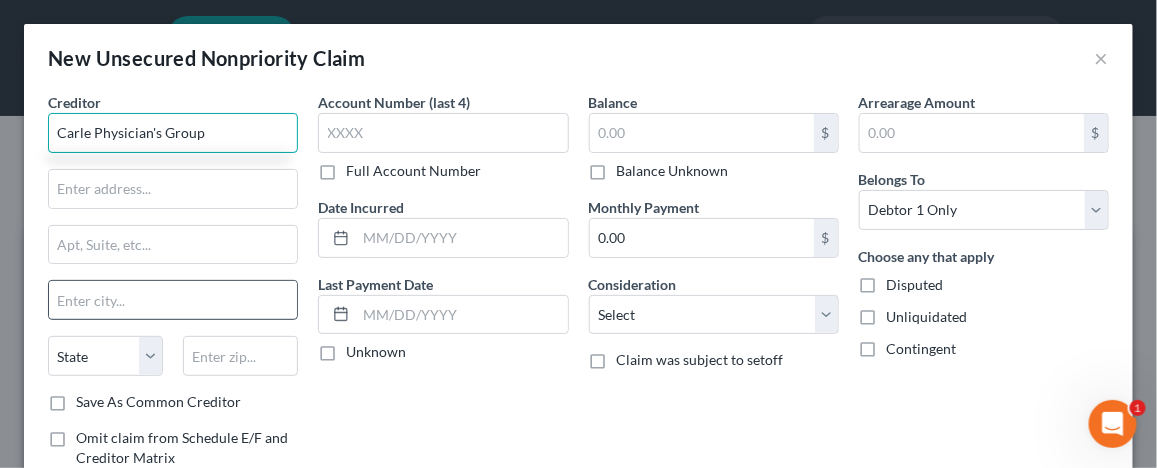 type on "Carle Physician's Group" 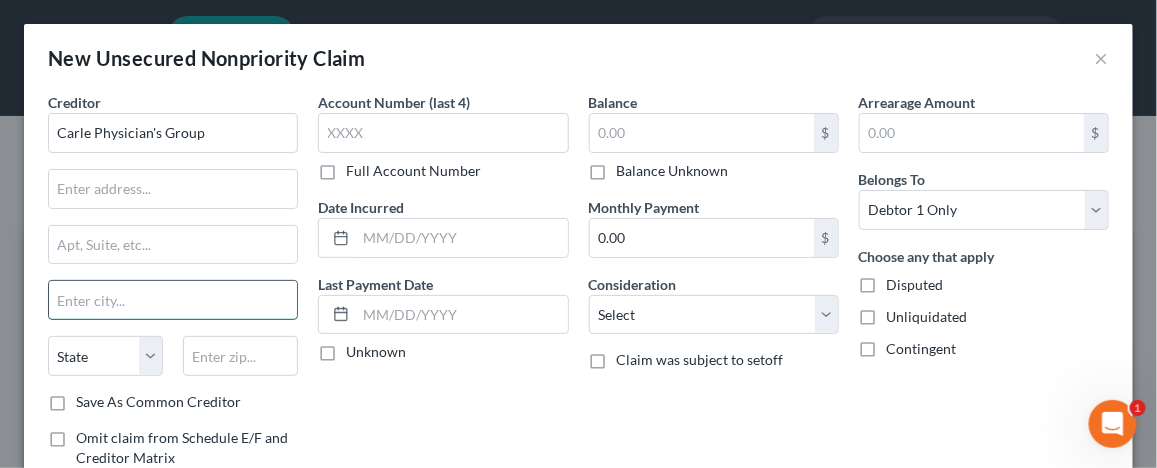 click at bounding box center (173, 300) 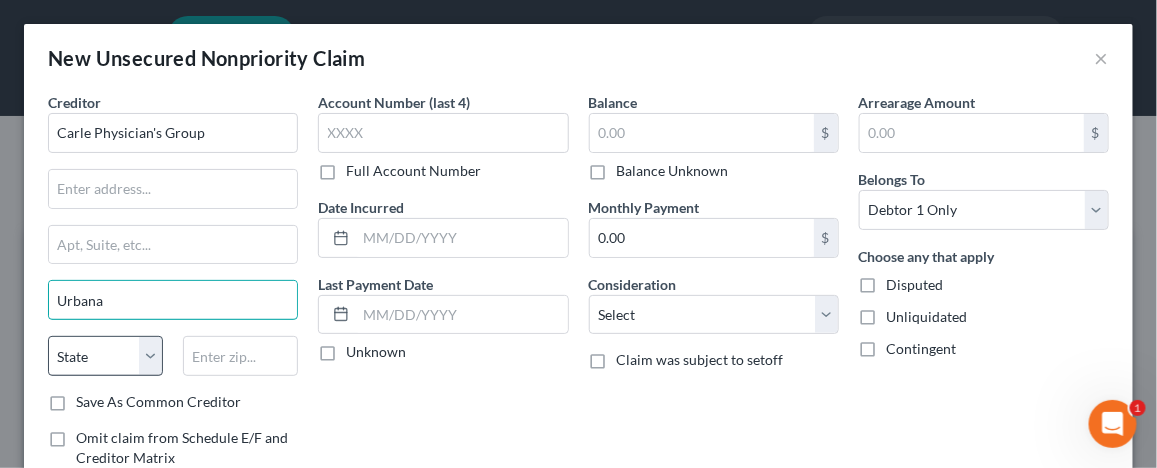type on "Urbana" 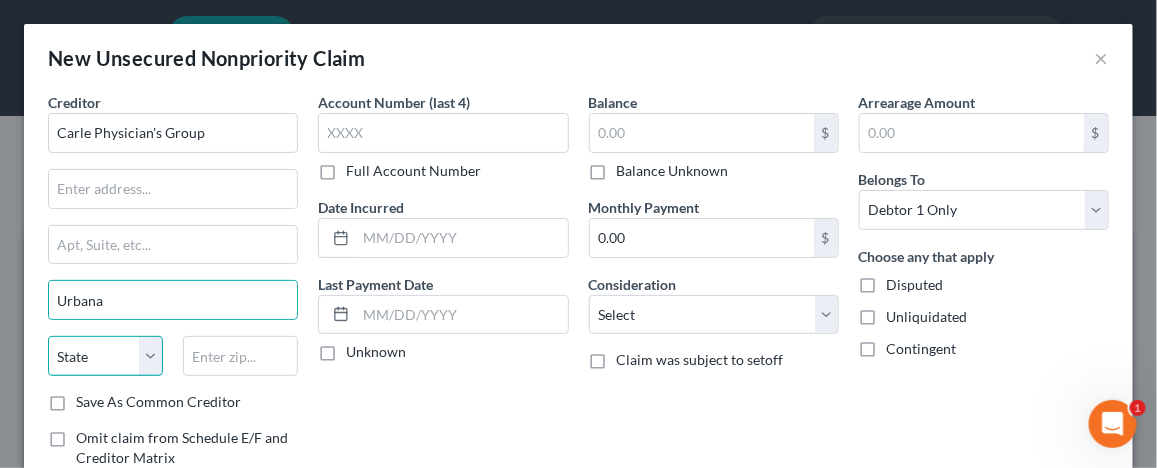 click on "State AL AK AR AZ CA CO CT DE DC FL GA GU HI ID IL IN IA KS KY LA ME MD MA MI MN MS MO MT NC ND NE NV NH NJ NM NY OH OK OR PA PR RI SC SD TN TX UT VI VA VT WA WV WI WY" at bounding box center (105, 356) 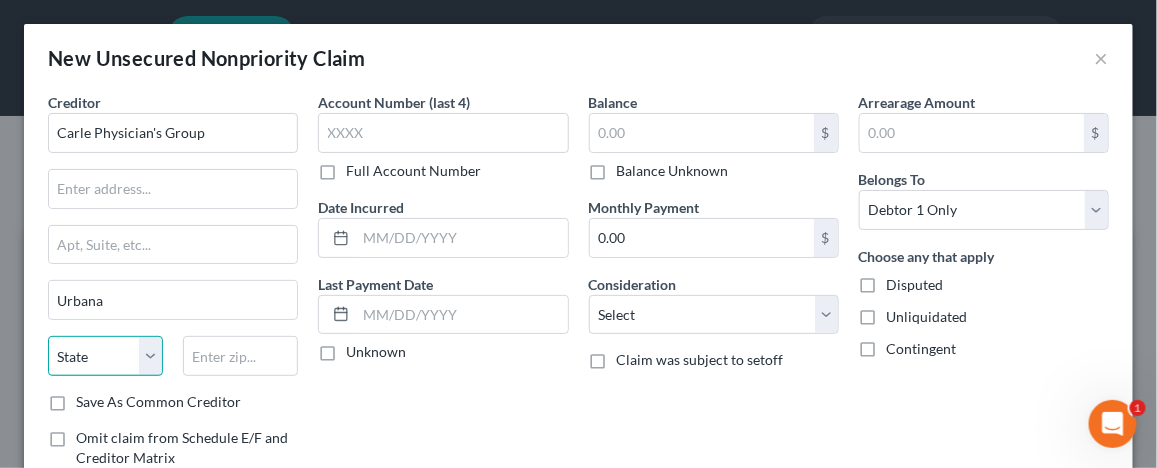 select on "14" 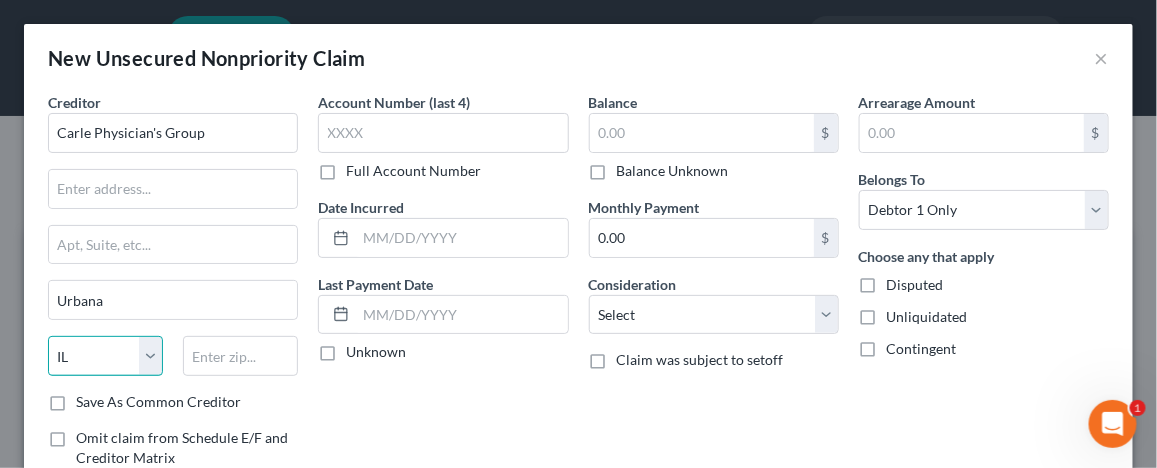 click on "State AL AK AR AZ CA CO CT DE DC FL GA GU HI ID IL IN IA KS KY LA ME MD MA MI MN MS MO MT NC ND NE NV NH NJ NM NY OH OK OR PA PR RI SC SD TN TX UT VI VA VT WA WV WI WY" at bounding box center [105, 356] 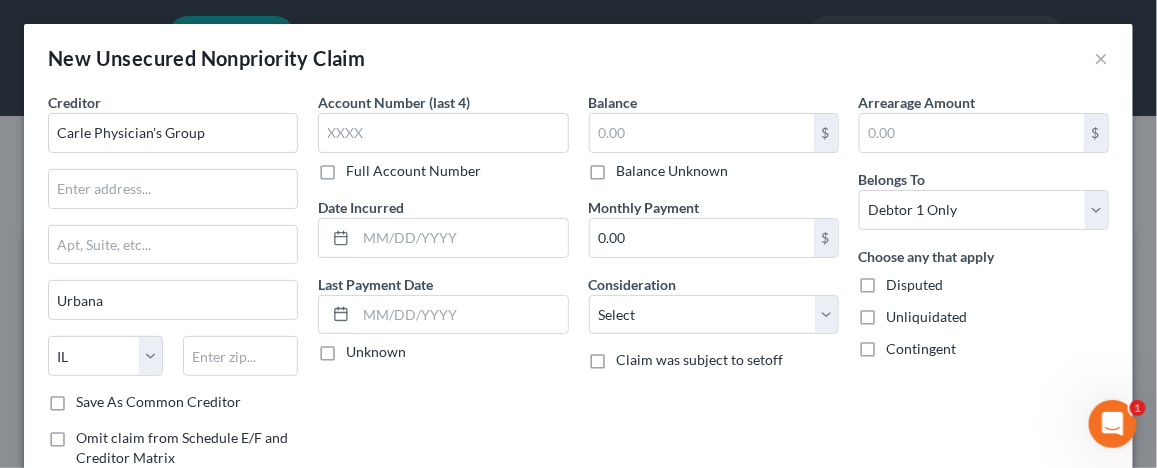 click on "Balance Unknown" at bounding box center (673, 171) 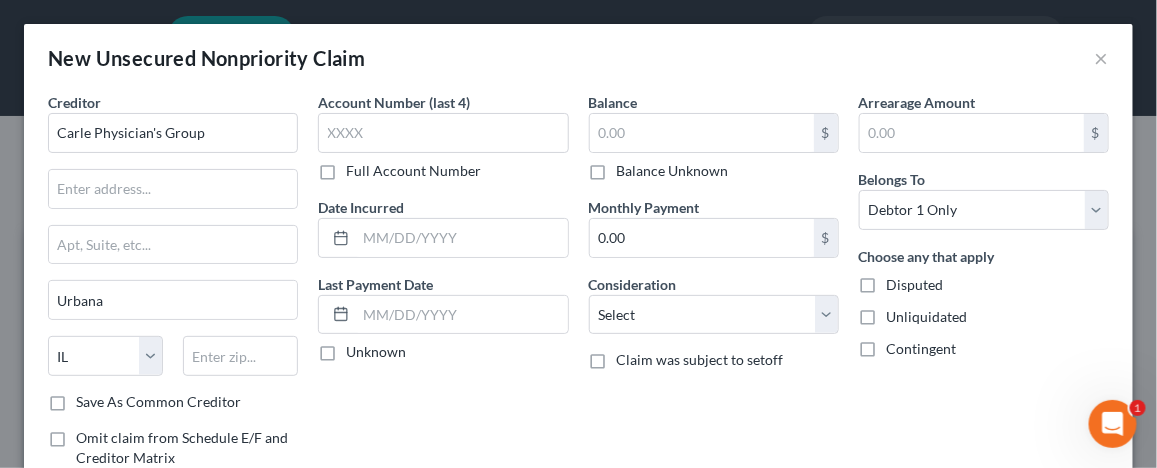 click on "Balance Unknown" at bounding box center (631, 167) 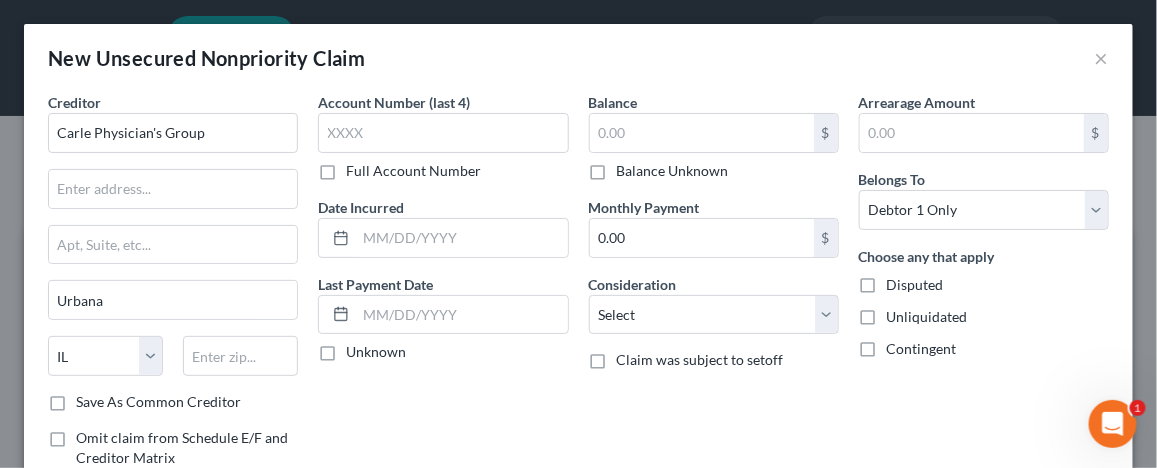 checkbox on "true" 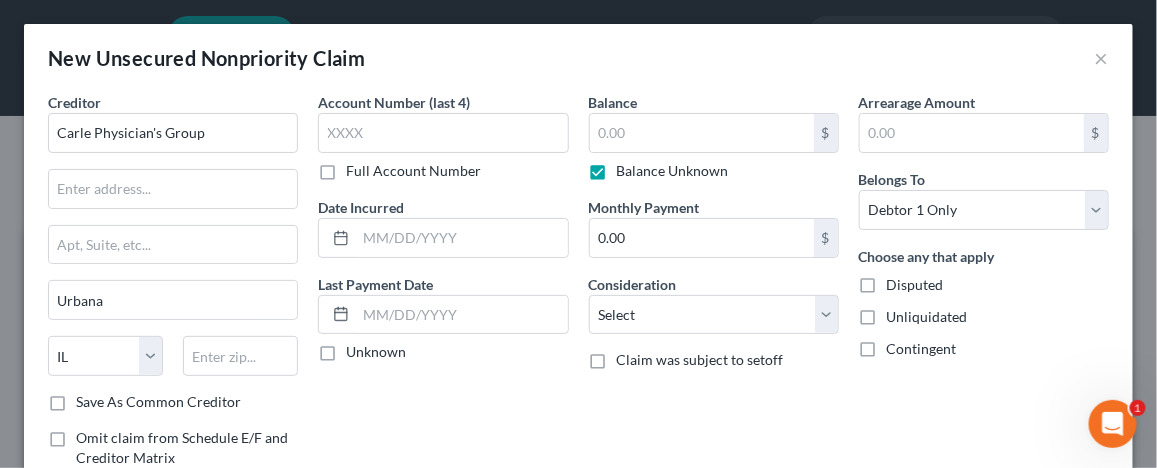 type on "0.00" 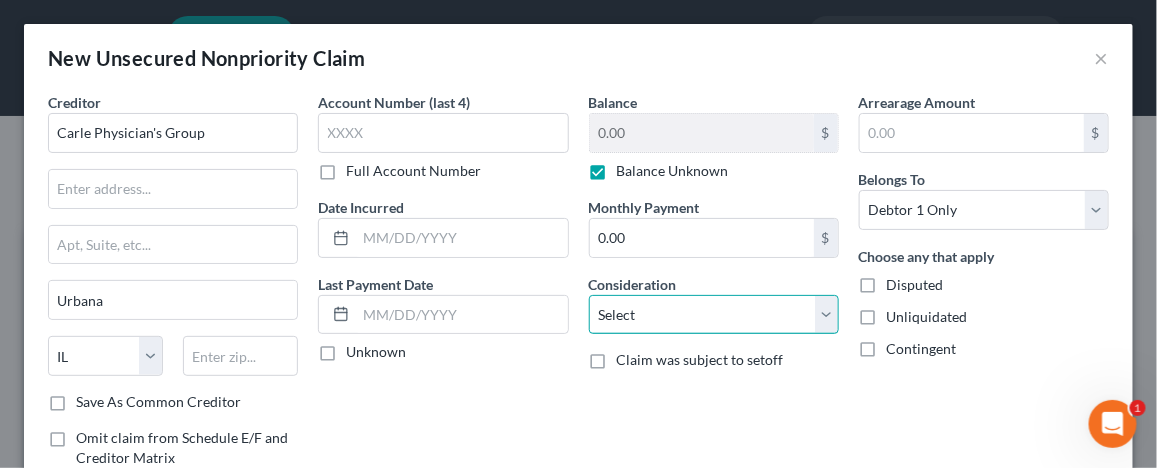 click on "Select Cable / Satellite Services Collection Agency Credit Card Debt Debt Counseling / Attorneys Deficiency Balance Domestic Support Obligations Home / Car Repairs Income Taxes Judgment Liens Medical Services Monies Loaned / Advanced Mortgage Obligation From Divorce Or Separation Obligation To Pensions Other Overdrawn Bank Account Promised To Help Pay Creditors Student Loans Suppliers And Vendors Telephone / Internet Services Utility Services" at bounding box center [714, 315] 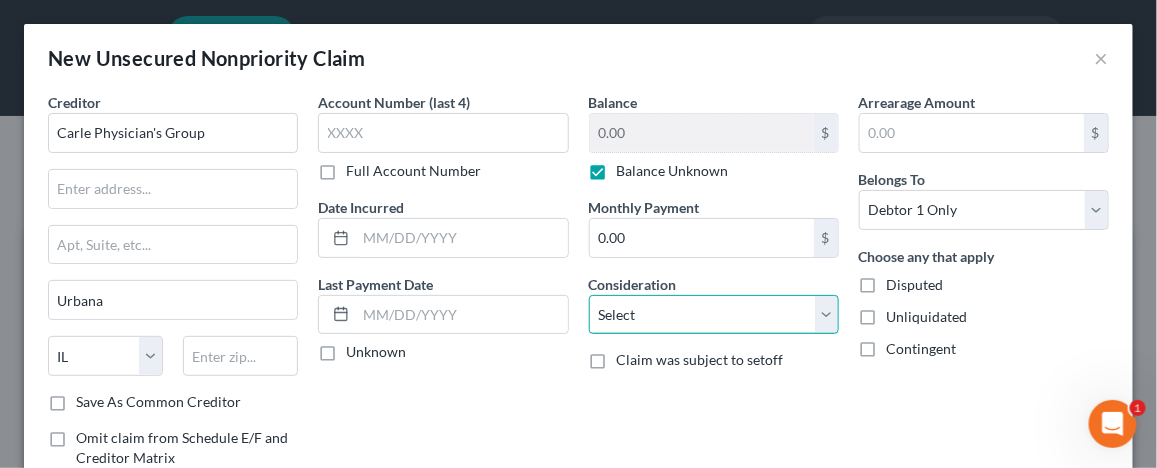 select on "9" 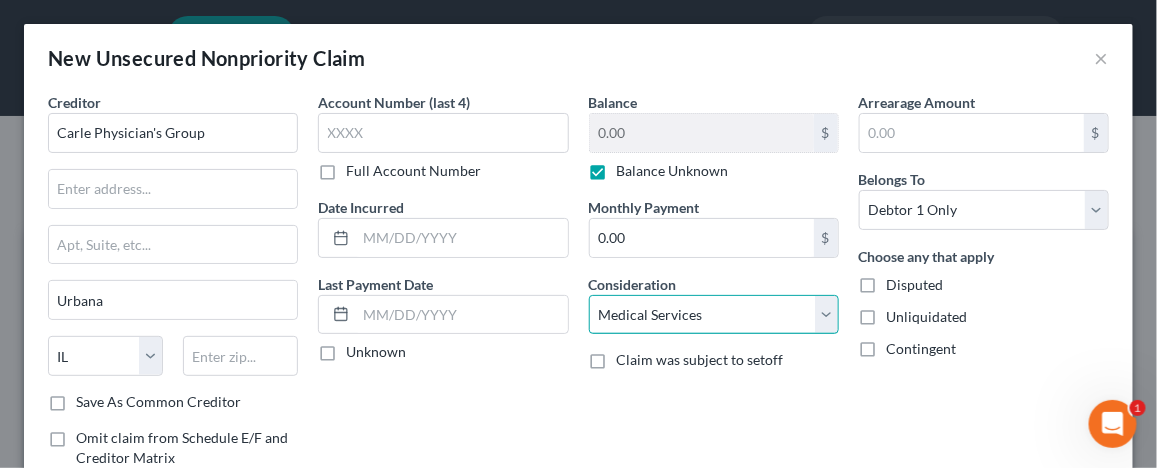 click on "Select Cable / Satellite Services Collection Agency Credit Card Debt Debt Counseling / Attorneys Deficiency Balance Domestic Support Obligations Home / Car Repairs Income Taxes Judgment Liens Medical Services Monies Loaned / Advanced Mortgage Obligation From Divorce Or Separation Obligation To Pensions Other Overdrawn Bank Account Promised To Help Pay Creditors Student Loans Suppliers And Vendors Telephone / Internet Services Utility Services" at bounding box center (714, 315) 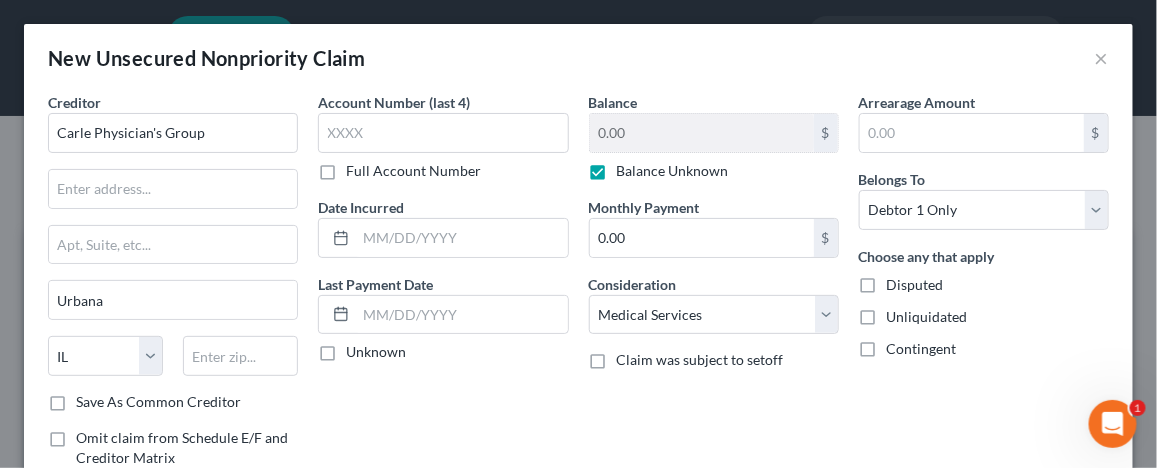 click on "Disputed" at bounding box center [915, 285] 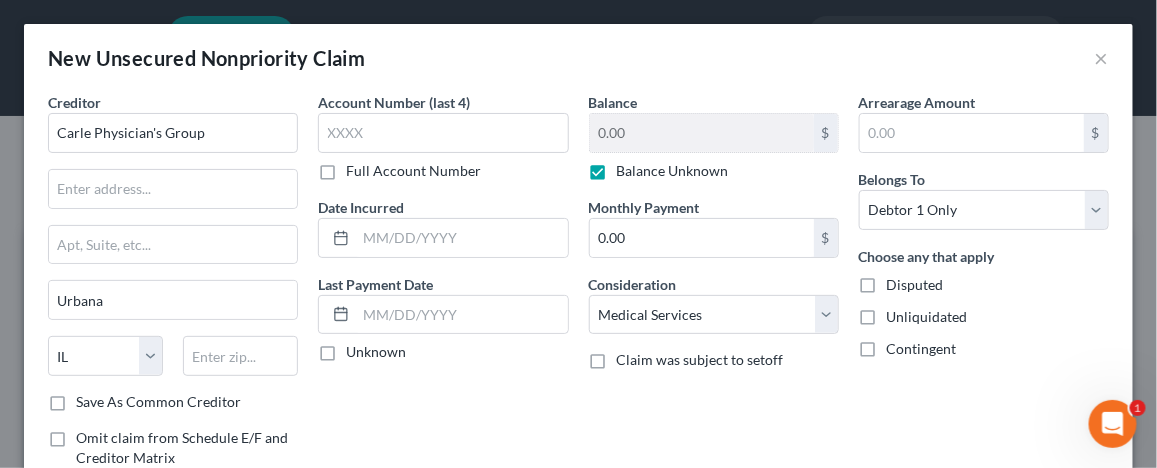 click on "Disputed" at bounding box center [901, 281] 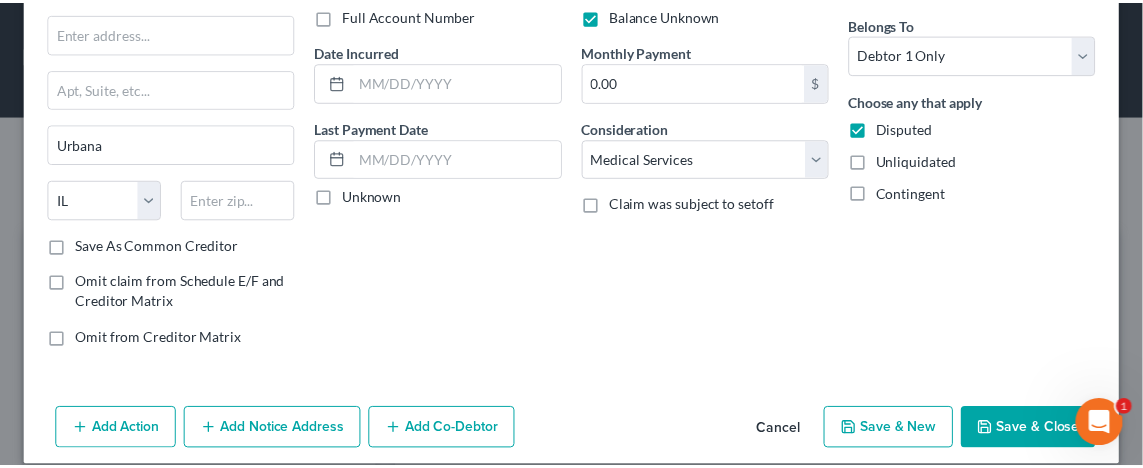 scroll, scrollTop: 173, scrollLeft: 0, axis: vertical 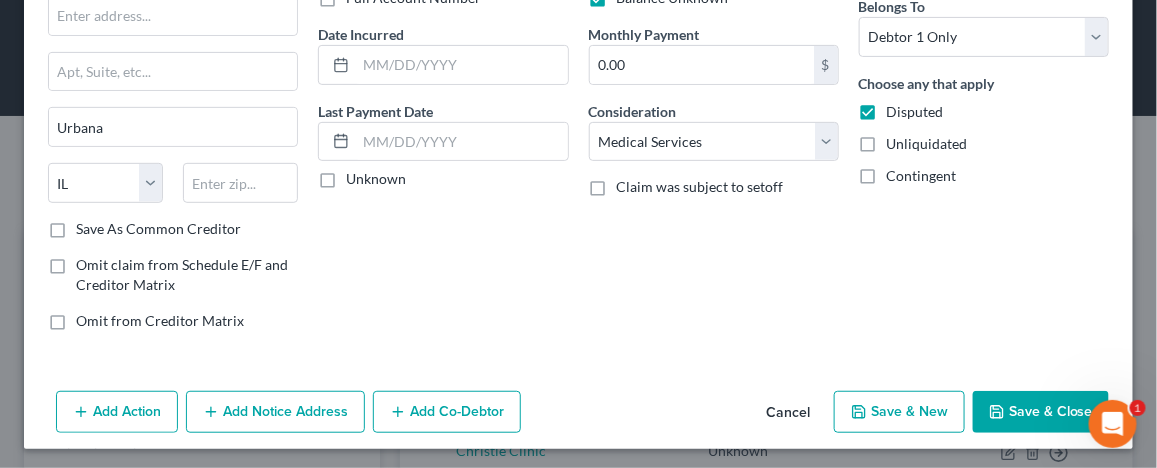 click on "Save & Close" at bounding box center [1041, 412] 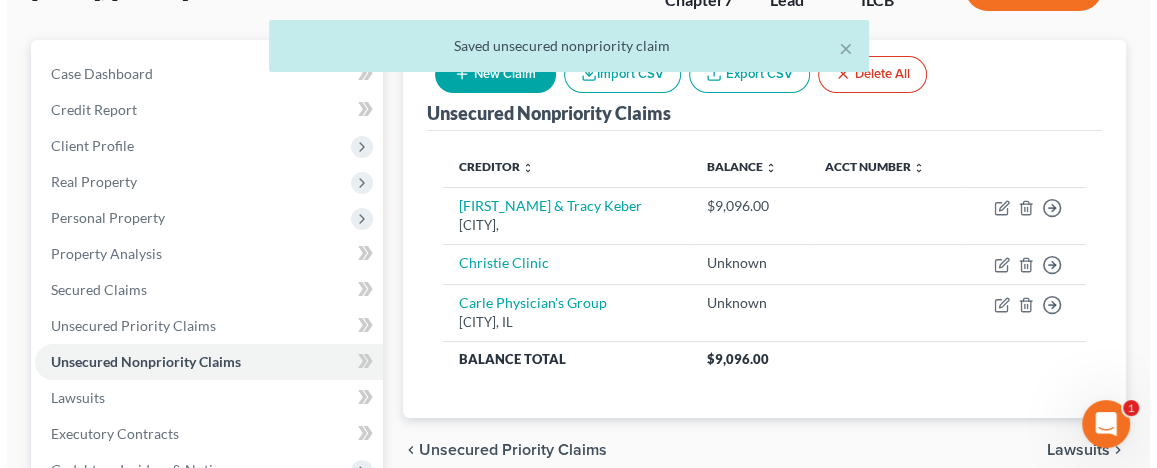 scroll, scrollTop: 200, scrollLeft: 0, axis: vertical 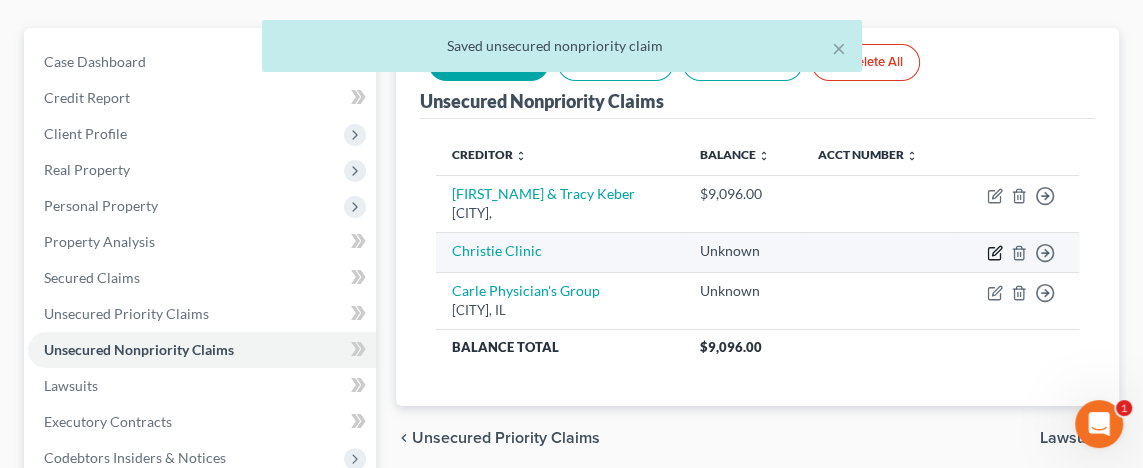 click 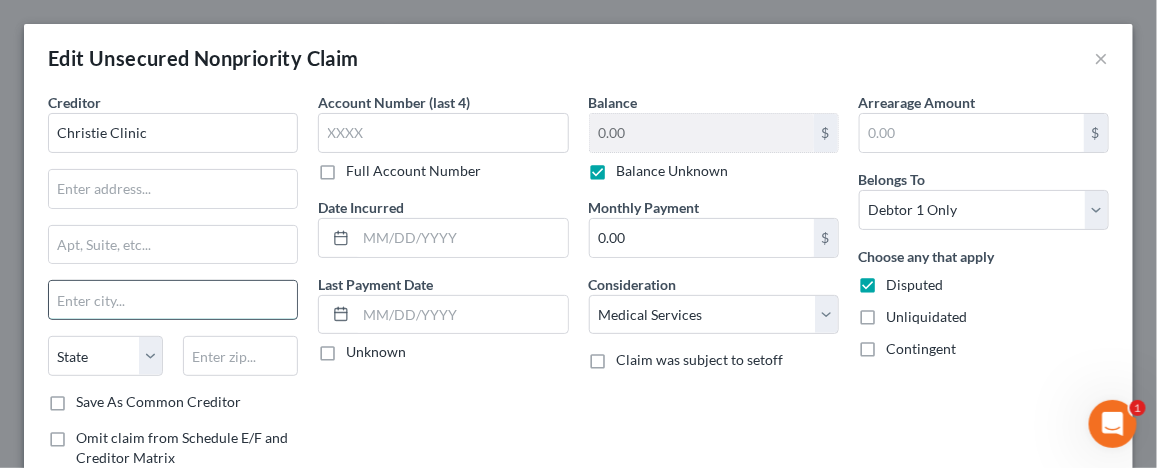 click at bounding box center (173, 300) 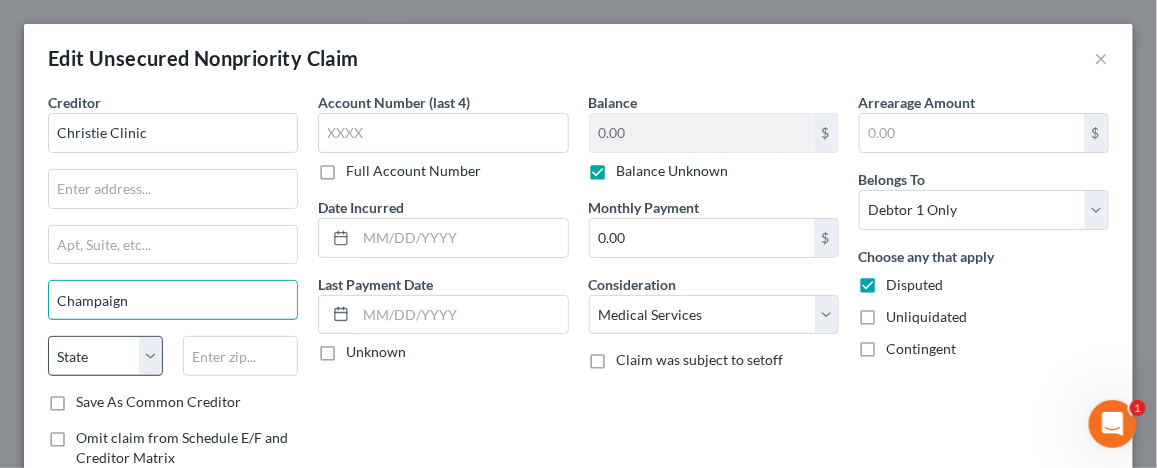 type on "Champaign" 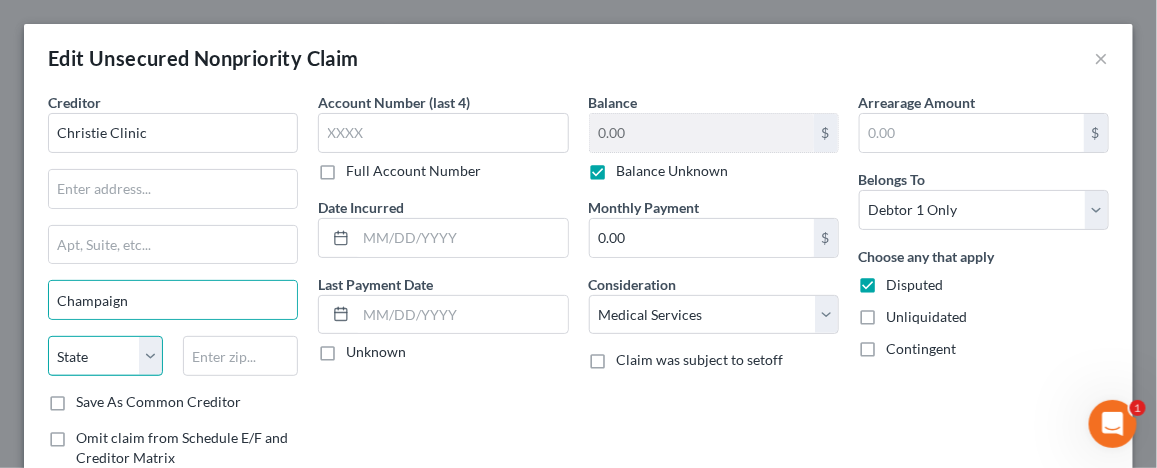 click on "State AL AK AR AZ CA CO CT DE DC FL GA GU HI ID IL IN IA KS KY LA ME MD MA MI MN MS MO MT NC ND NE NV NH NJ NM NY OH OK OR PA PR RI SC SD TN TX UT VI VA VT WA WV WI WY" at bounding box center [105, 356] 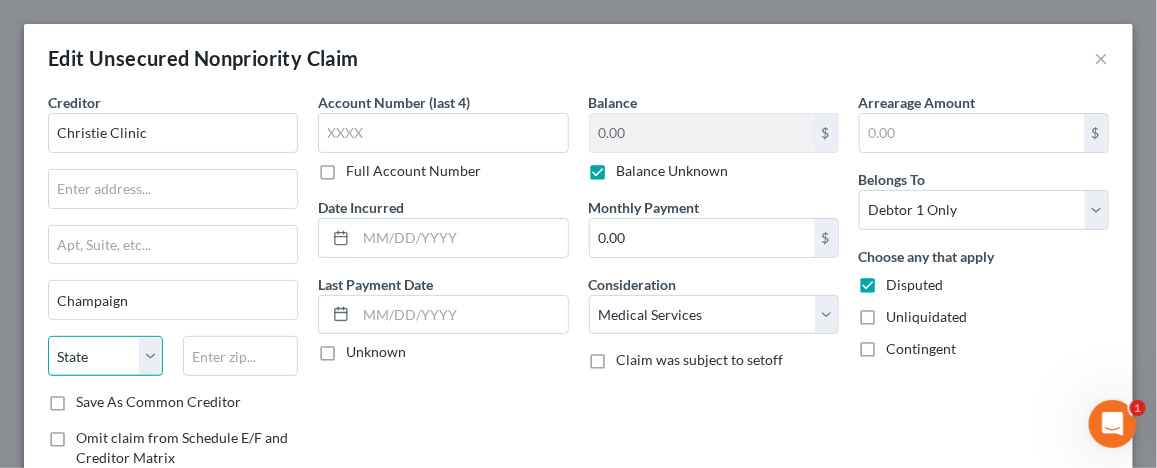select on "14" 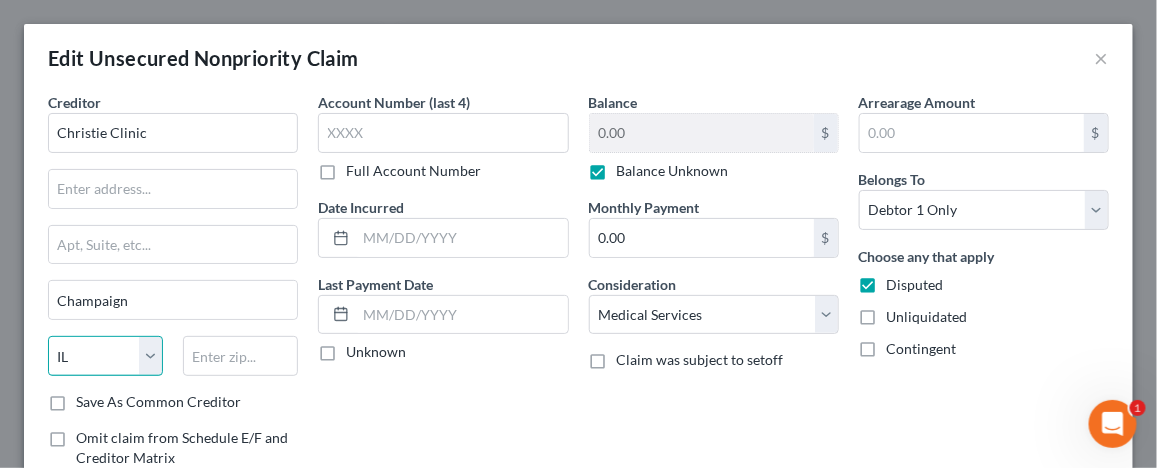 click on "State AL AK AR AZ CA CO CT DE DC FL GA GU HI ID IL IN IA KS KY LA ME MD MA MI MN MS MO MT NC ND NE NV NH NJ NM NY OH OK OR PA PR RI SC SD TN TX UT VI VA VT WA WV WI WY" at bounding box center (105, 356) 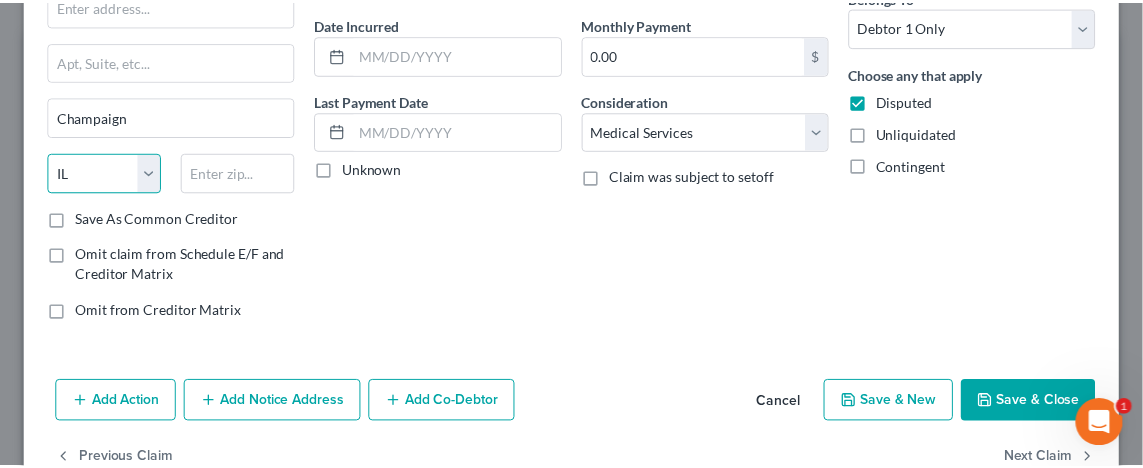 scroll, scrollTop: 200, scrollLeft: 0, axis: vertical 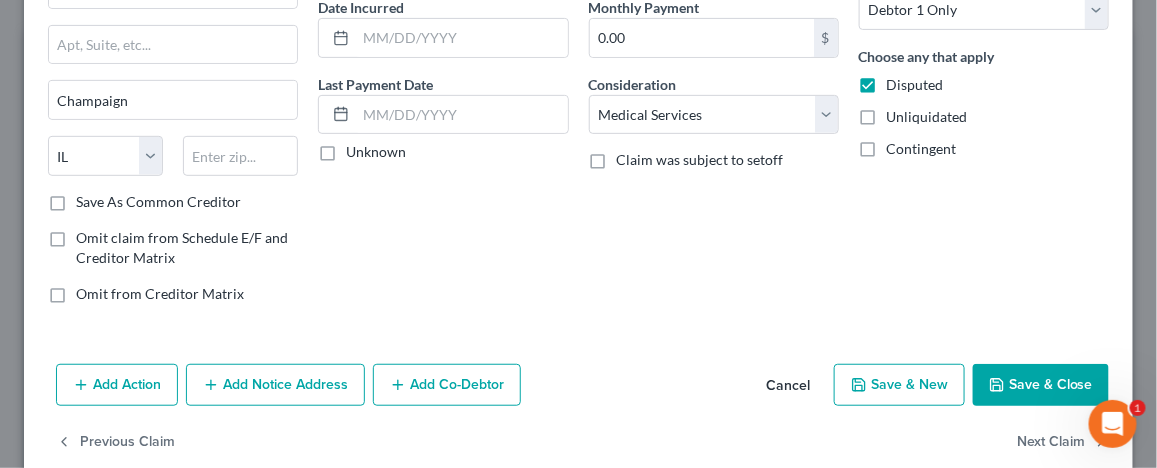 click on "Save & Close" at bounding box center [1041, 385] 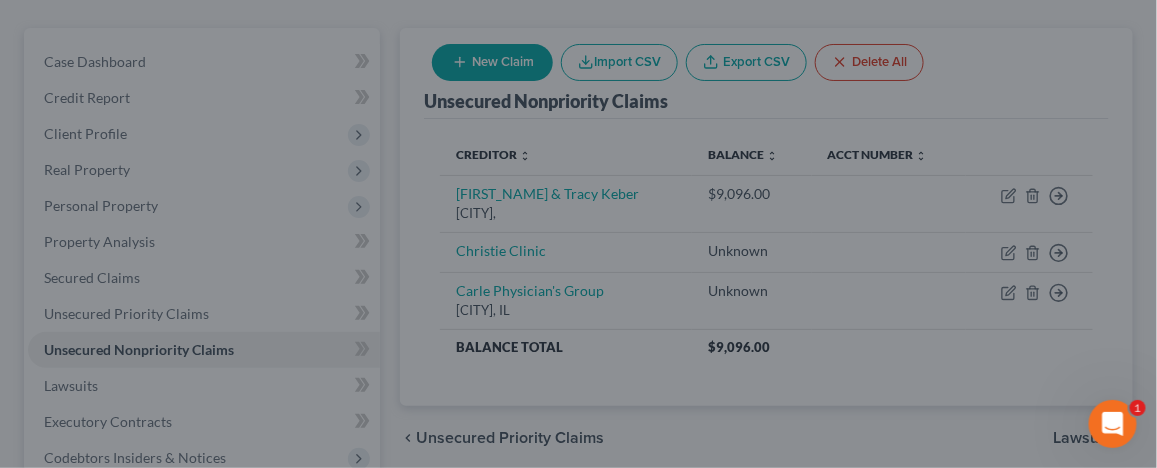 type on "0" 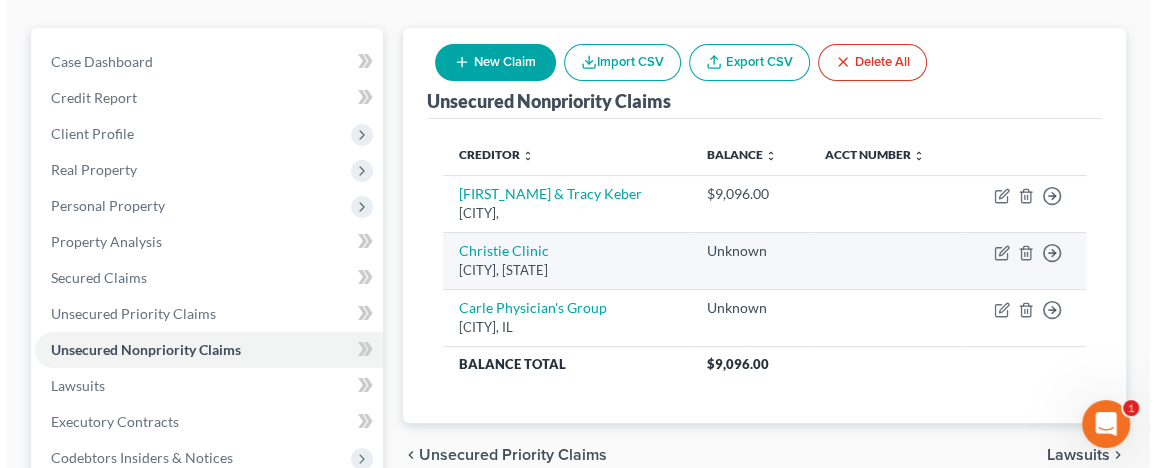 scroll, scrollTop: 100, scrollLeft: 0, axis: vertical 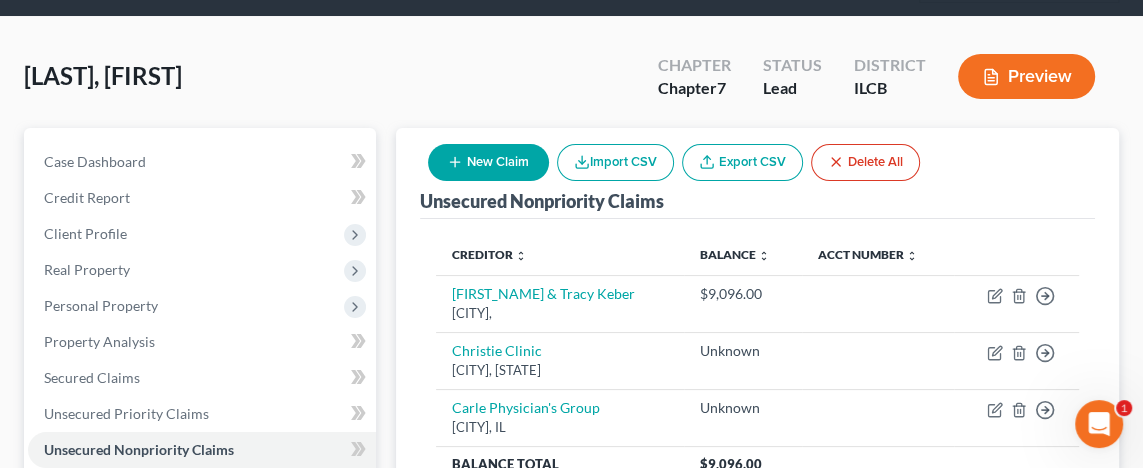 click on "New Claim" at bounding box center [488, 162] 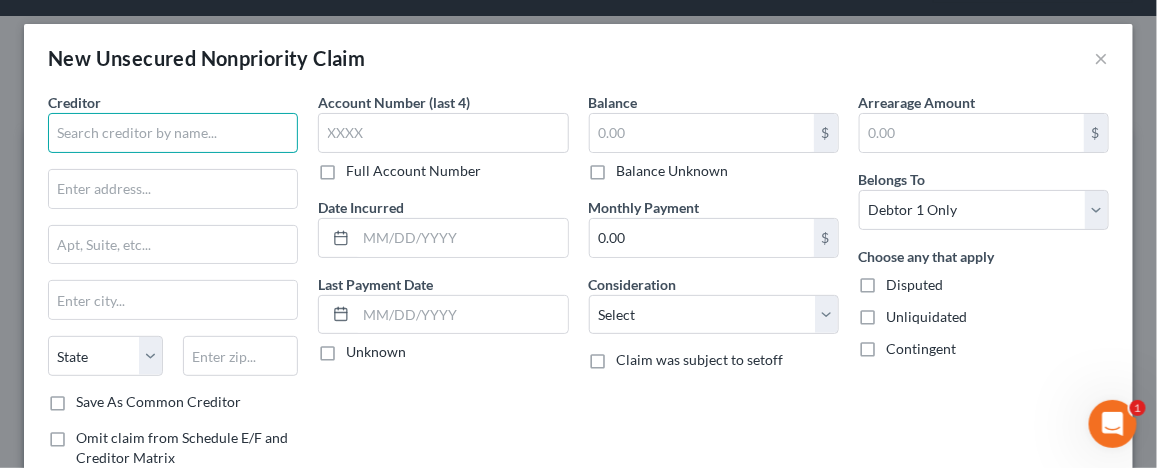 click at bounding box center [173, 133] 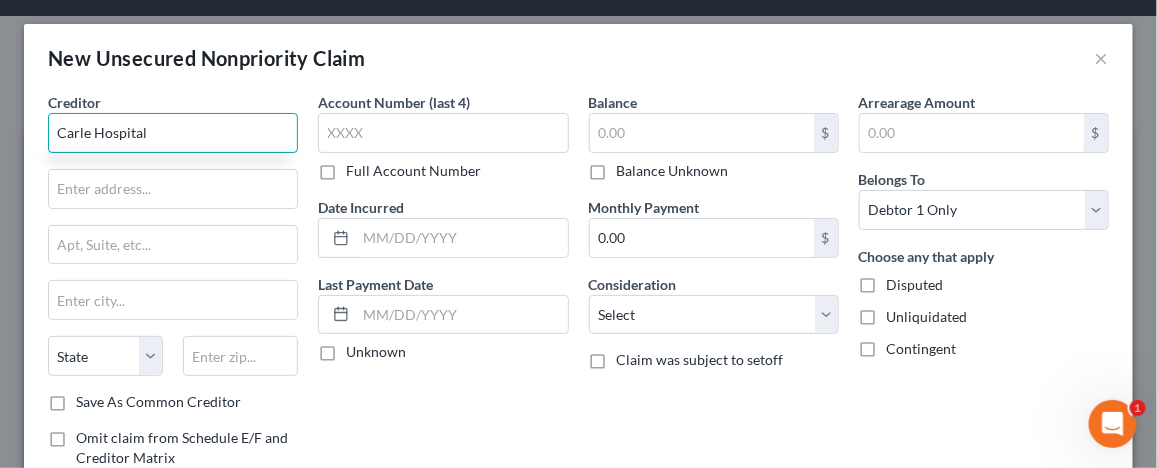 type on "Carle Hospital" 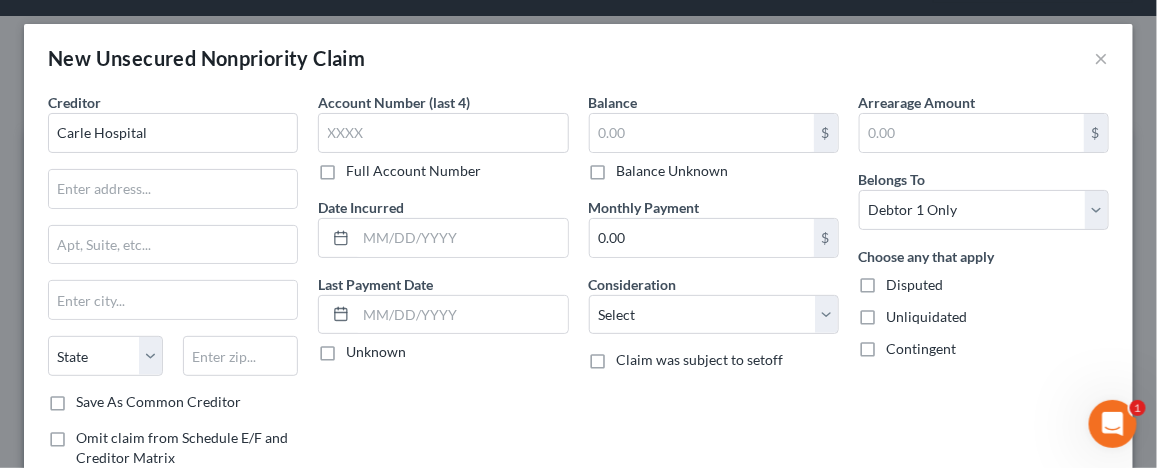 click on "Balance Unknown" at bounding box center (673, 171) 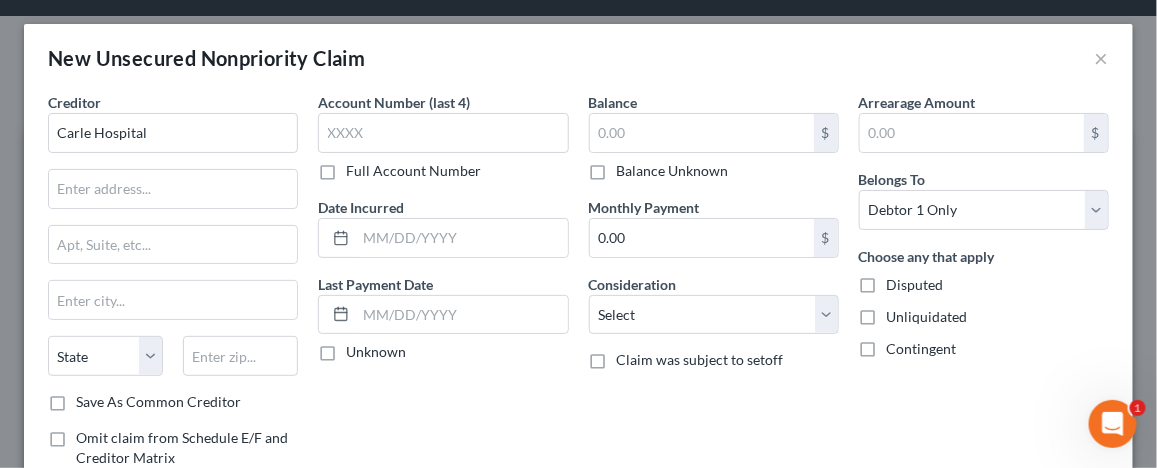 click on "Balance Unknown" at bounding box center (631, 167) 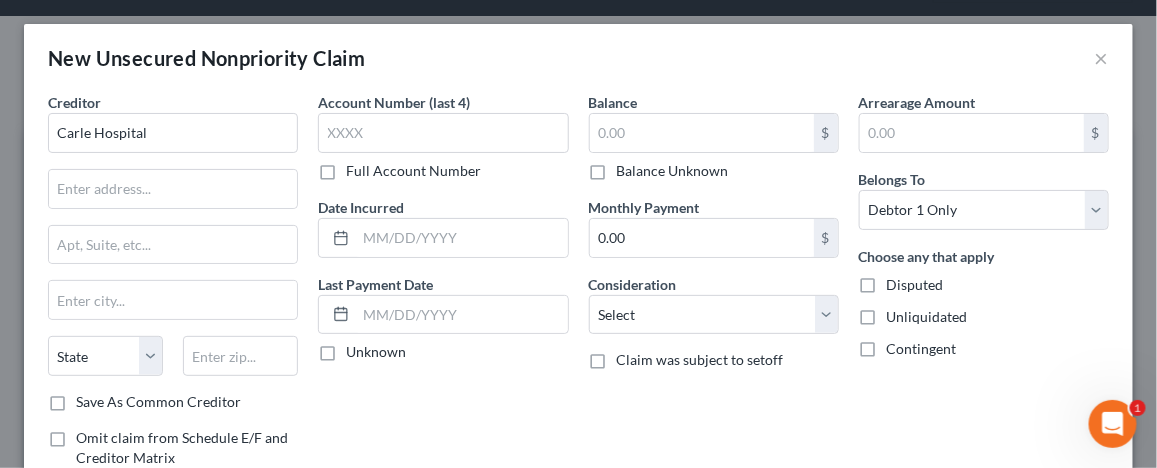 checkbox on "true" 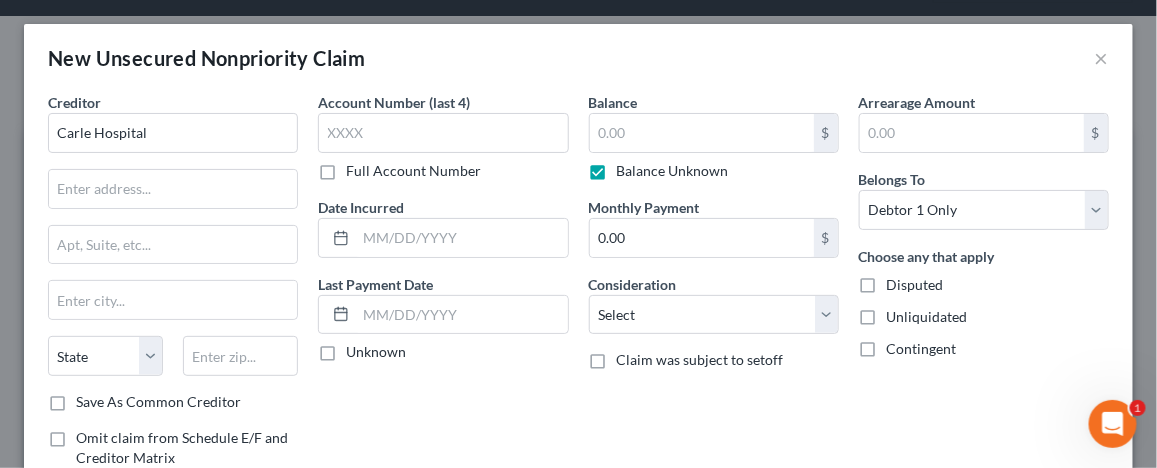 type on "0.00" 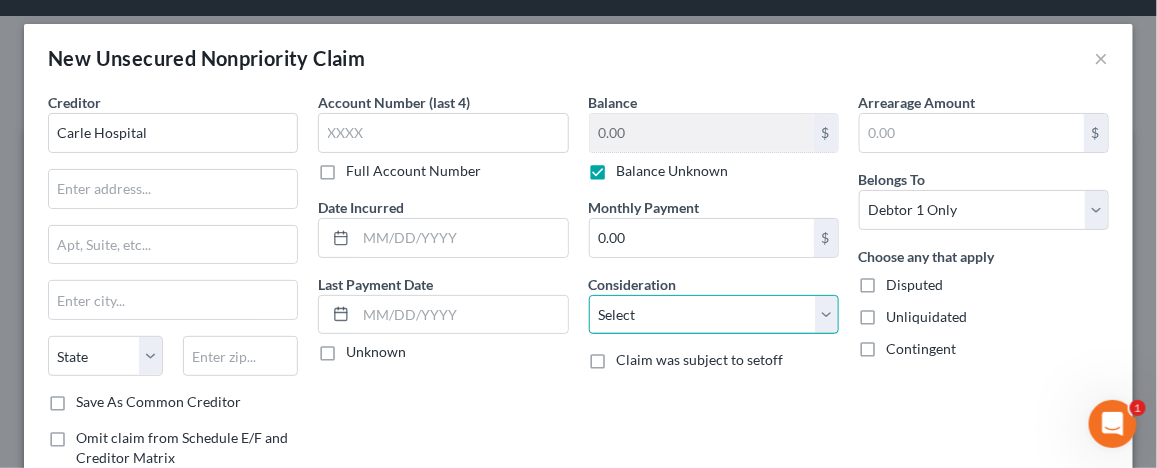 click on "Select Cable / Satellite Services Collection Agency Credit Card Debt Debt Counseling / Attorneys Deficiency Balance Domestic Support Obligations Home / Car Repairs Income Taxes Judgment Liens Medical Services Monies Loaned / Advanced Mortgage Obligation From Divorce Or Separation Obligation To Pensions Other Overdrawn Bank Account Promised To Help Pay Creditors Student Loans Suppliers And Vendors Telephone / Internet Services Utility Services" at bounding box center [714, 315] 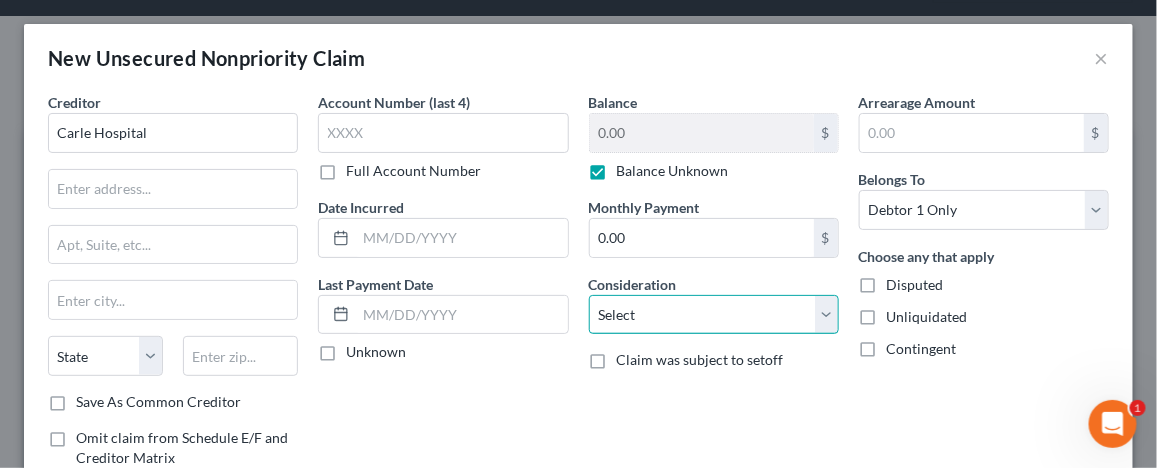select on "9" 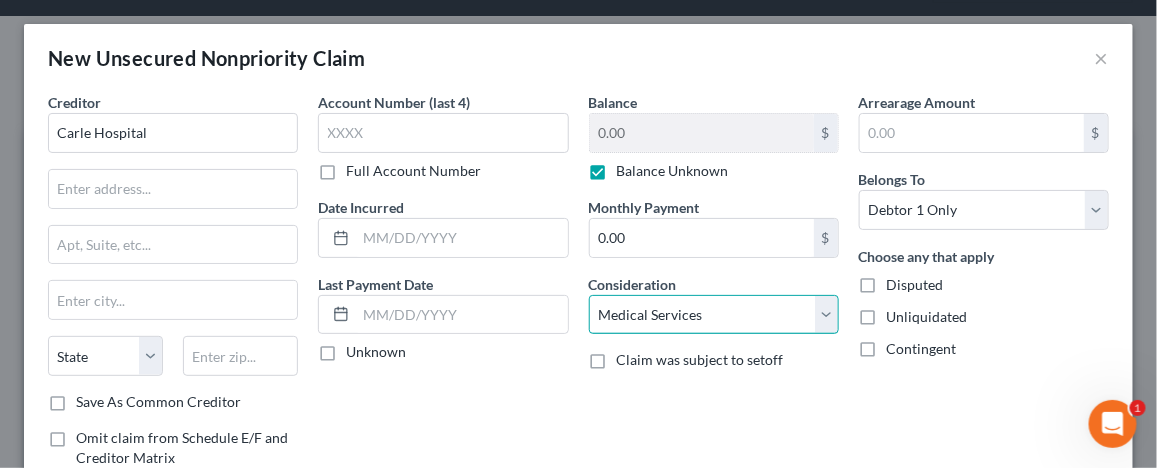 click on "Select Cable / Satellite Services Collection Agency Credit Card Debt Debt Counseling / Attorneys Deficiency Balance Domestic Support Obligations Home / Car Repairs Income Taxes Judgment Liens Medical Services Monies Loaned / Advanced Mortgage Obligation From Divorce Or Separation Obligation To Pensions Other Overdrawn Bank Account Promised To Help Pay Creditors Student Loans Suppliers And Vendors Telephone / Internet Services Utility Services" at bounding box center [714, 315] 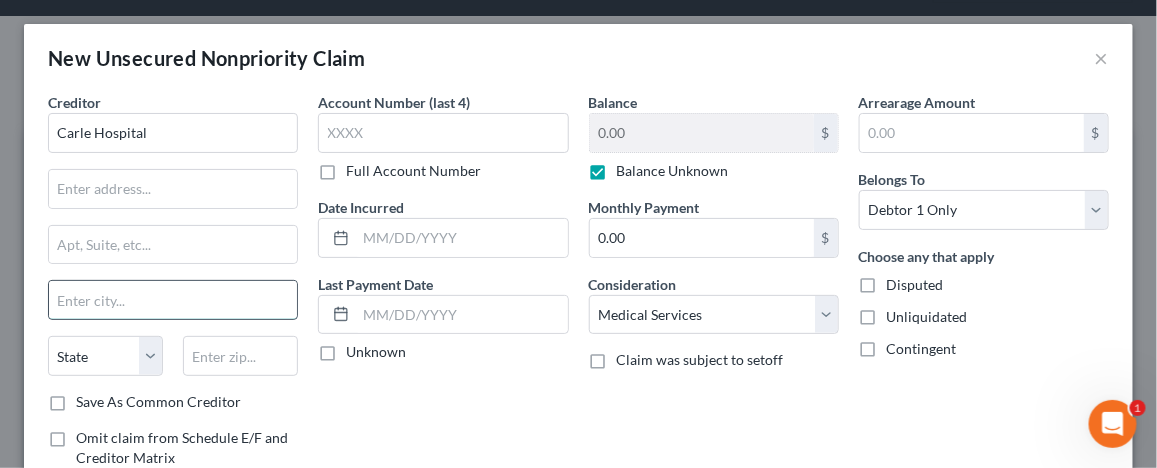 click at bounding box center (173, 300) 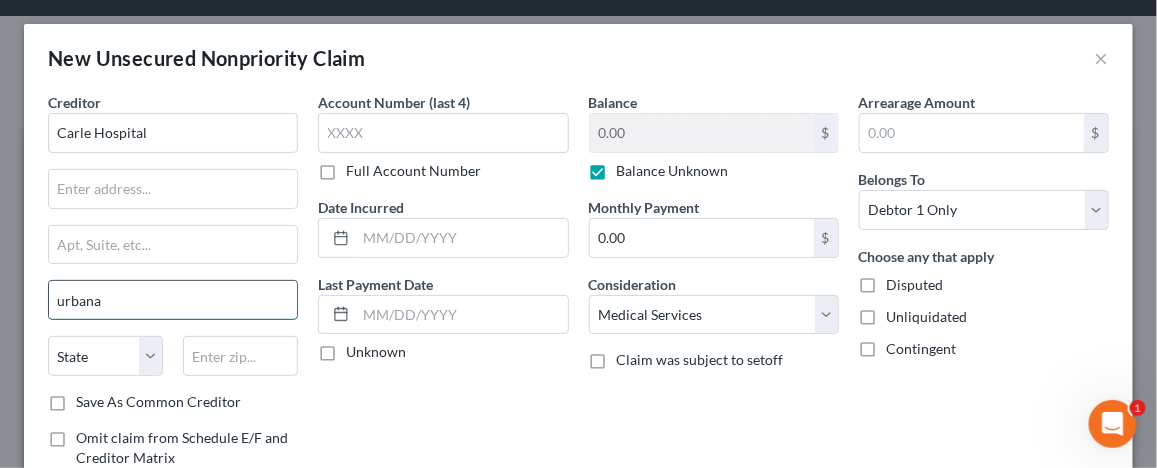 type on "Urbana" 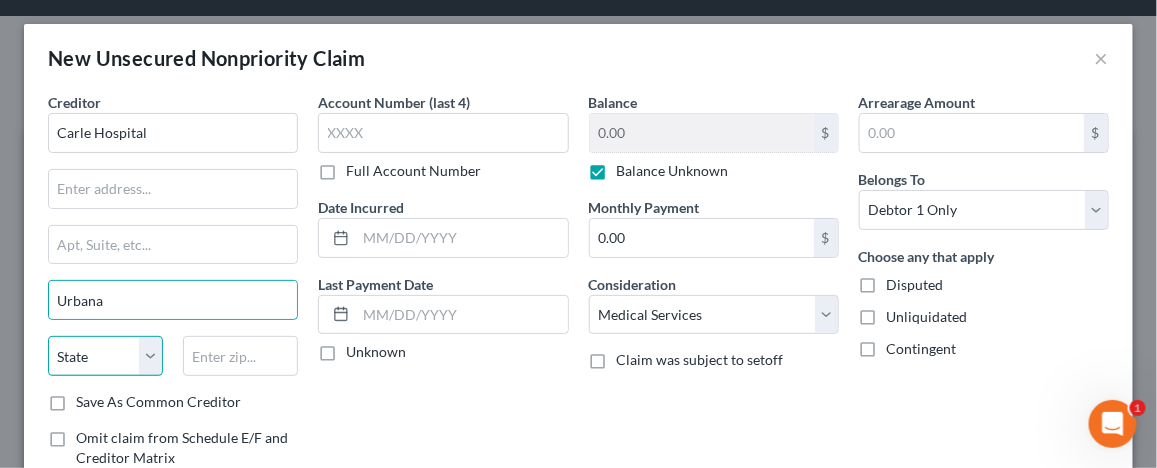 click on "State AL AK AR AZ CA CO CT DE DC FL GA GU HI ID IL IN IA KS KY LA ME MD MA MI MN MS MO MT NC ND NE NV NH NJ NM NY OH OK OR PA PR RI SC SD TN TX UT VI VA VT WA WV WI WY" at bounding box center [105, 356] 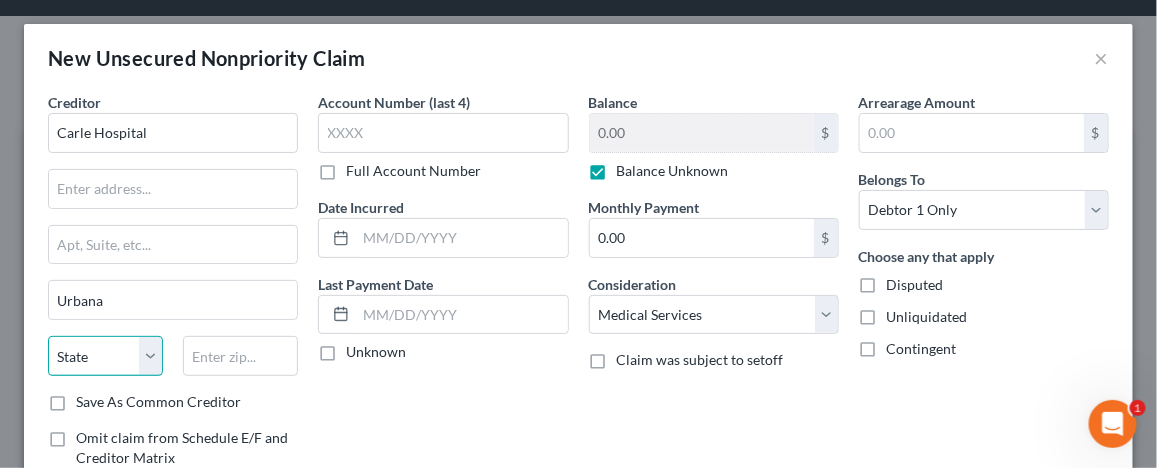 select on "14" 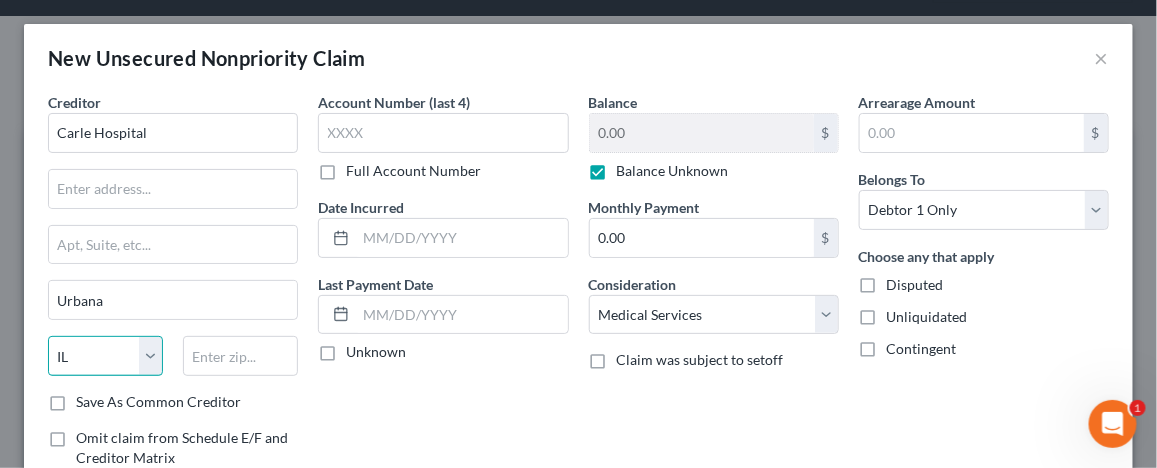 click on "State AL AK AR AZ CA CO CT DE DC FL GA GU HI ID IL IN IA KS KY LA ME MD MA MI MN MS MO MT NC ND NE NV NH NJ NM NY OH OK OR PA PR RI SC SD TN TX UT VI VA VT WA WV WI WY" at bounding box center [105, 356] 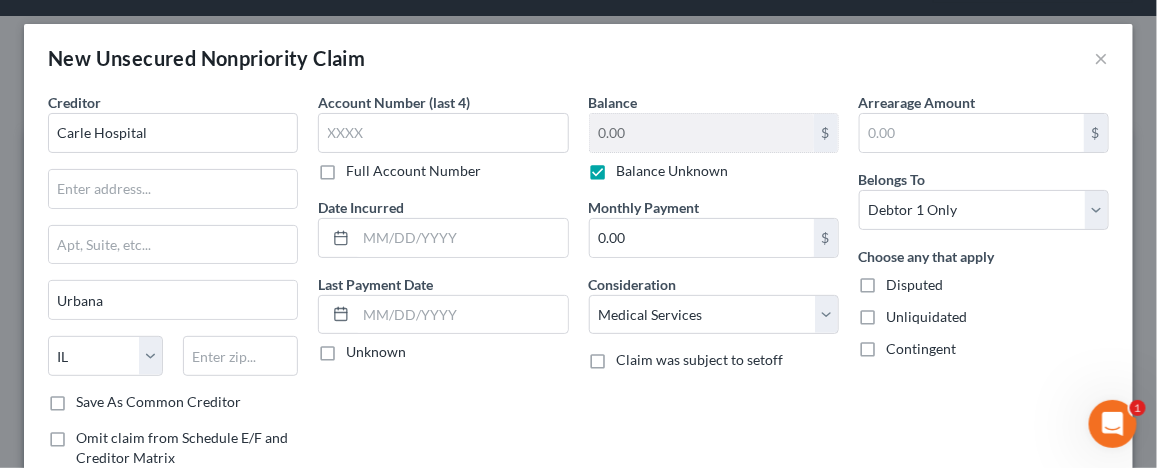 click on "Disputed" at bounding box center [915, 285] 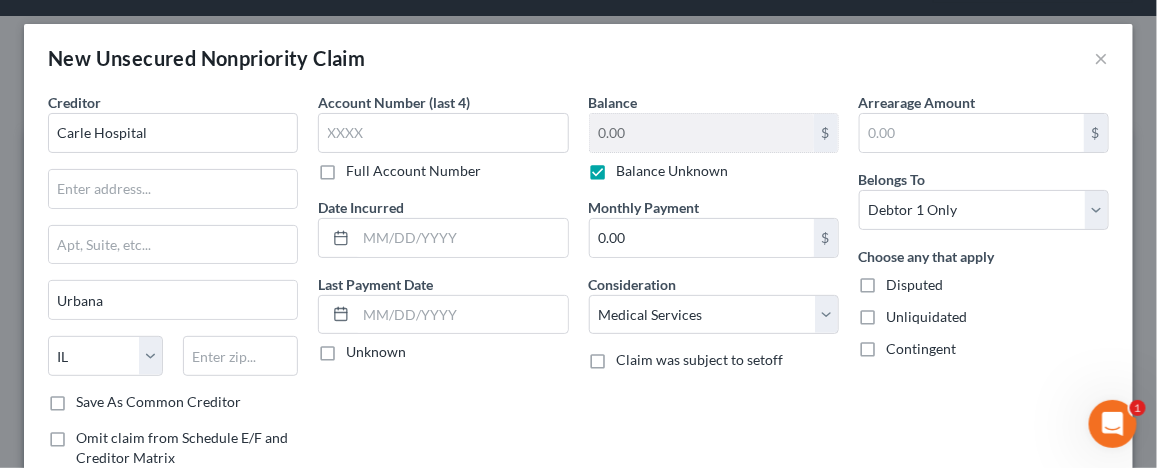 click on "Disputed" at bounding box center (901, 281) 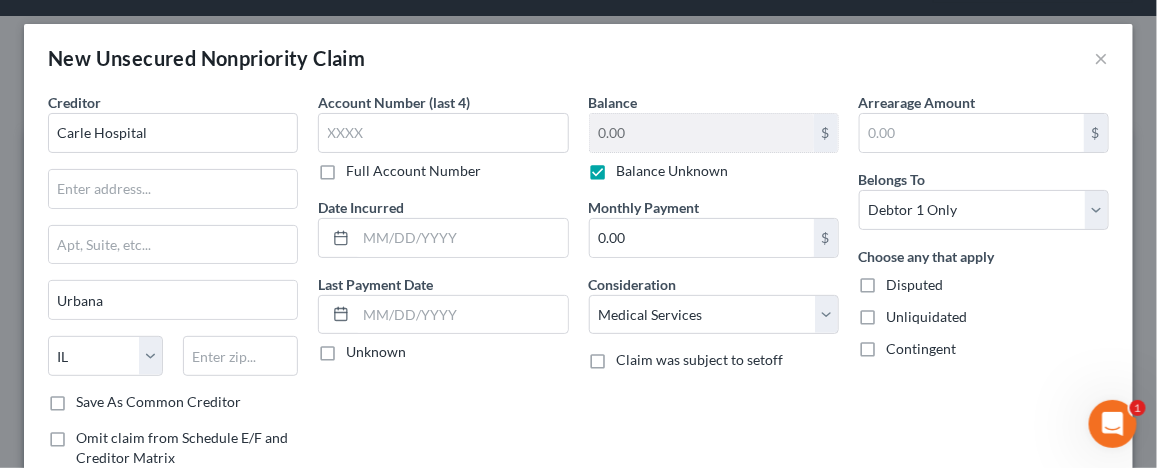 checkbox on "true" 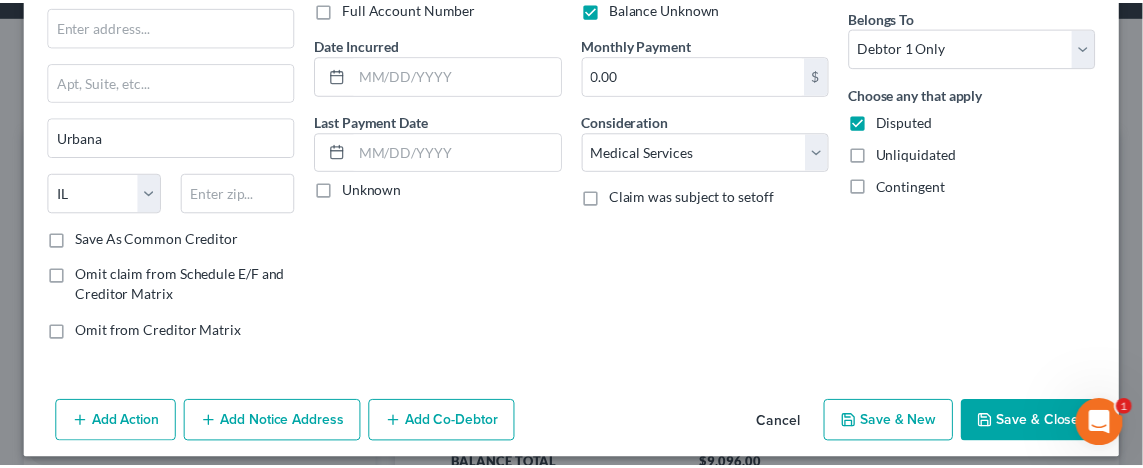 scroll, scrollTop: 173, scrollLeft: 0, axis: vertical 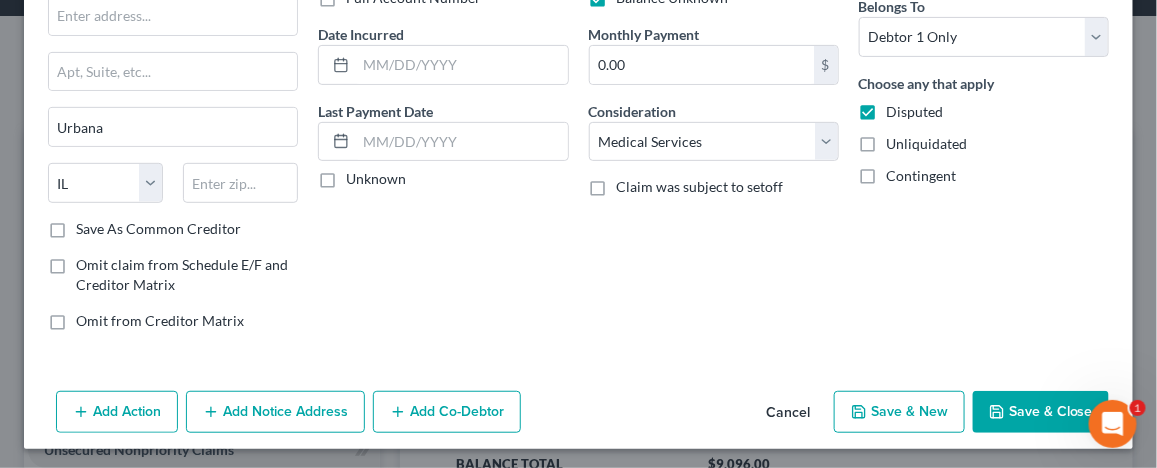 click on "Save & Close" at bounding box center (1041, 412) 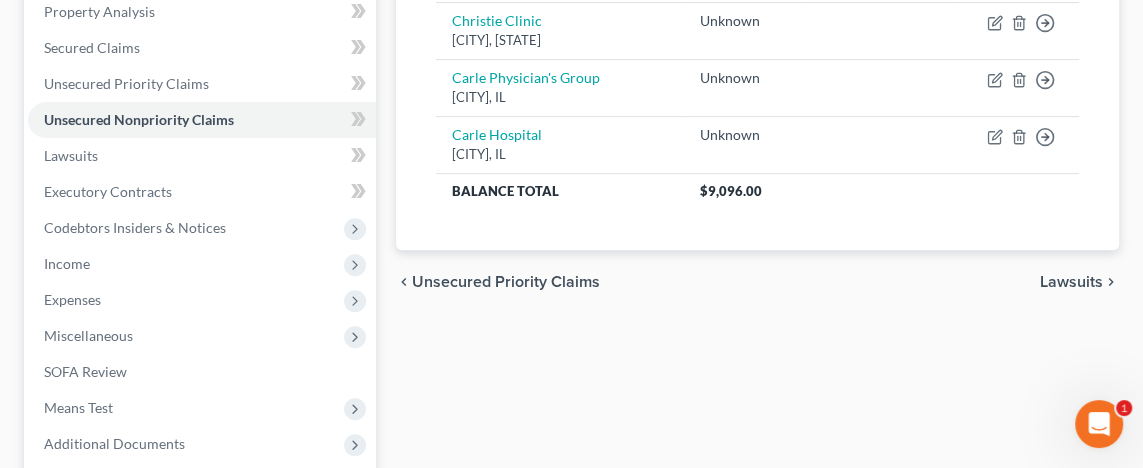 scroll, scrollTop: 428, scrollLeft: 0, axis: vertical 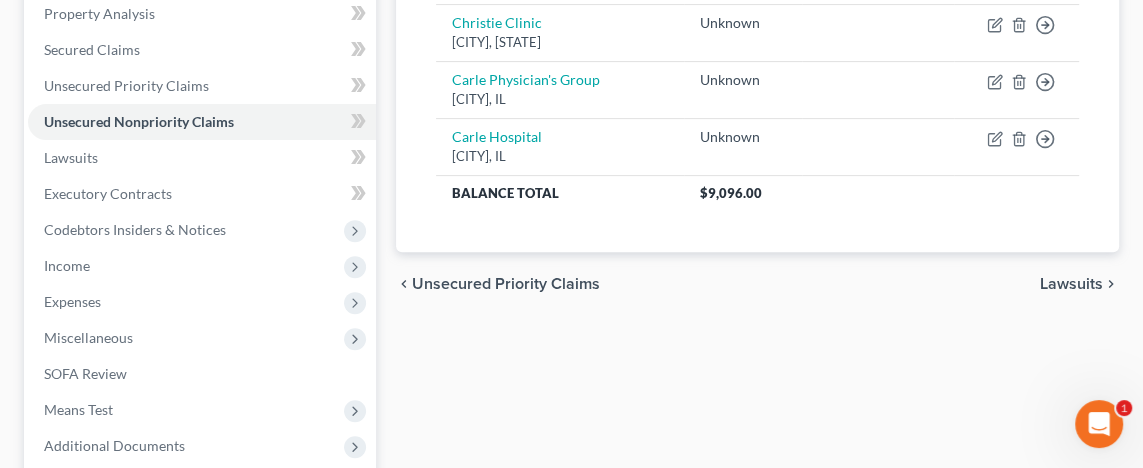 click on "Lawsuits" at bounding box center (1071, 284) 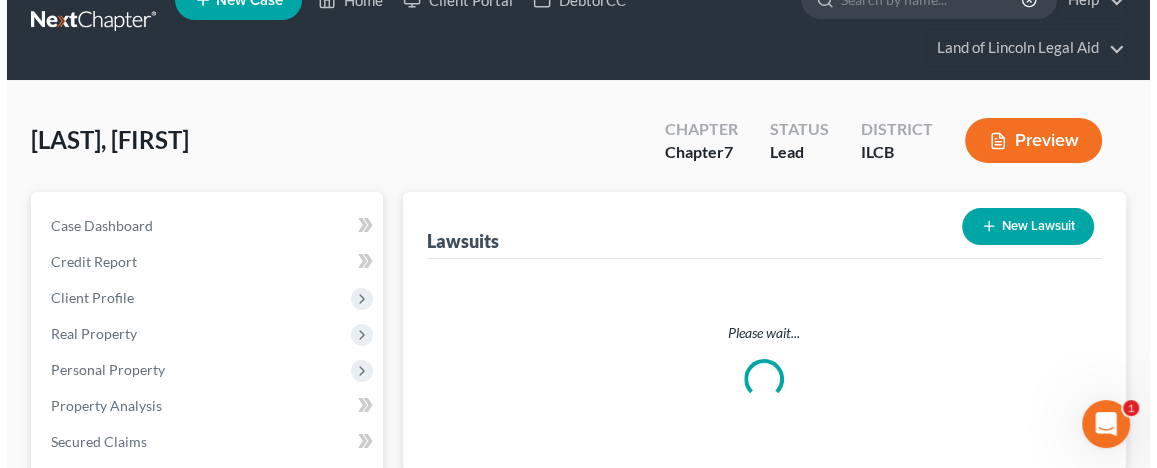 scroll, scrollTop: 0, scrollLeft: 0, axis: both 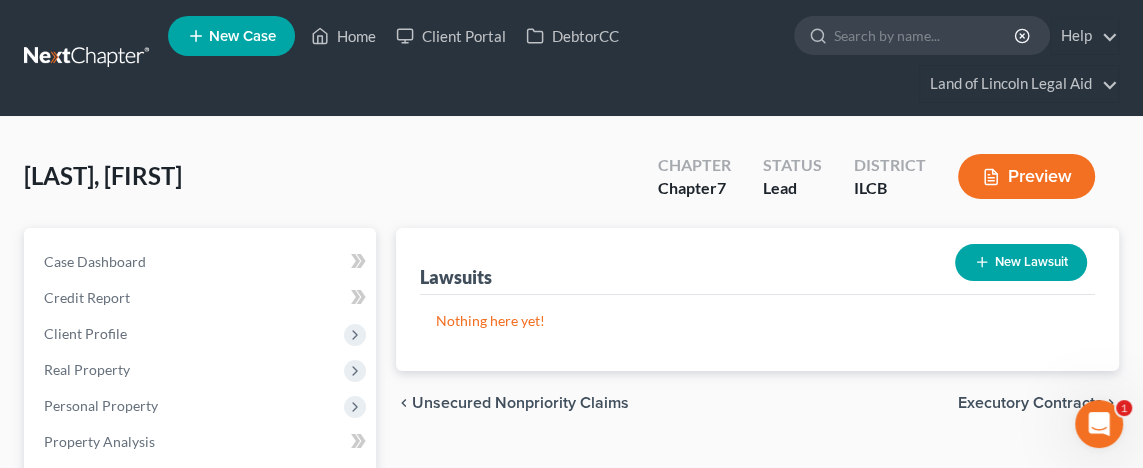 click on "New Lawsuit" at bounding box center [1021, 262] 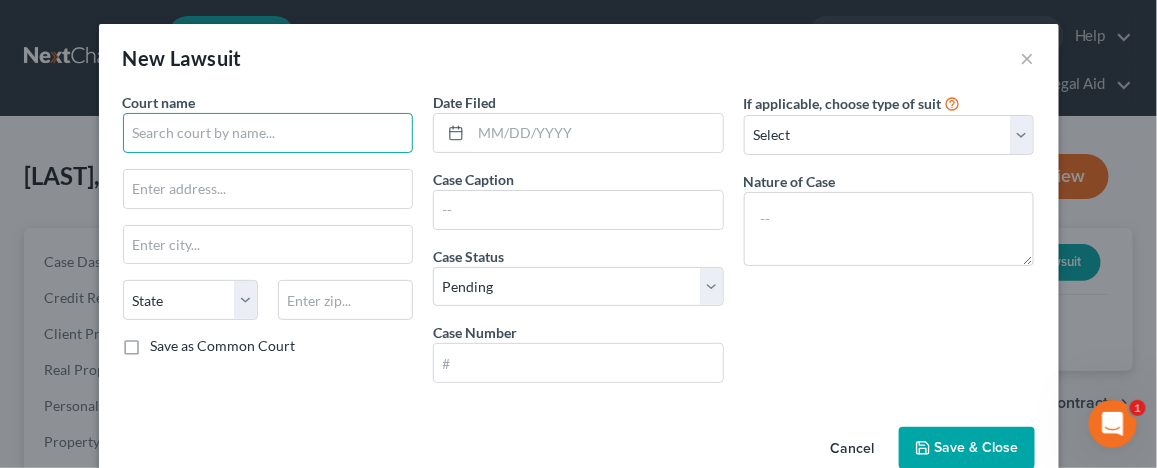 click at bounding box center [268, 133] 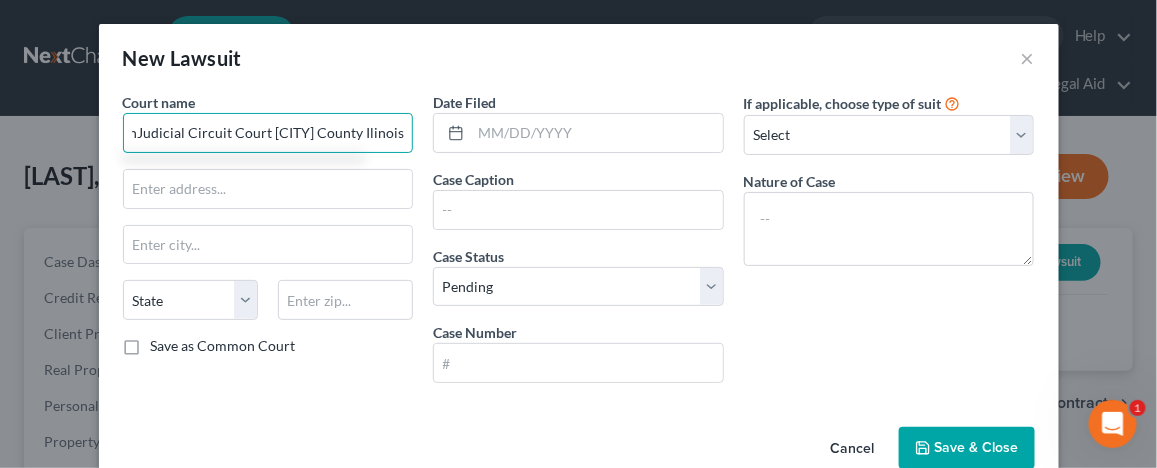 scroll, scrollTop: 0, scrollLeft: 47, axis: horizontal 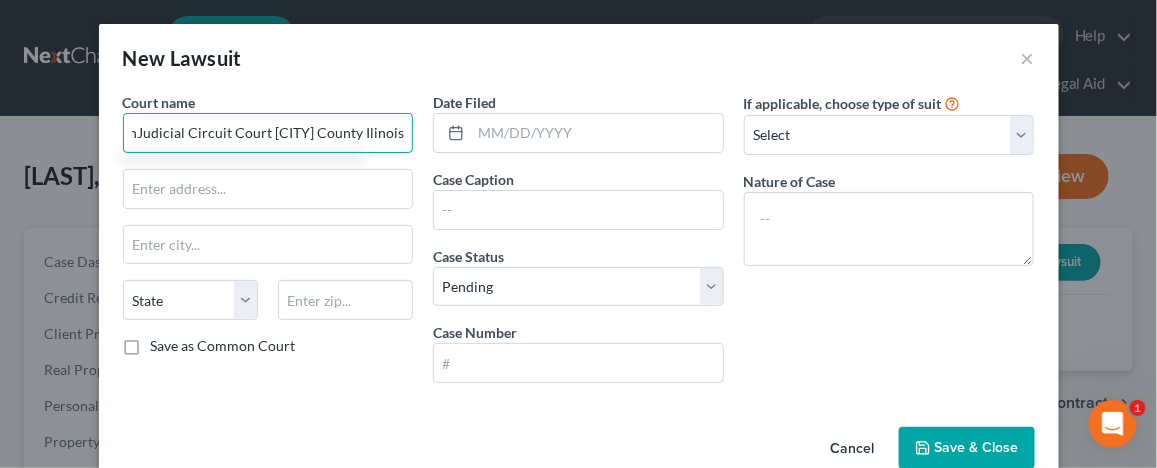click on "SixthJudicial Circuit Court [CITY] County Ilinois" at bounding box center (268, 133) 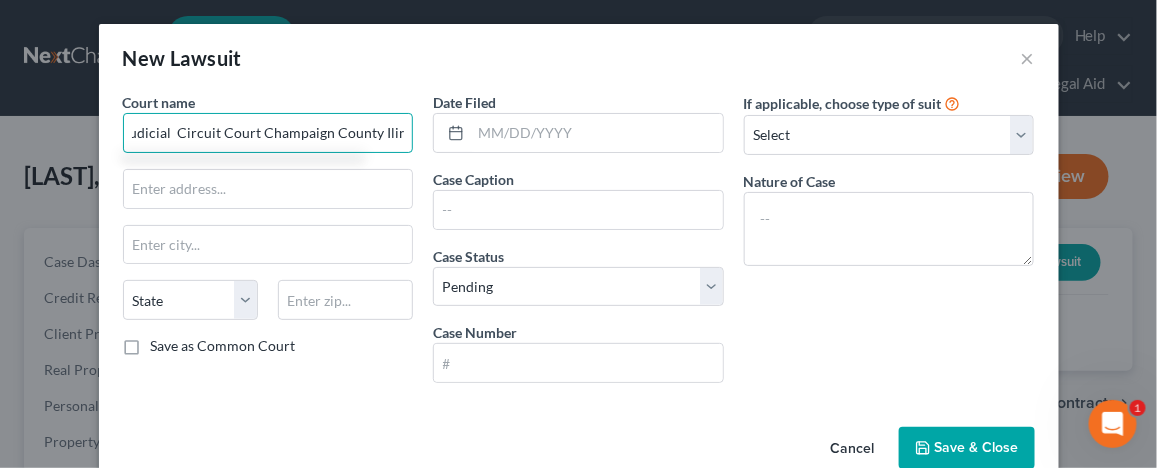 scroll, scrollTop: 0, scrollLeft: 0, axis: both 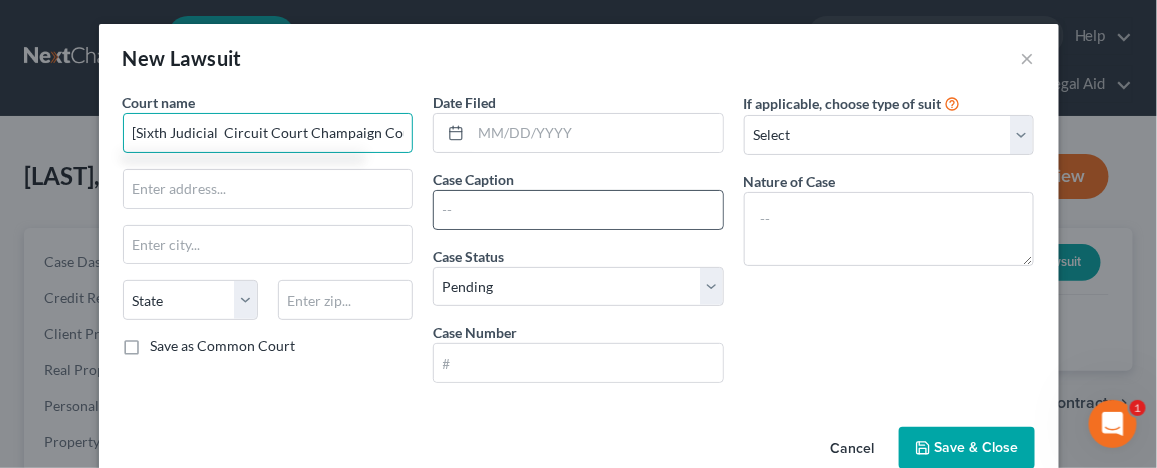 type on "[Sixth Judicial  Circuit Court Champaign County Ilinois]" 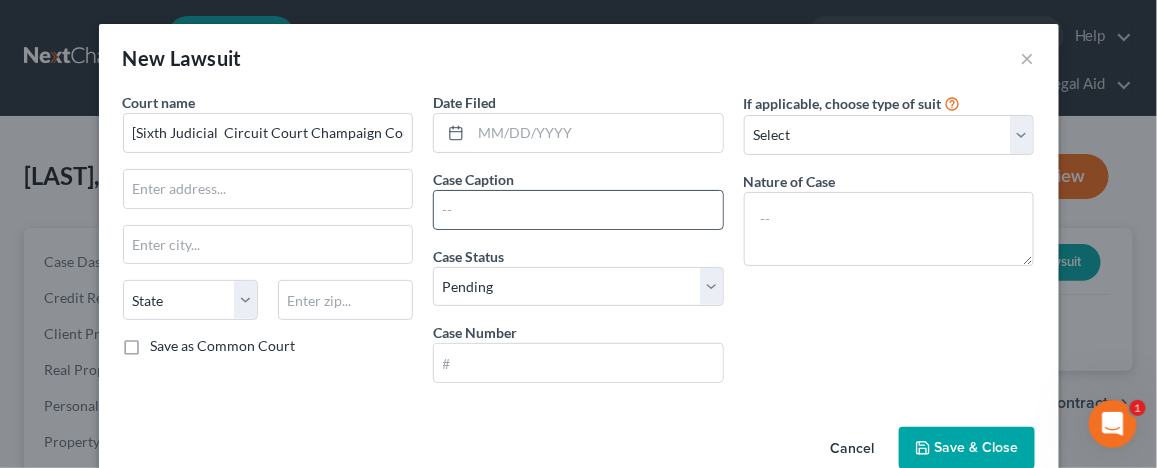 click at bounding box center [578, 210] 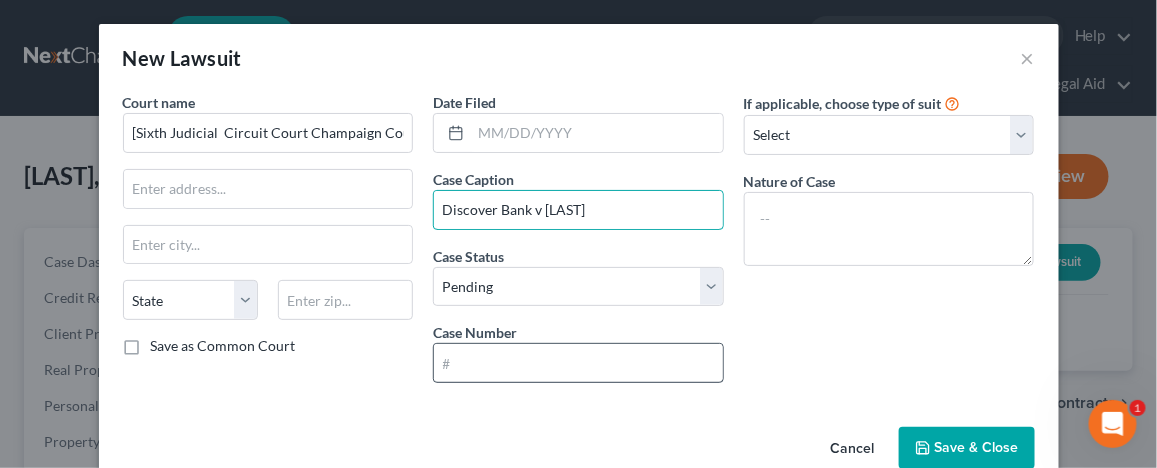 type on "Discover Bank v [LAST]" 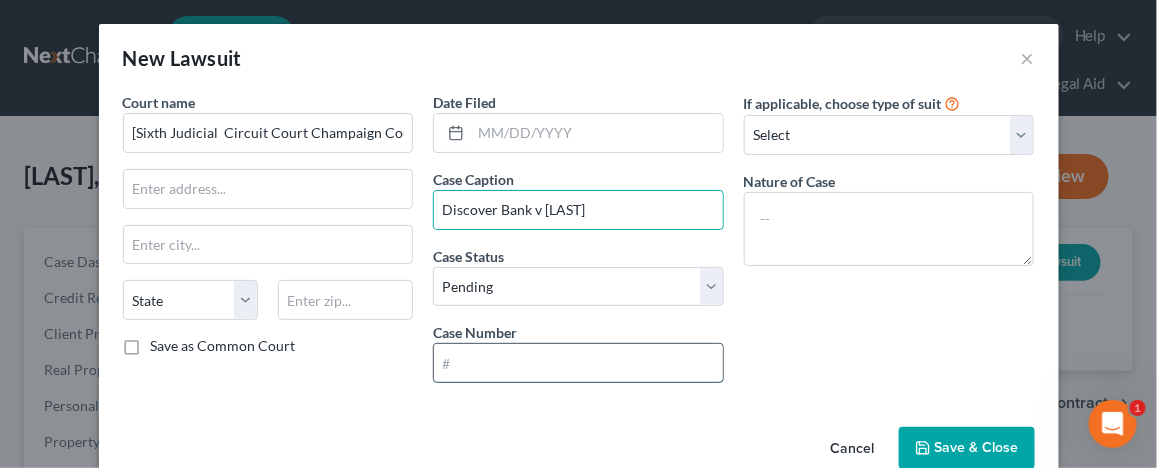 click at bounding box center [578, 363] 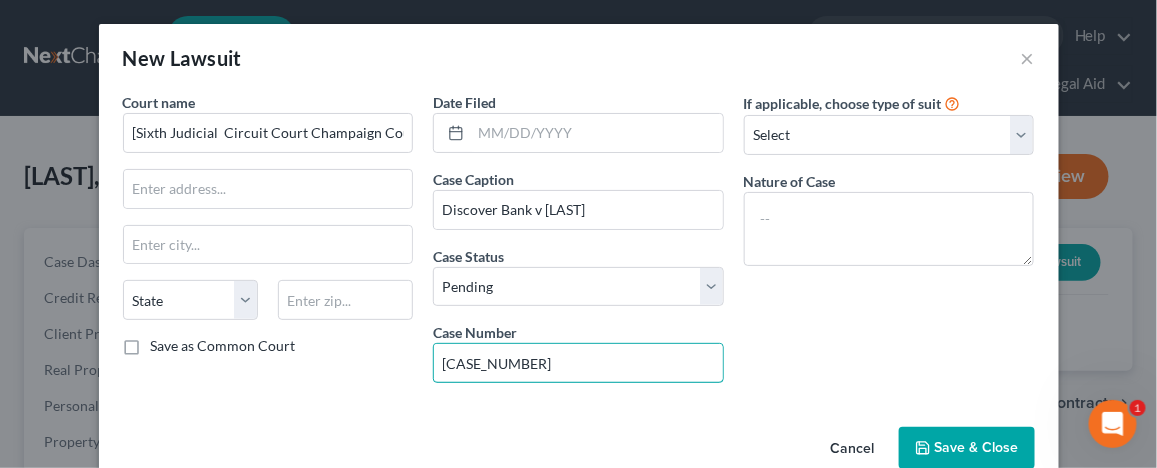 type on "[CASE_NUMBER]" 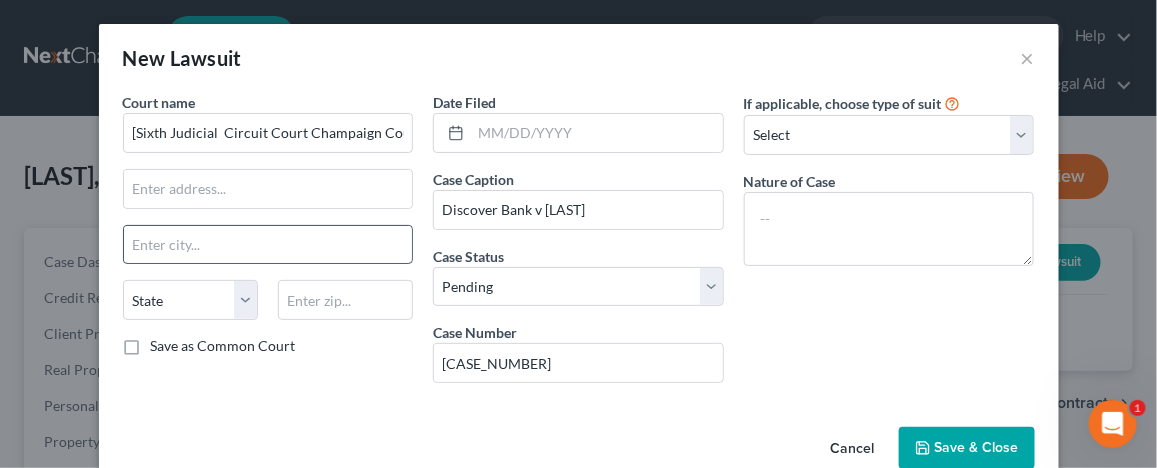 click at bounding box center [268, 245] 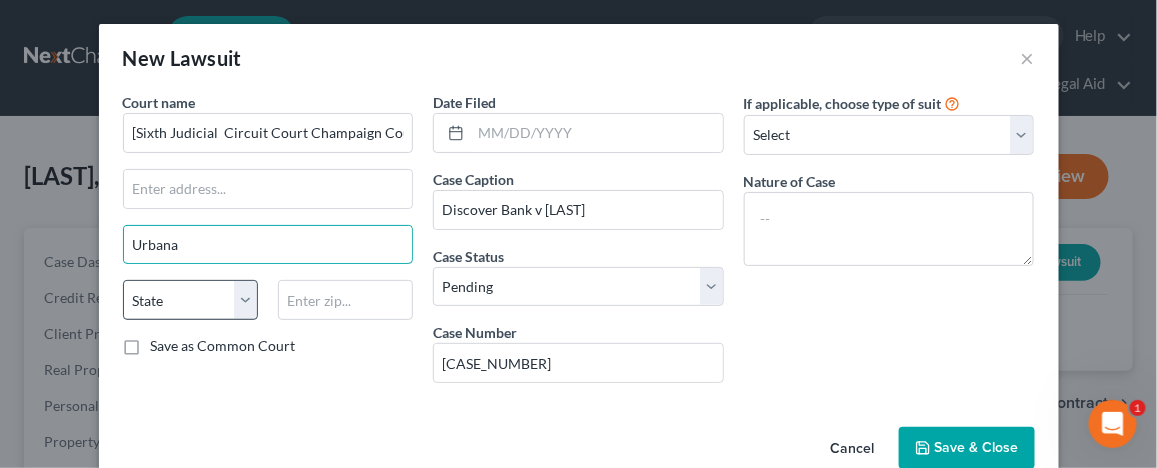 type on "Urbana" 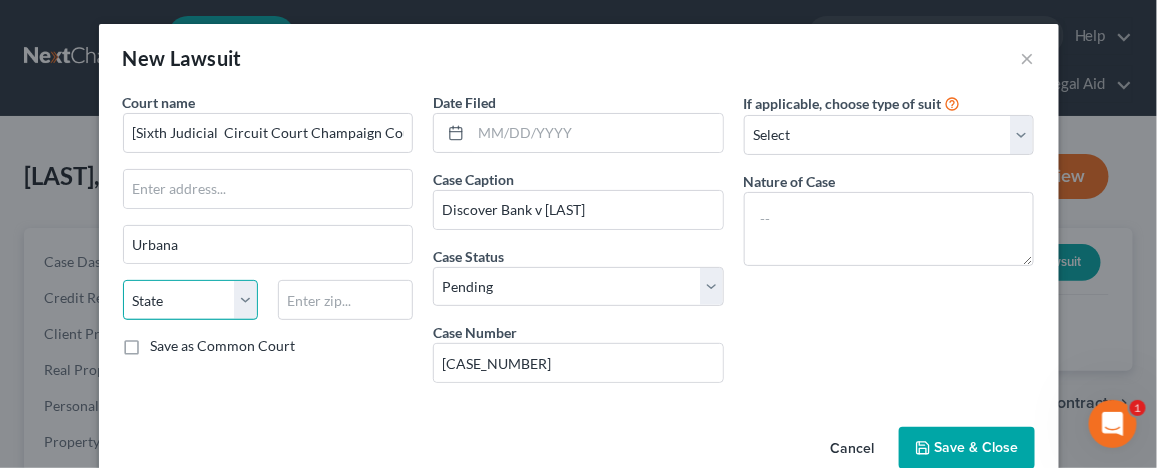 click on "State AL AK AR AZ CA CO CT DE DC FL GA GU HI ID IL IN IA KS KY LA ME MD MA MI MN MS MO MT NC ND NE NV NH NJ NM NY OH OK OR PA PR RI SC SD TN TX UT VI VA VT WA WV WI WY" at bounding box center (190, 300) 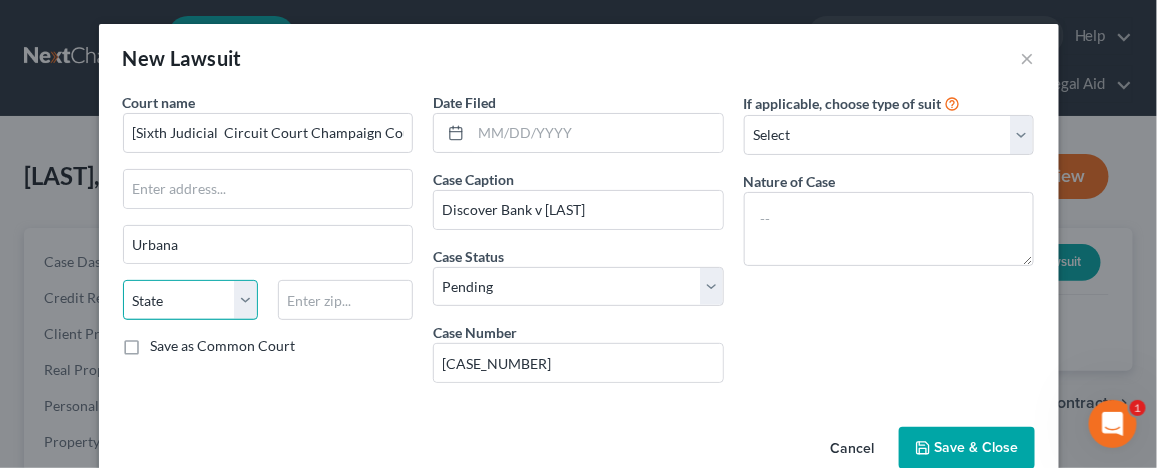 select on "14" 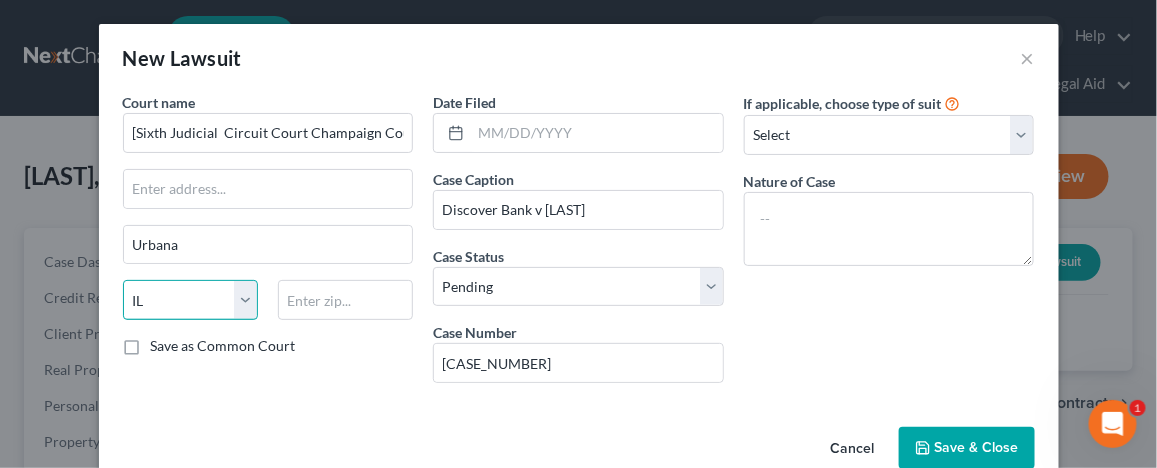 click on "State AL AK AR AZ CA CO CT DE DC FL GA GU HI ID IL IN IA KS KY LA ME MD MA MI MN MS MO MT NC ND NE NV NH NJ NM NY OH OK OR PA PR RI SC SD TN TX UT VI VA VT WA WV WI WY" at bounding box center (190, 300) 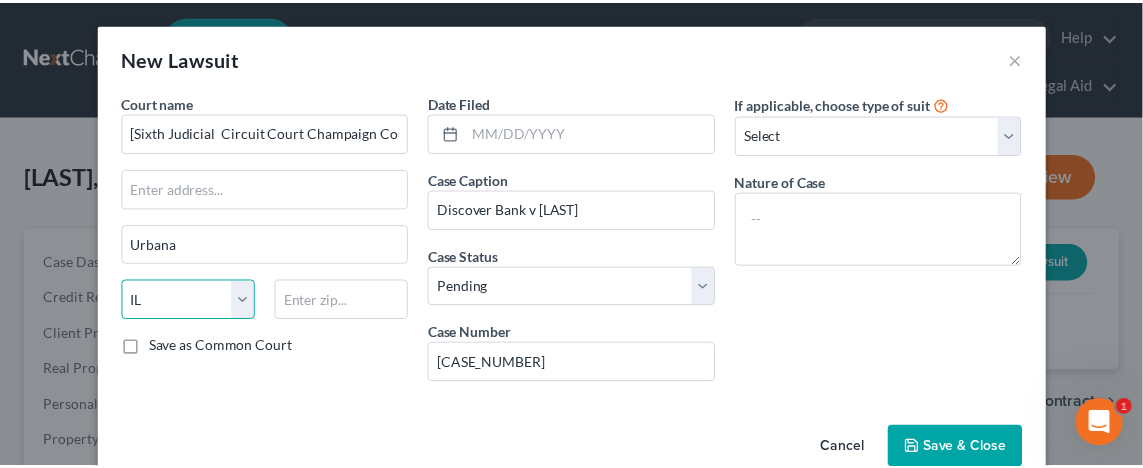 scroll, scrollTop: 37, scrollLeft: 0, axis: vertical 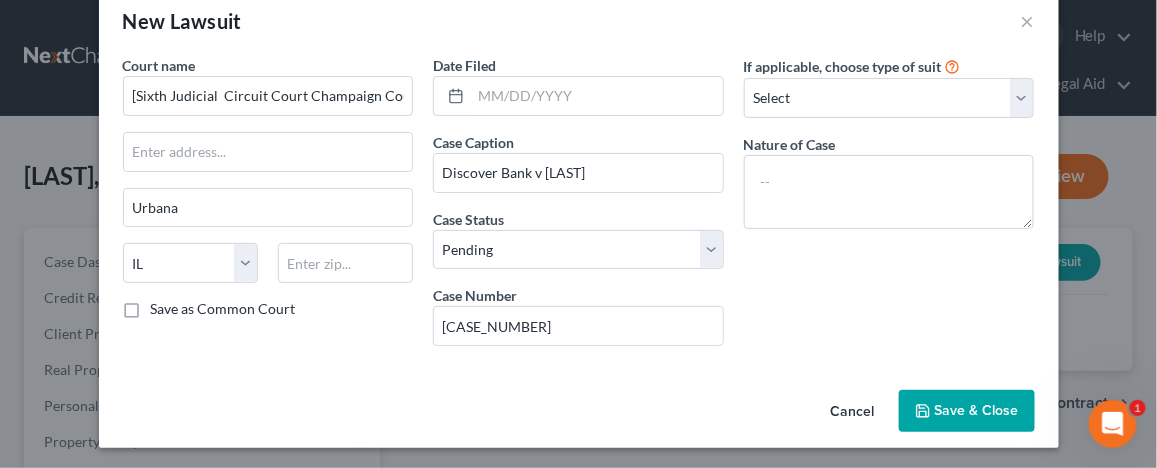 click on "Save & Close" at bounding box center (977, 410) 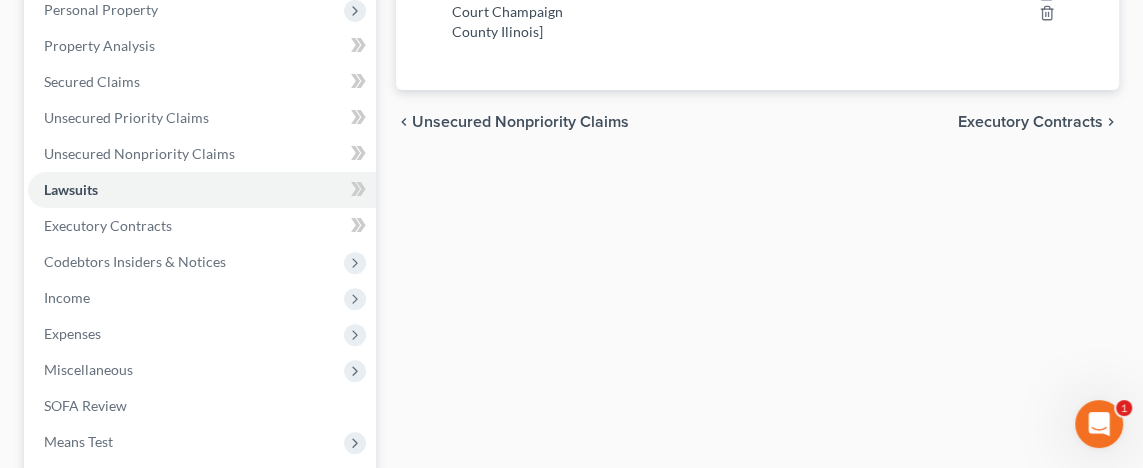 scroll, scrollTop: 400, scrollLeft: 0, axis: vertical 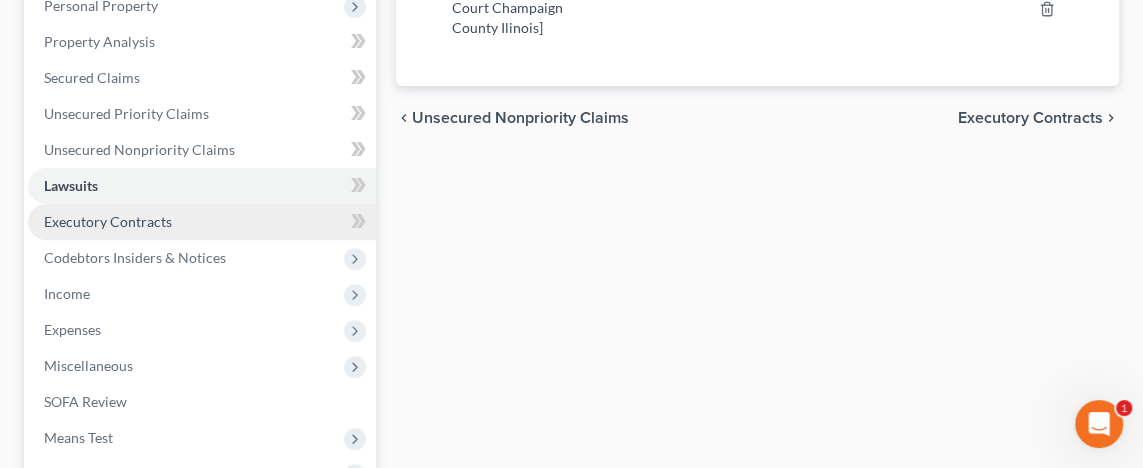 click on "Executory Contracts" at bounding box center (202, 222) 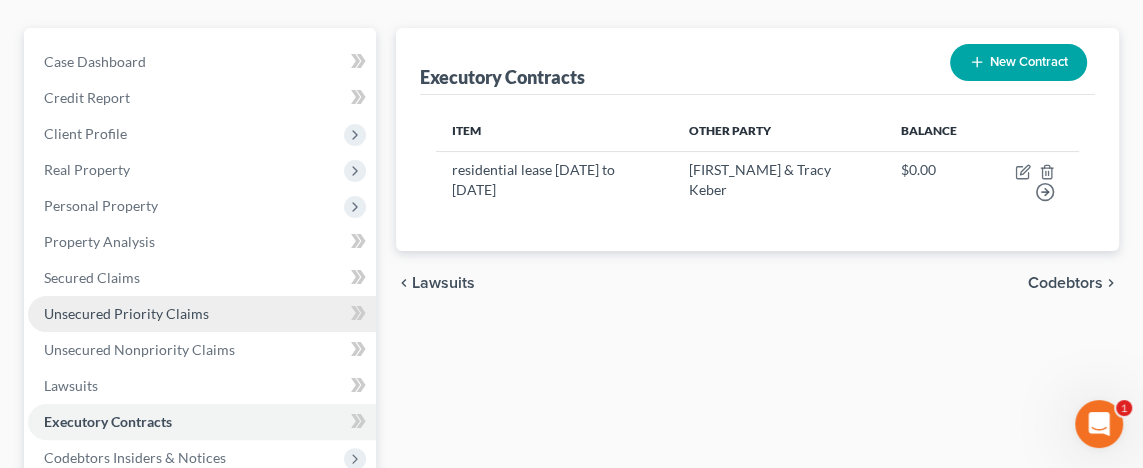 scroll, scrollTop: 400, scrollLeft: 0, axis: vertical 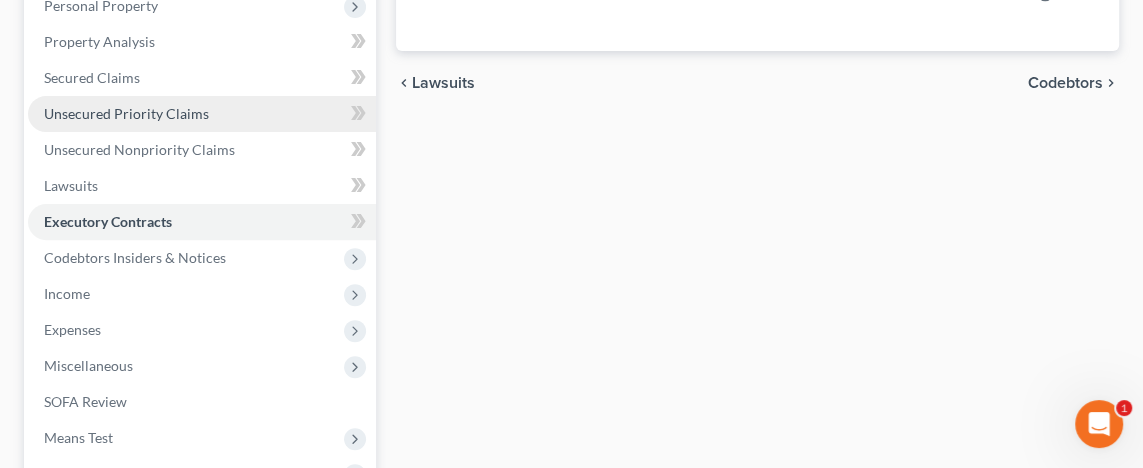 click on "Income" at bounding box center [202, 294] 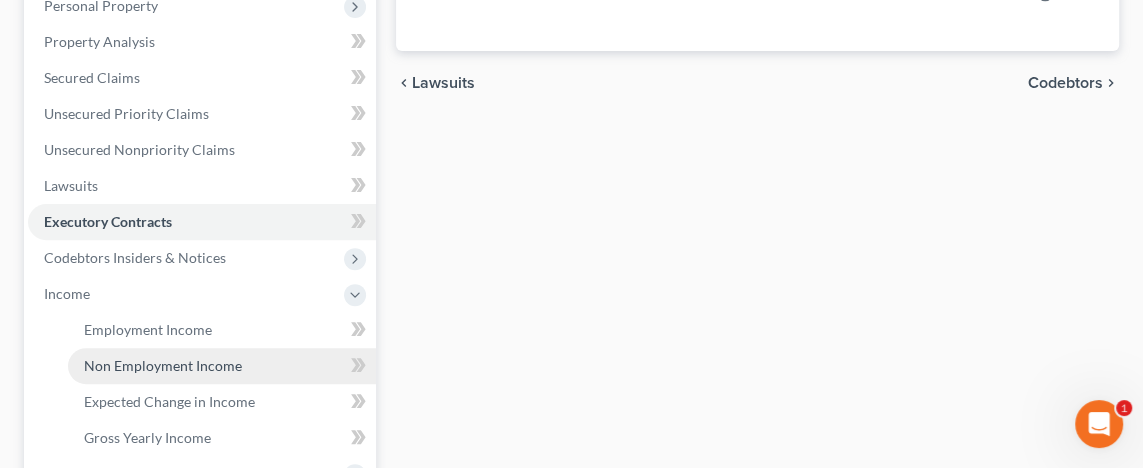 click on "Non Employment Income" at bounding box center (163, 365) 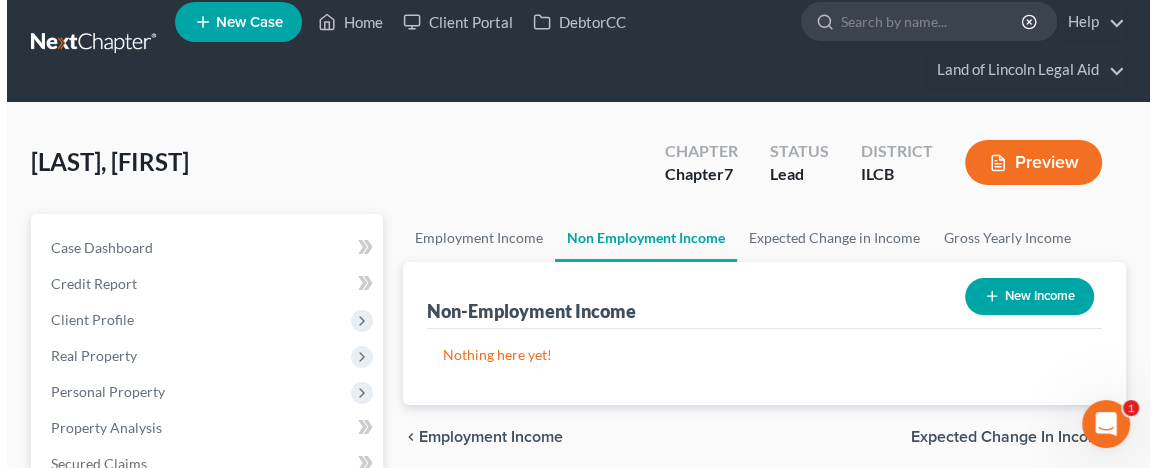 scroll, scrollTop: 0, scrollLeft: 0, axis: both 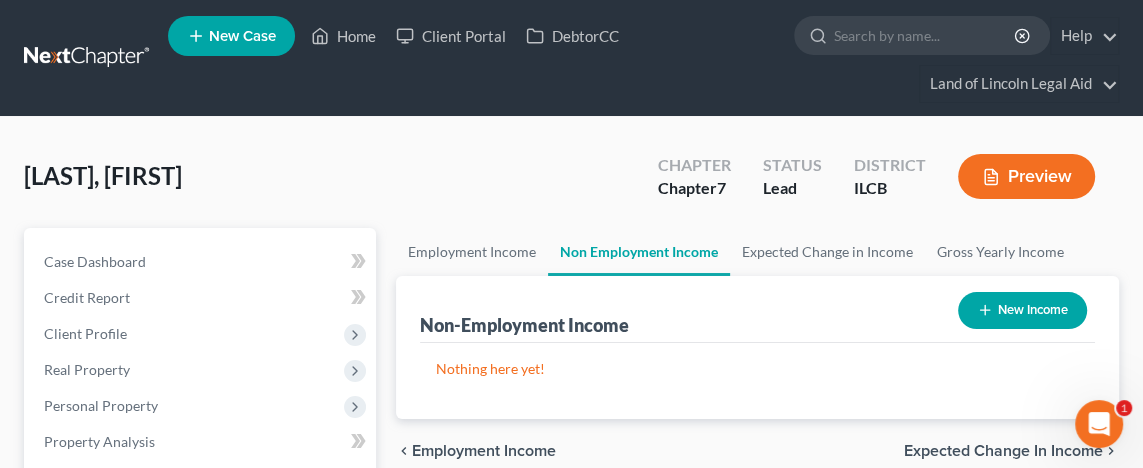 click on "New Income" at bounding box center (1022, 310) 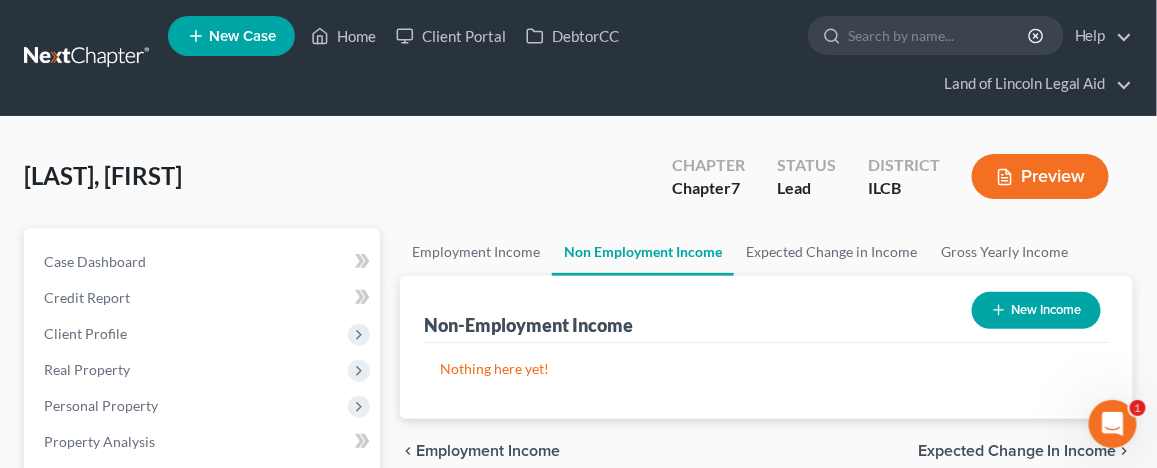 select on "0" 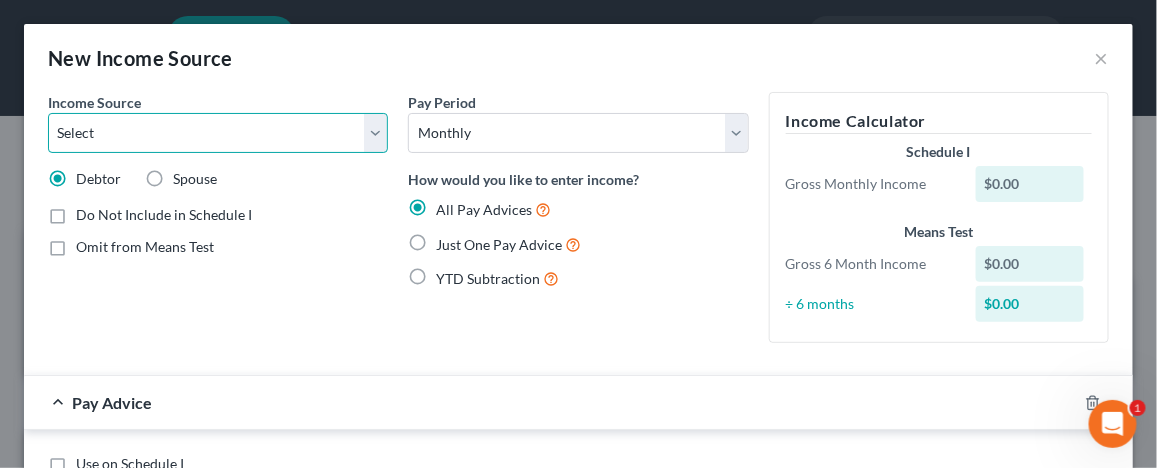 click on "Select Unemployment Disability (from employer) Pension Retirement Social Security / Social Security Disability Other Government Assistance Interests, Dividends or Royalties Child / Family Support Contributions to Household Property / Rental Business, Professional or Farm Alimony / Maintenance Payments Military Disability Benefits Other Monthly Income" at bounding box center (218, 133) 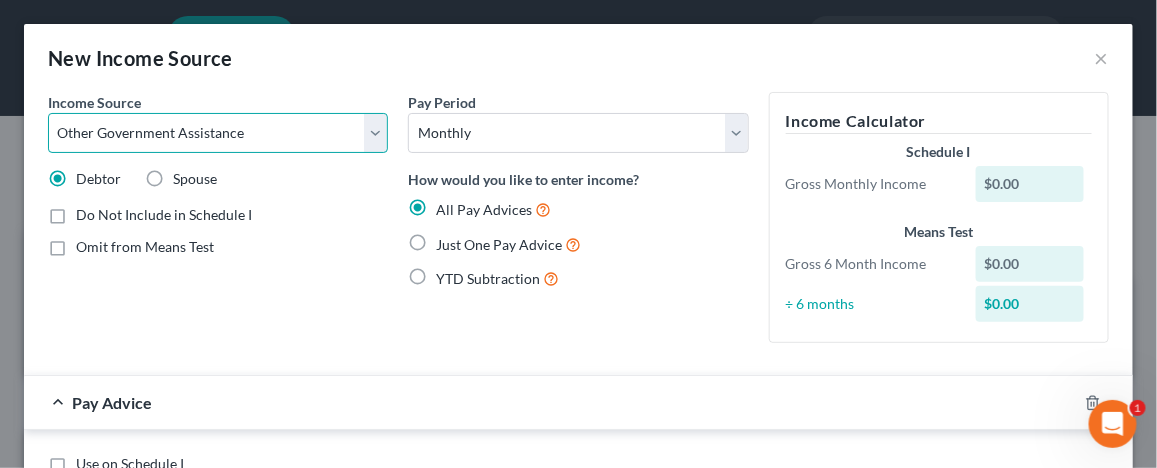 click on "Select Unemployment Disability (from employer) Pension Retirement Social Security / Social Security Disability Other Government Assistance Interests, Dividends or Royalties Child / Family Support Contributions to Household Property / Rental Business, Professional or Farm Alimony / Maintenance Payments Military Disability Benefits Other Monthly Income" at bounding box center (218, 133) 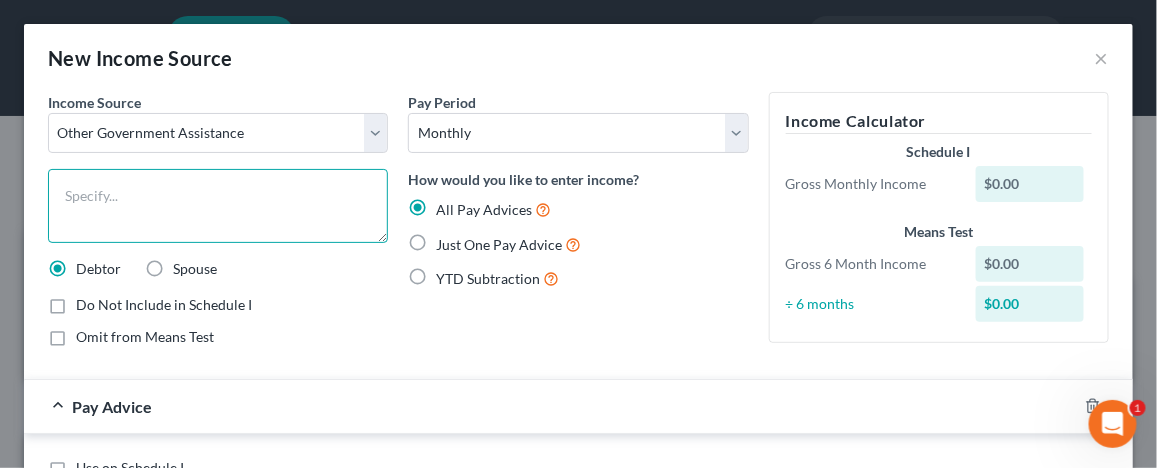 click at bounding box center (218, 206) 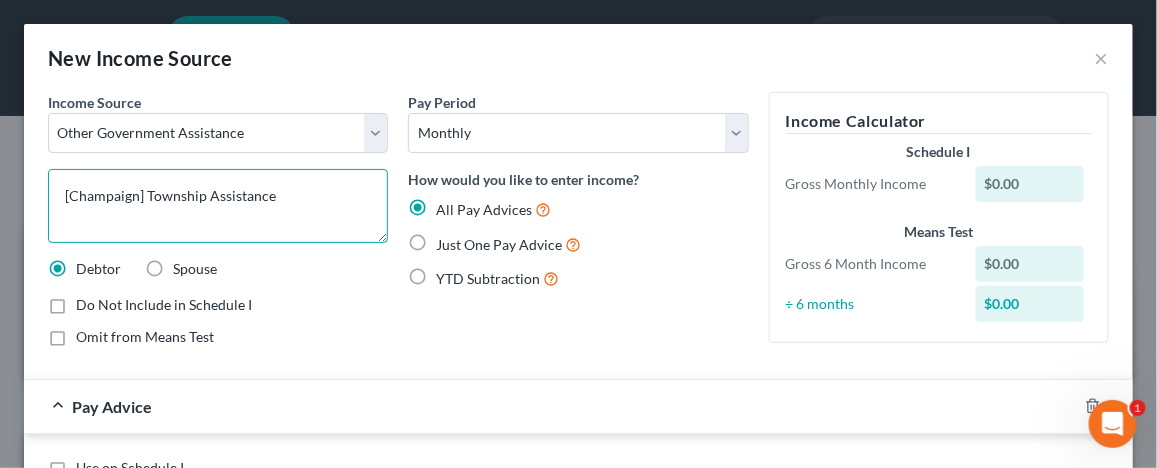 type on "[Champaign] Township Assistance" 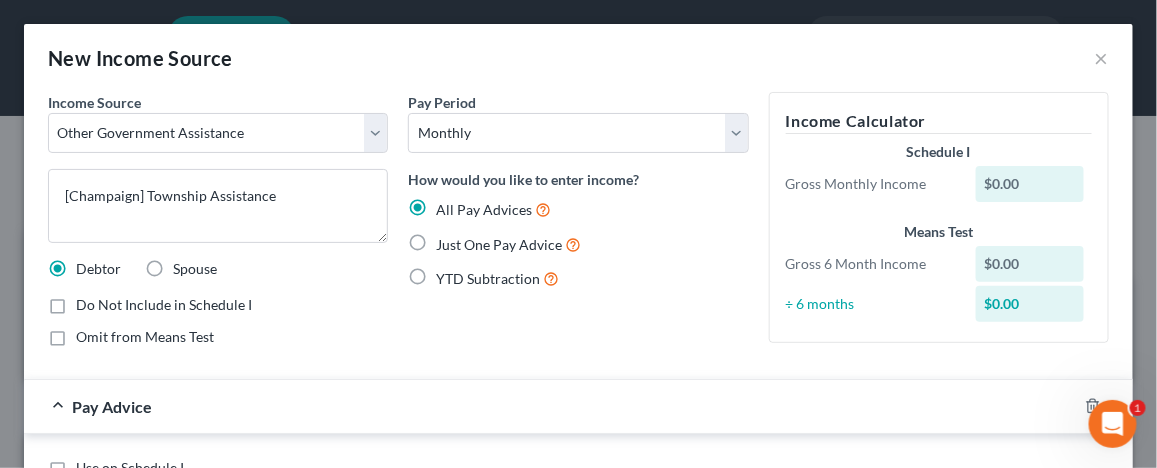 click on "Just One Pay Advice" at bounding box center (508, 244) 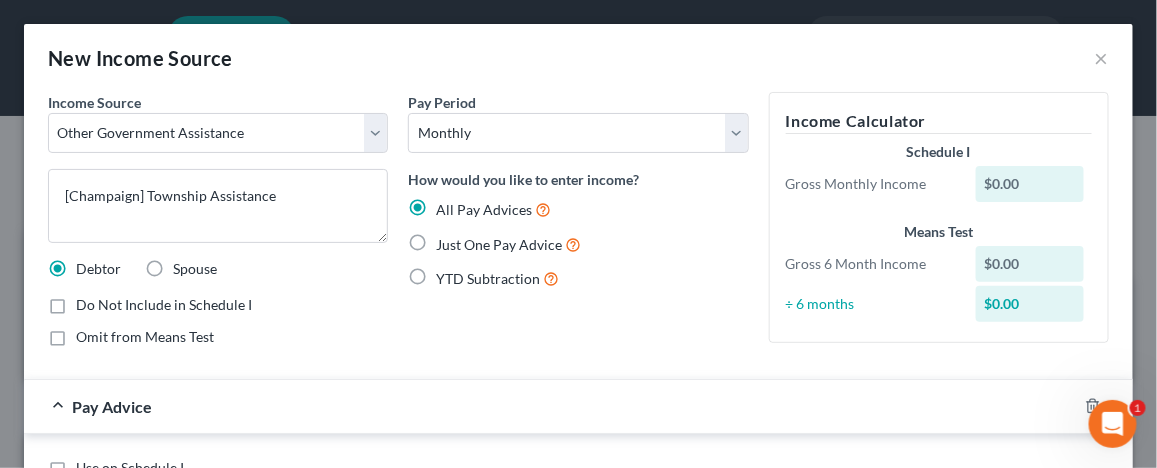 click on "Just One Pay Advice" at bounding box center (450, 239) 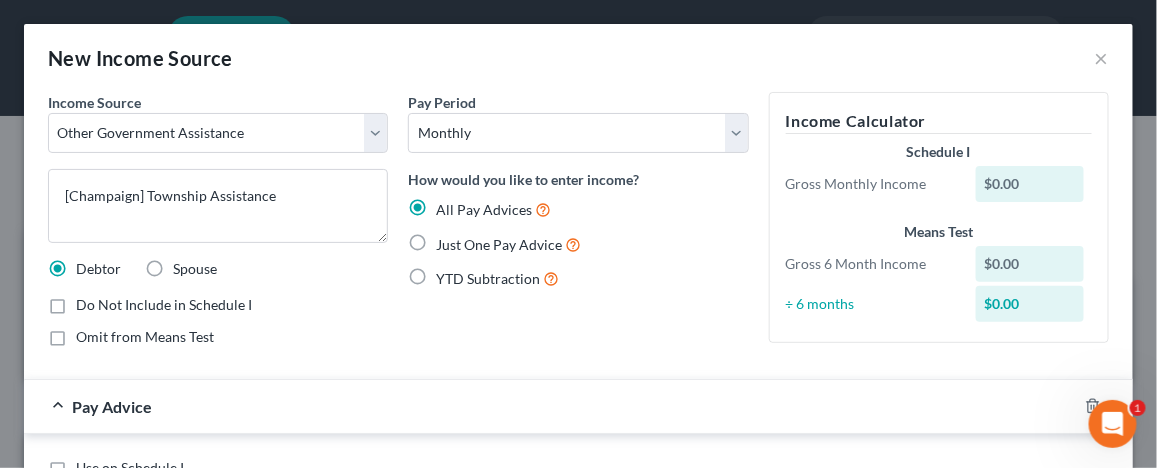 radio on "true" 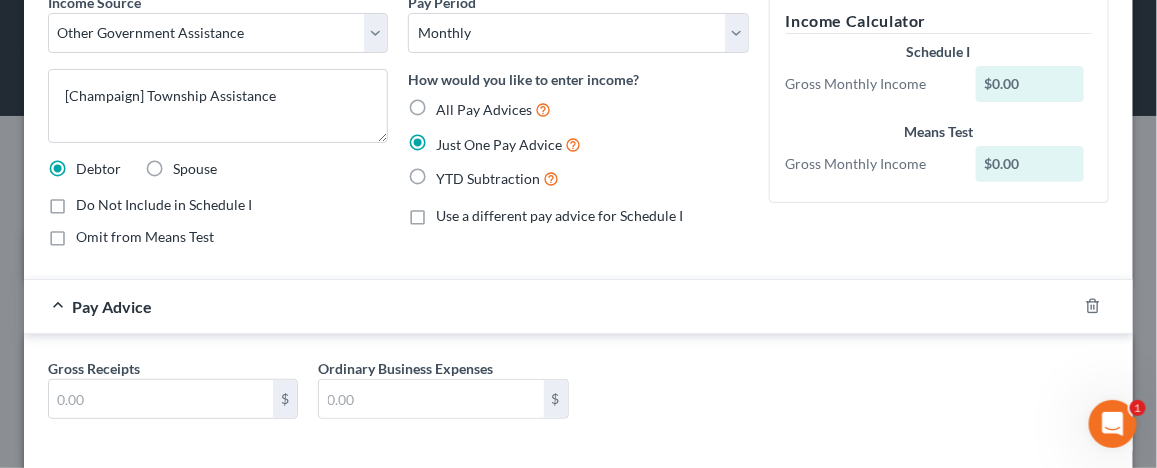 scroll, scrollTop: 188, scrollLeft: 0, axis: vertical 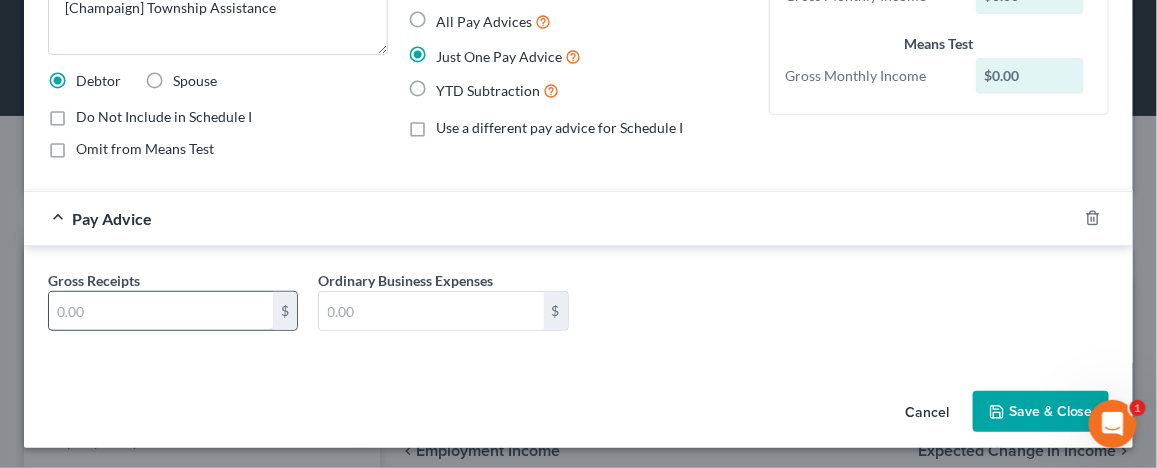 click at bounding box center (161, 311) 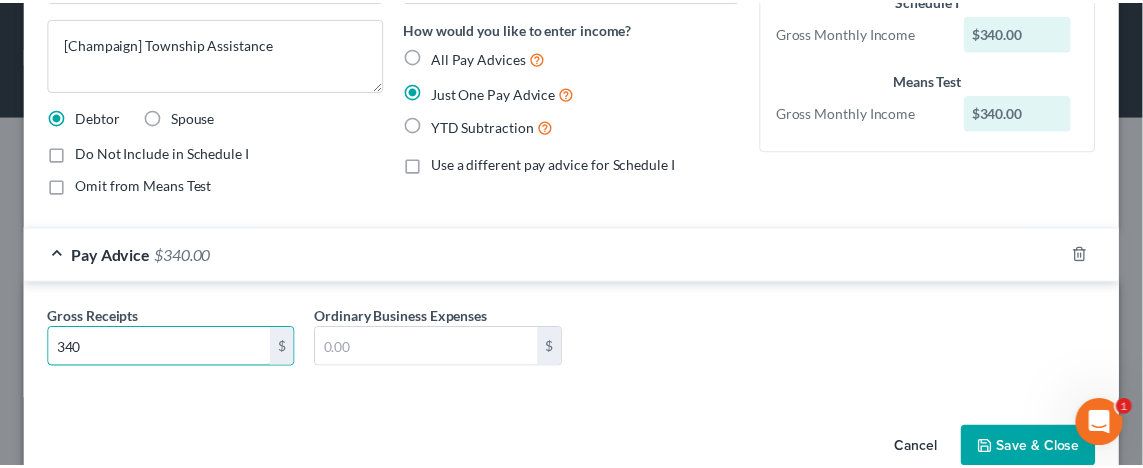 scroll, scrollTop: 188, scrollLeft: 0, axis: vertical 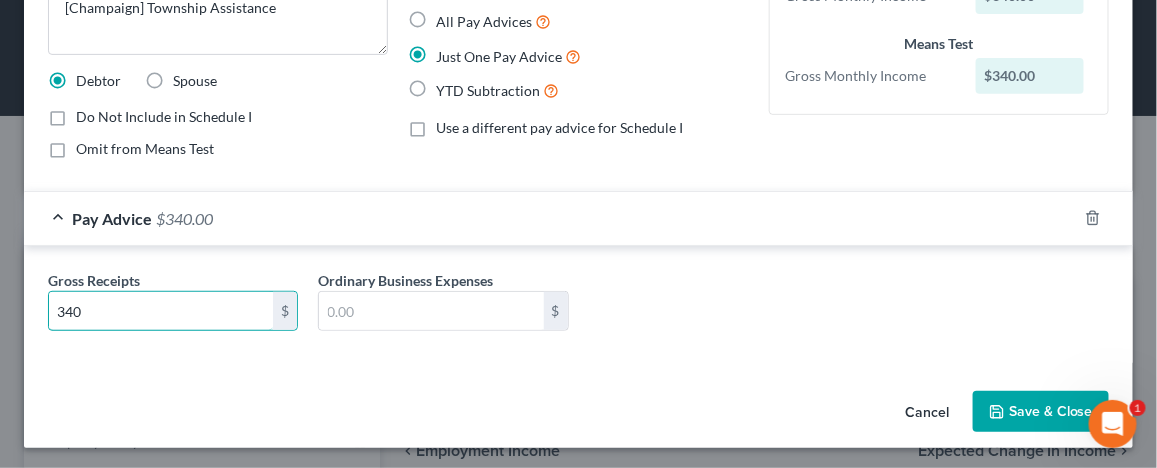 type on "340" 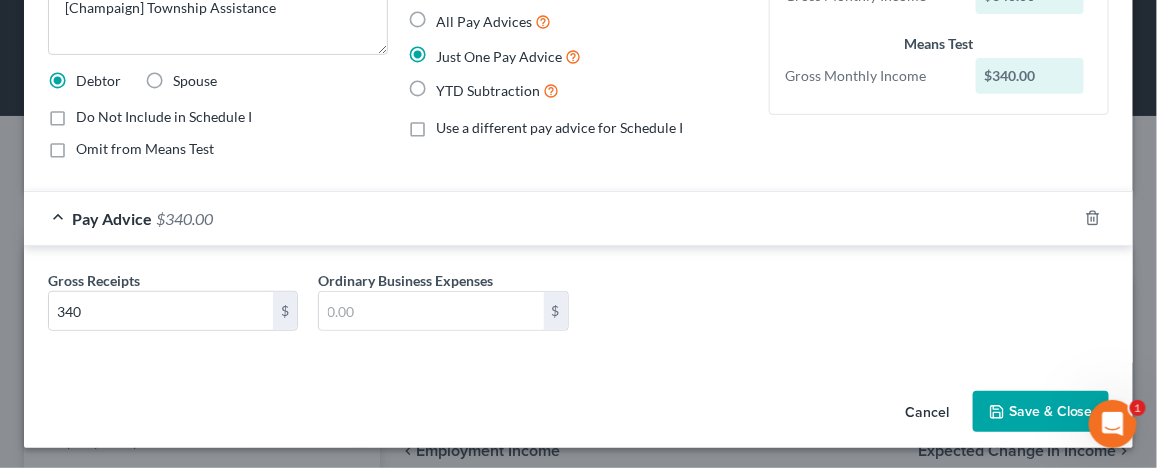 click on "Save & Close" at bounding box center (1041, 412) 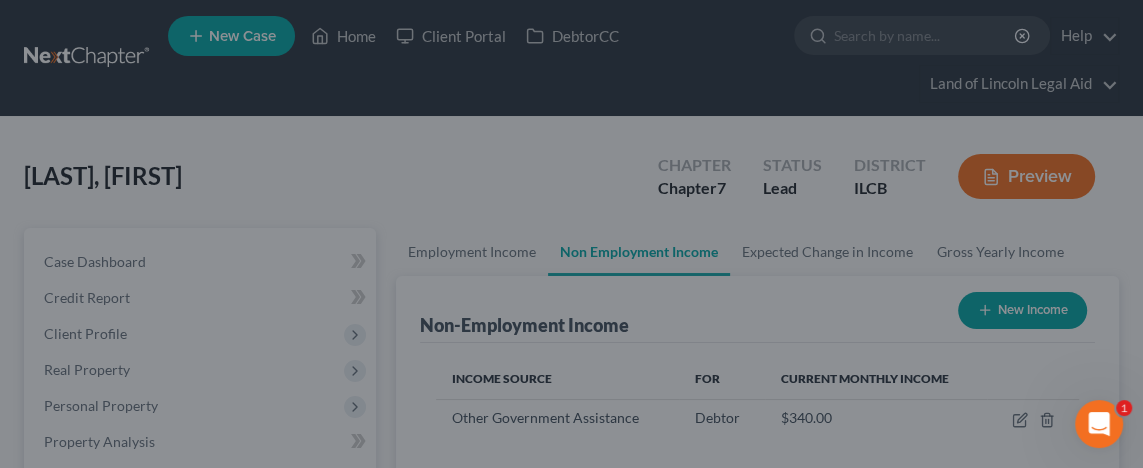 scroll, scrollTop: 320, scrollLeft: 683, axis: both 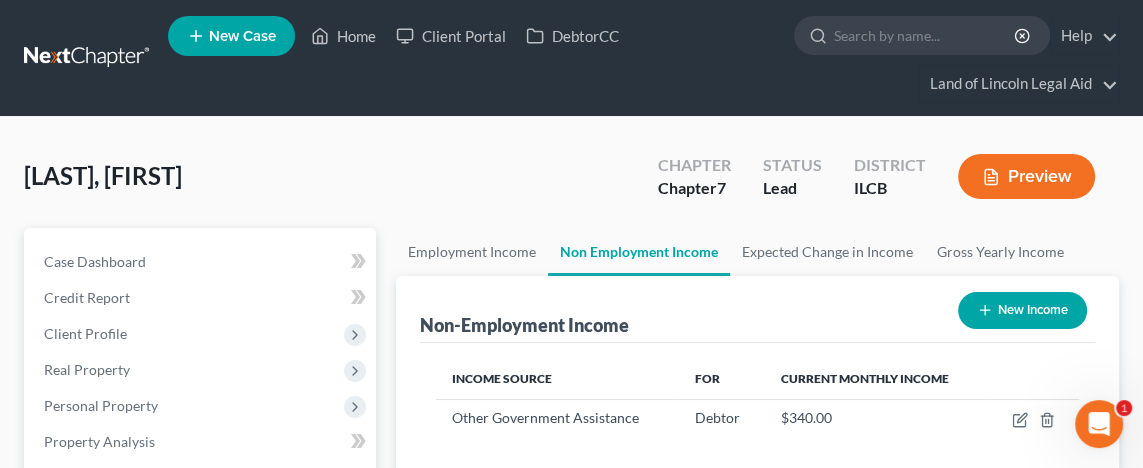 click 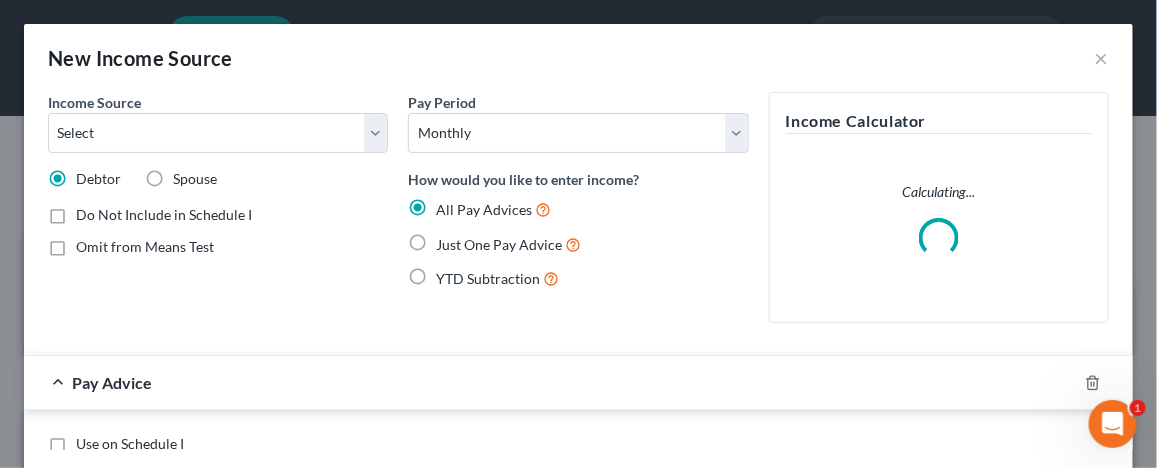 scroll, scrollTop: 999673, scrollLeft: 999307, axis: both 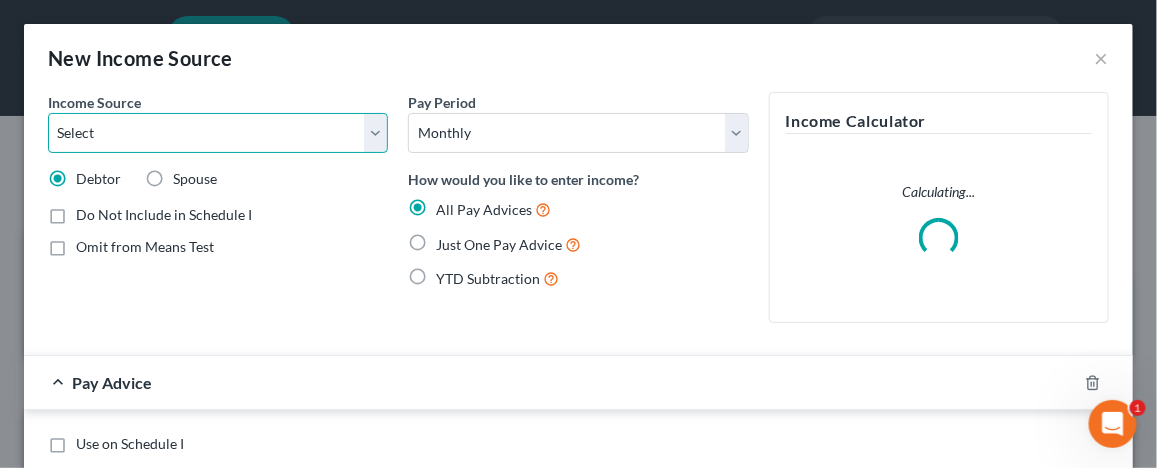 click on "Select Unemployment Disability (from employer) Pension Retirement Social Security / Social Security Disability Other Government Assistance Interests, Dividends or Royalties Child / Family Support Contributions to Household Property / Rental Business, Professional or Farm Alimony / Maintenance Payments Military Disability Benefits Other Monthly Income" at bounding box center [218, 133] 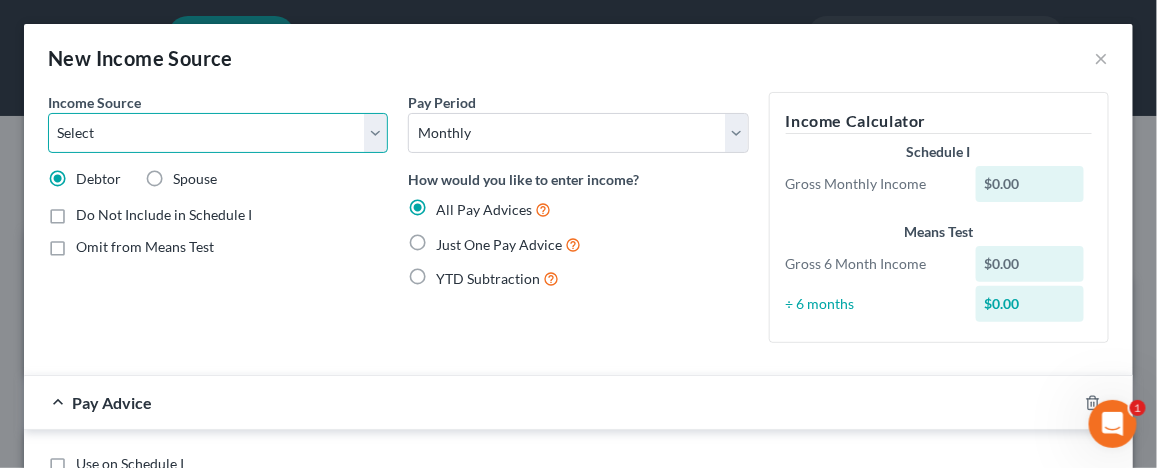 select on "5" 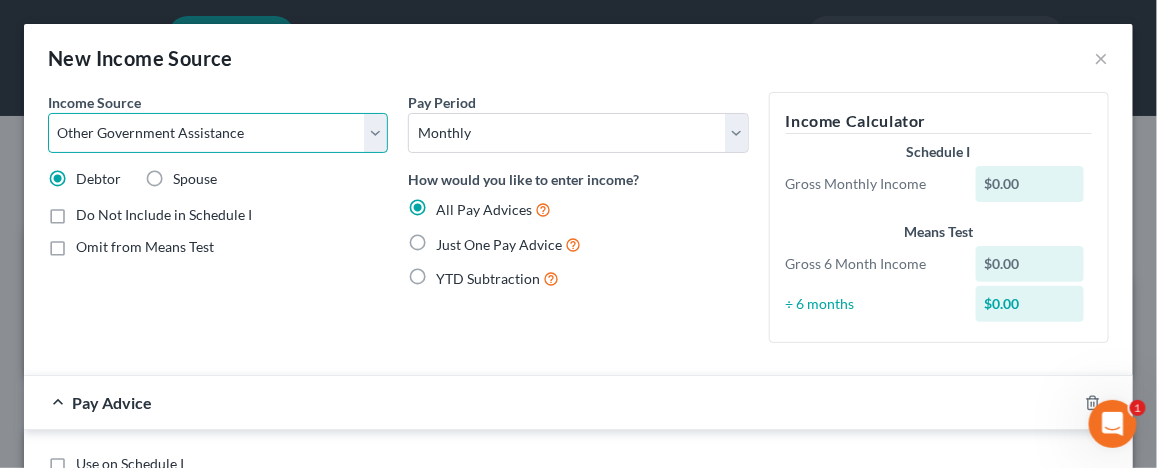 click on "Select Unemployment Disability (from employer) Pension Retirement Social Security / Social Security Disability Other Government Assistance Interests, Dividends or Royalties Child / Family Support Contributions to Household Property / Rental Business, Professional or Farm Alimony / Maintenance Payments Military Disability Benefits Other Monthly Income" at bounding box center (218, 133) 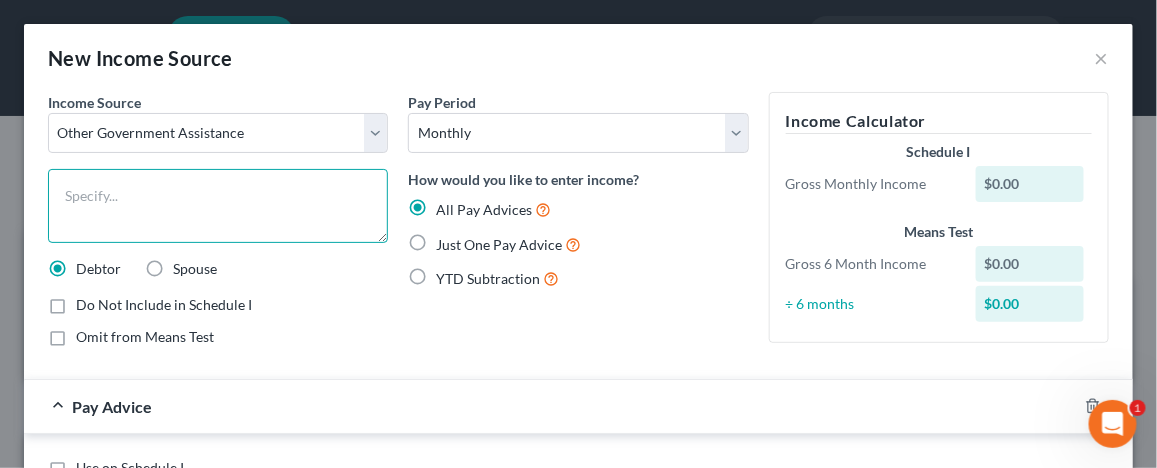 click at bounding box center [218, 206] 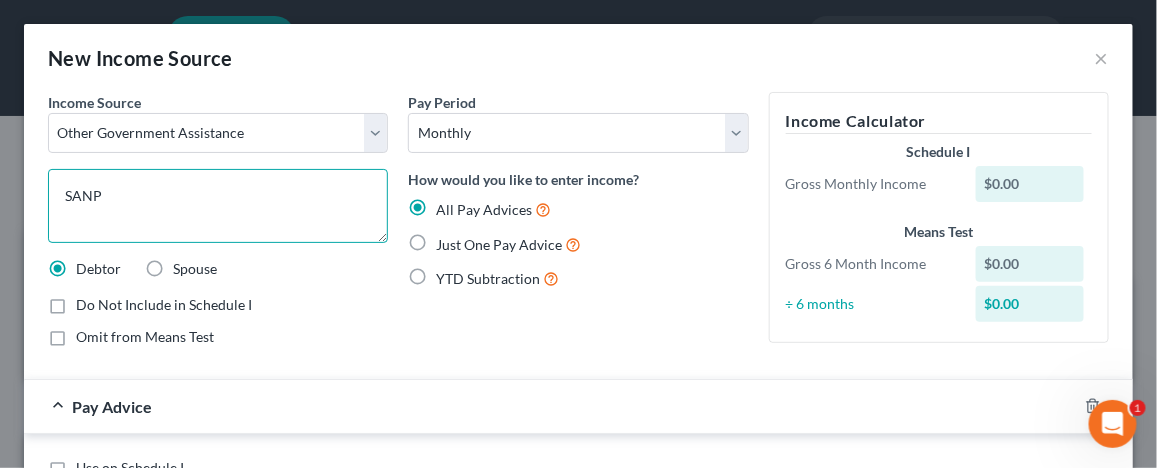 type on "SANP" 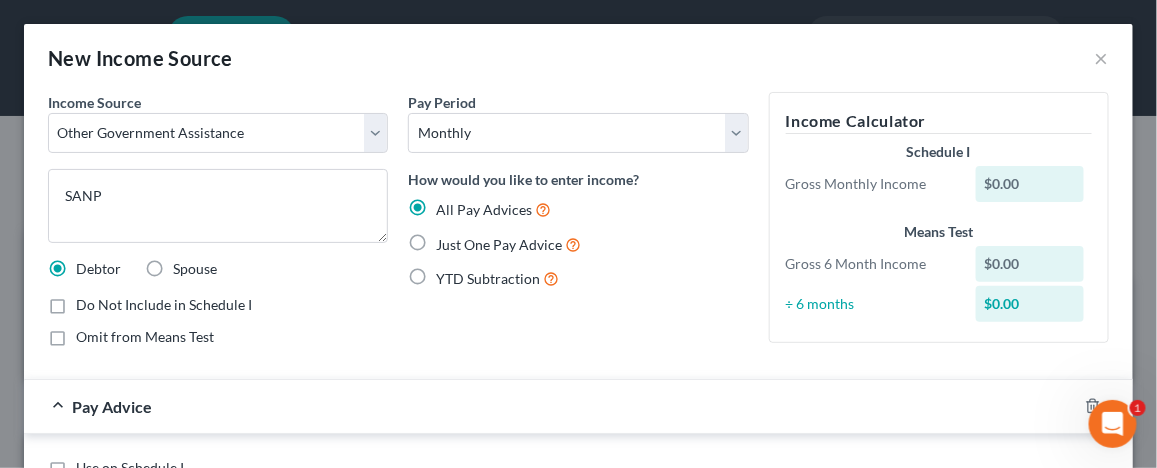 click on "Just One Pay Advice" at bounding box center (508, 244) 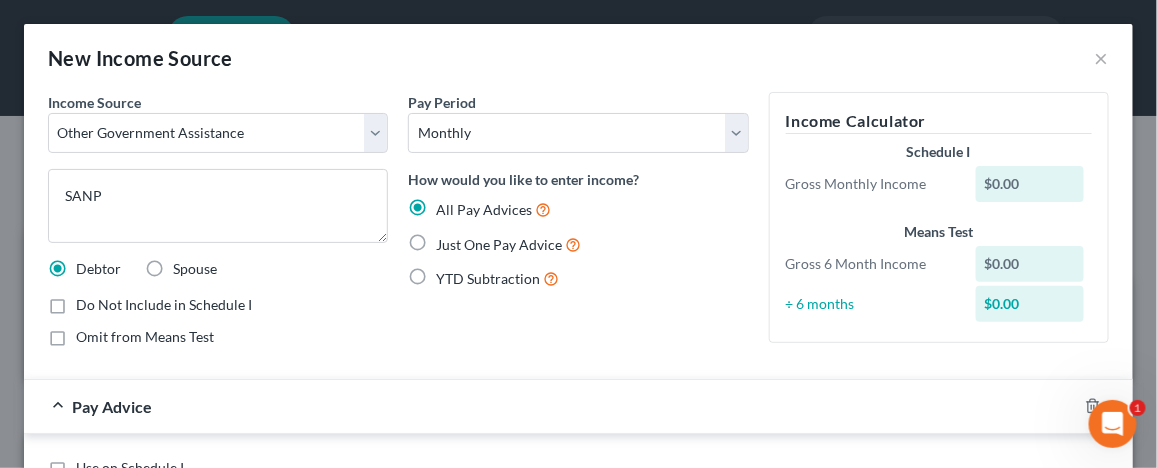 click on "Just One Pay Advice" at bounding box center [450, 239] 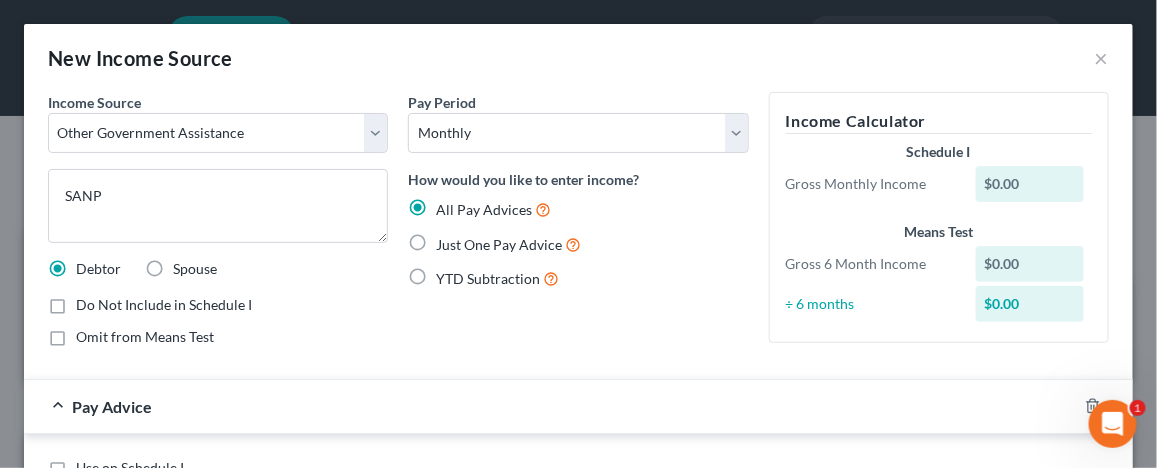 radio on "true" 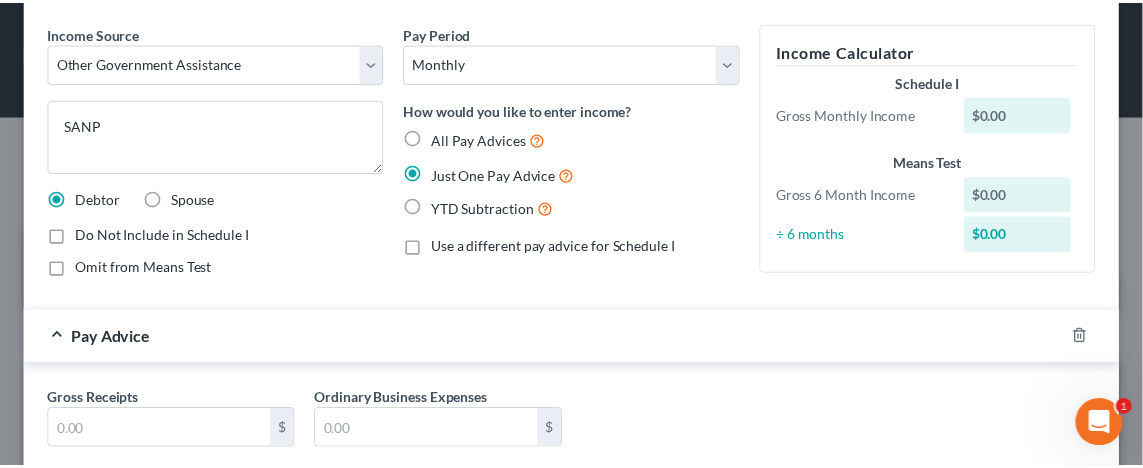 scroll, scrollTop: 188, scrollLeft: 0, axis: vertical 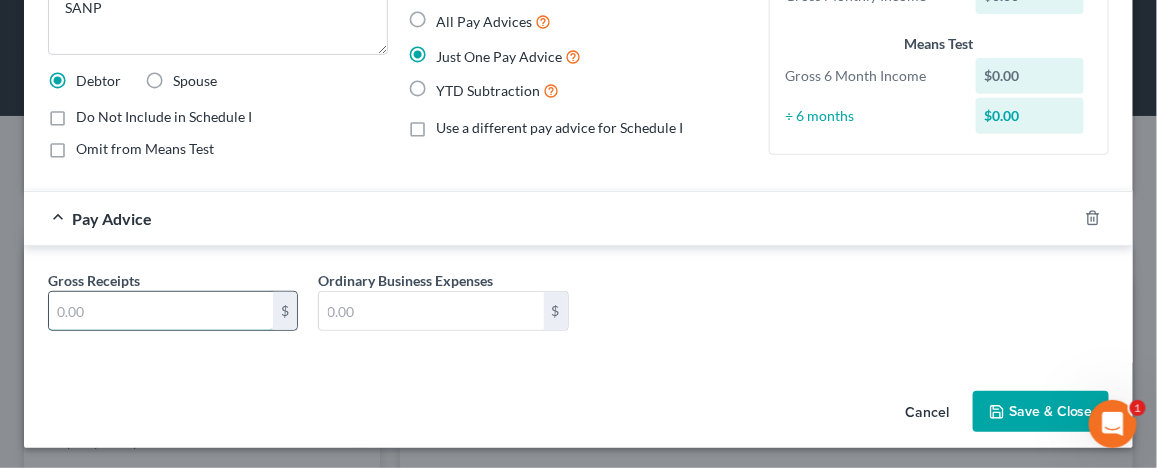 click at bounding box center [161, 311] 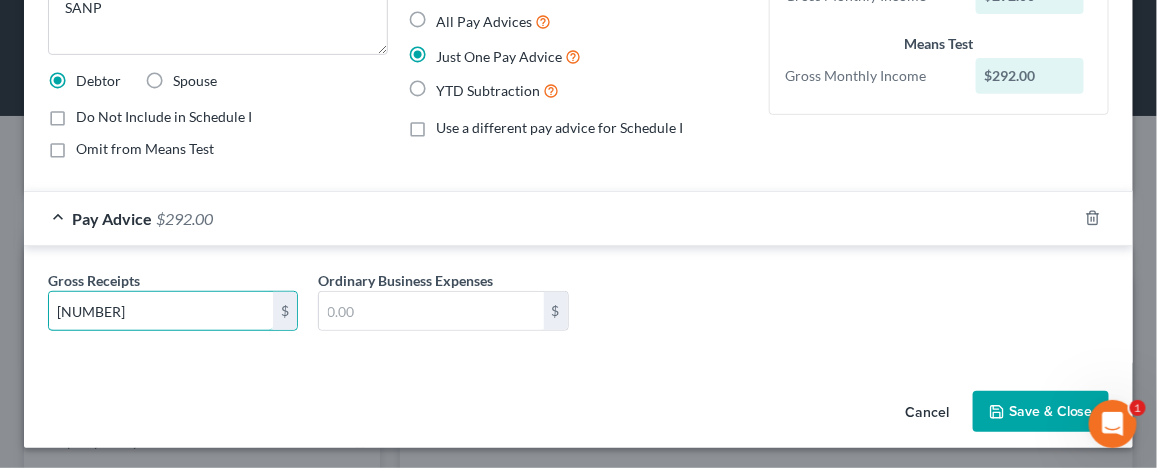 type on "[NUMBER]" 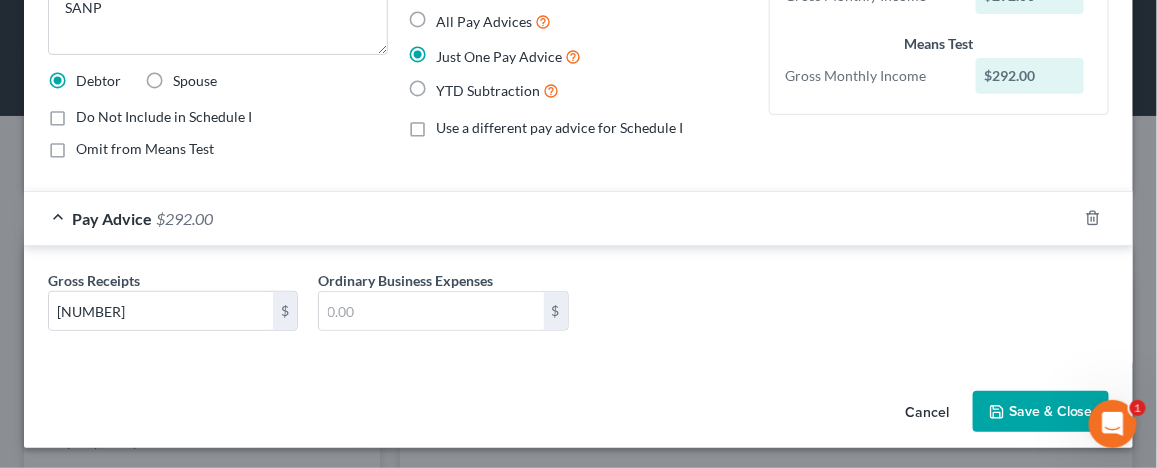 click on "Save & Close" at bounding box center [1041, 412] 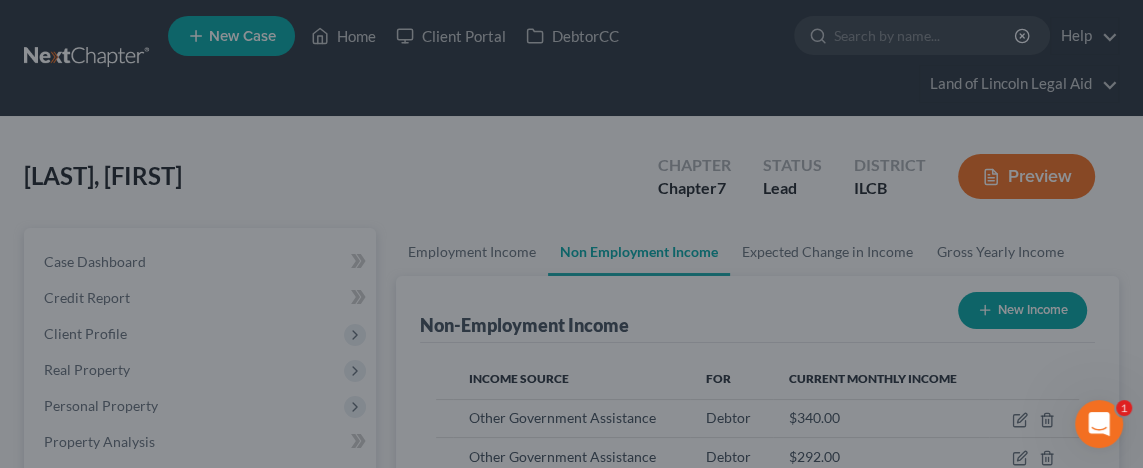 scroll, scrollTop: 320, scrollLeft: 683, axis: both 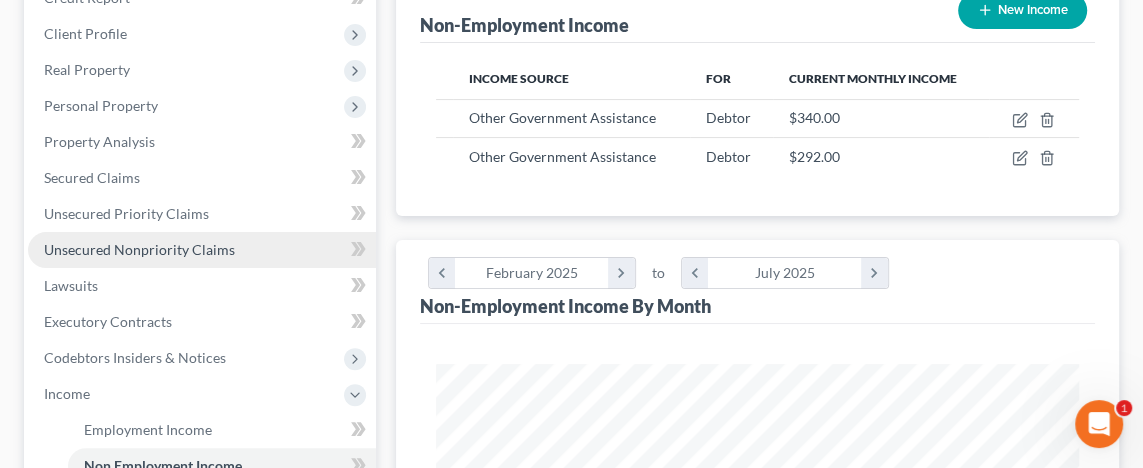 click on "Unsecured Nonpriority Claims" at bounding box center [139, 249] 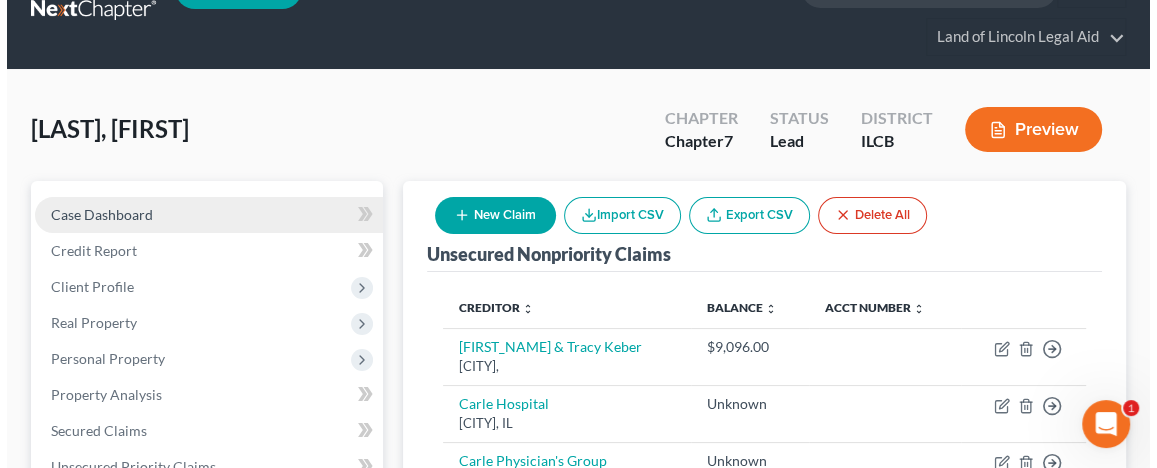 scroll, scrollTop: 0, scrollLeft: 0, axis: both 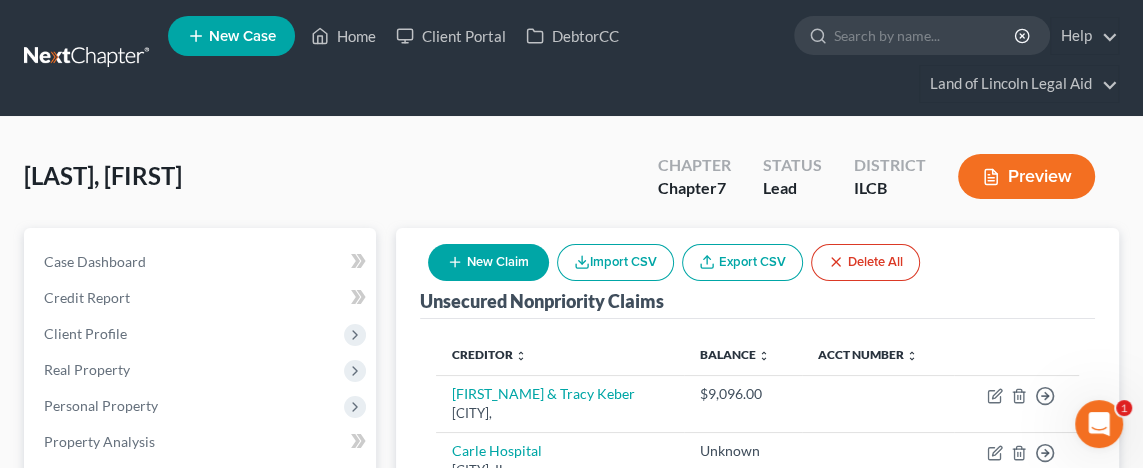 click on "New Claim" at bounding box center (488, 262) 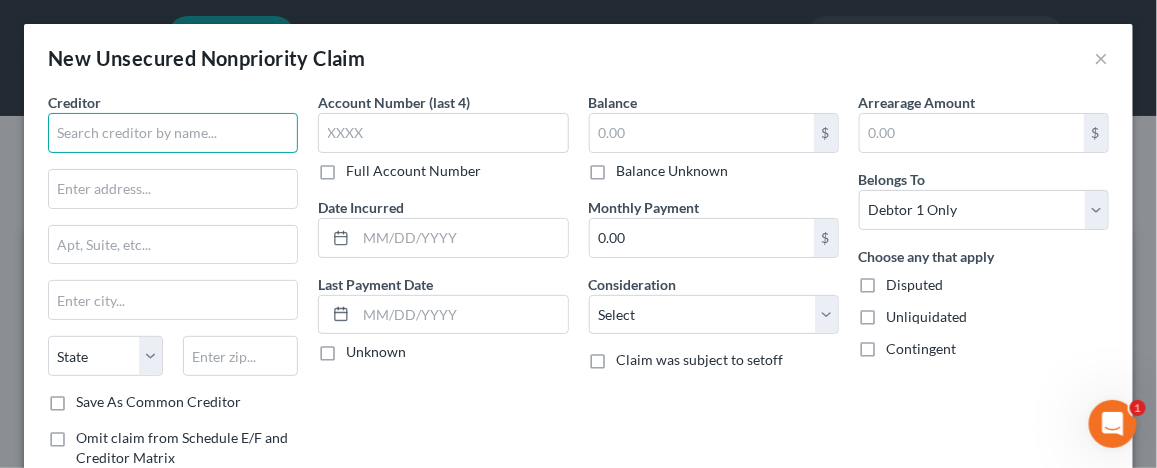 click at bounding box center (173, 133) 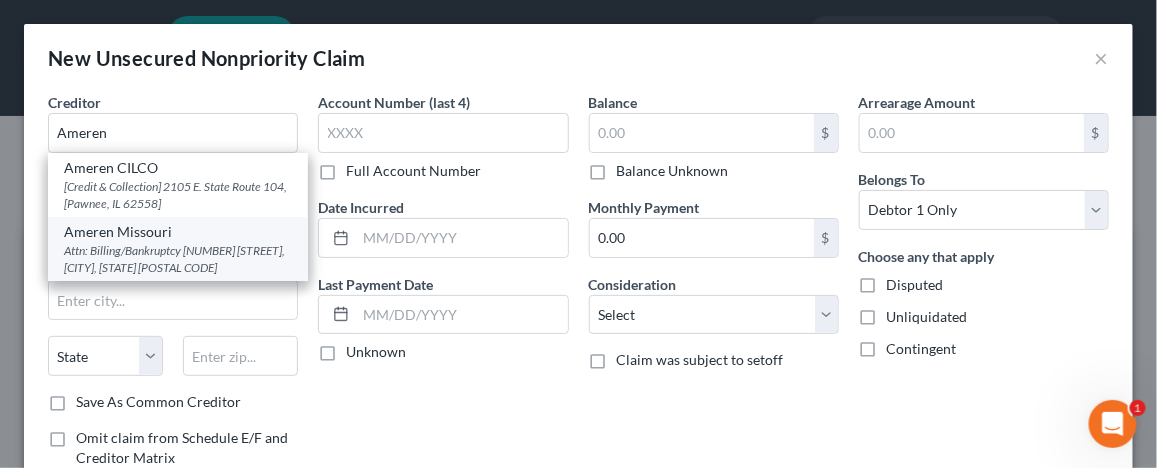 click on "Attn: Billing/Bankruptcy [NUMBER] [STREET], [CITY], [STATE] [POSTAL CODE]" at bounding box center (178, 259) 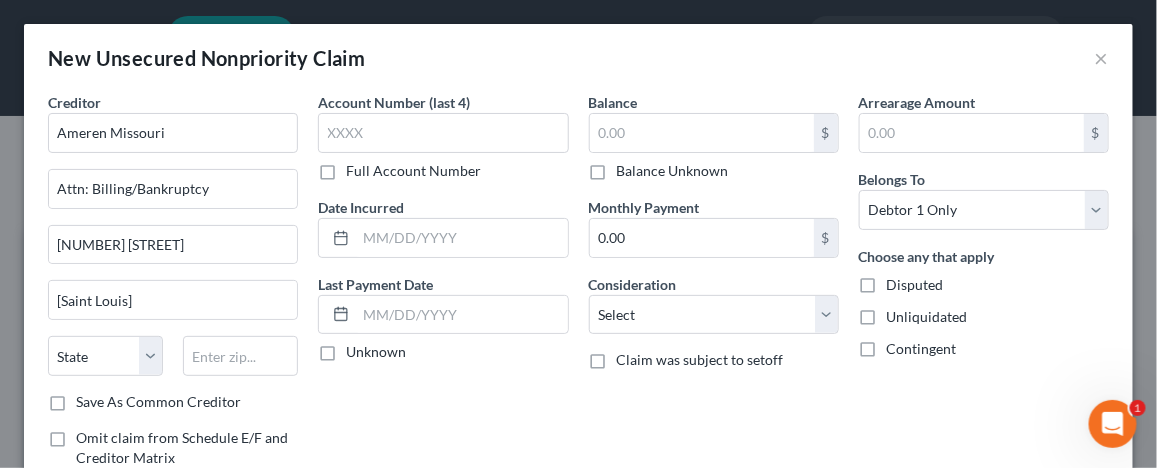 select on "26" 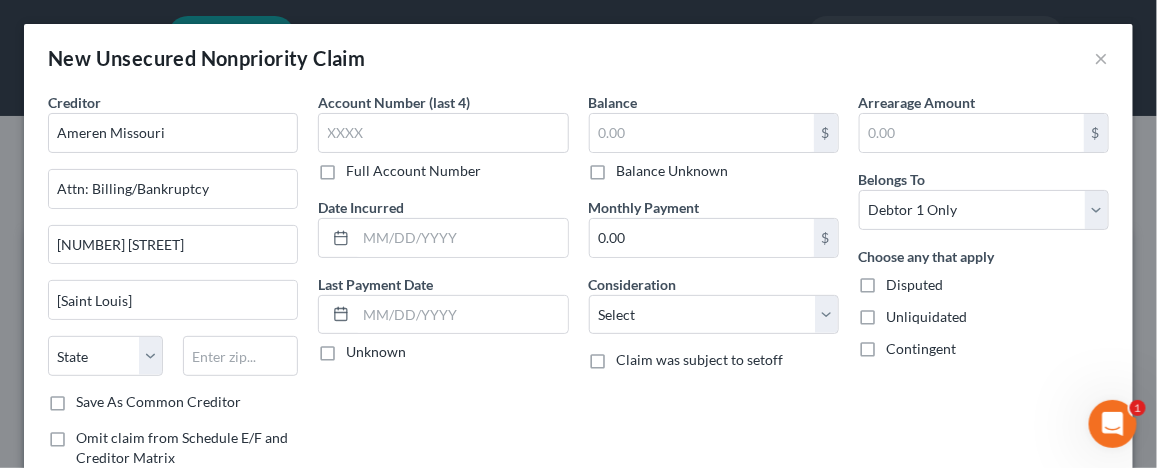 type on "63103" 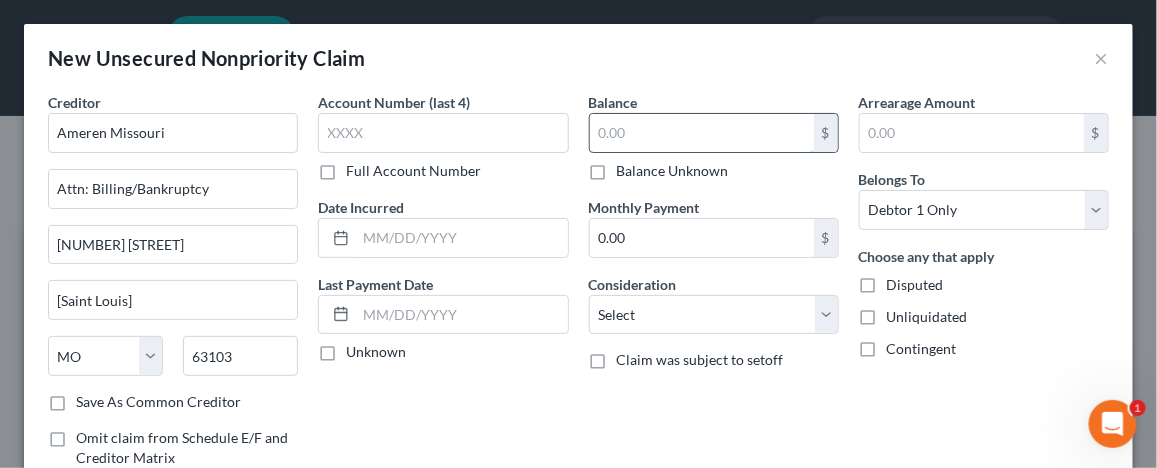 click at bounding box center (702, 133) 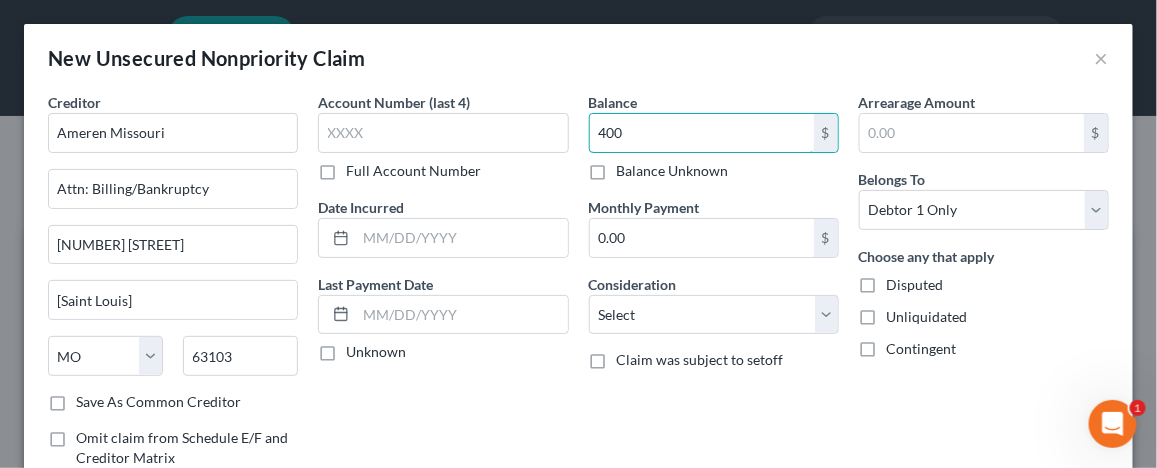type on "400" 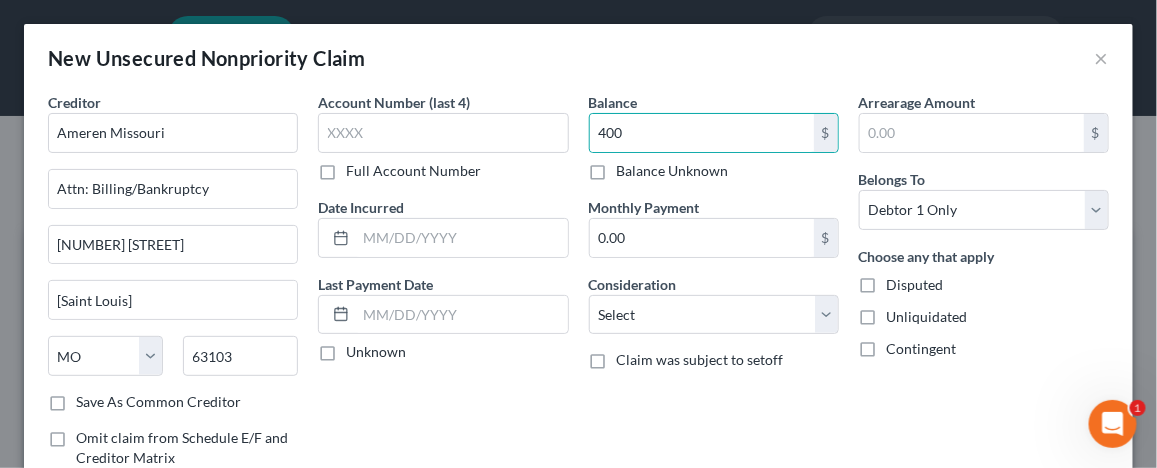 click on "Disputed" at bounding box center [915, 285] 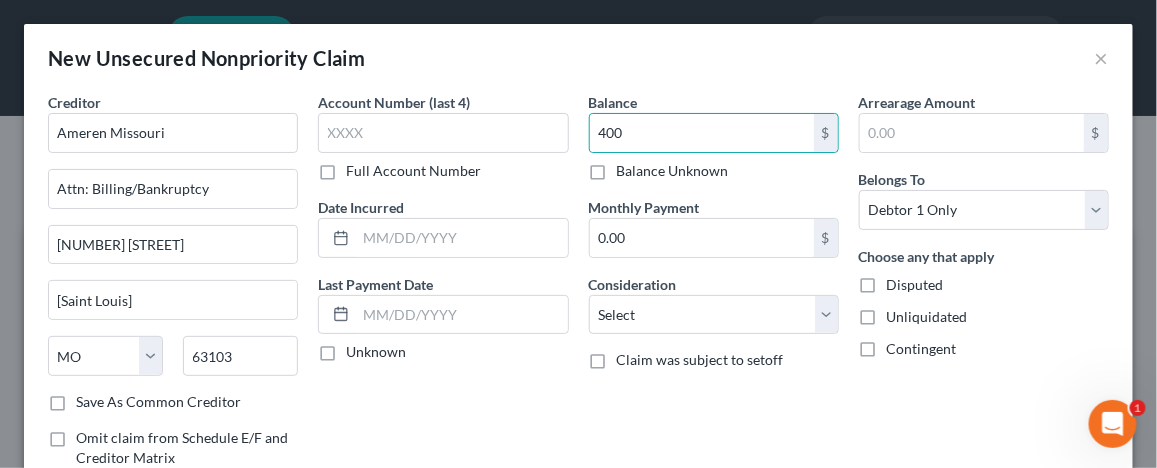 click on "Disputed" at bounding box center (901, 281) 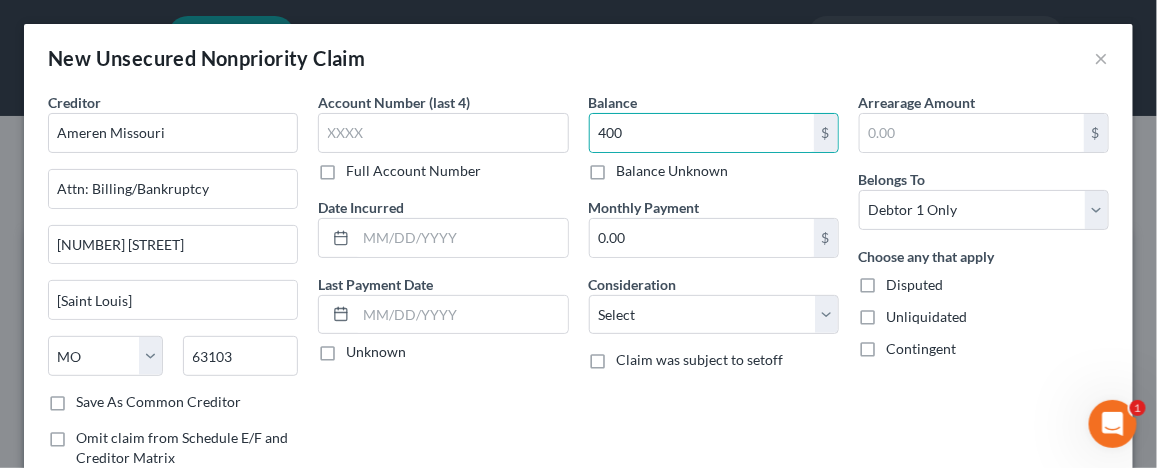 checkbox on "true" 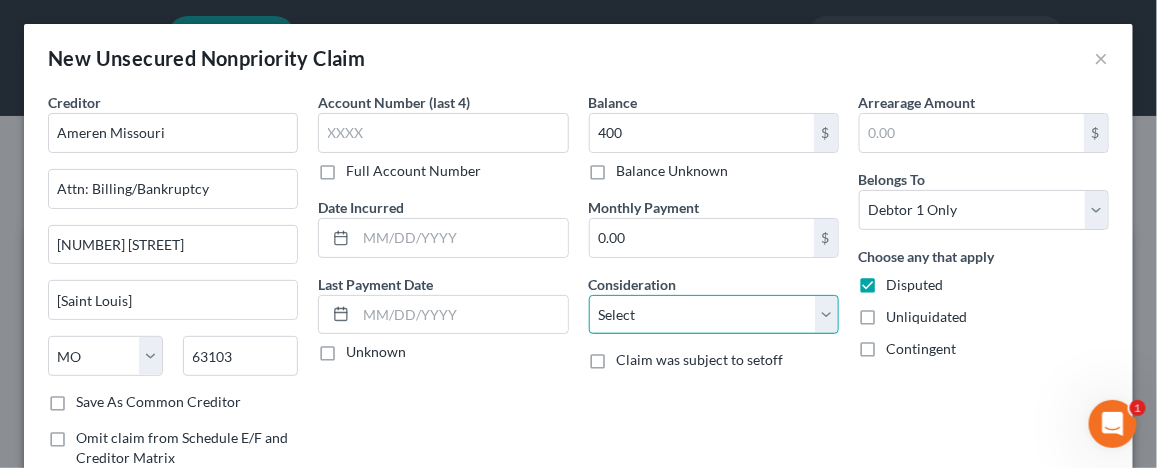 click on "Select Cable / Satellite Services Collection Agency Credit Card Debt Debt Counseling / Attorneys Deficiency Balance Domestic Support Obligations Home / Car Repairs Income Taxes Judgment Liens Medical Services Monies Loaned / Advanced Mortgage Obligation From Divorce Or Separation Obligation To Pensions Other Overdrawn Bank Account Promised To Help Pay Creditors Student Loans Suppliers And Vendors Telephone / Internet Services Utility Services" at bounding box center (714, 315) 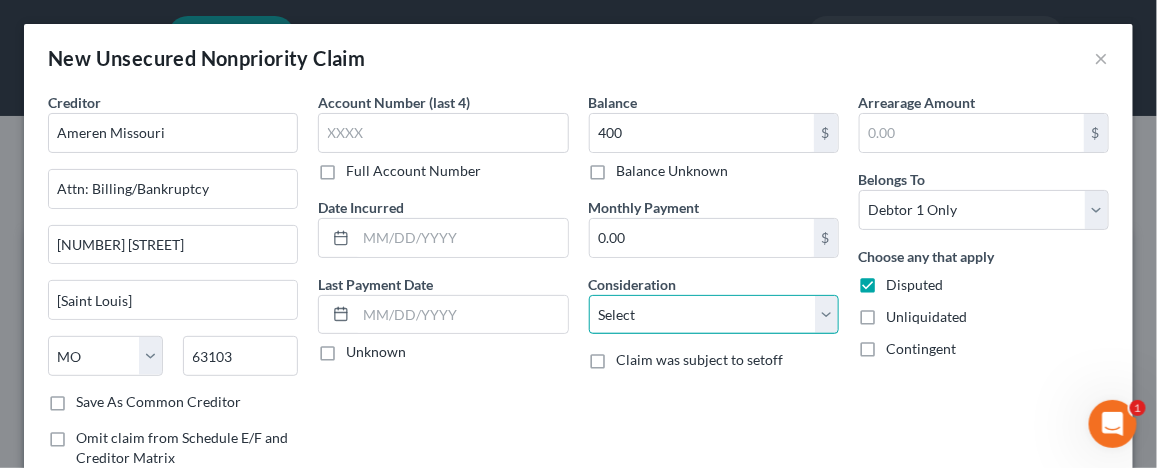 select on "20" 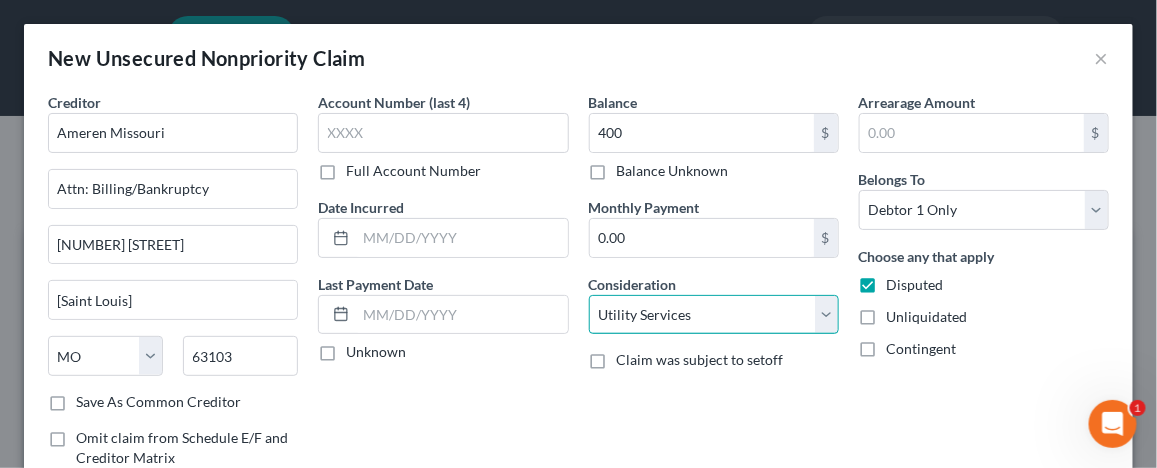 click on "Select Cable / Satellite Services Collection Agency Credit Card Debt Debt Counseling / Attorneys Deficiency Balance Domestic Support Obligations Home / Car Repairs Income Taxes Judgment Liens Medical Services Monies Loaned / Advanced Mortgage Obligation From Divorce Or Separation Obligation To Pensions Other Overdrawn Bank Account Promised To Help Pay Creditors Student Loans Suppliers And Vendors Telephone / Internet Services Utility Services" at bounding box center [714, 315] 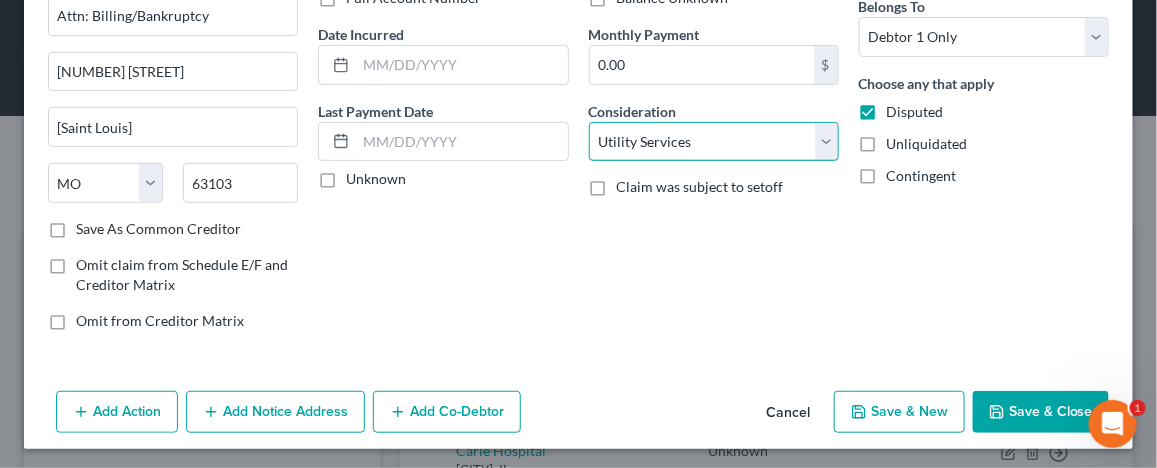 scroll, scrollTop: 0, scrollLeft: 0, axis: both 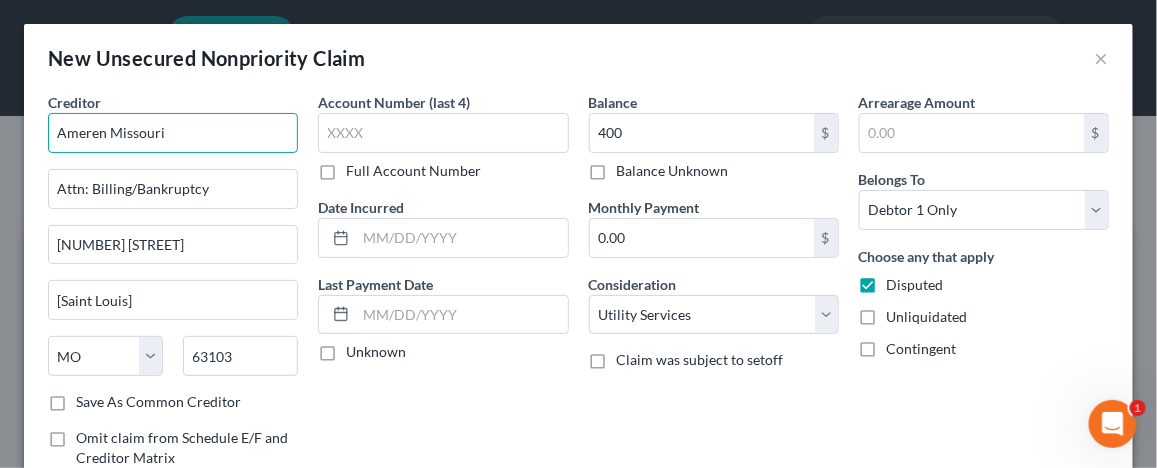 click on "Ameren Missouri" at bounding box center [173, 133] 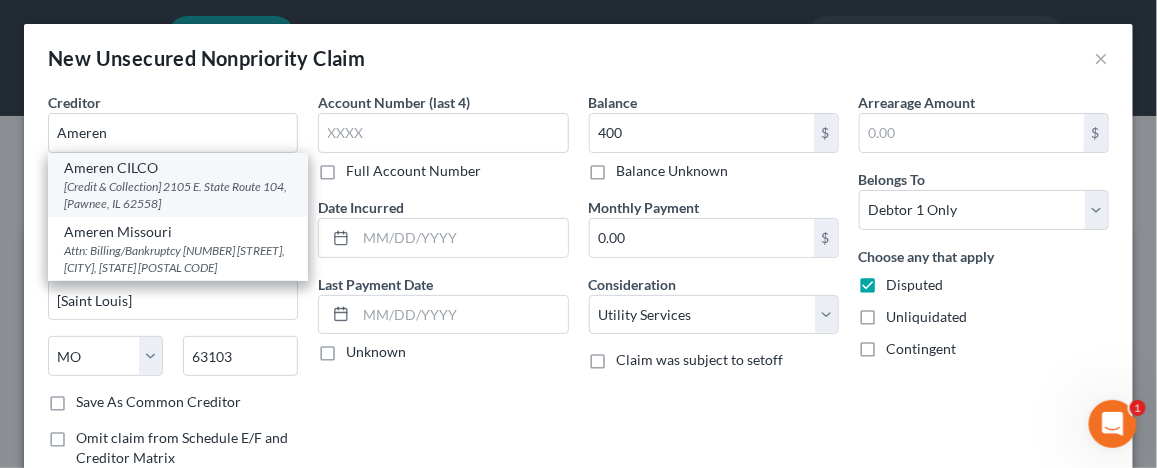 click on "[Credit & Collection] 2105 E. State Route 104, [Pawnee, IL 62558]" at bounding box center (178, 195) 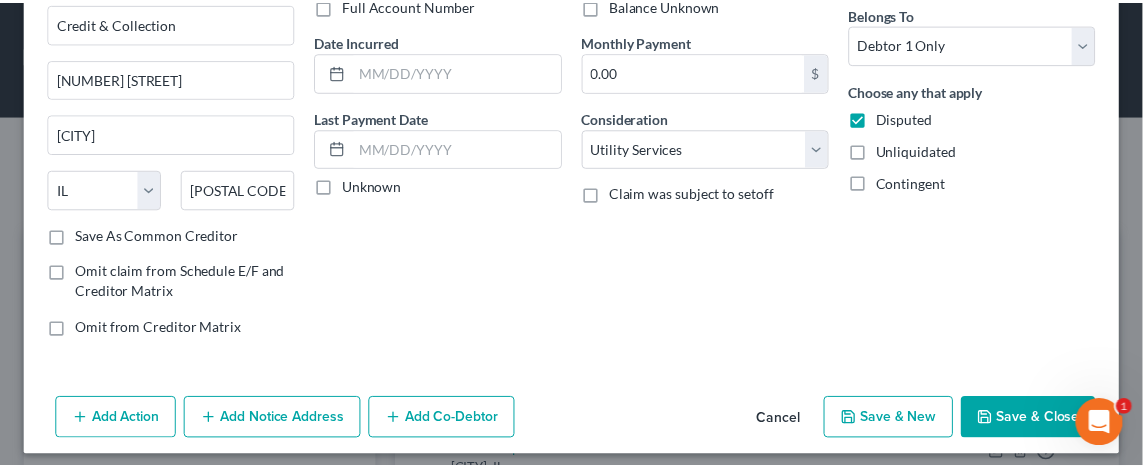 scroll, scrollTop: 173, scrollLeft: 0, axis: vertical 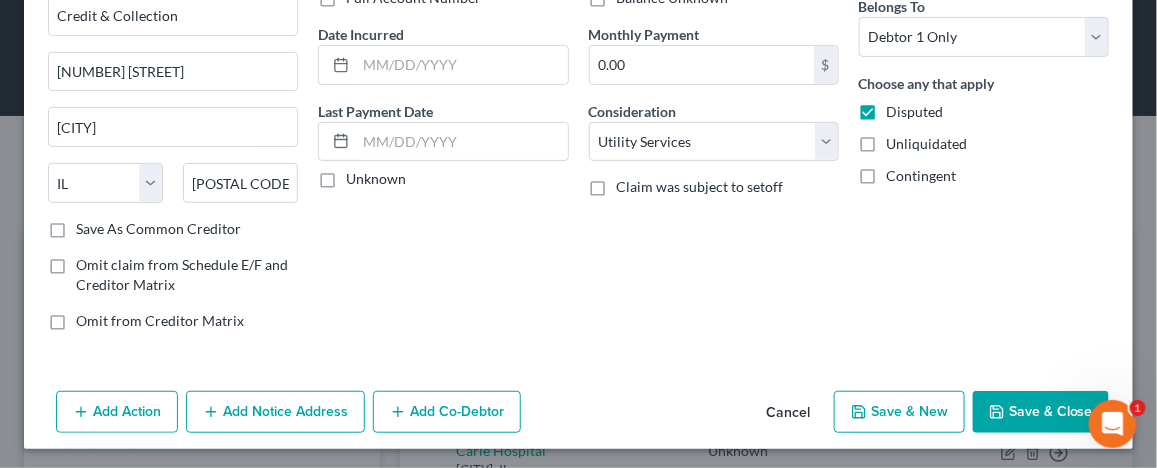 click on "Save & Close" at bounding box center (1041, 412) 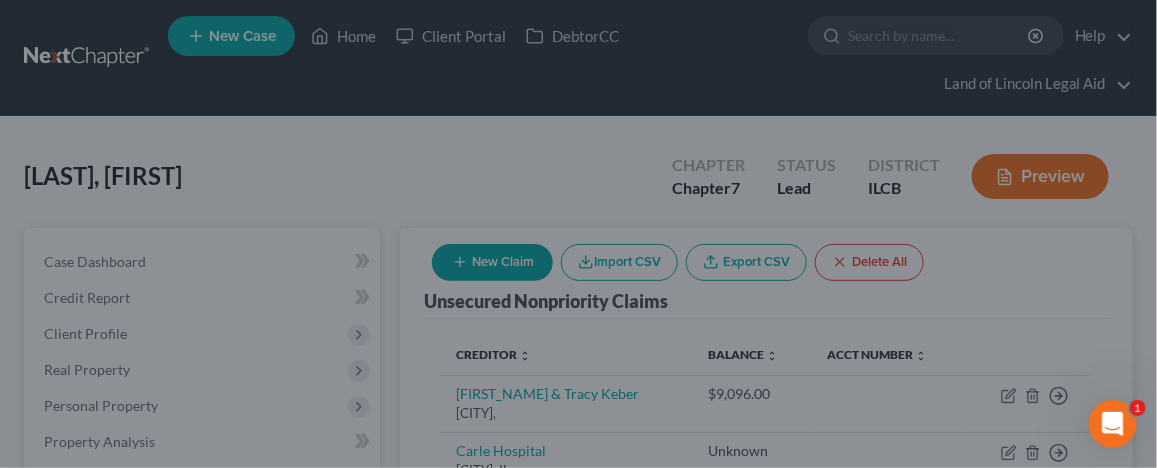 type on "400.00" 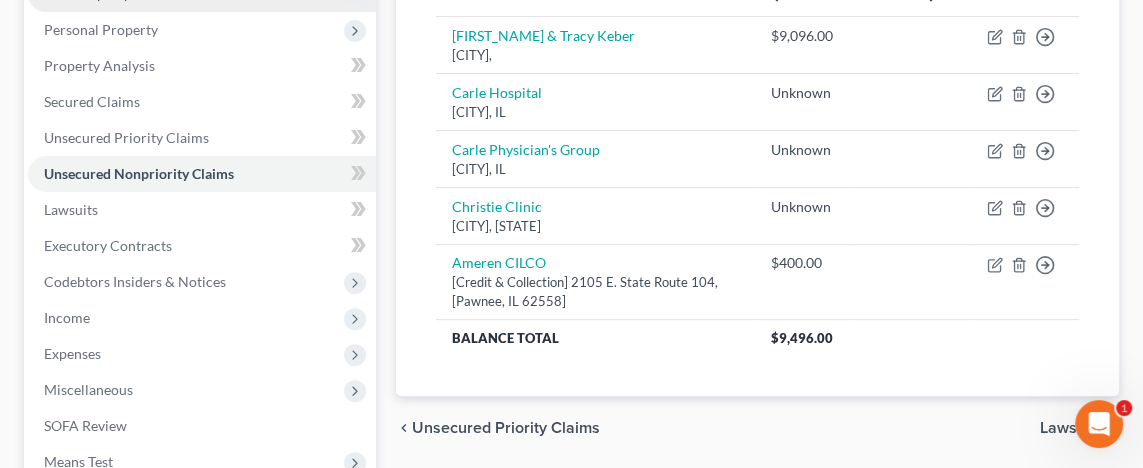 scroll, scrollTop: 500, scrollLeft: 0, axis: vertical 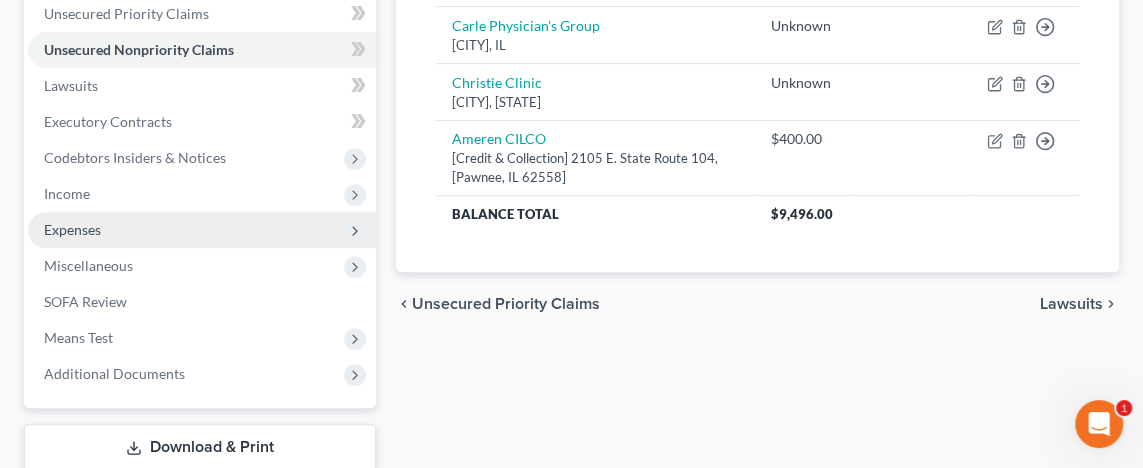 click on "Expenses" at bounding box center [202, 230] 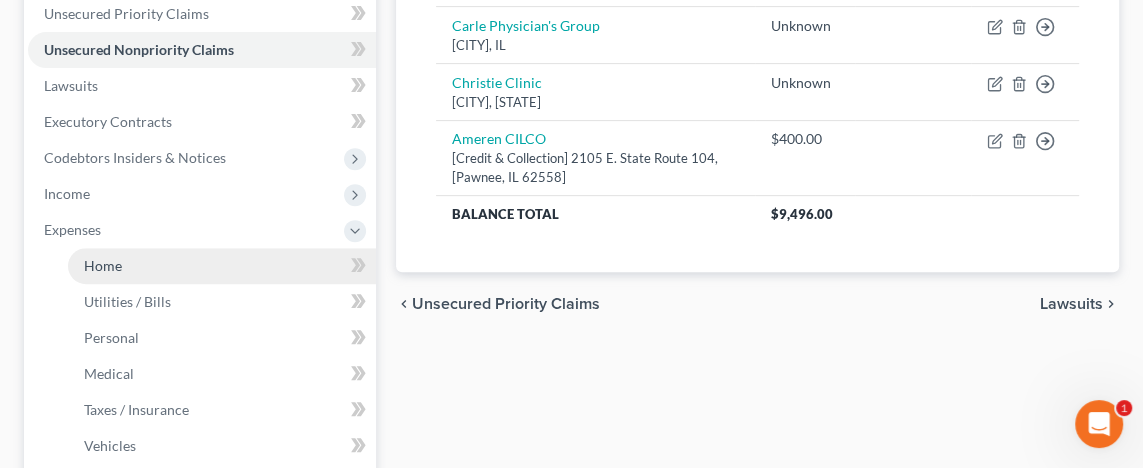 click on "Home" at bounding box center [222, 266] 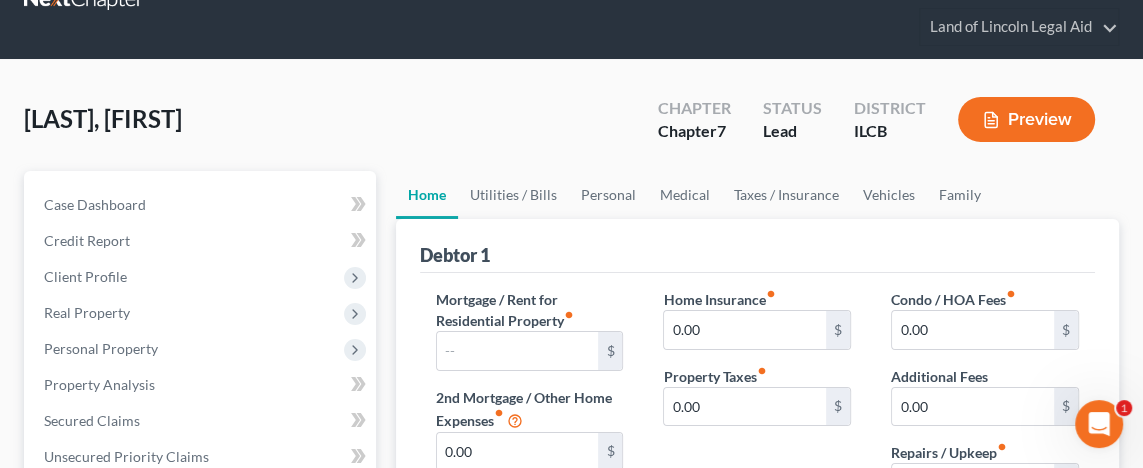 scroll, scrollTop: 100, scrollLeft: 0, axis: vertical 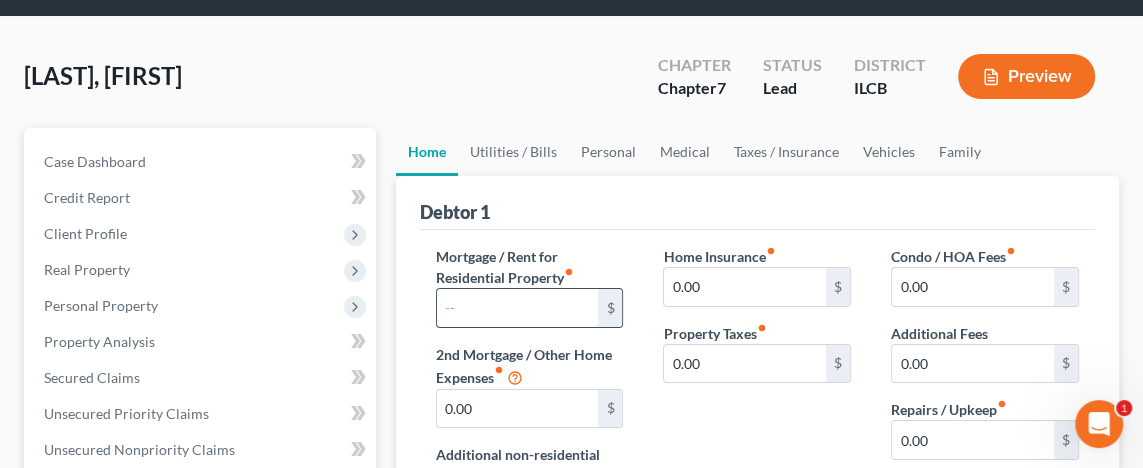 click at bounding box center [518, 308] 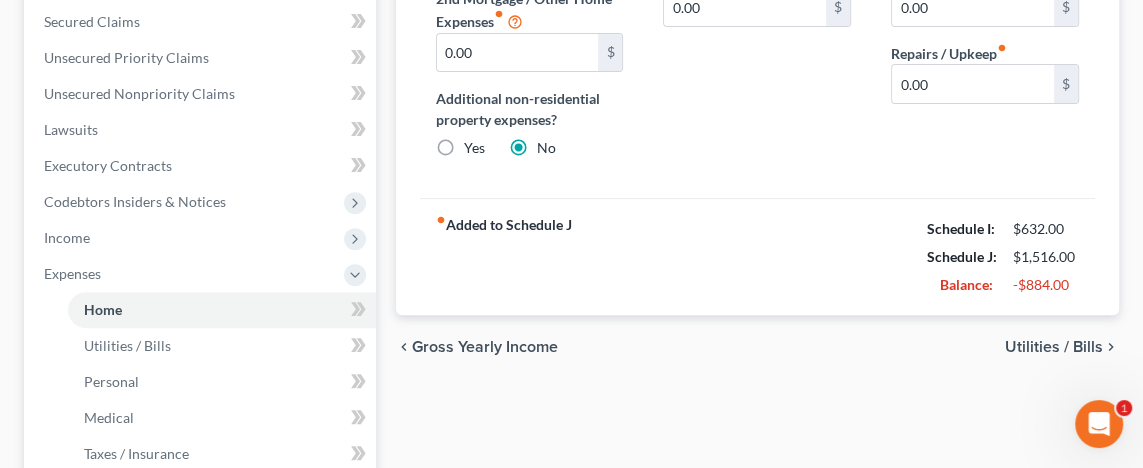 scroll, scrollTop: 500, scrollLeft: 0, axis: vertical 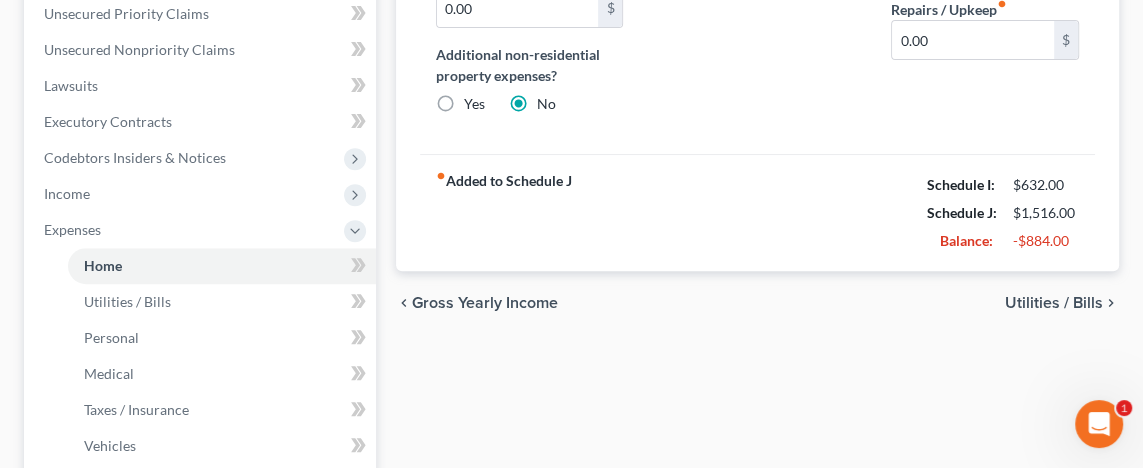 type on "1,516" 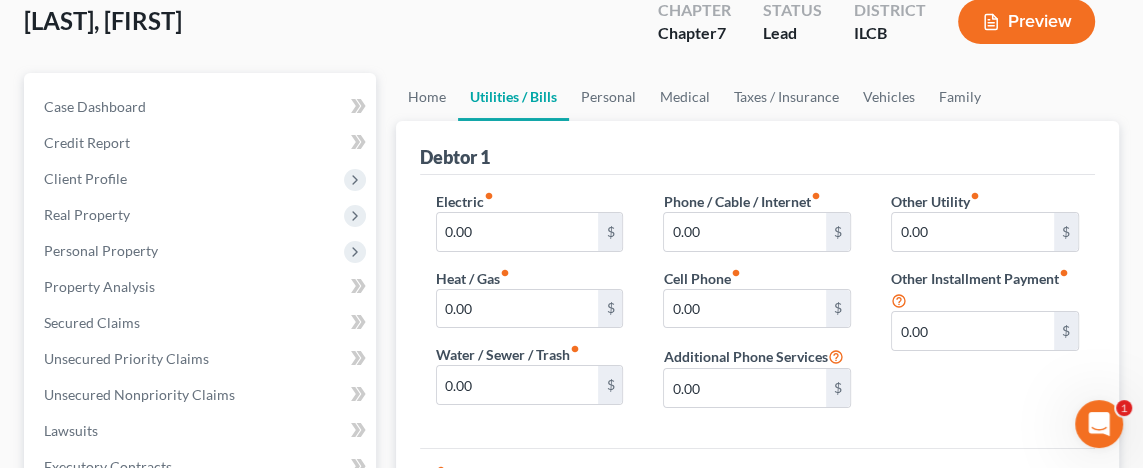 scroll, scrollTop: 200, scrollLeft: 0, axis: vertical 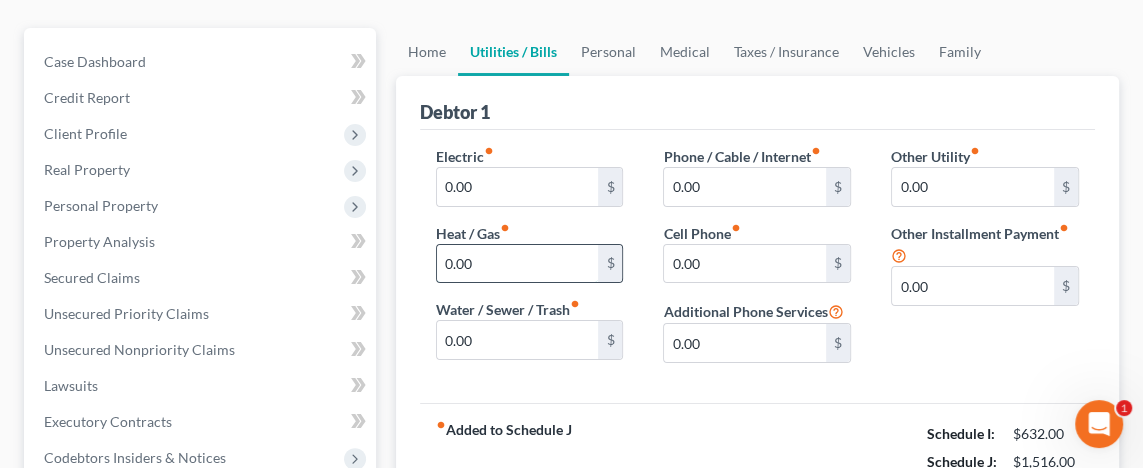 click on "0.00" at bounding box center (518, 264) 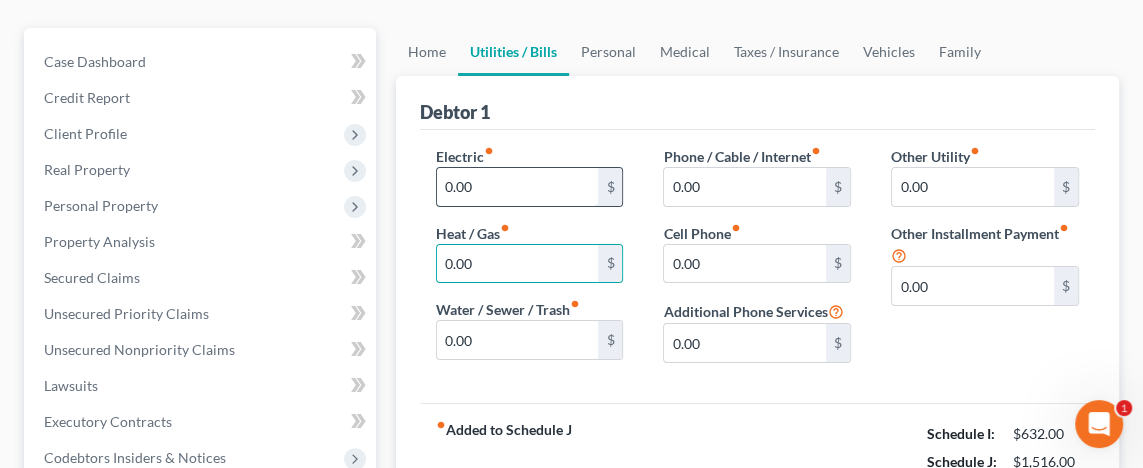 click on "0.00" at bounding box center [518, 187] 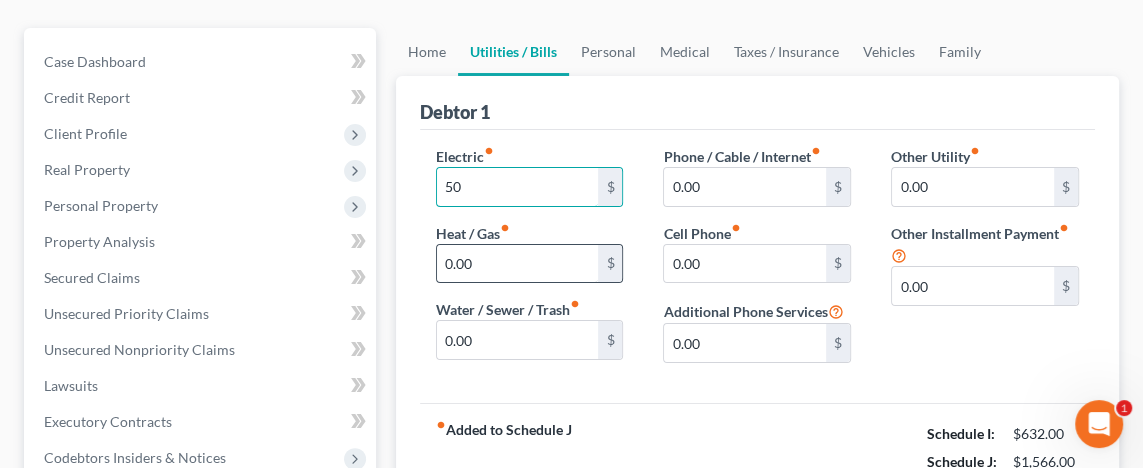 type on "50" 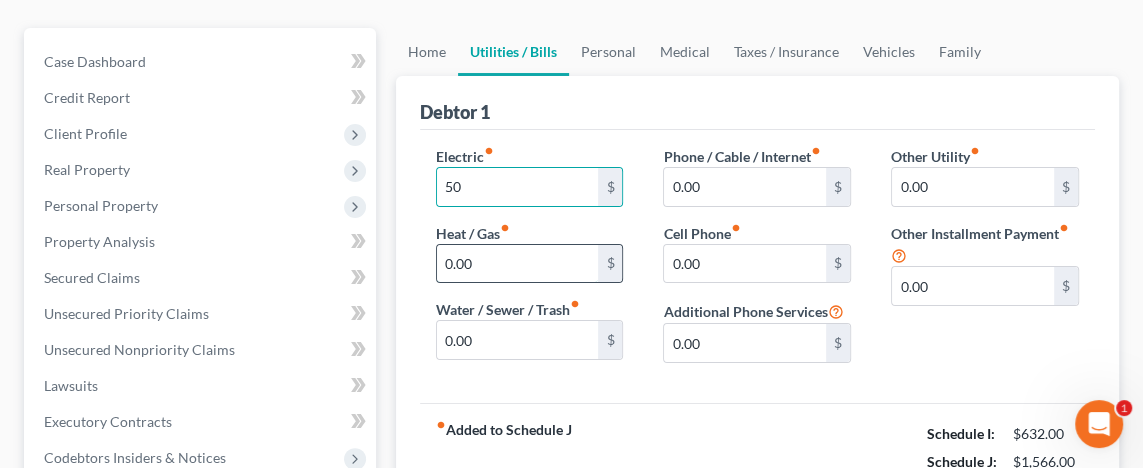 click on "0.00" at bounding box center [518, 264] 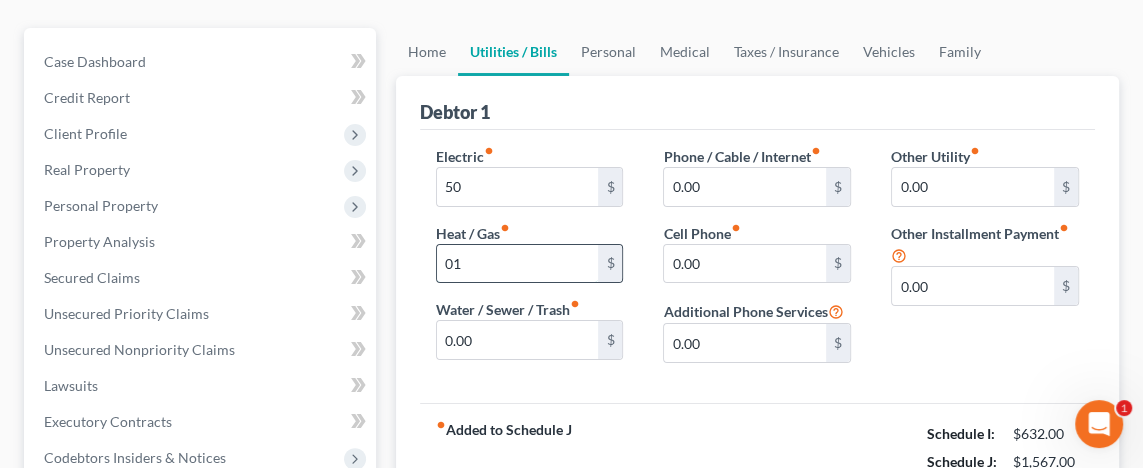 type on "0" 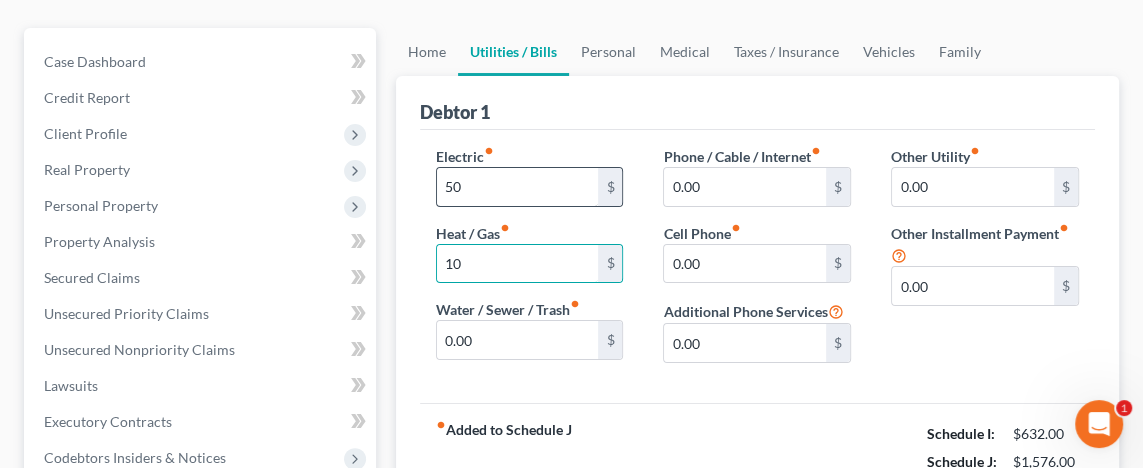 type on "10" 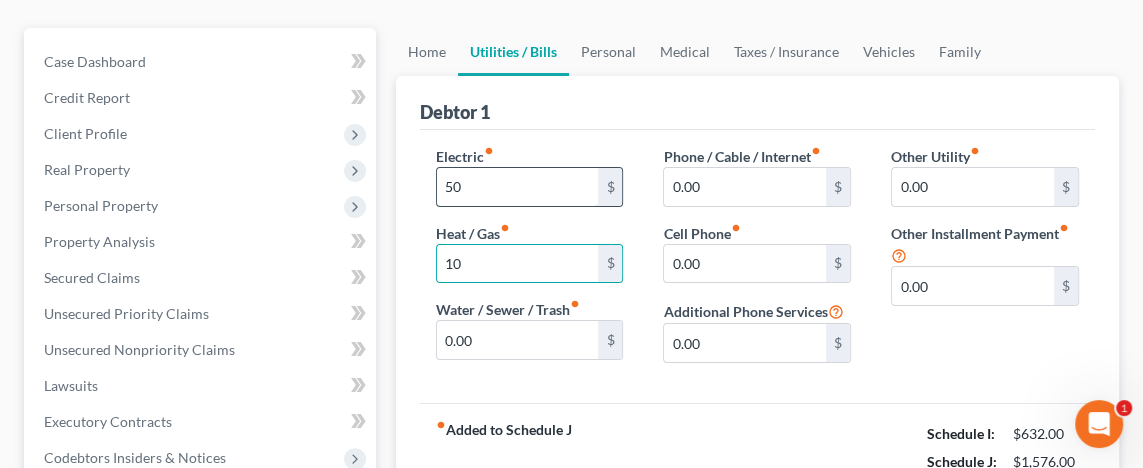 click on "50" at bounding box center (518, 187) 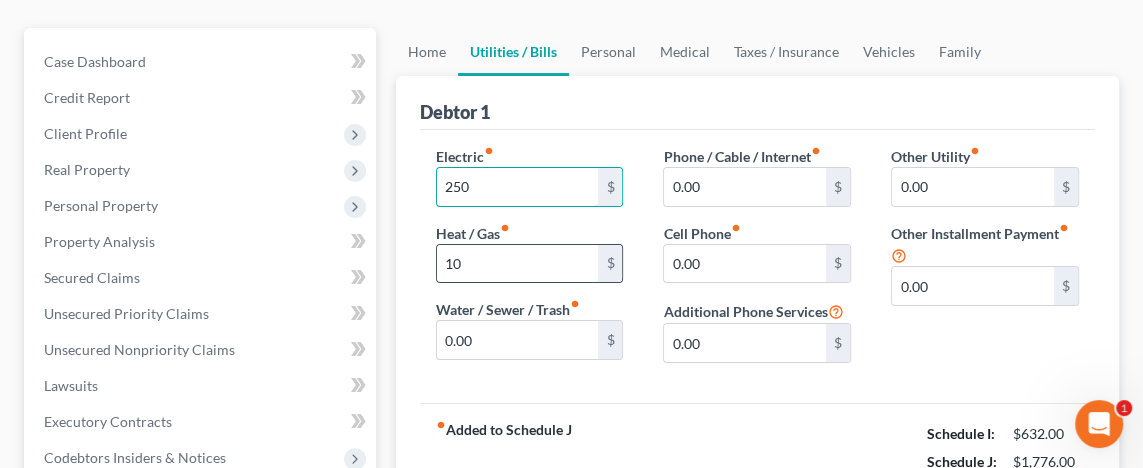 type on "250" 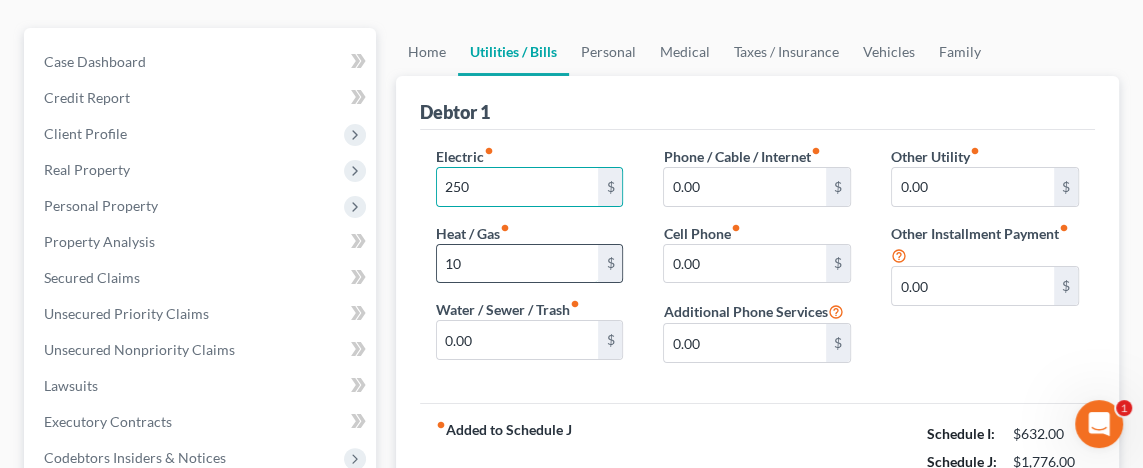 click on "10" at bounding box center (518, 264) 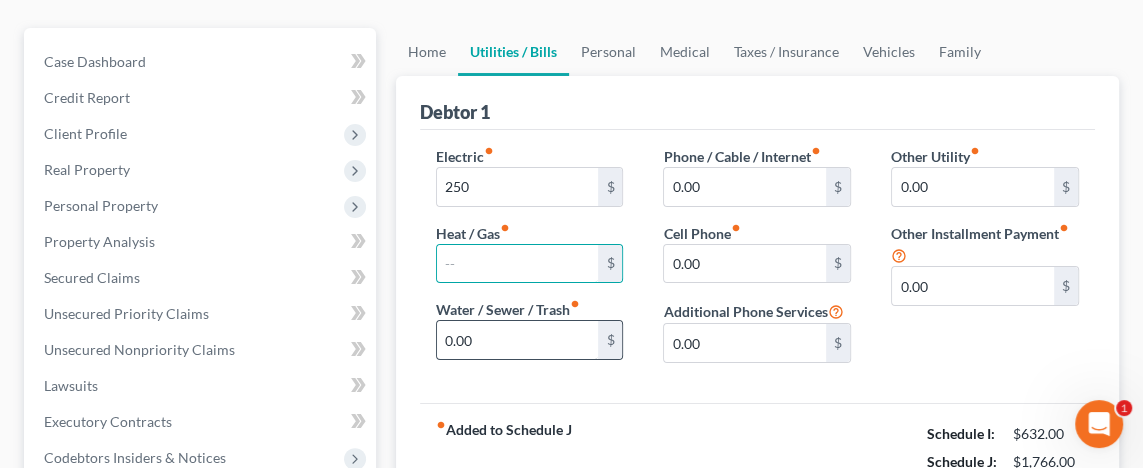 type 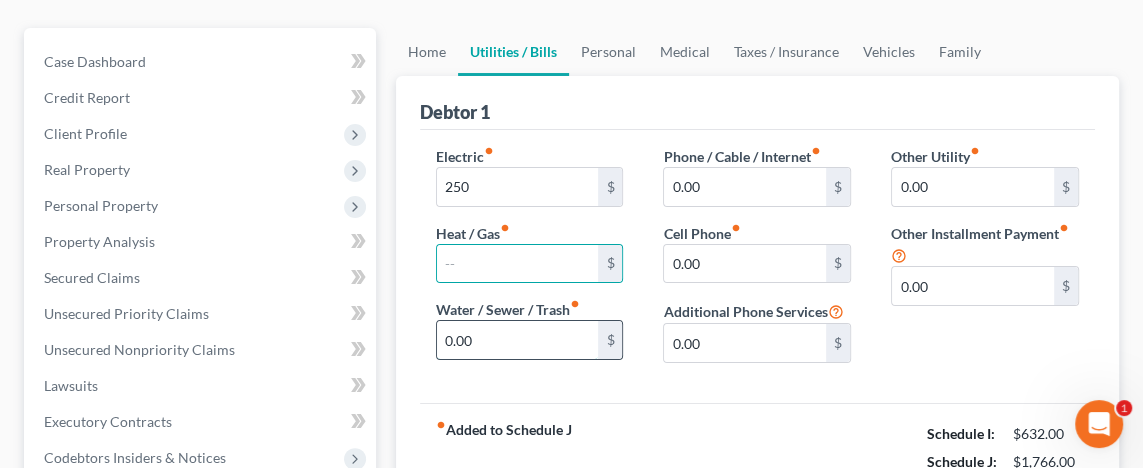 click on "0.00" at bounding box center (518, 340) 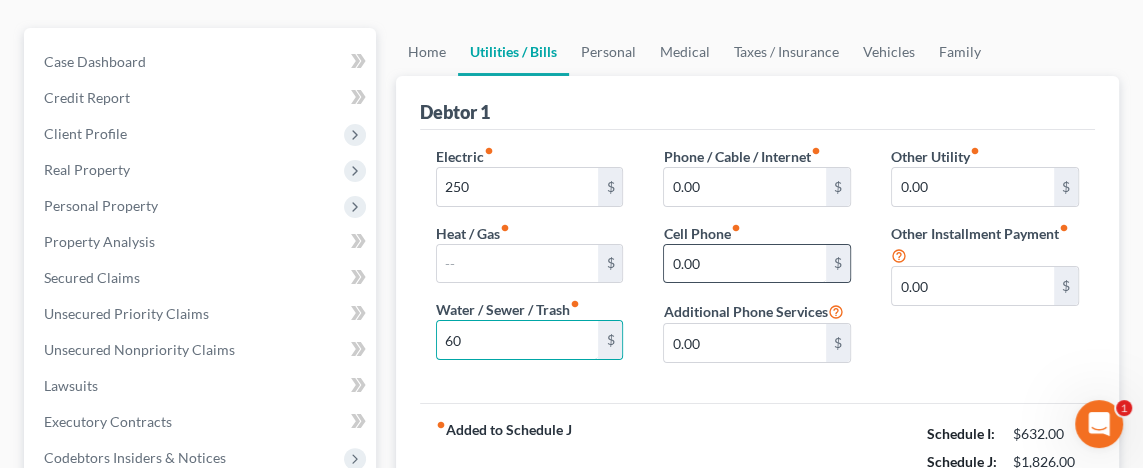type on "60" 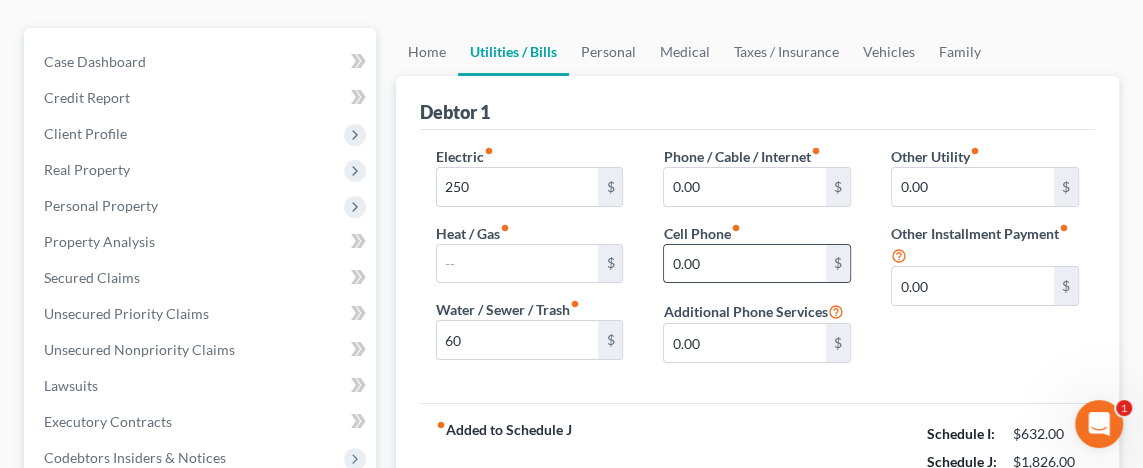 click on "0.00" at bounding box center [745, 264] 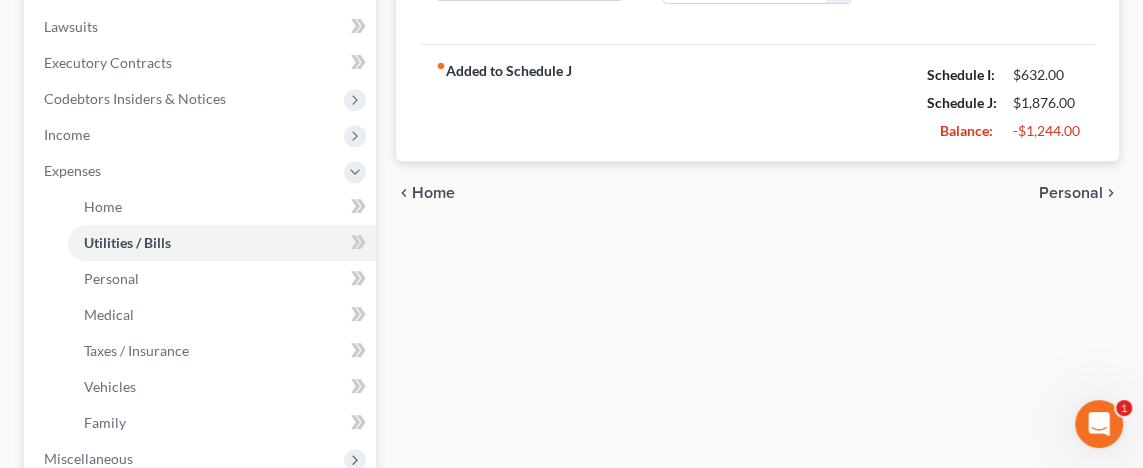 scroll, scrollTop: 600, scrollLeft: 0, axis: vertical 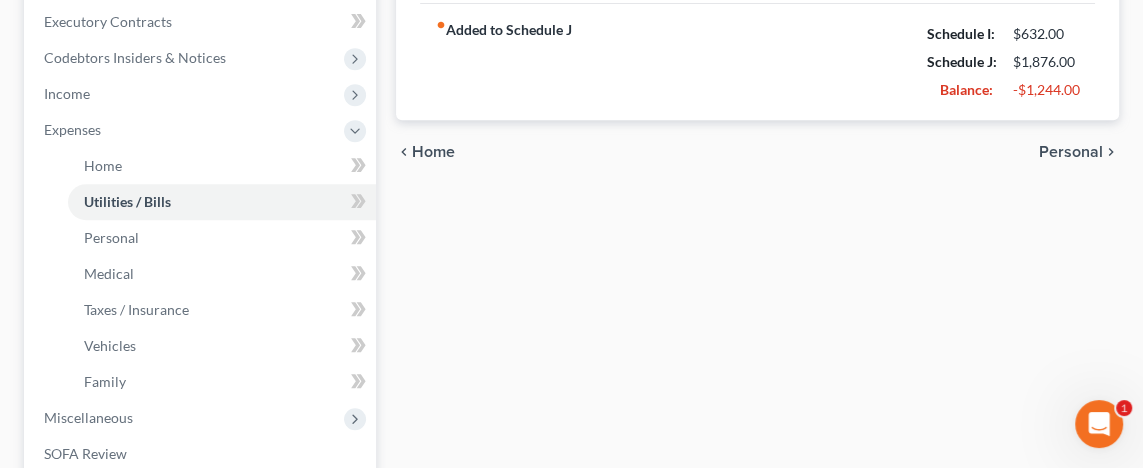 type on "50" 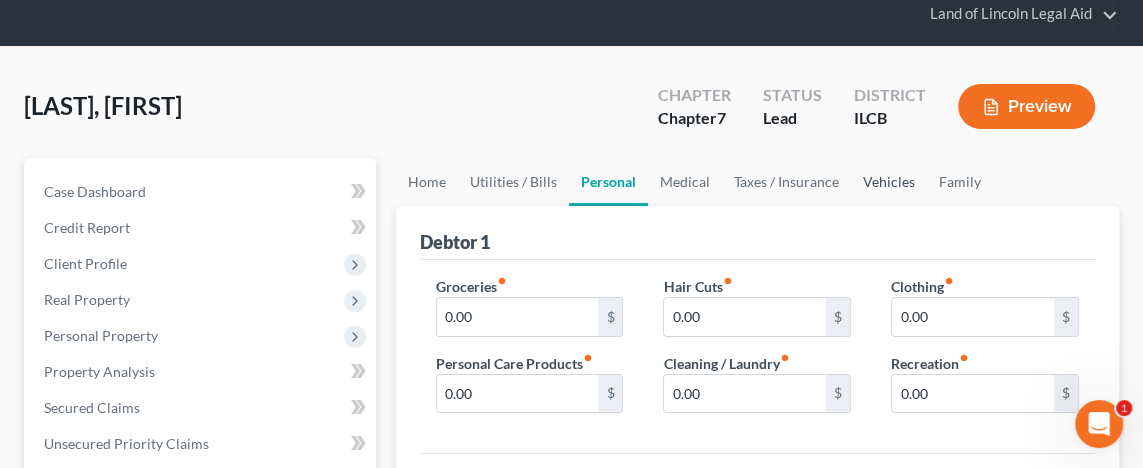 scroll, scrollTop: 100, scrollLeft: 0, axis: vertical 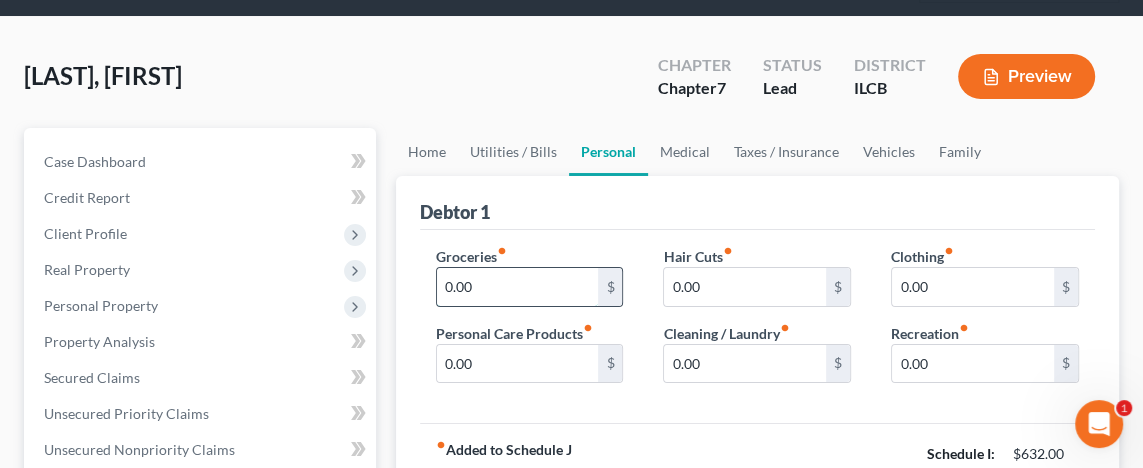 click on "0.00" at bounding box center (518, 287) 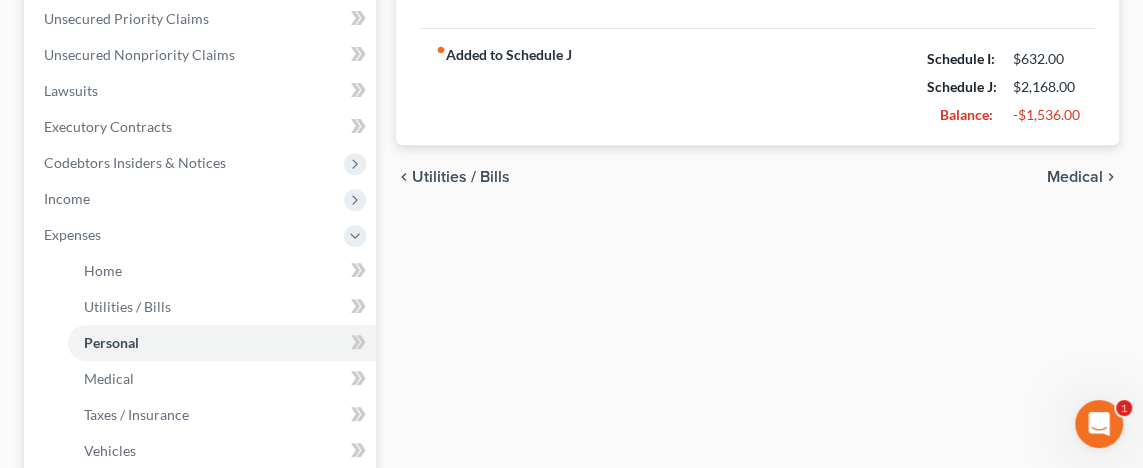 scroll, scrollTop: 500, scrollLeft: 0, axis: vertical 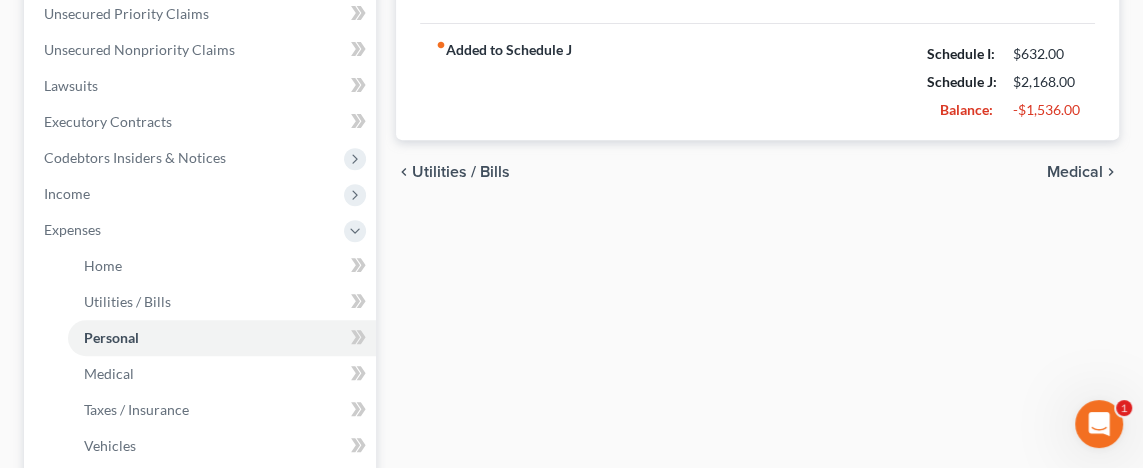 type on "[NUMBER]" 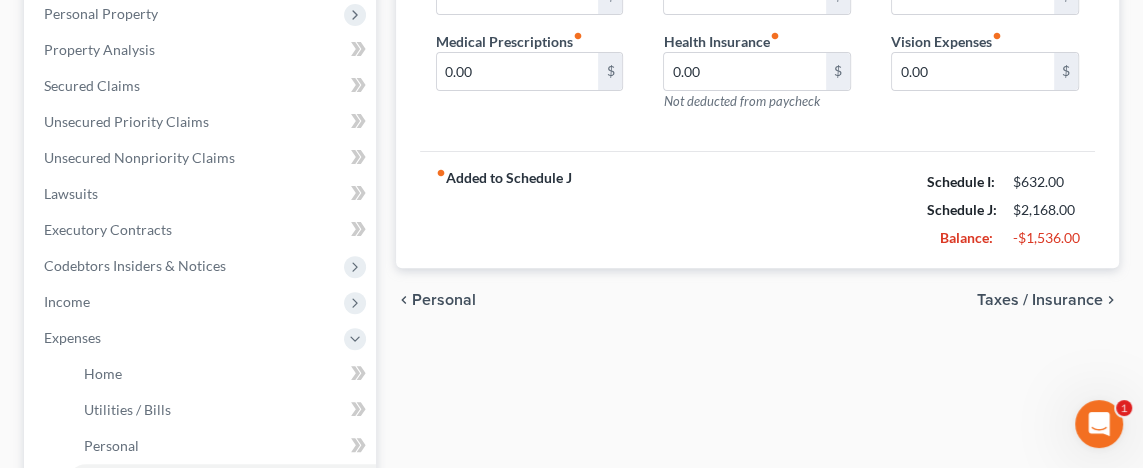 scroll, scrollTop: 500, scrollLeft: 0, axis: vertical 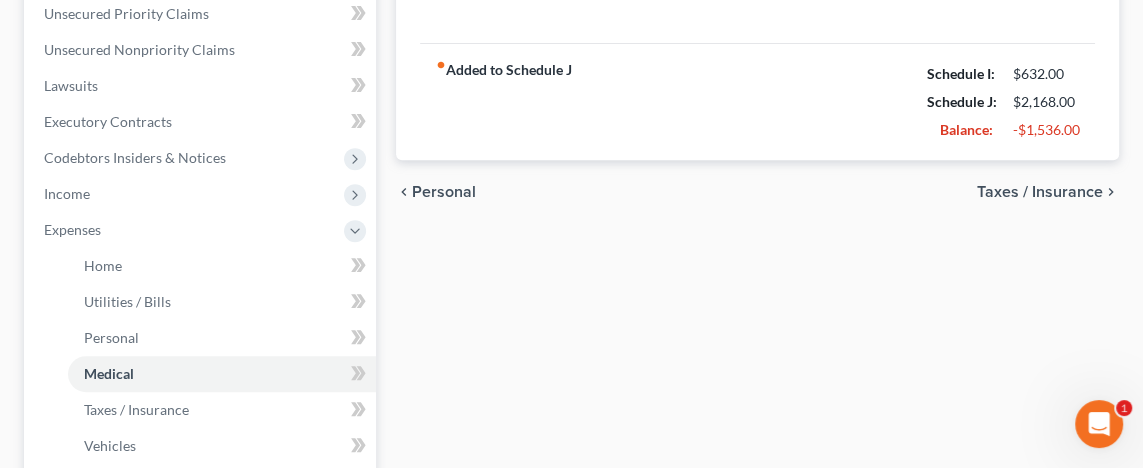 click on "Taxes / Insurance" at bounding box center [1040, 192] 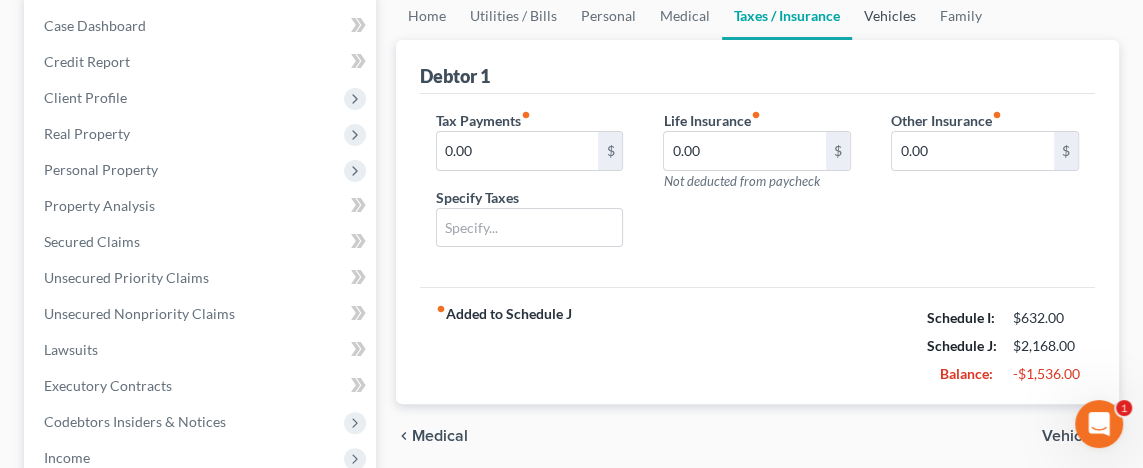 scroll, scrollTop: 300, scrollLeft: 0, axis: vertical 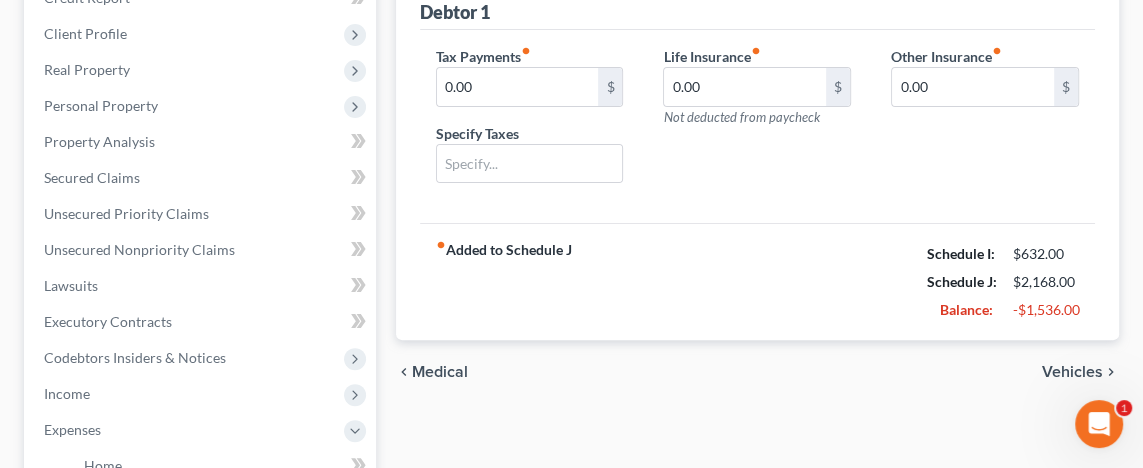 click on "Vehicles" at bounding box center (1072, 372) 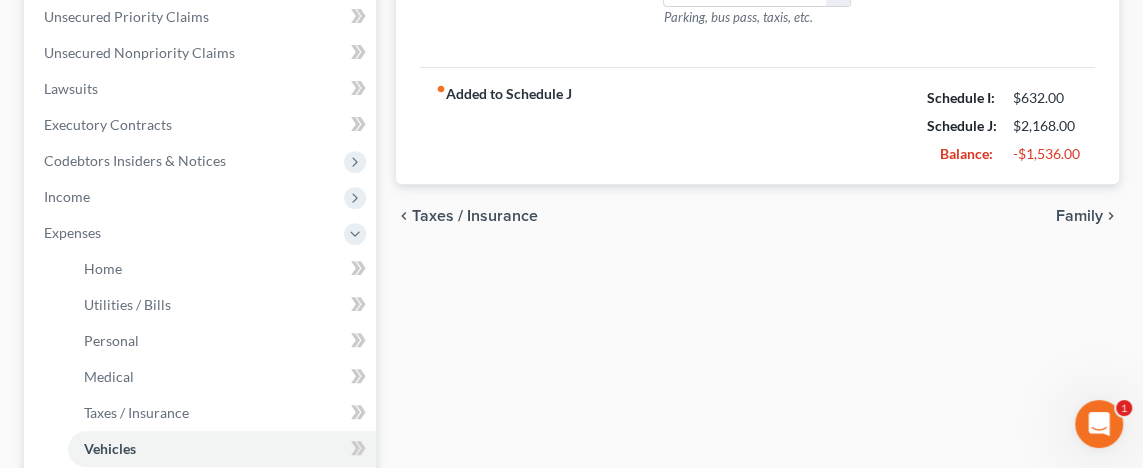 scroll, scrollTop: 500, scrollLeft: 0, axis: vertical 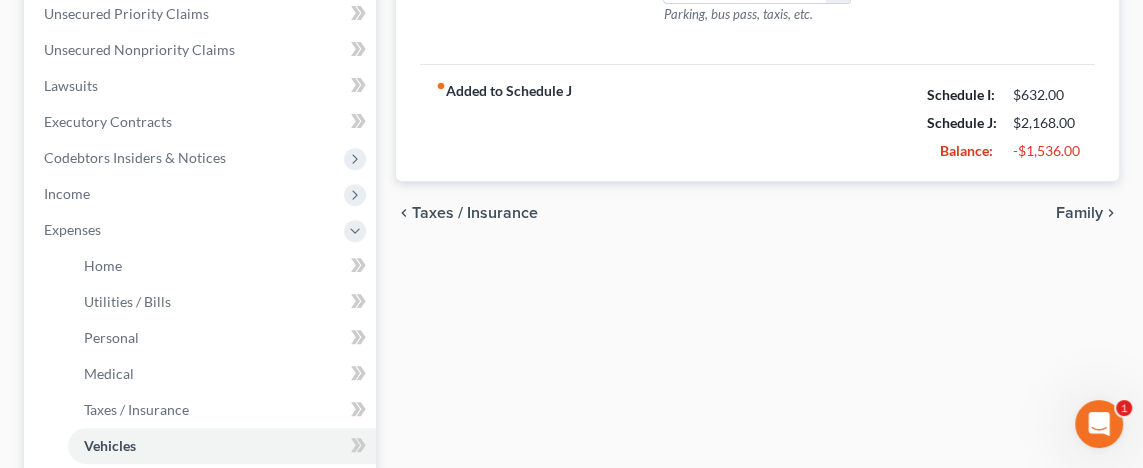 click on "Family" at bounding box center (1079, 213) 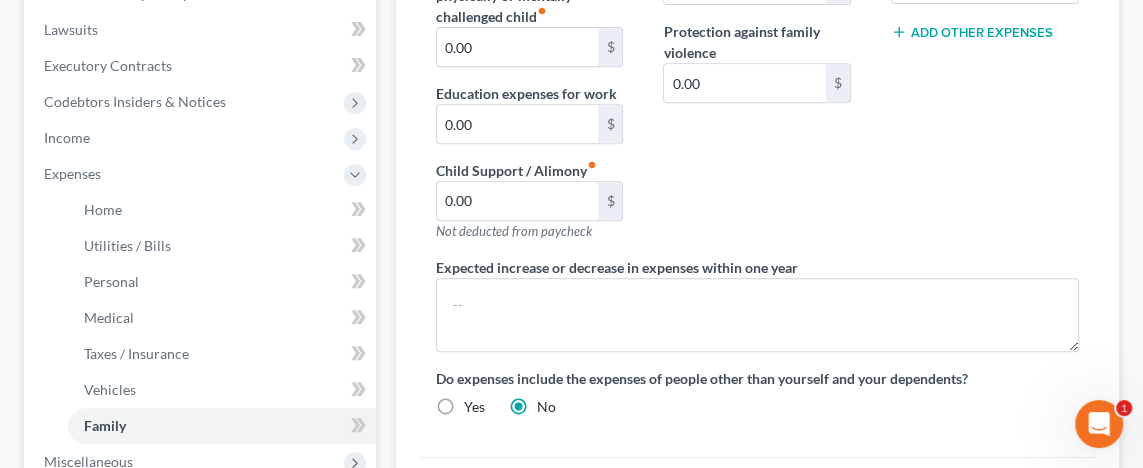 scroll, scrollTop: 480, scrollLeft: 0, axis: vertical 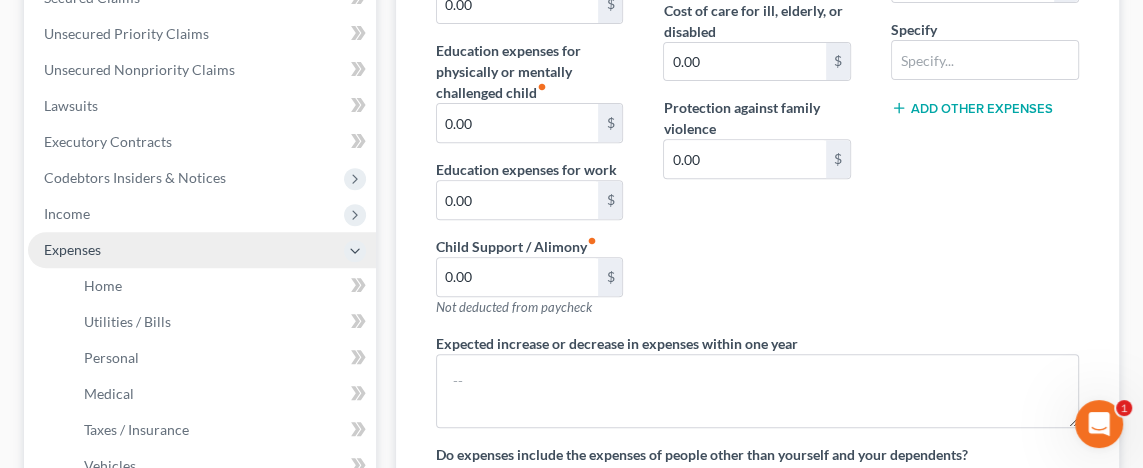 click on "Expenses" at bounding box center [202, 250] 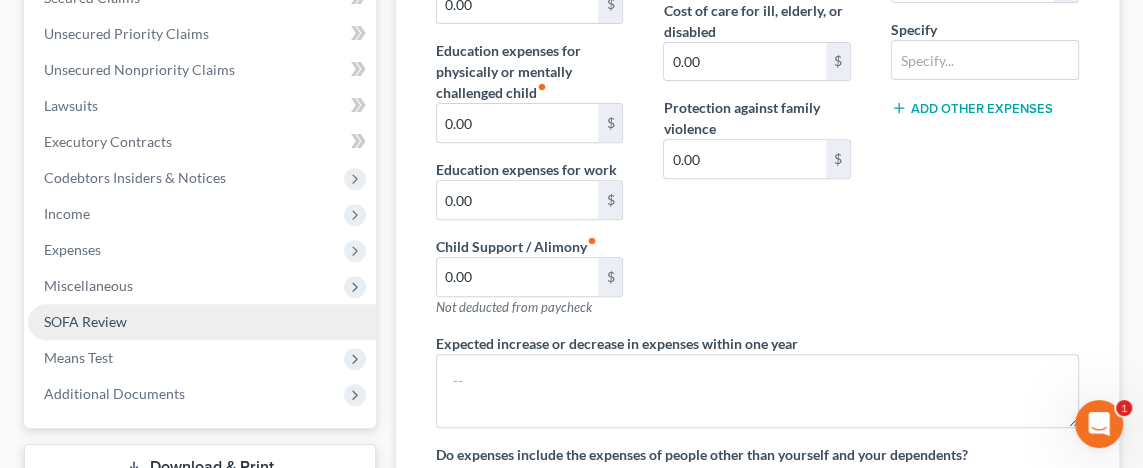 click on "SOFA Review" at bounding box center [202, 322] 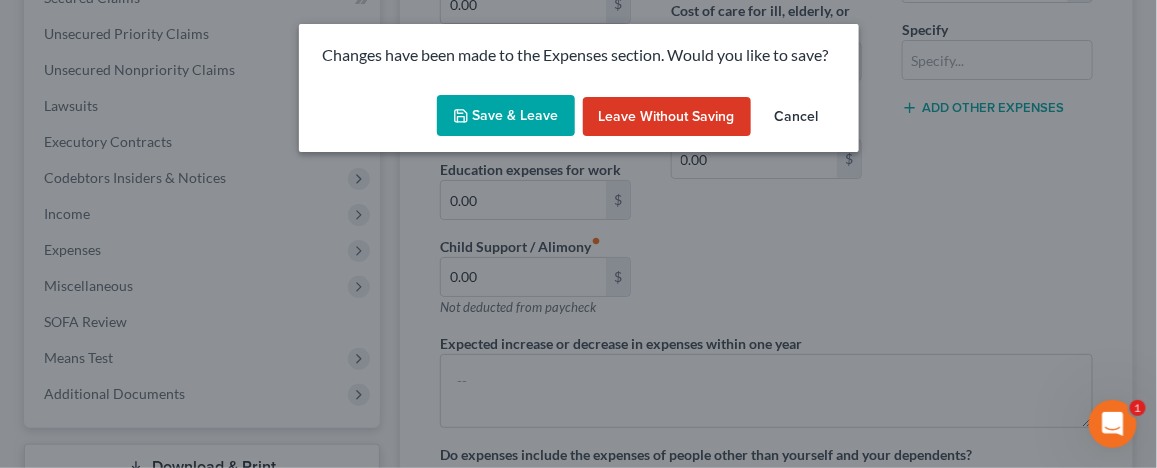 click on "Save & Leave" at bounding box center [506, 116] 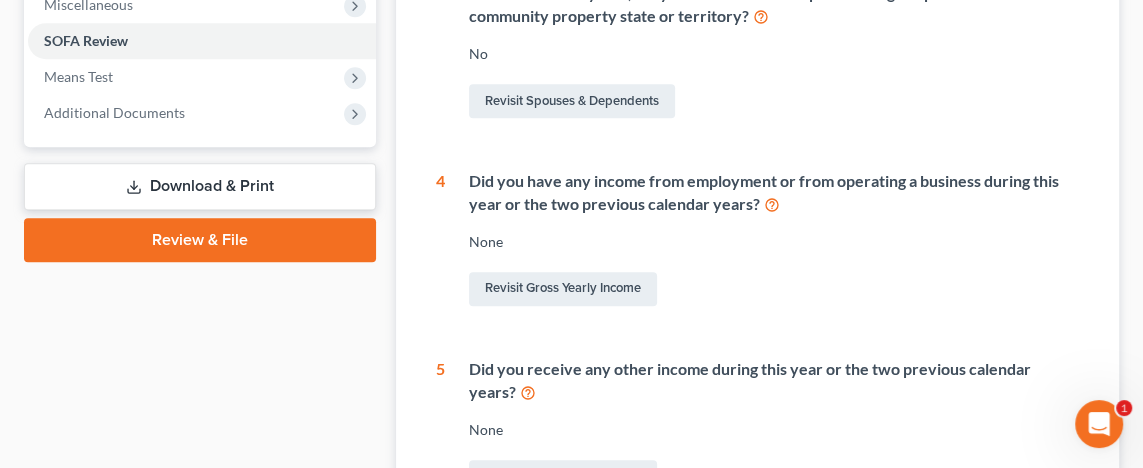 scroll, scrollTop: 800, scrollLeft: 0, axis: vertical 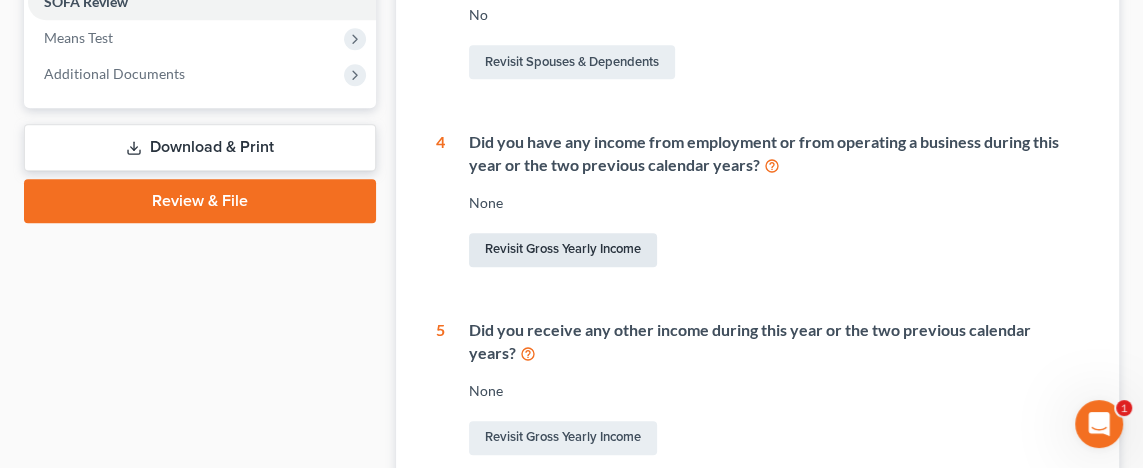 click on "Revisit Gross Yearly Income" at bounding box center (563, 250) 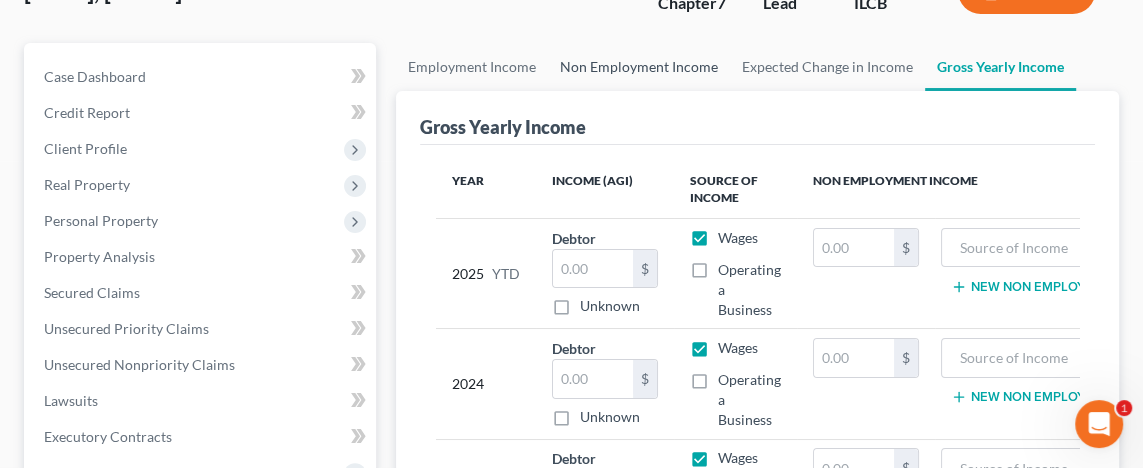 scroll, scrollTop: 200, scrollLeft: 0, axis: vertical 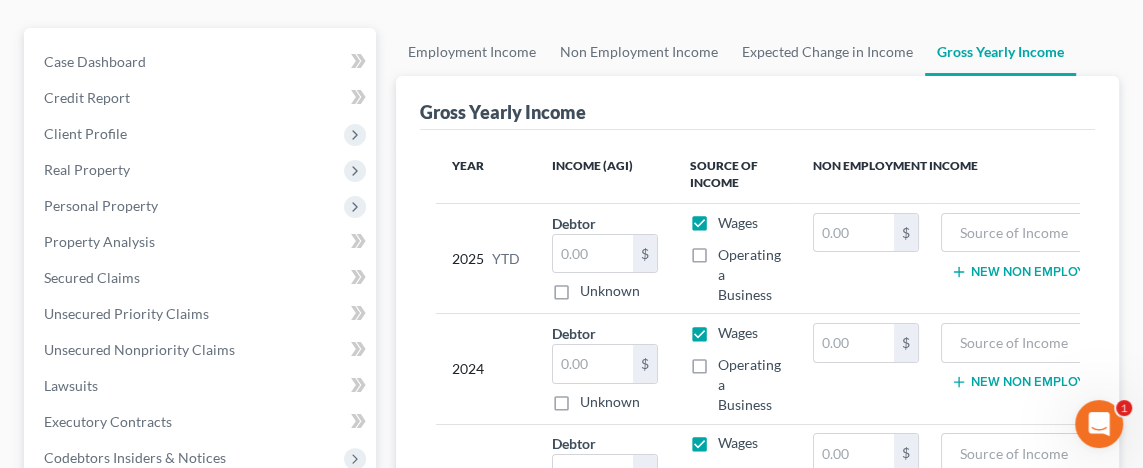 click on "Wages" at bounding box center [738, 223] 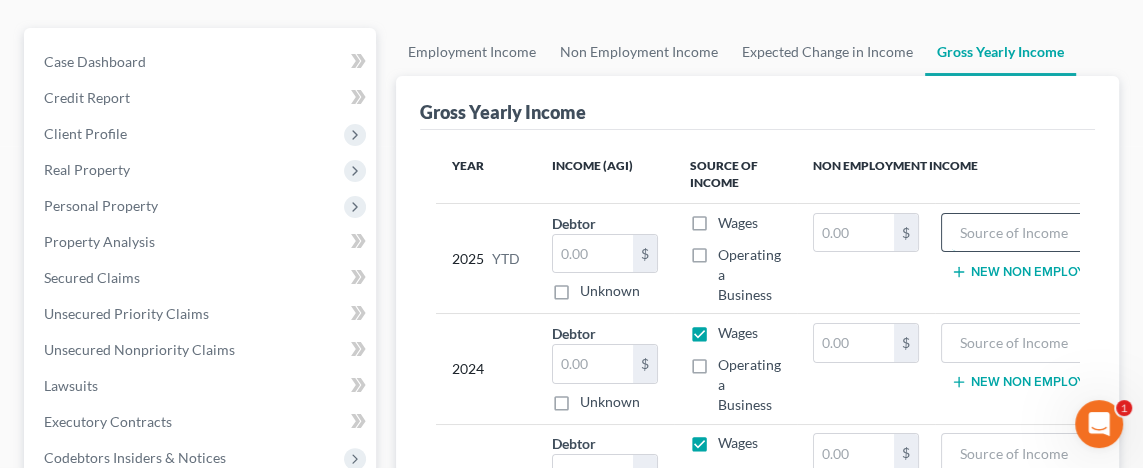 click at bounding box center [1042, 233] 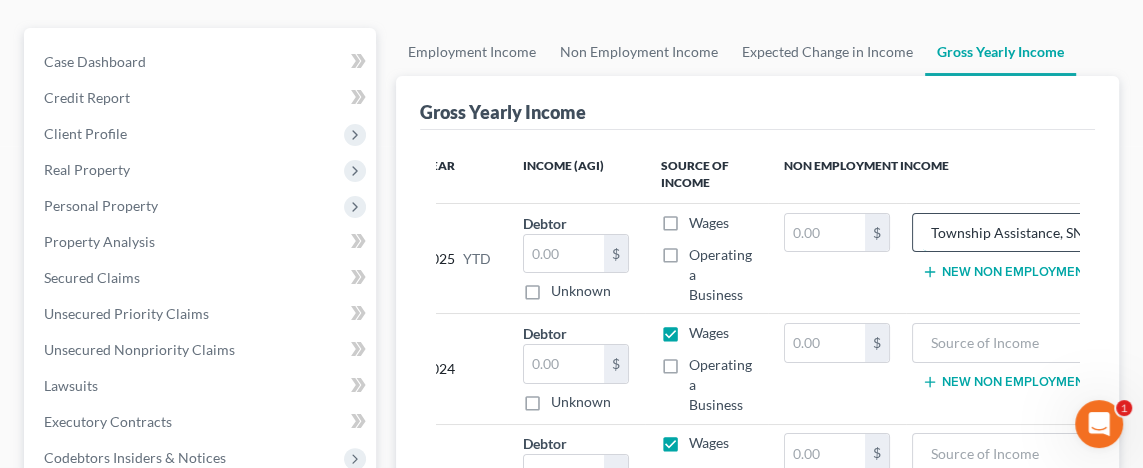 scroll, scrollTop: 0, scrollLeft: 38, axis: horizontal 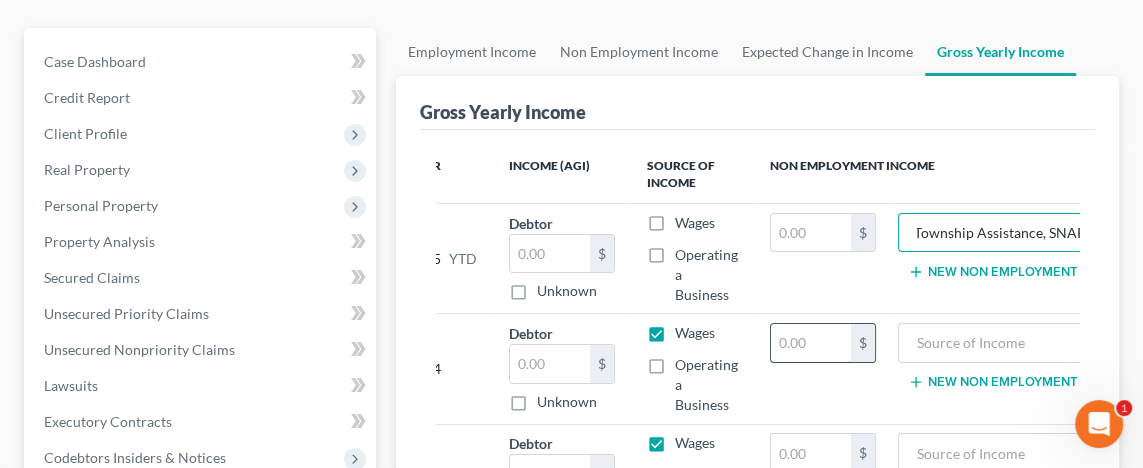 type on "Township Assistance, SNAP" 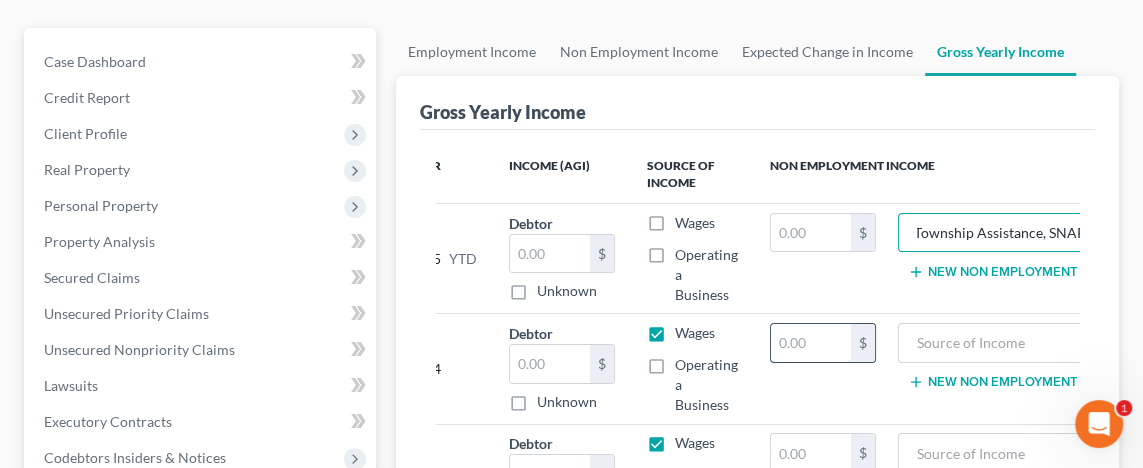 scroll, scrollTop: 0, scrollLeft: 0, axis: both 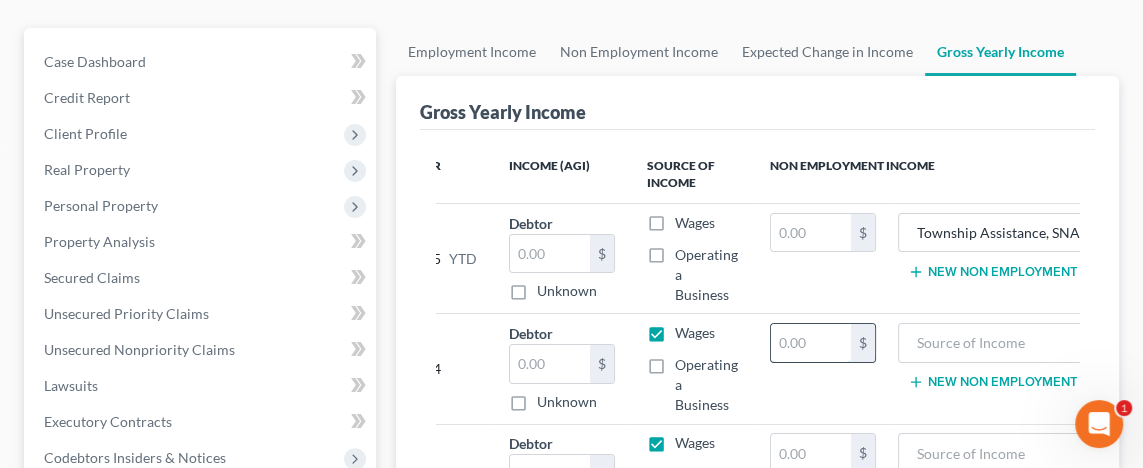 click at bounding box center (811, 343) 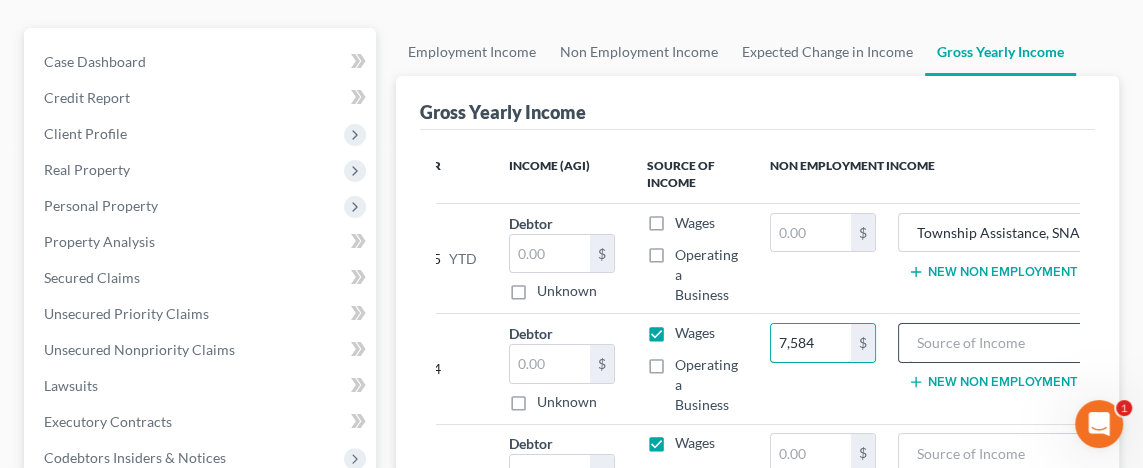 type on "7,584" 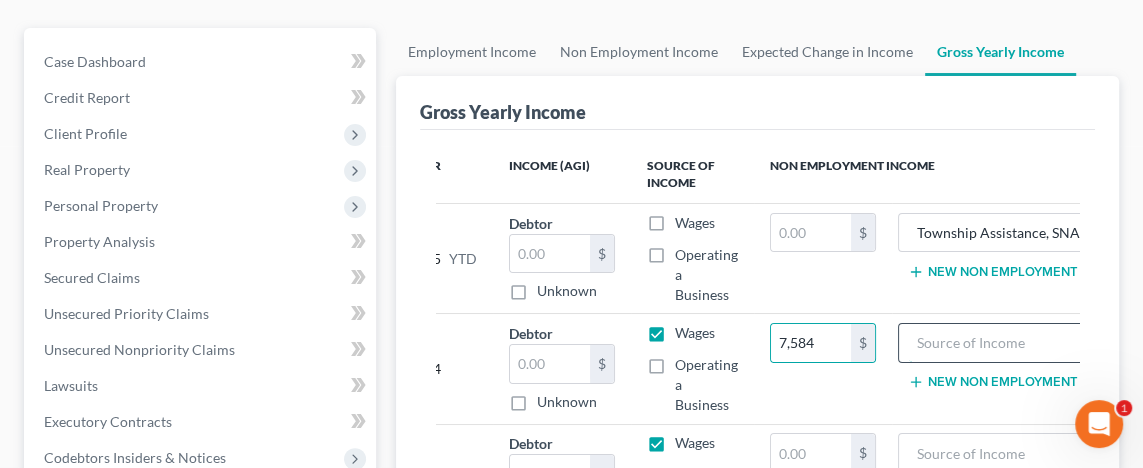 click at bounding box center (999, 343) 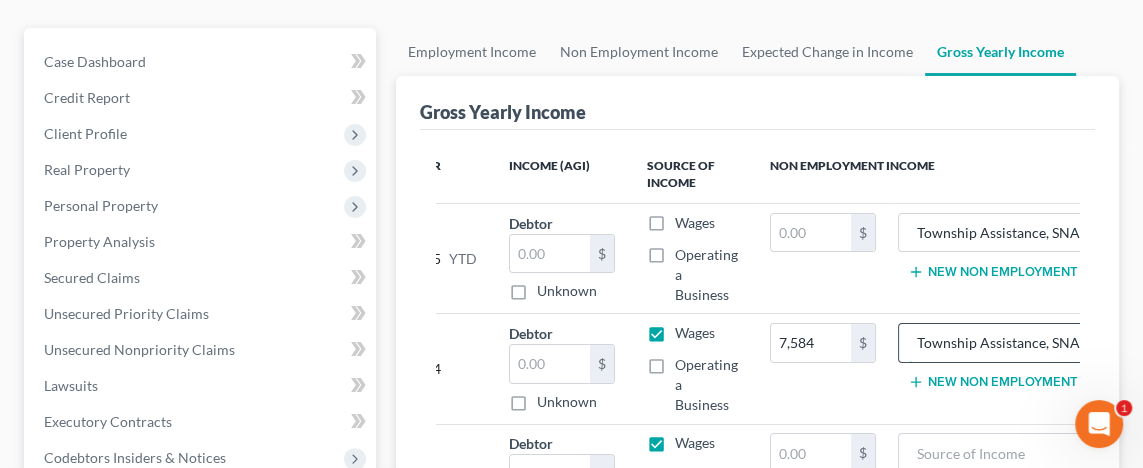 scroll, scrollTop: 0, scrollLeft: 3, axis: horizontal 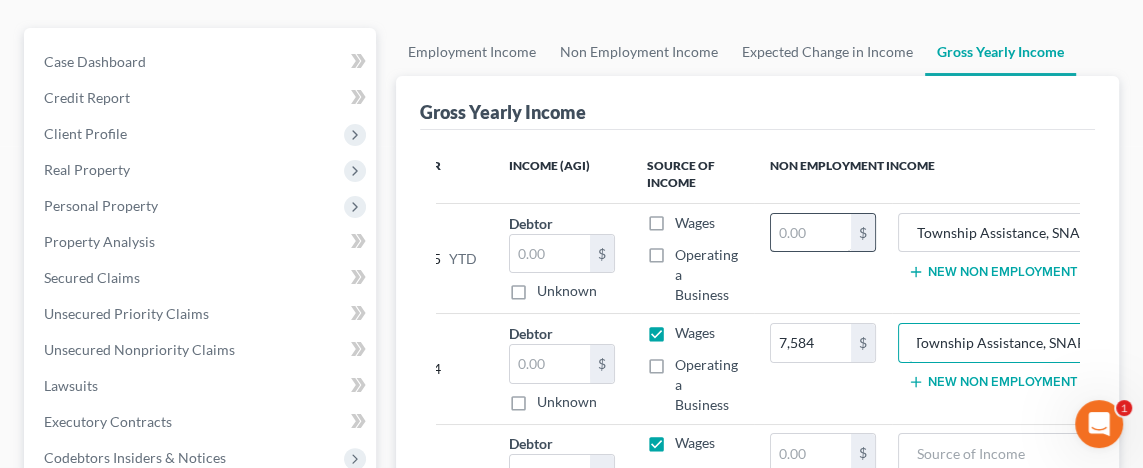 type on "Township Assistance, SNAP" 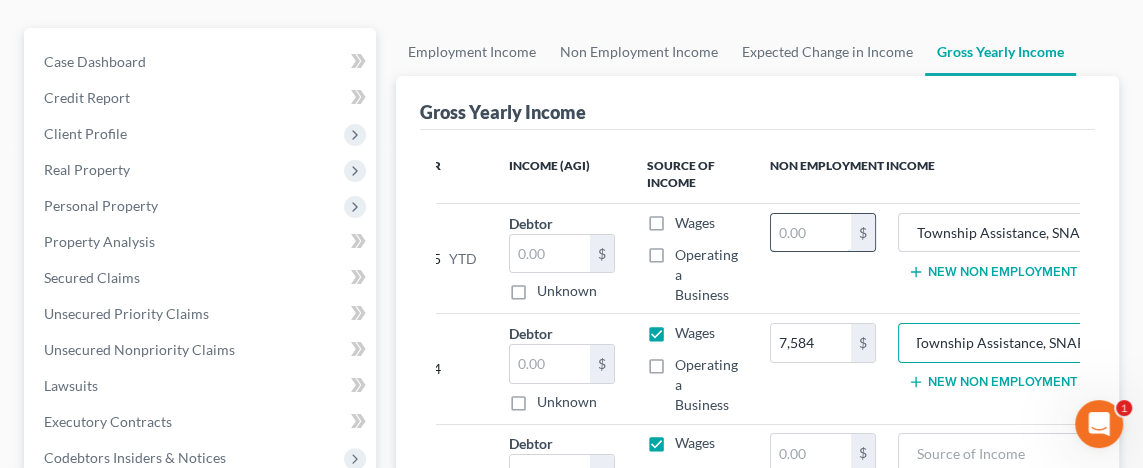 scroll, scrollTop: 0, scrollLeft: 0, axis: both 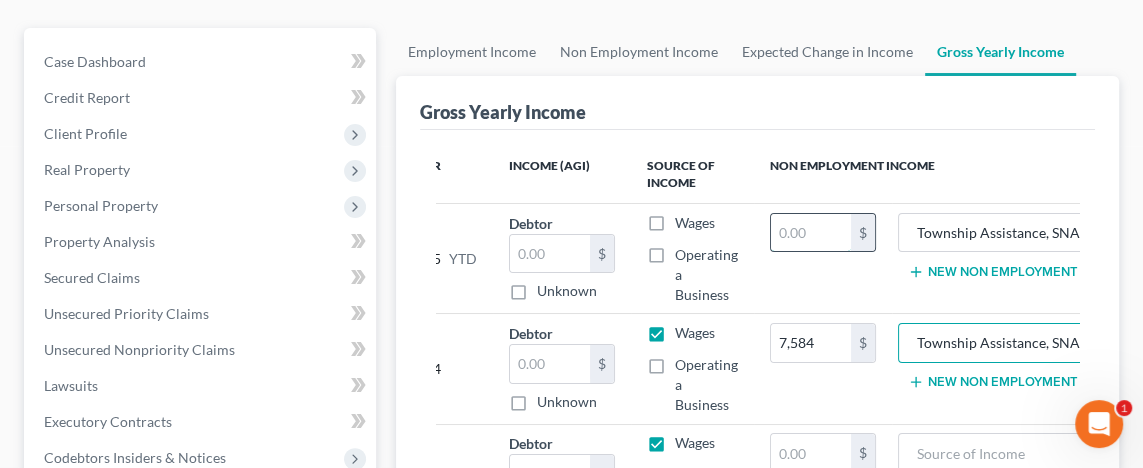 click at bounding box center (811, 233) 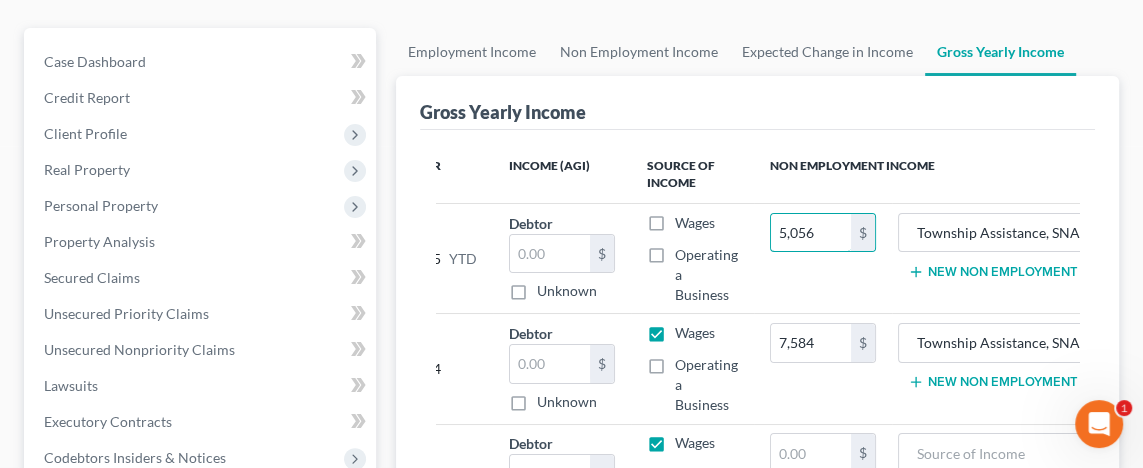 type on "5,056" 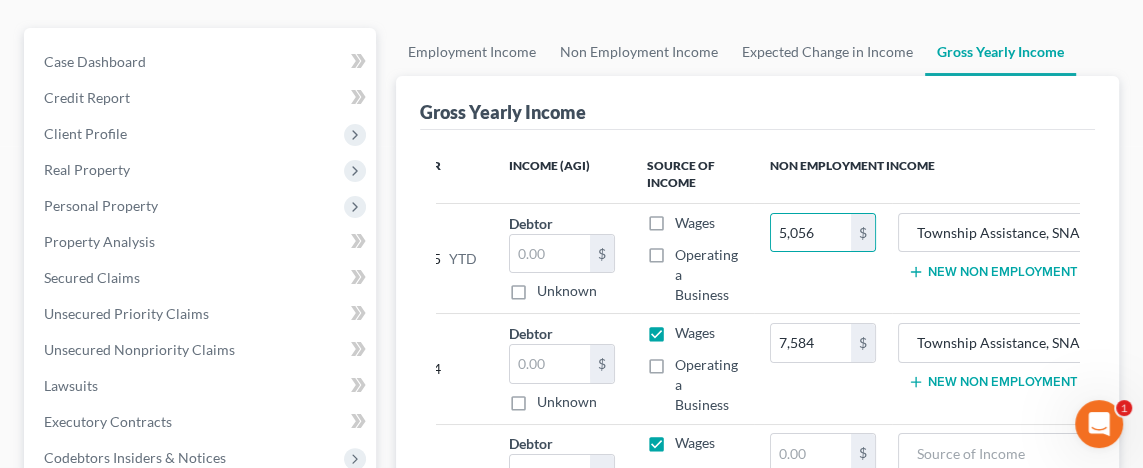 click on "Wages" at bounding box center (695, 333) 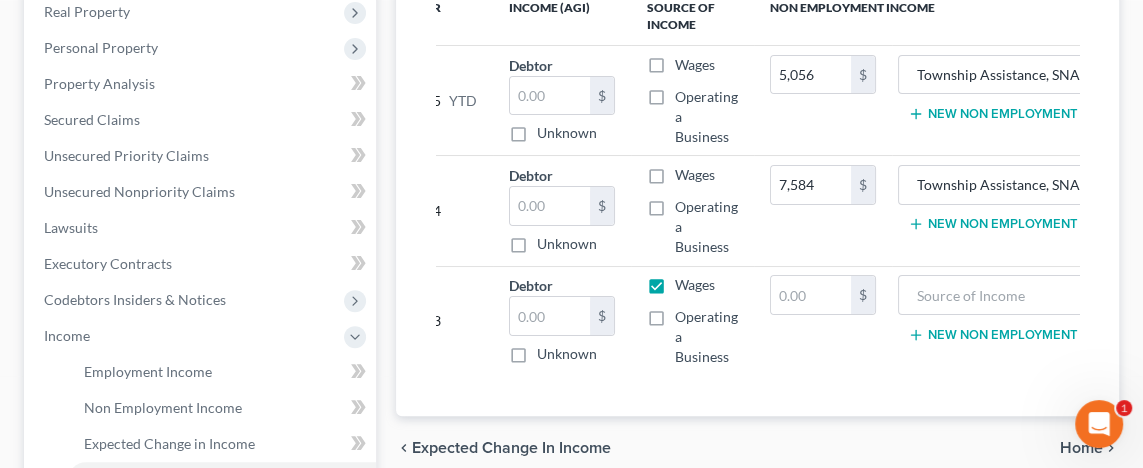 scroll, scrollTop: 400, scrollLeft: 0, axis: vertical 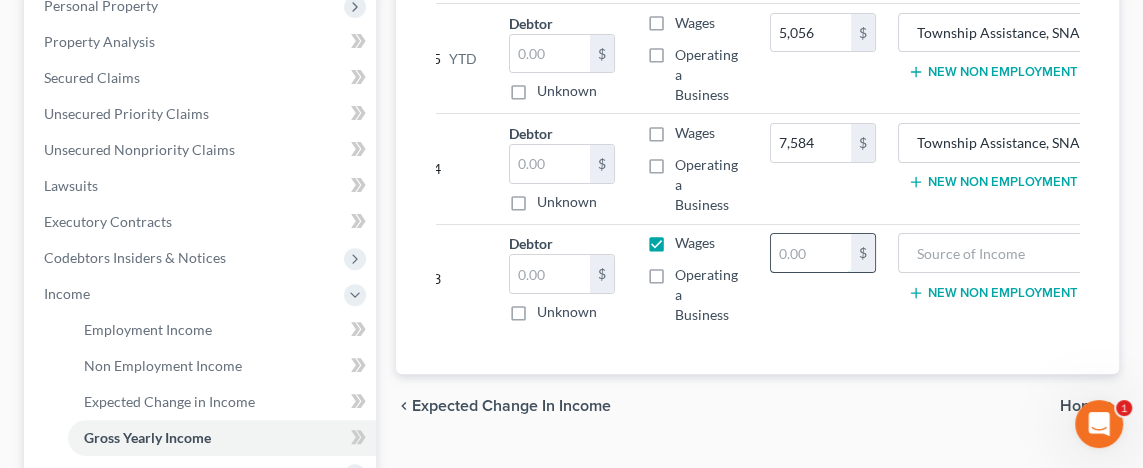 click at bounding box center [811, 253] 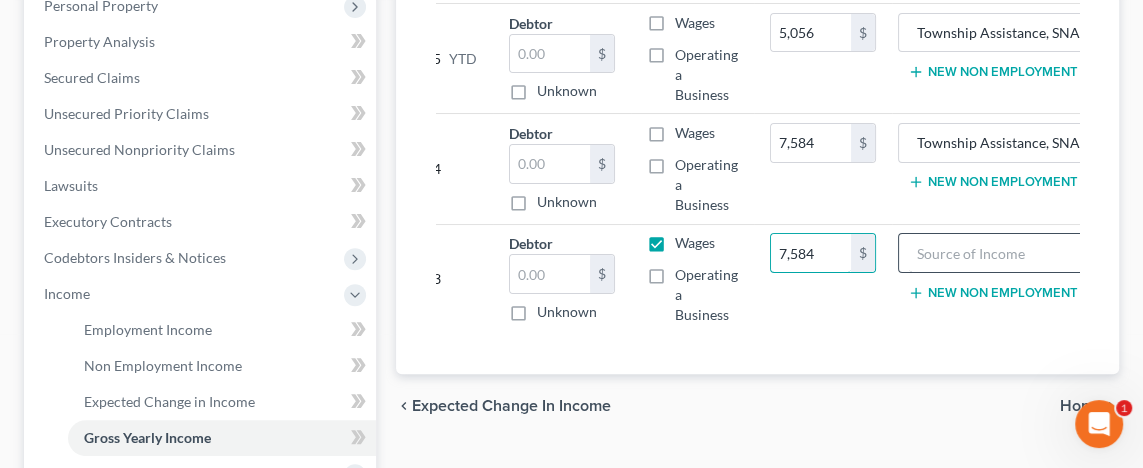 type on "7,584" 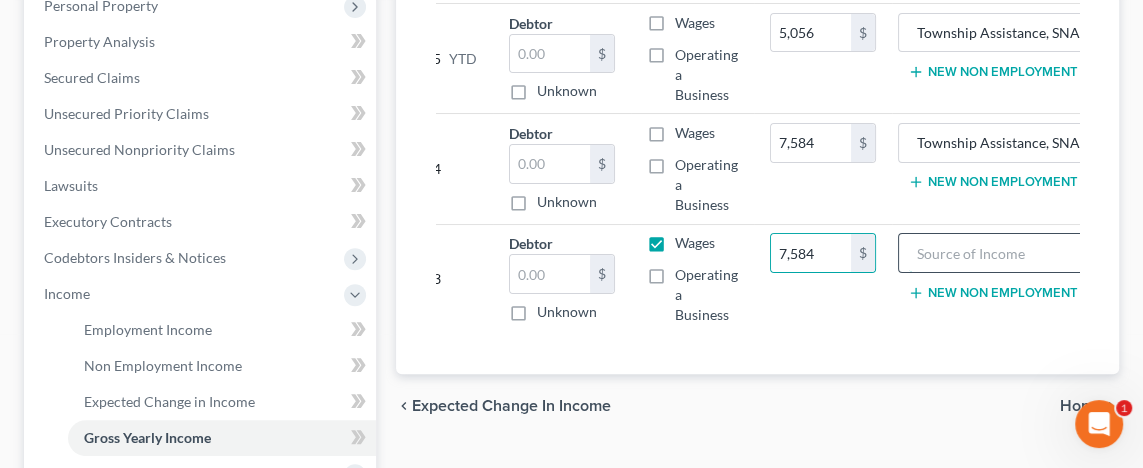 click at bounding box center (999, 253) 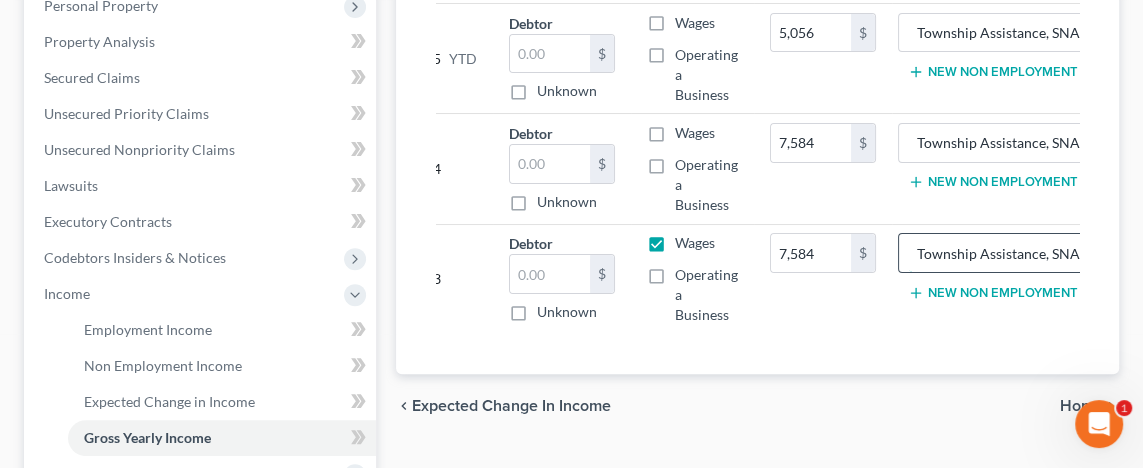 scroll, scrollTop: 0, scrollLeft: 3, axis: horizontal 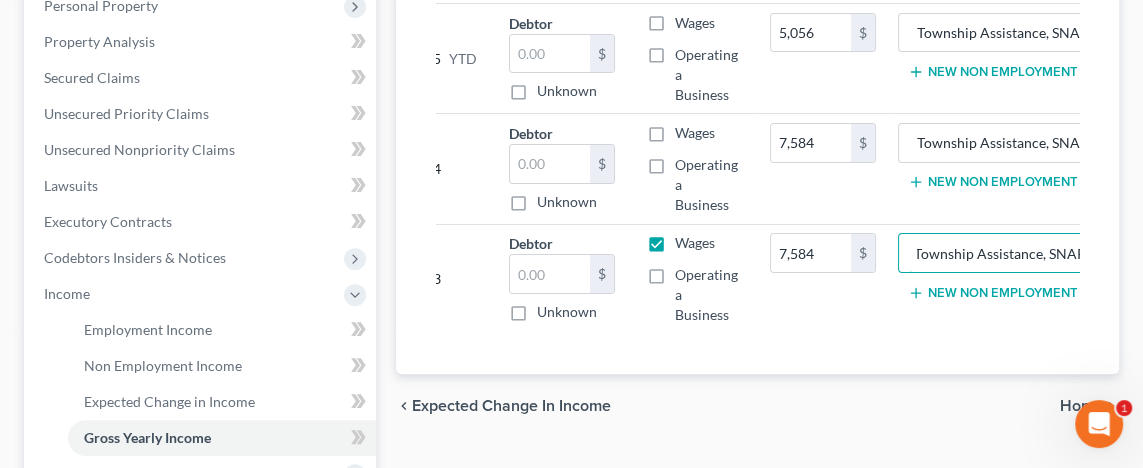 type on "Township Assistance, SNAP" 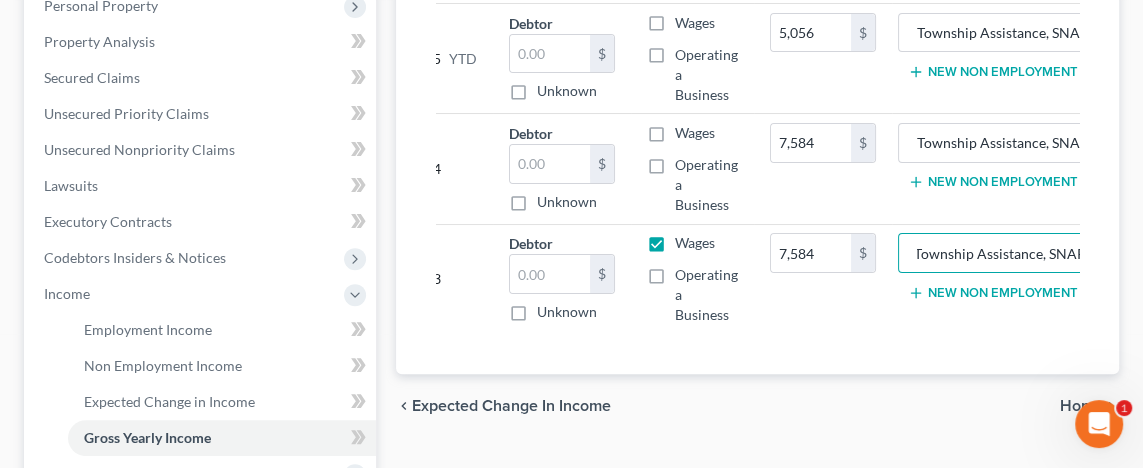scroll, scrollTop: 0, scrollLeft: 0, axis: both 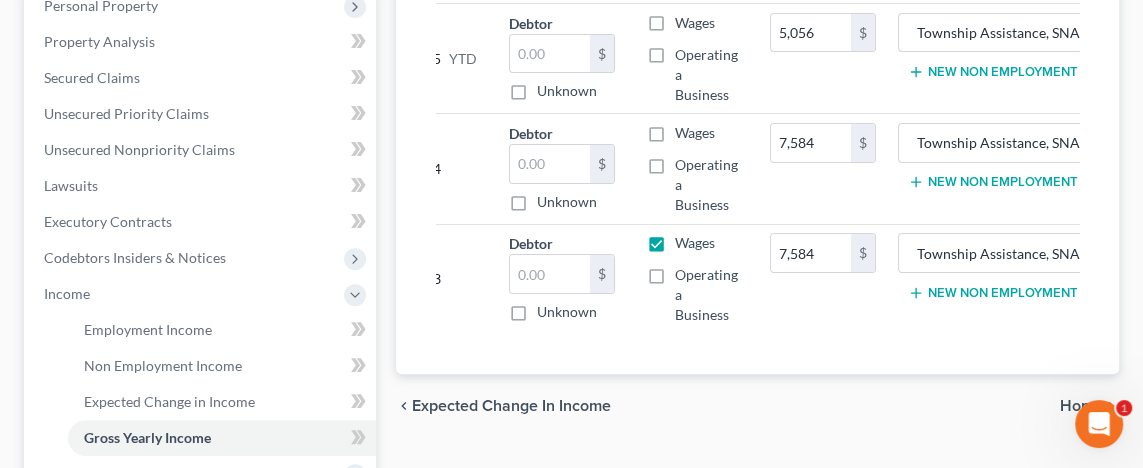click on "Wages" at bounding box center [695, 243] 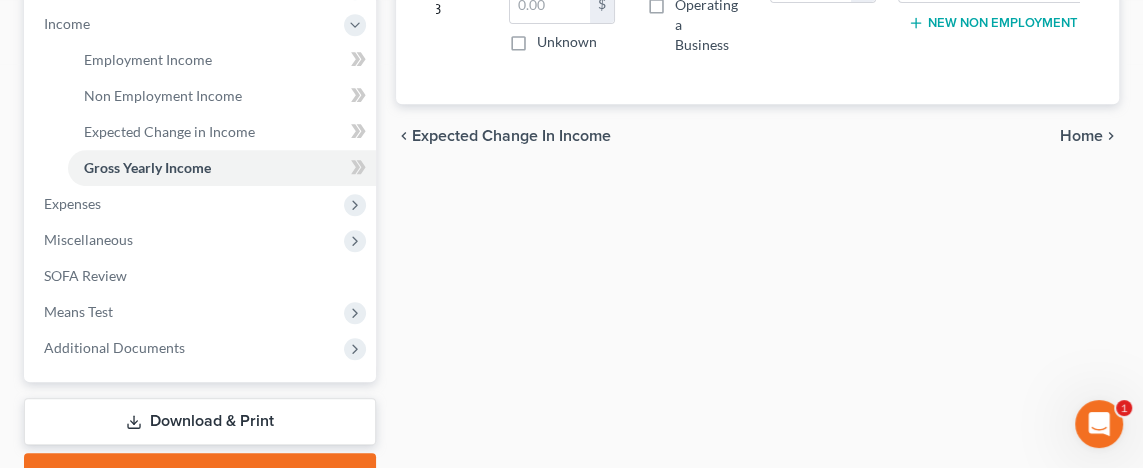 scroll, scrollTop: 700, scrollLeft: 0, axis: vertical 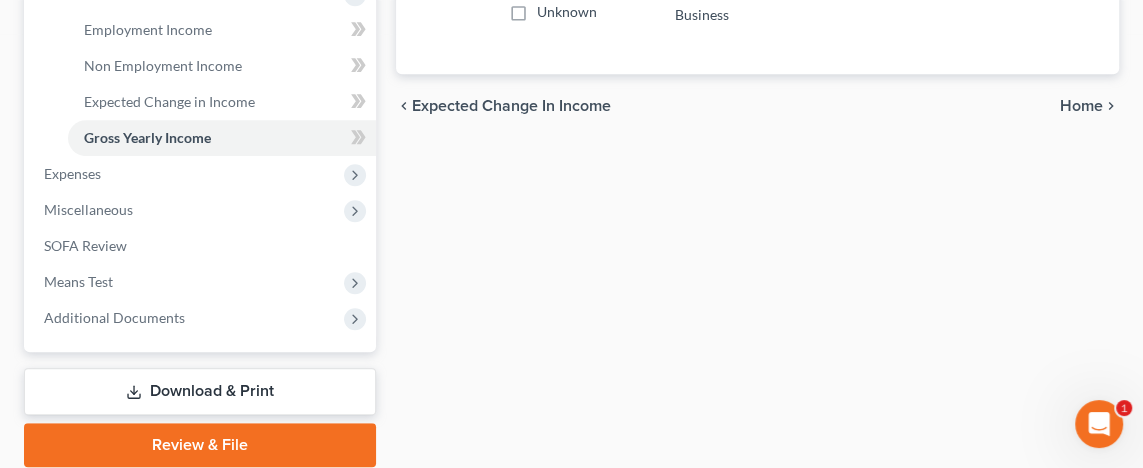 click on "Home" at bounding box center [1081, 106] 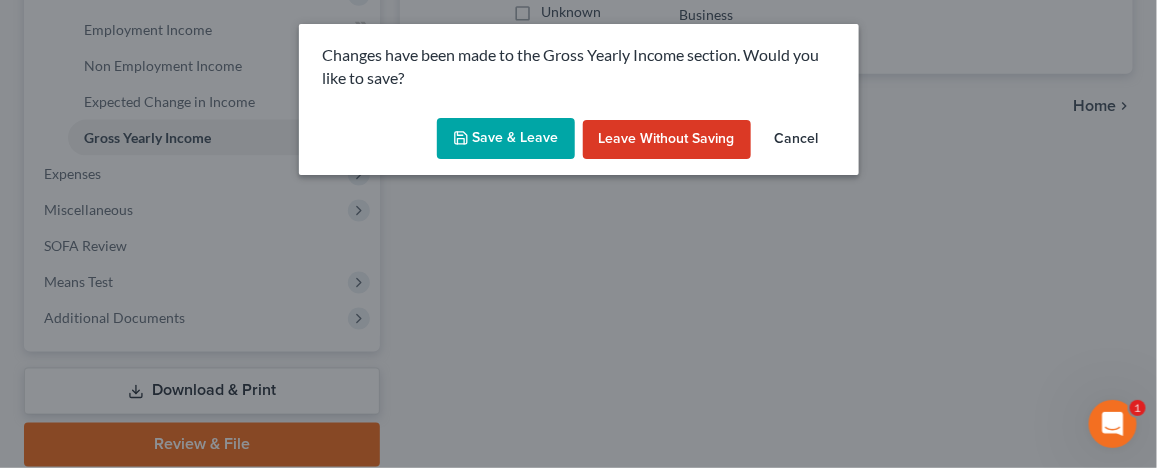 click on "Save & Leave" at bounding box center [506, 139] 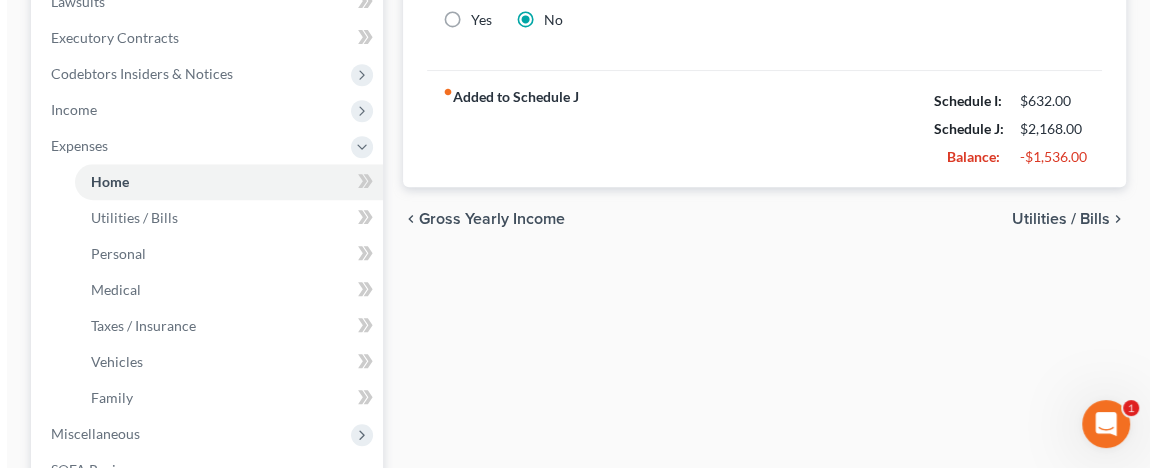 scroll, scrollTop: 580, scrollLeft: 0, axis: vertical 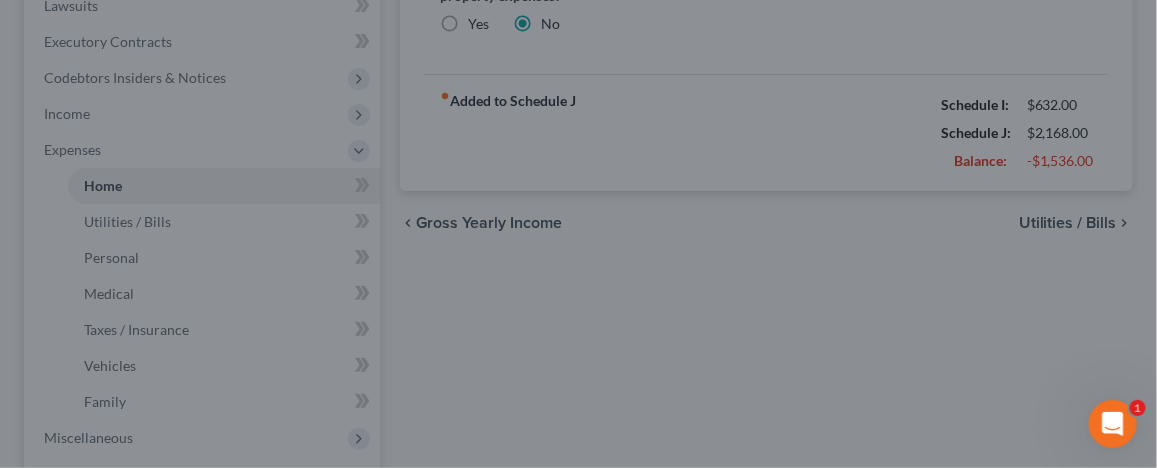 click at bounding box center [578, 234] 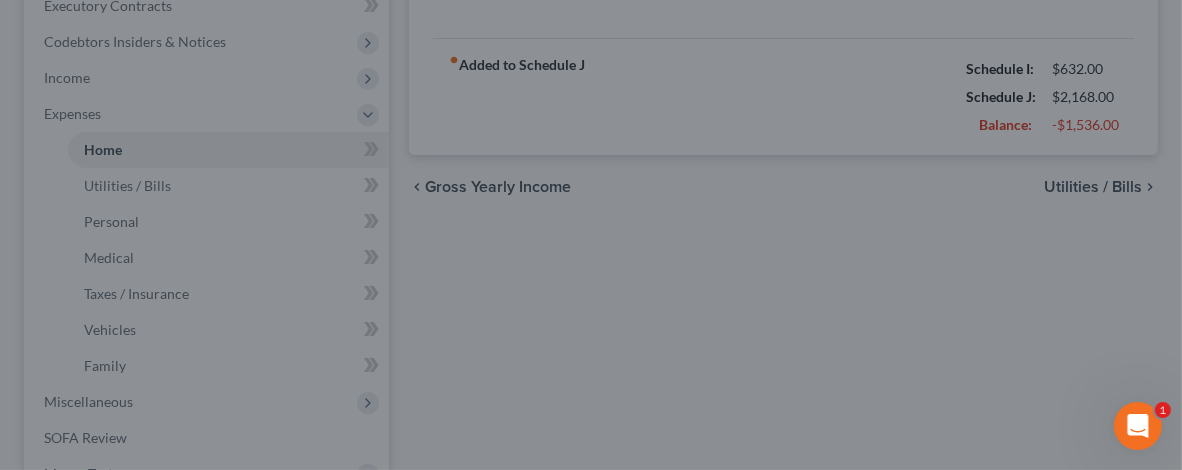 click at bounding box center [591, 235] 